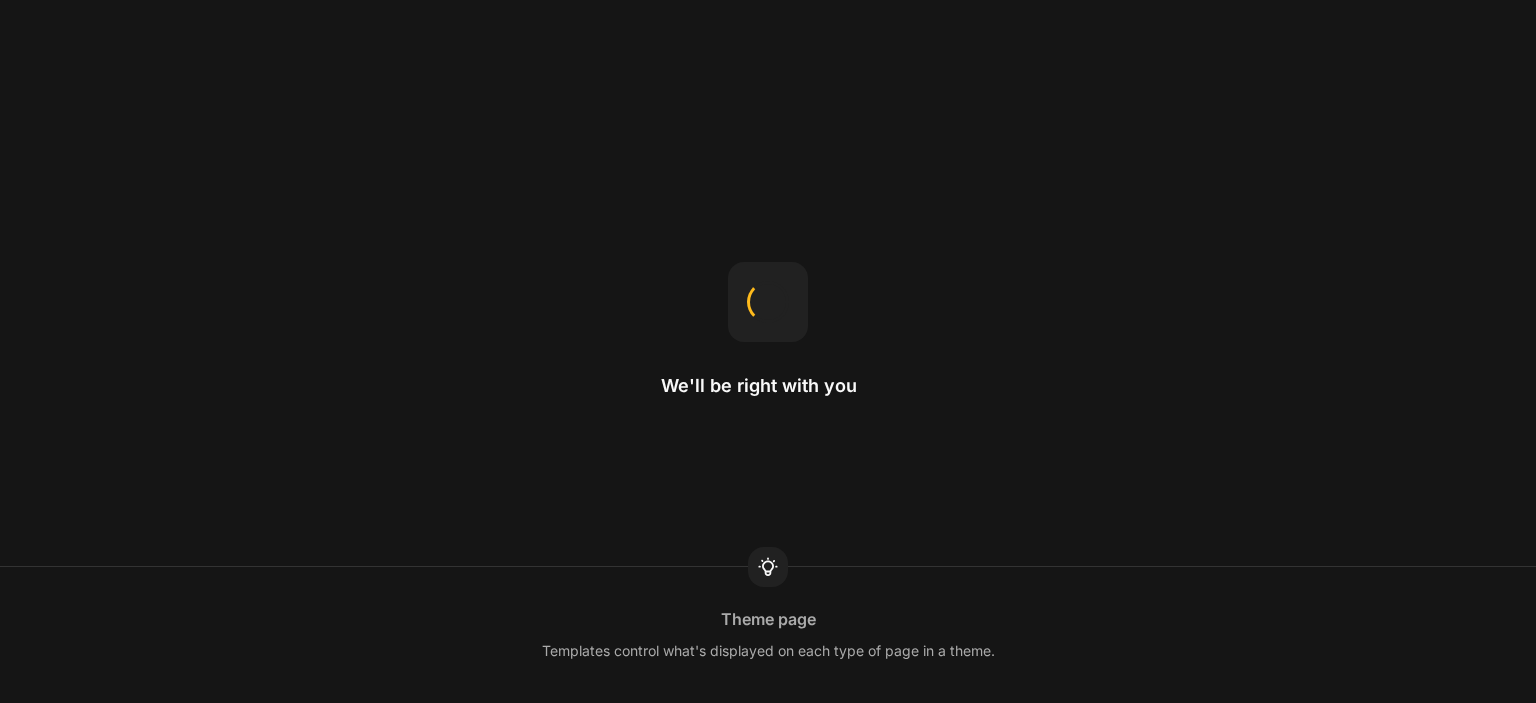 scroll, scrollTop: 0, scrollLeft: 0, axis: both 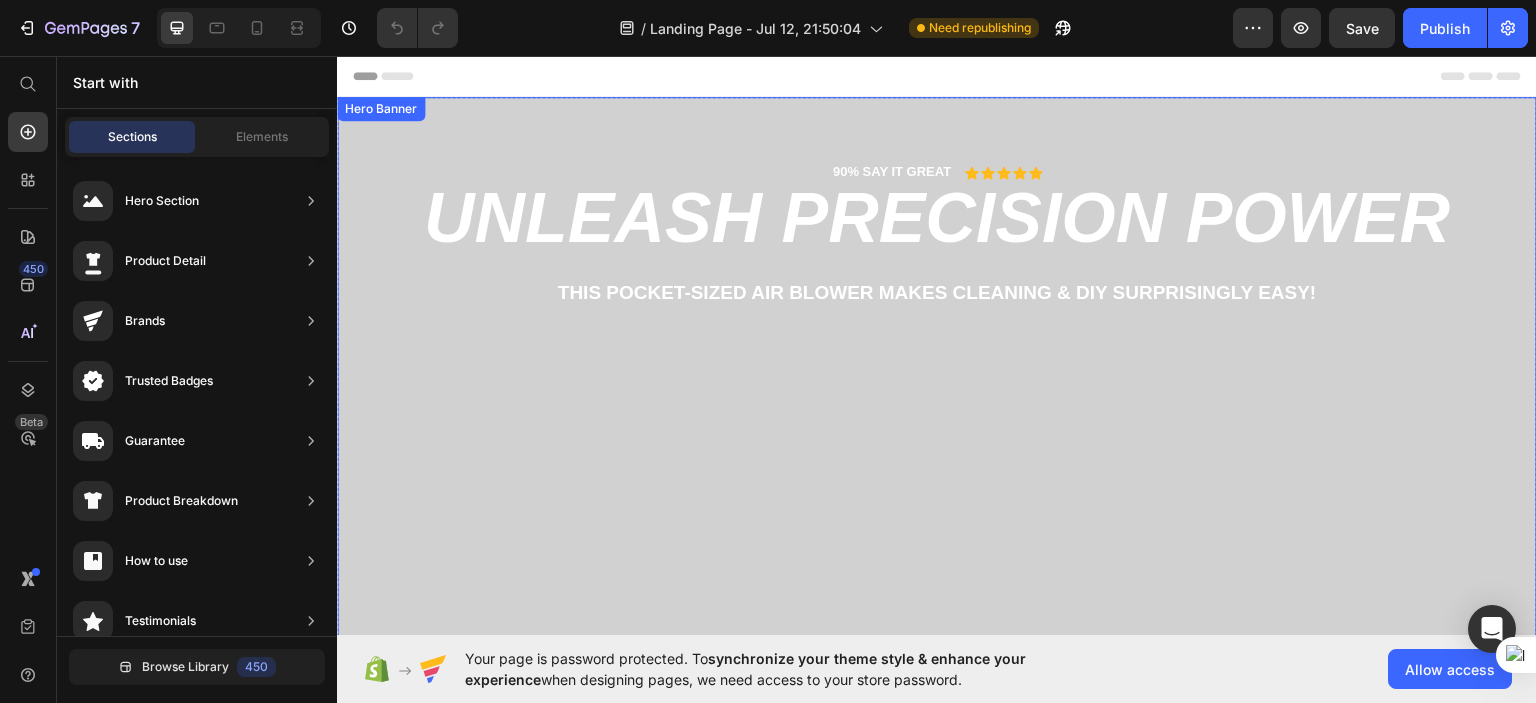 click on "Hero Banner" at bounding box center [381, 108] 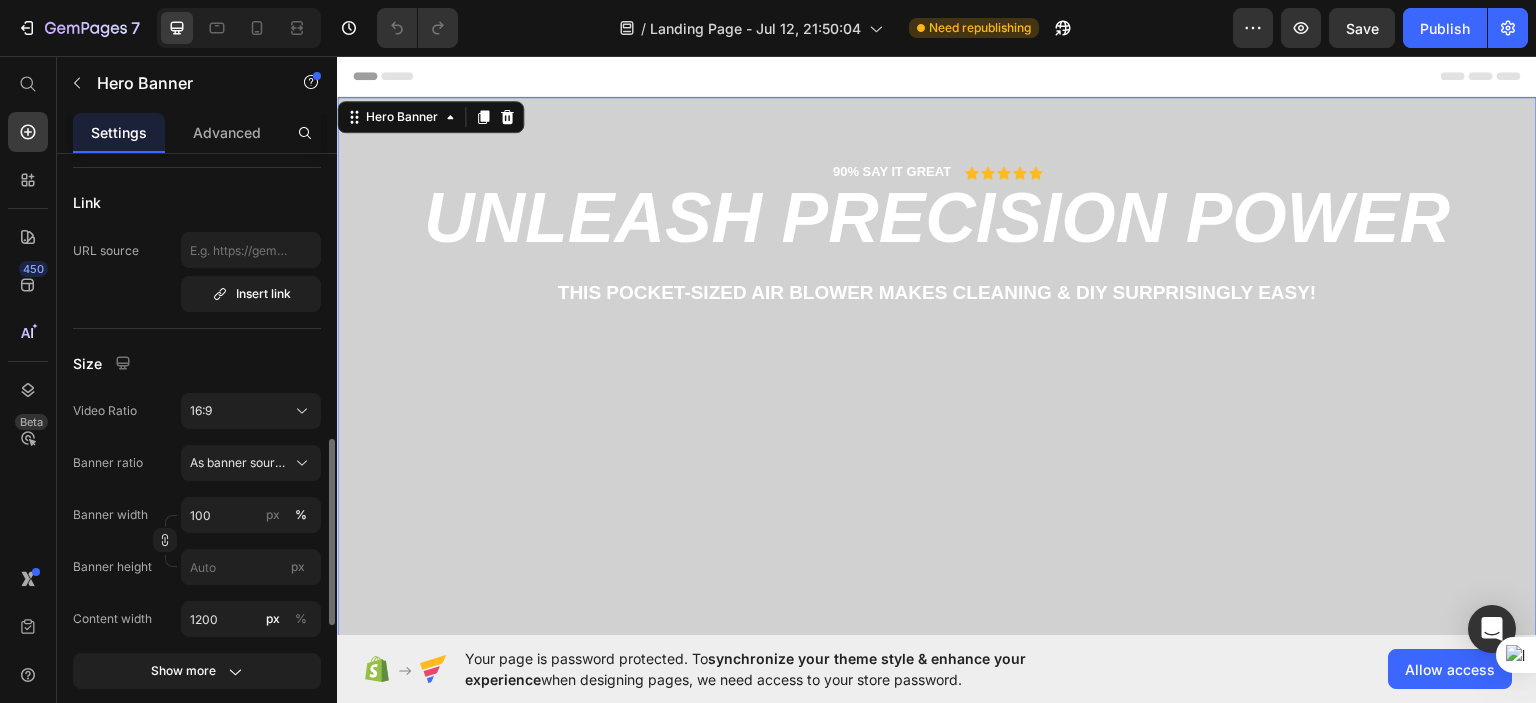 scroll, scrollTop: 700, scrollLeft: 0, axis: vertical 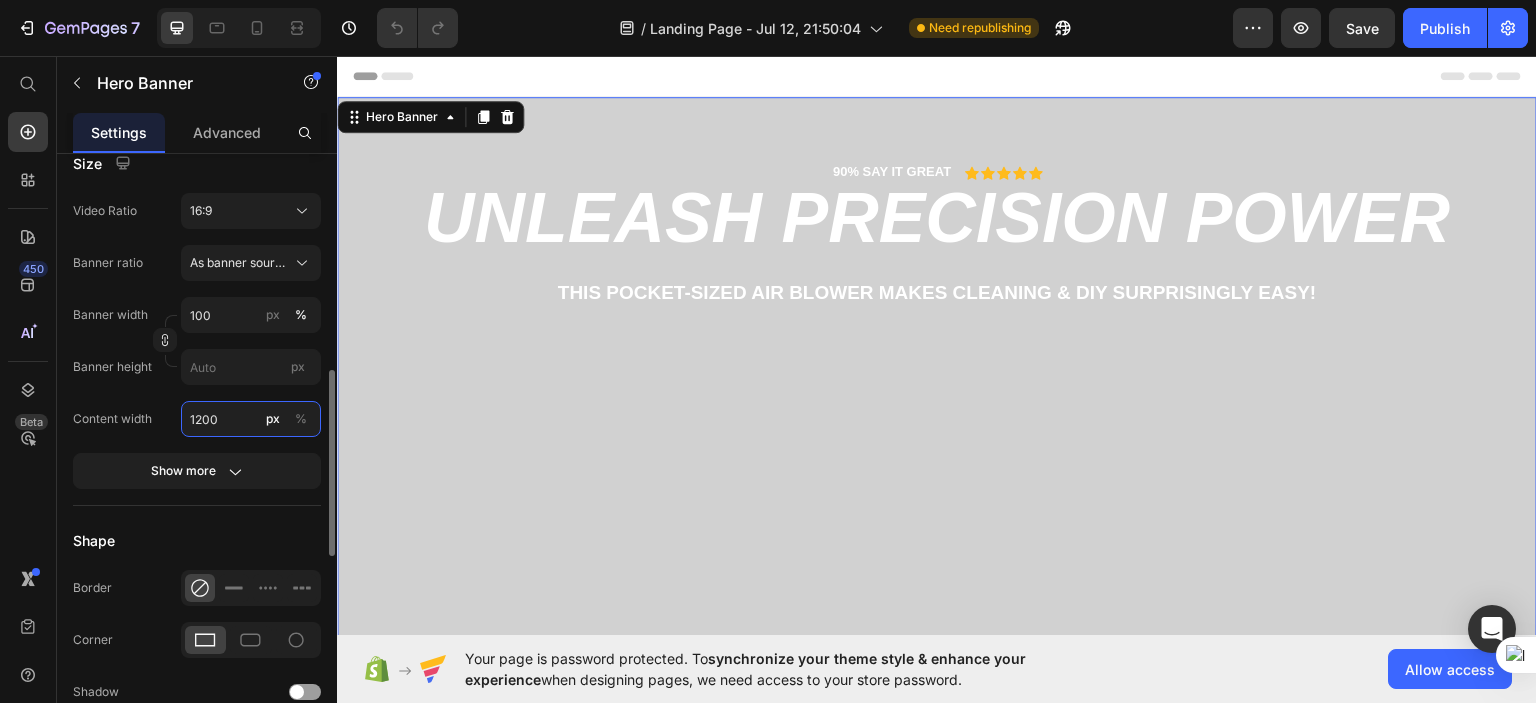 click on "1200" at bounding box center (251, 419) 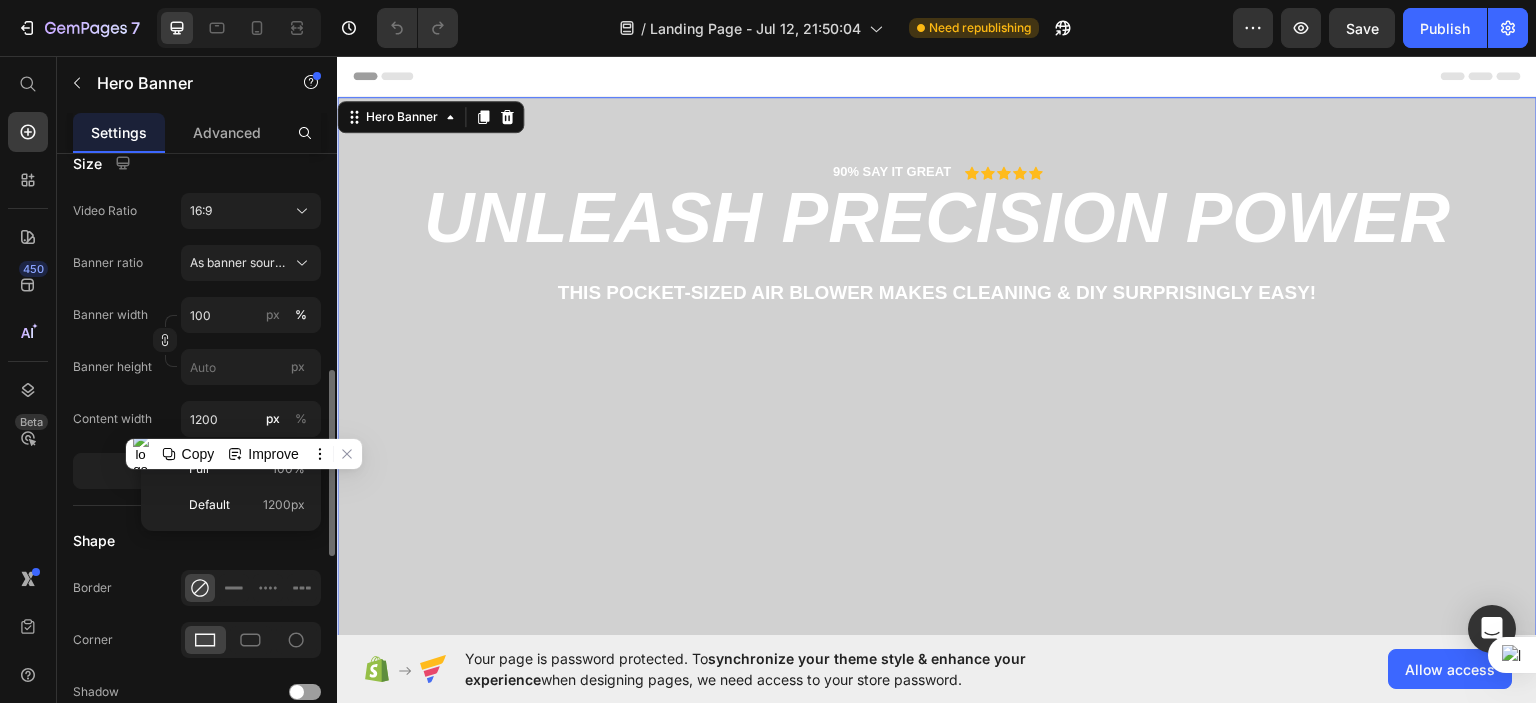 click on "Content width 1200 px %" 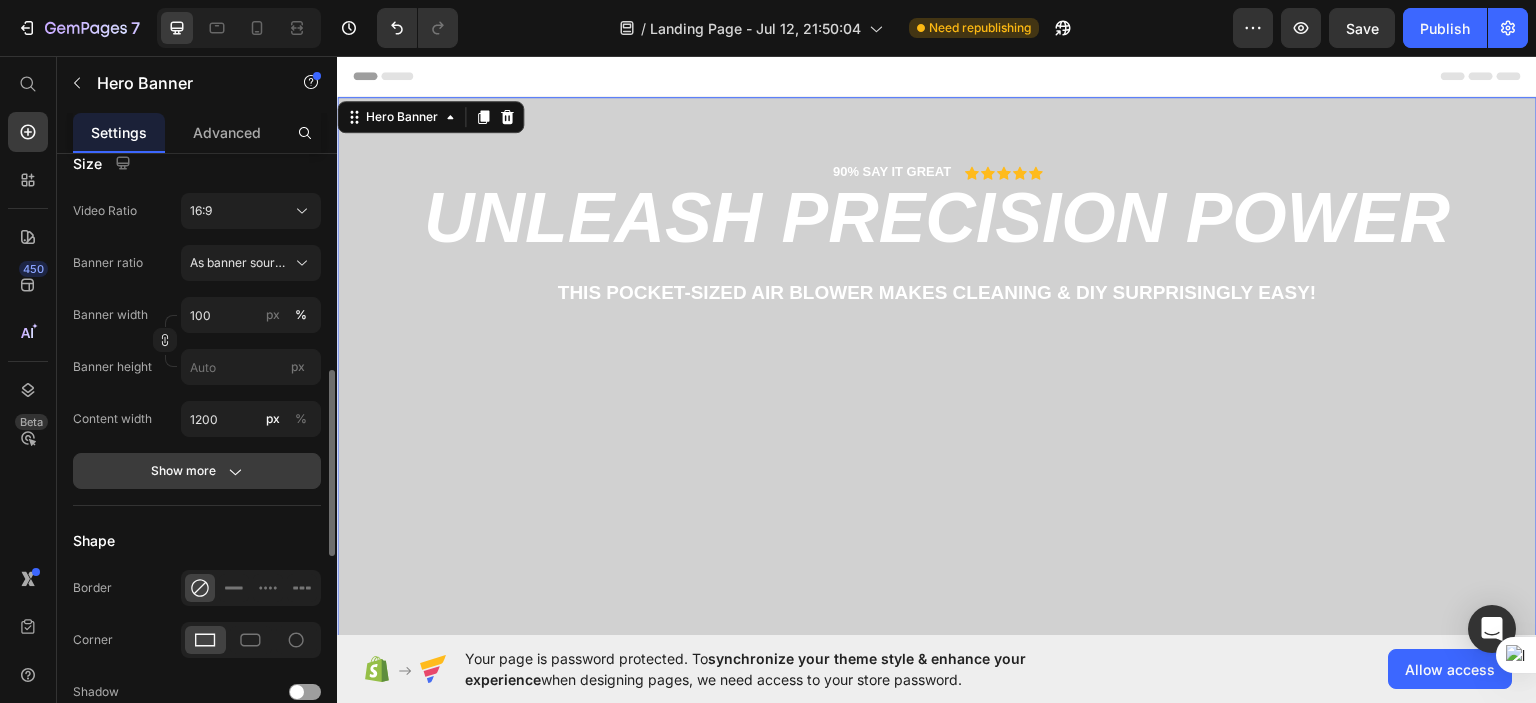 click on "Show more" at bounding box center (197, 471) 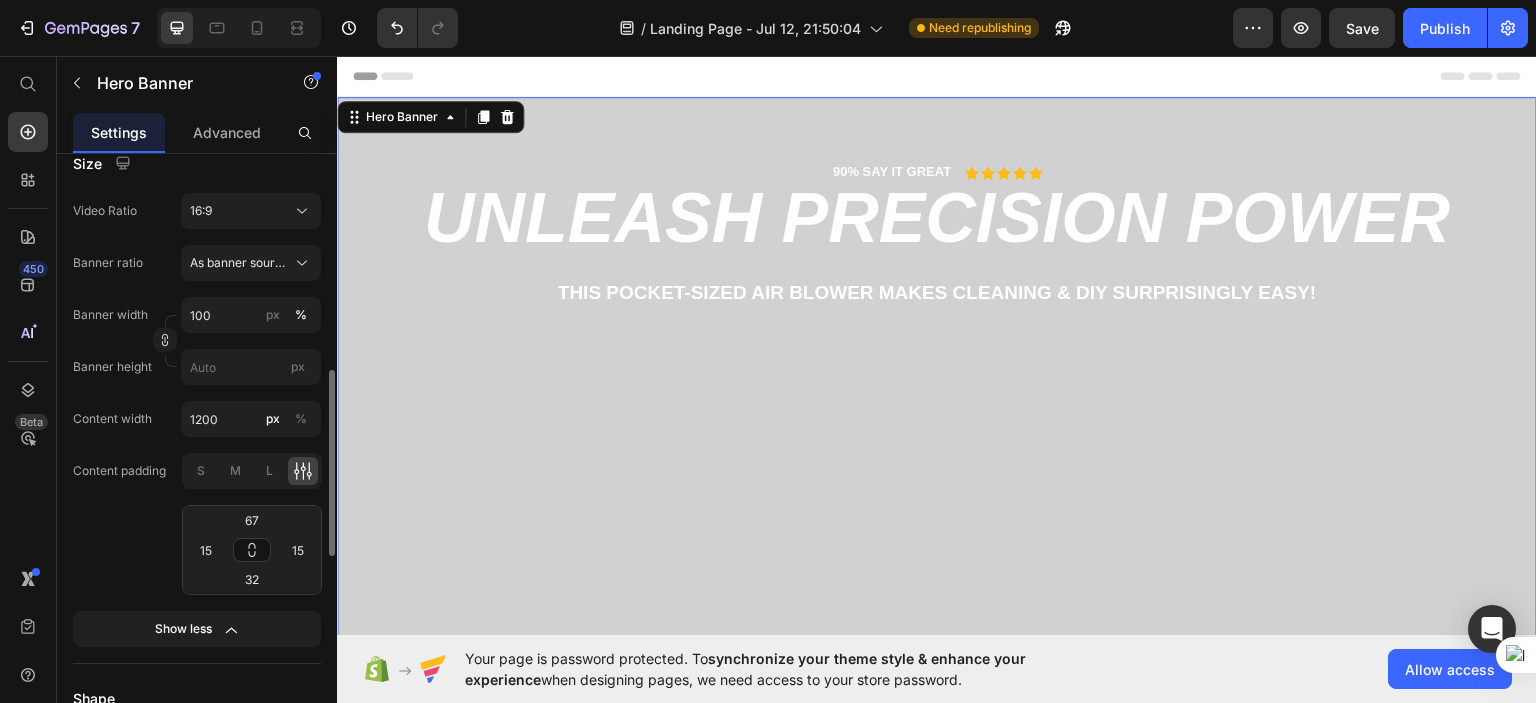scroll, scrollTop: 800, scrollLeft: 0, axis: vertical 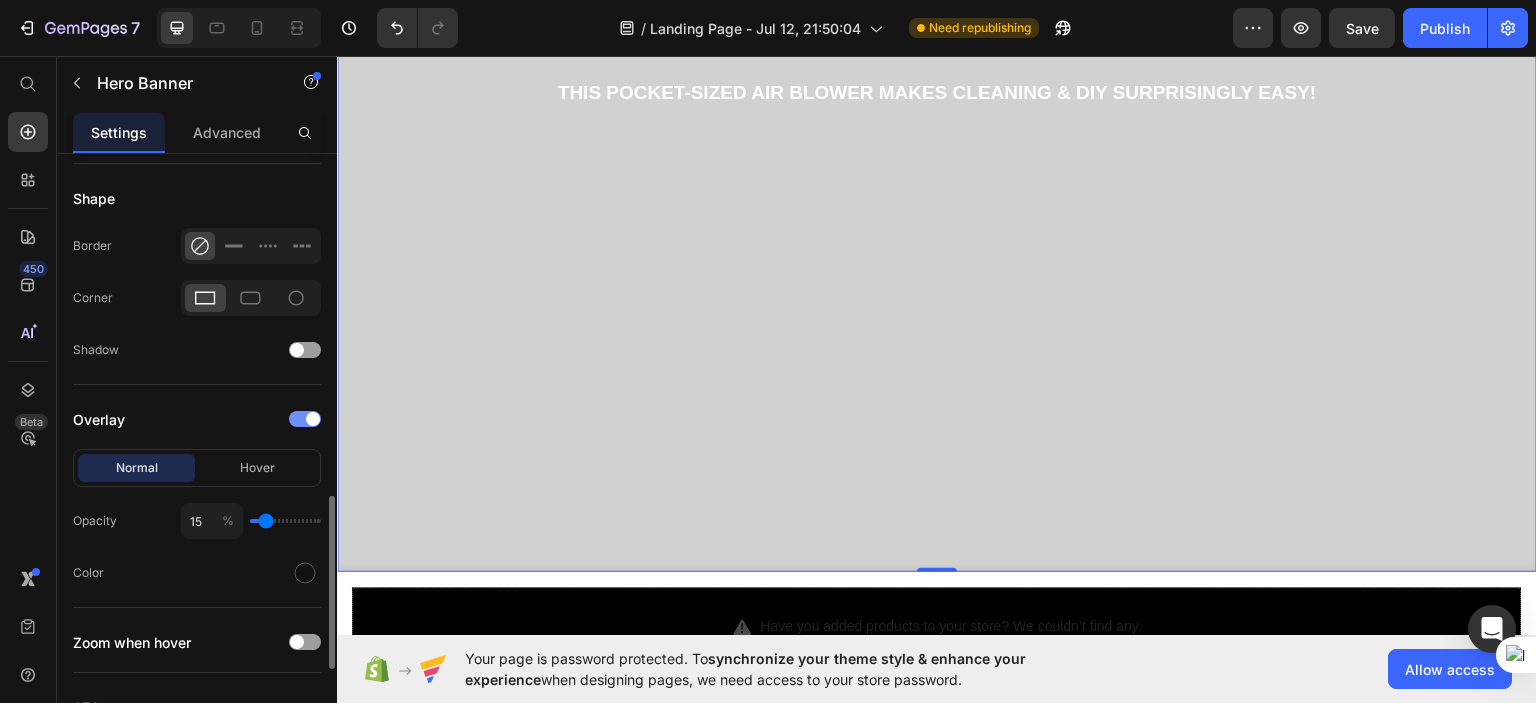 click at bounding box center (305, 419) 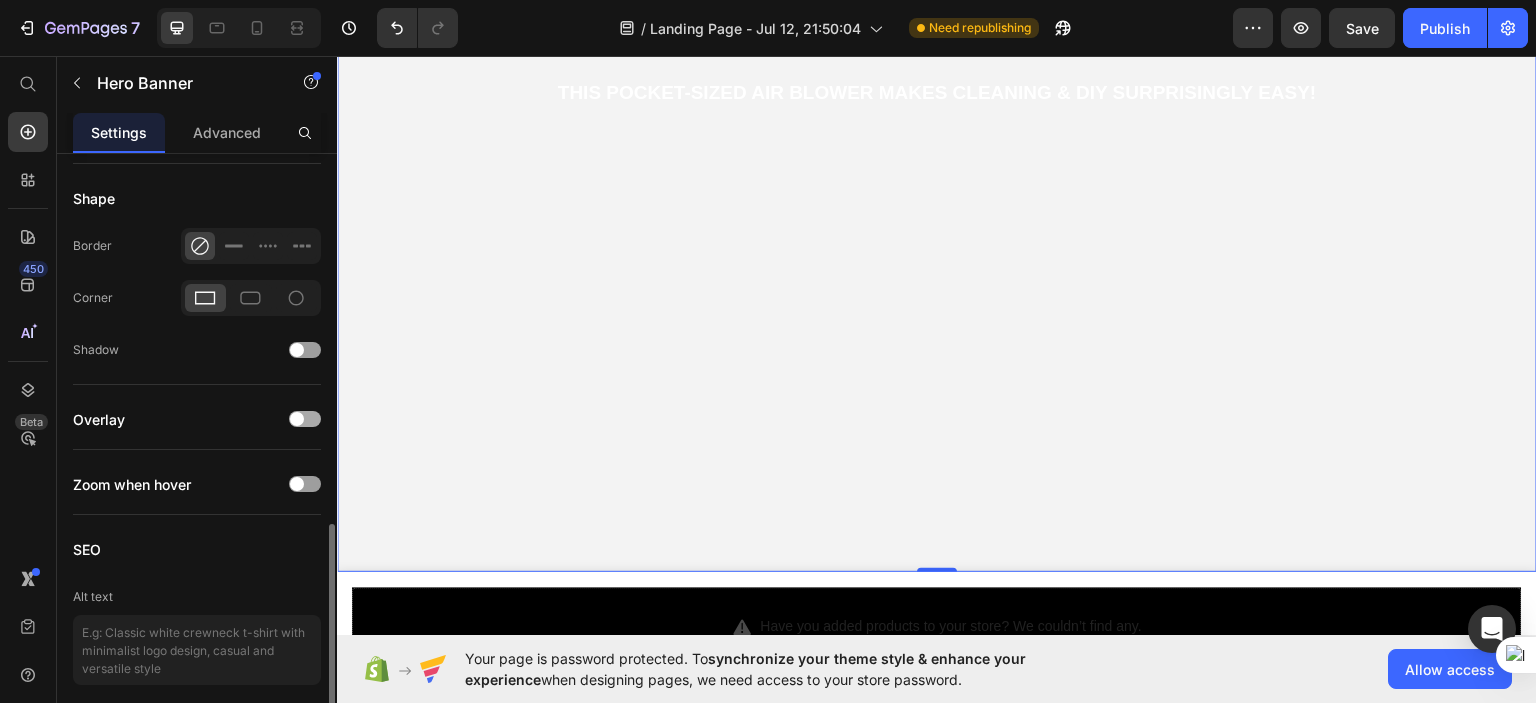 click at bounding box center [297, 419] 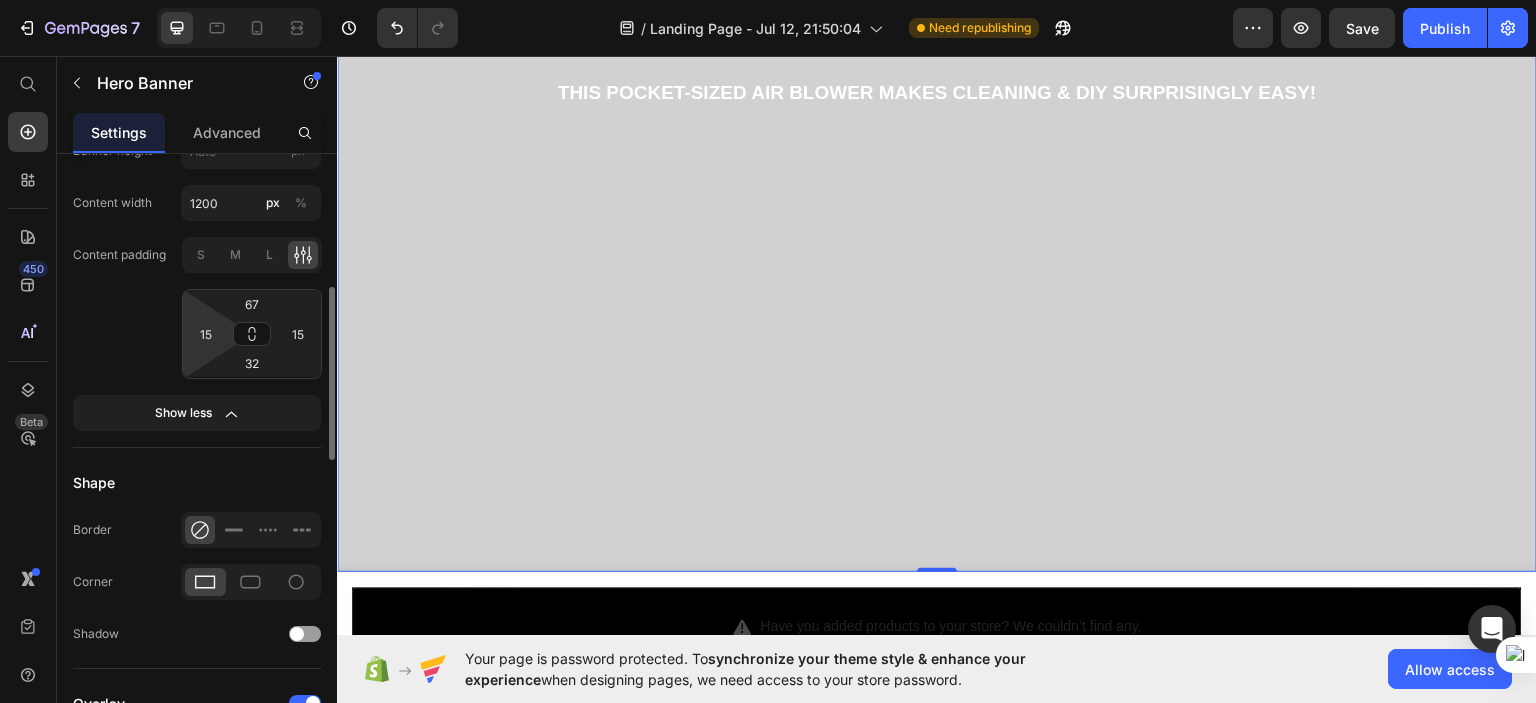 scroll, scrollTop: 816, scrollLeft: 0, axis: vertical 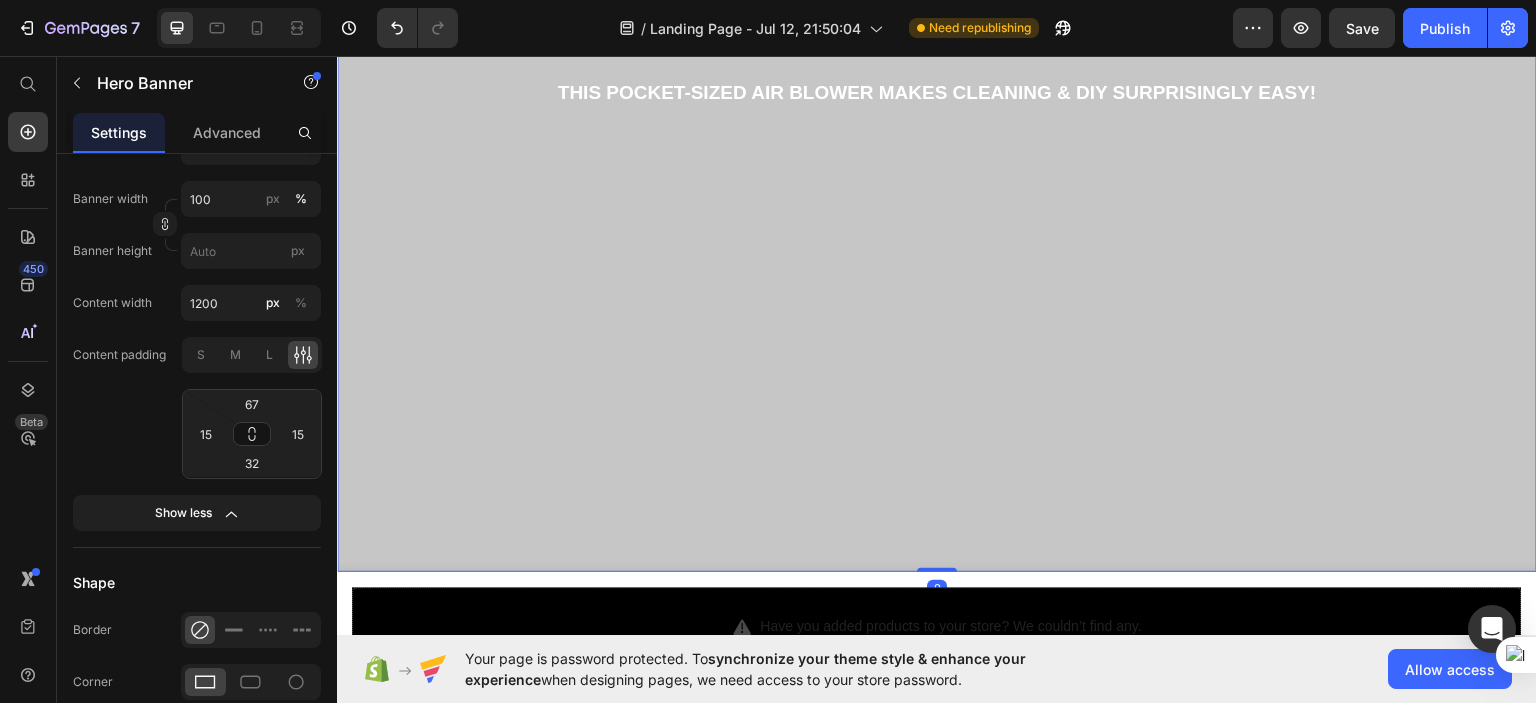 drag, startPoint x: 936, startPoint y: 557, endPoint x: 940, endPoint y: 373, distance: 184.04347 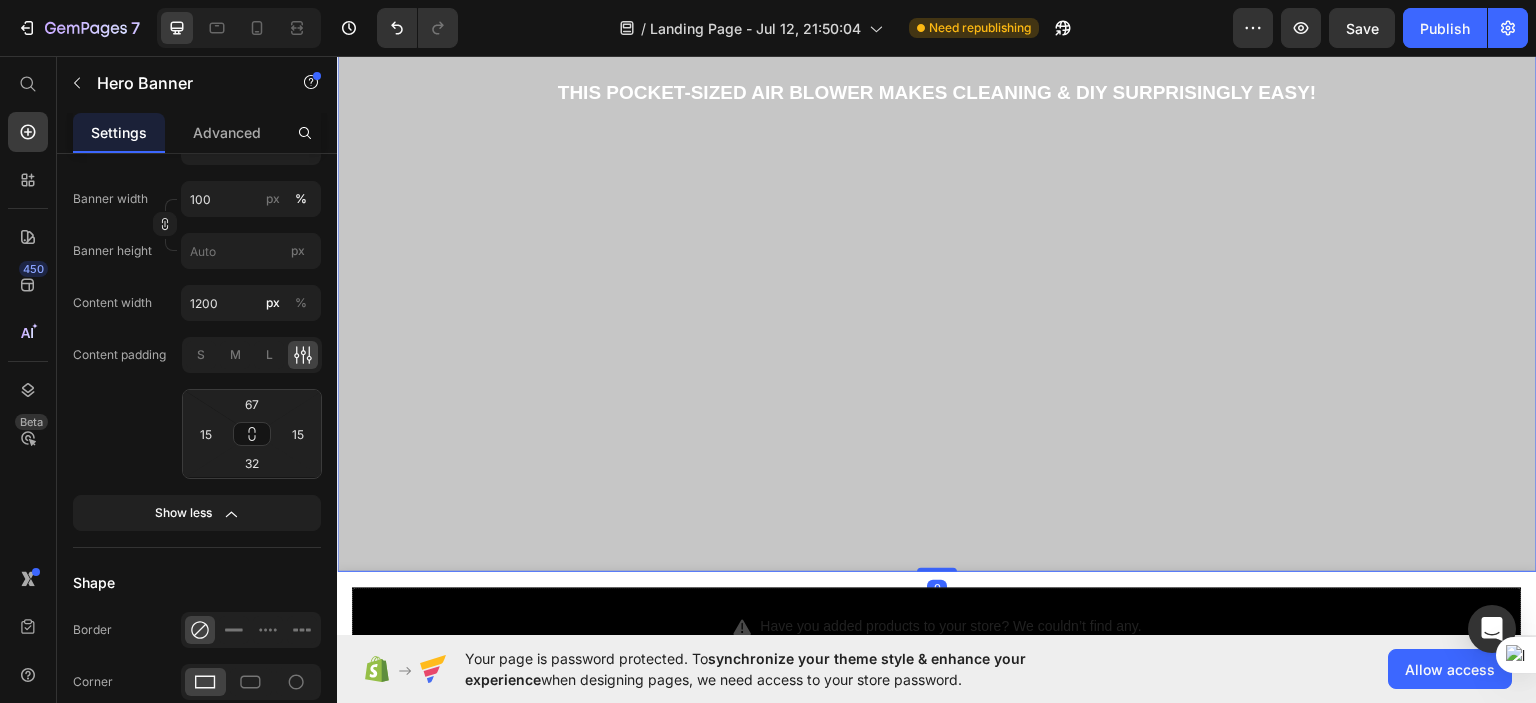 click on "90% SAY IT GREAT Text Block Icon Icon Icon Icon Icon Icon List Row Unleash Precision Power Heading This Pocket-Sized Air Blower Makes Cleaning & DIY Surprisingly Easy! Text Block Hero Banner   0" at bounding box center [937, 233] 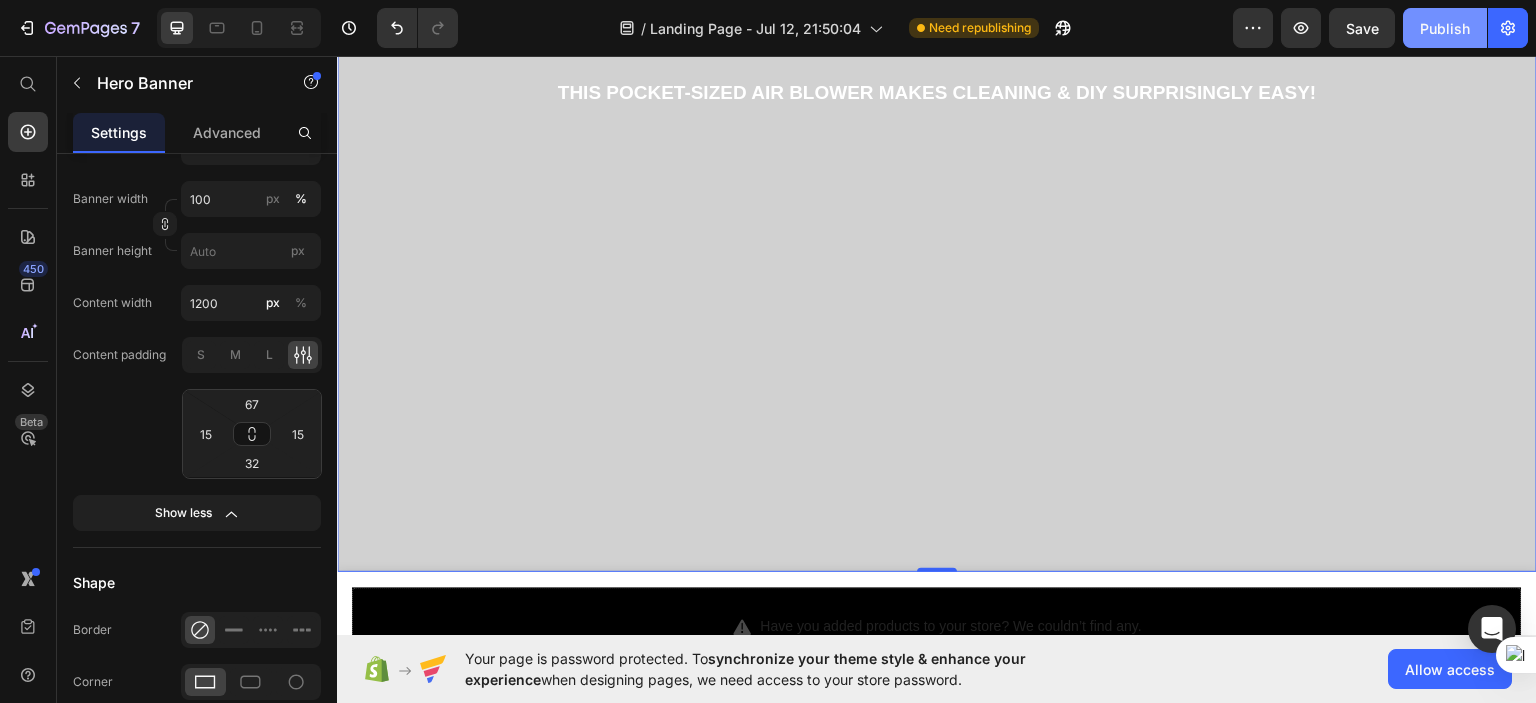 click on "Publish" at bounding box center [1445, 28] 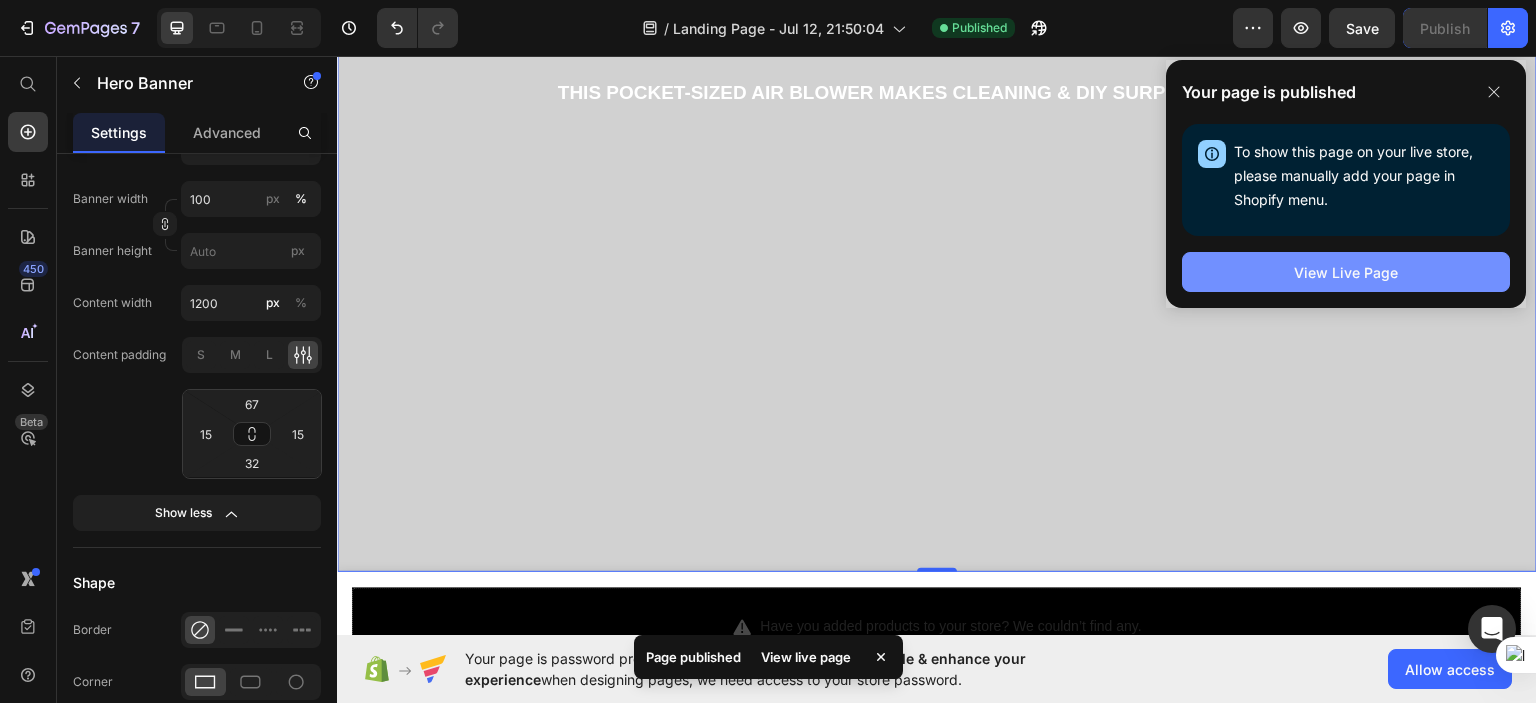 click on "View Live Page" at bounding box center [1346, 272] 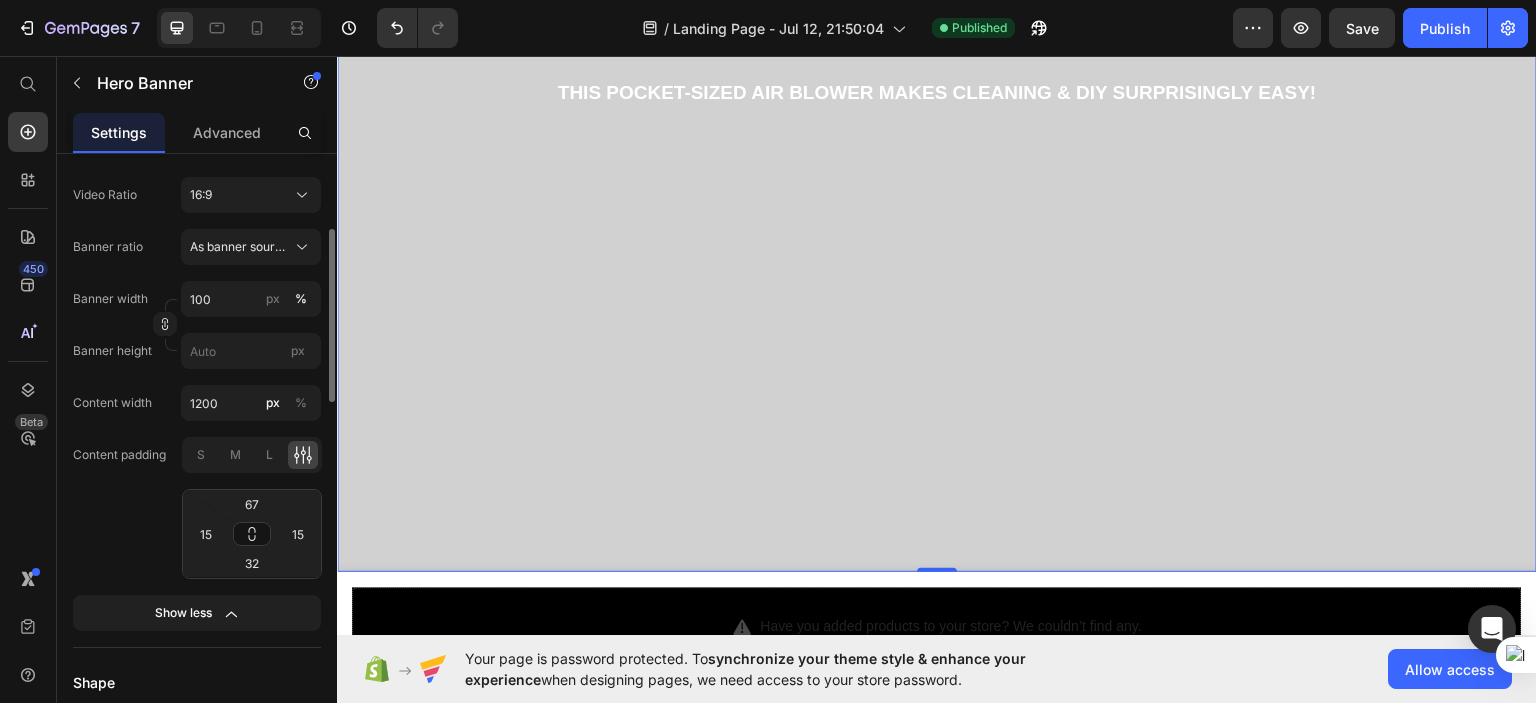 scroll, scrollTop: 616, scrollLeft: 0, axis: vertical 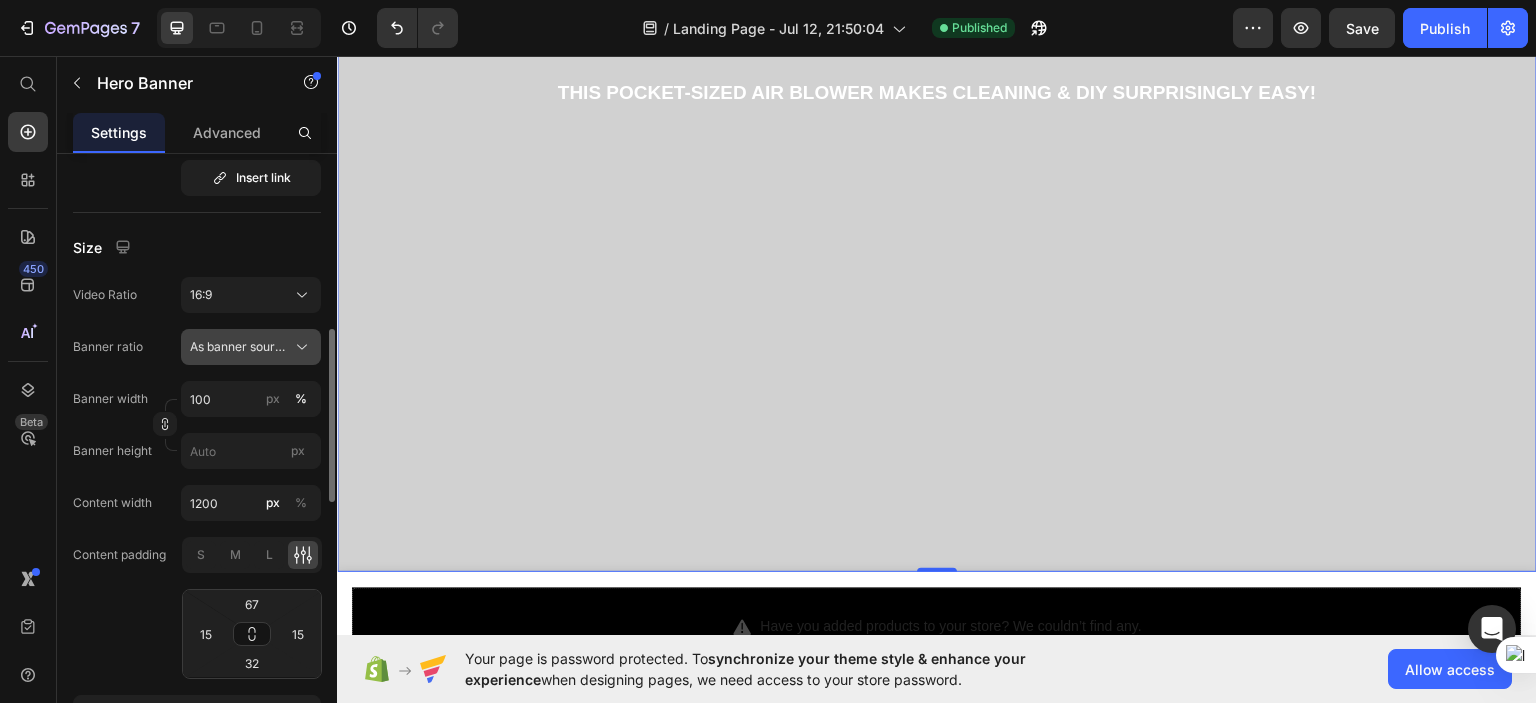 click on "As banner source" at bounding box center [239, 347] 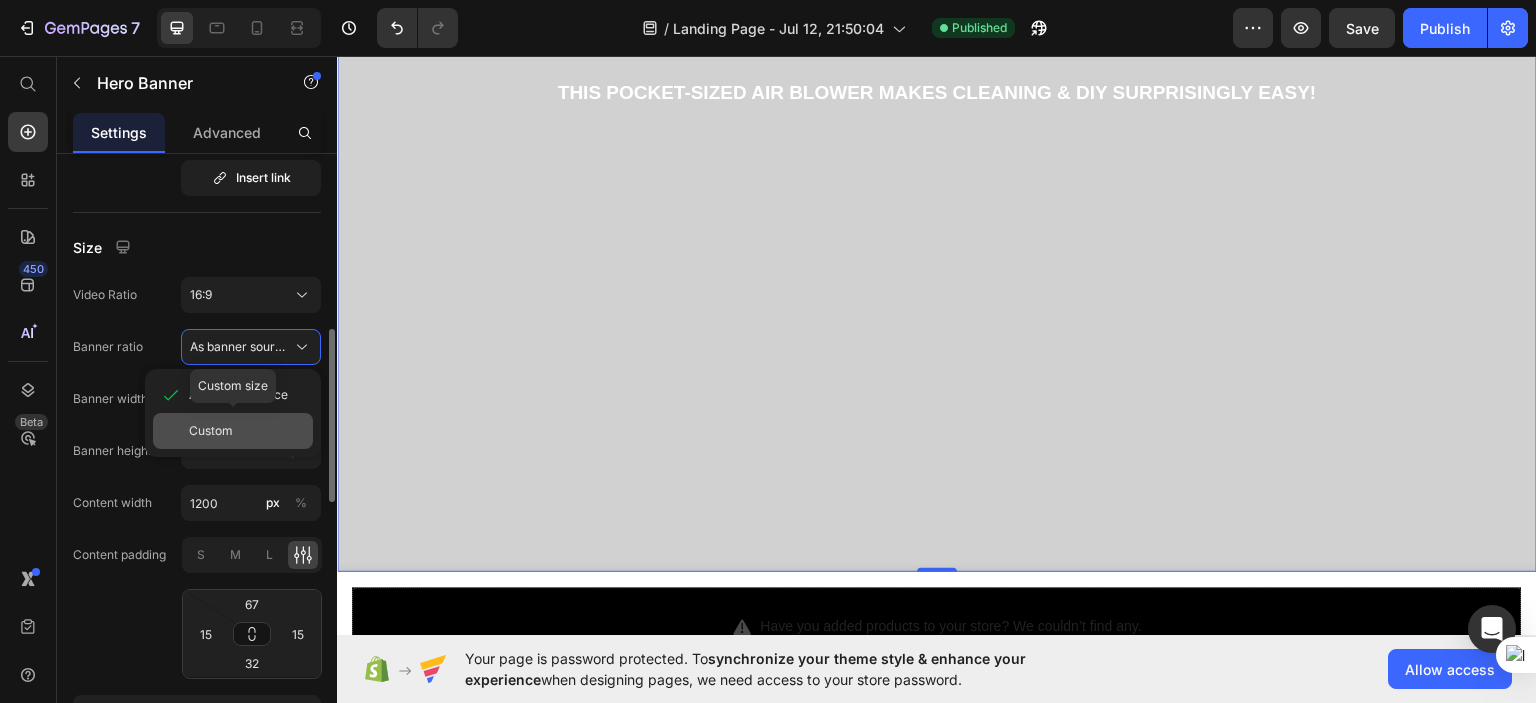 click on "Custom" at bounding box center [211, 431] 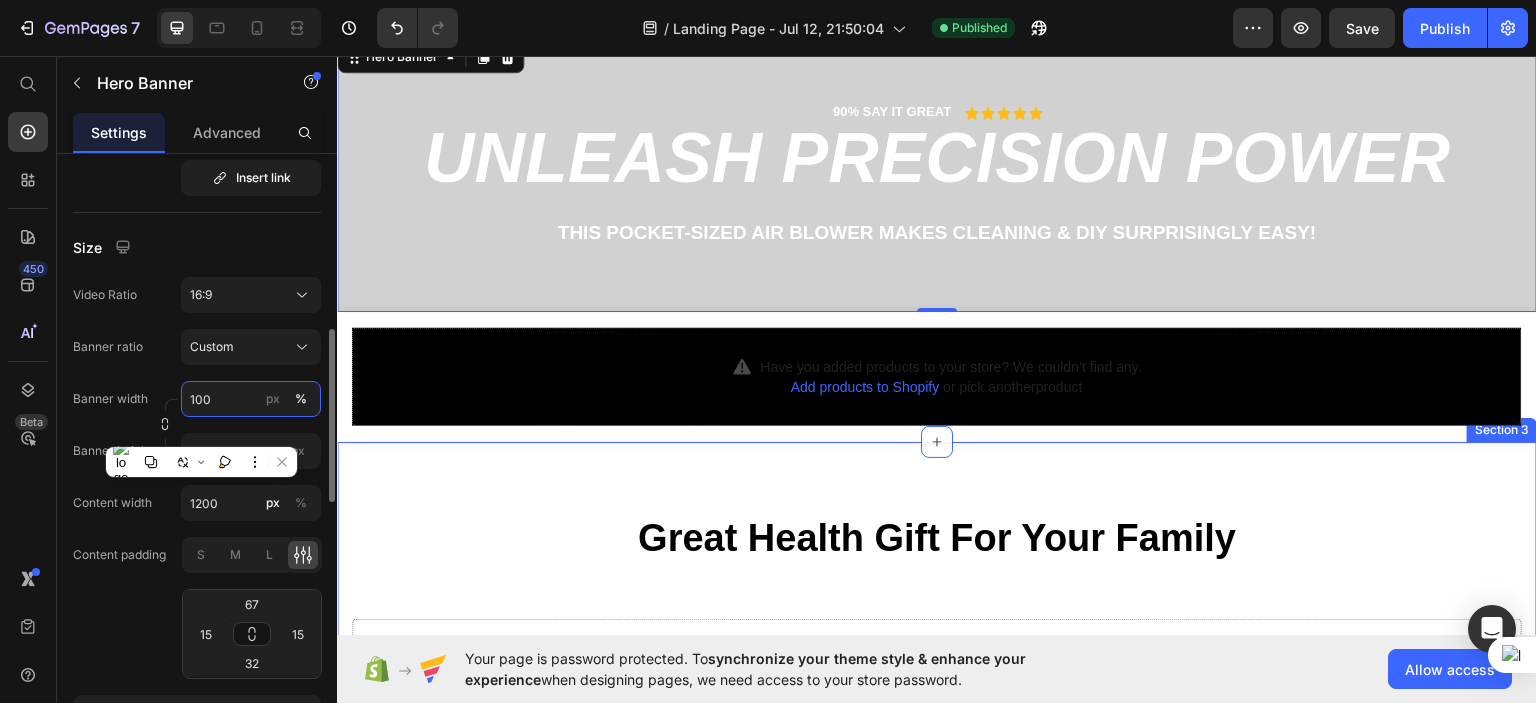 scroll, scrollTop: 0, scrollLeft: 0, axis: both 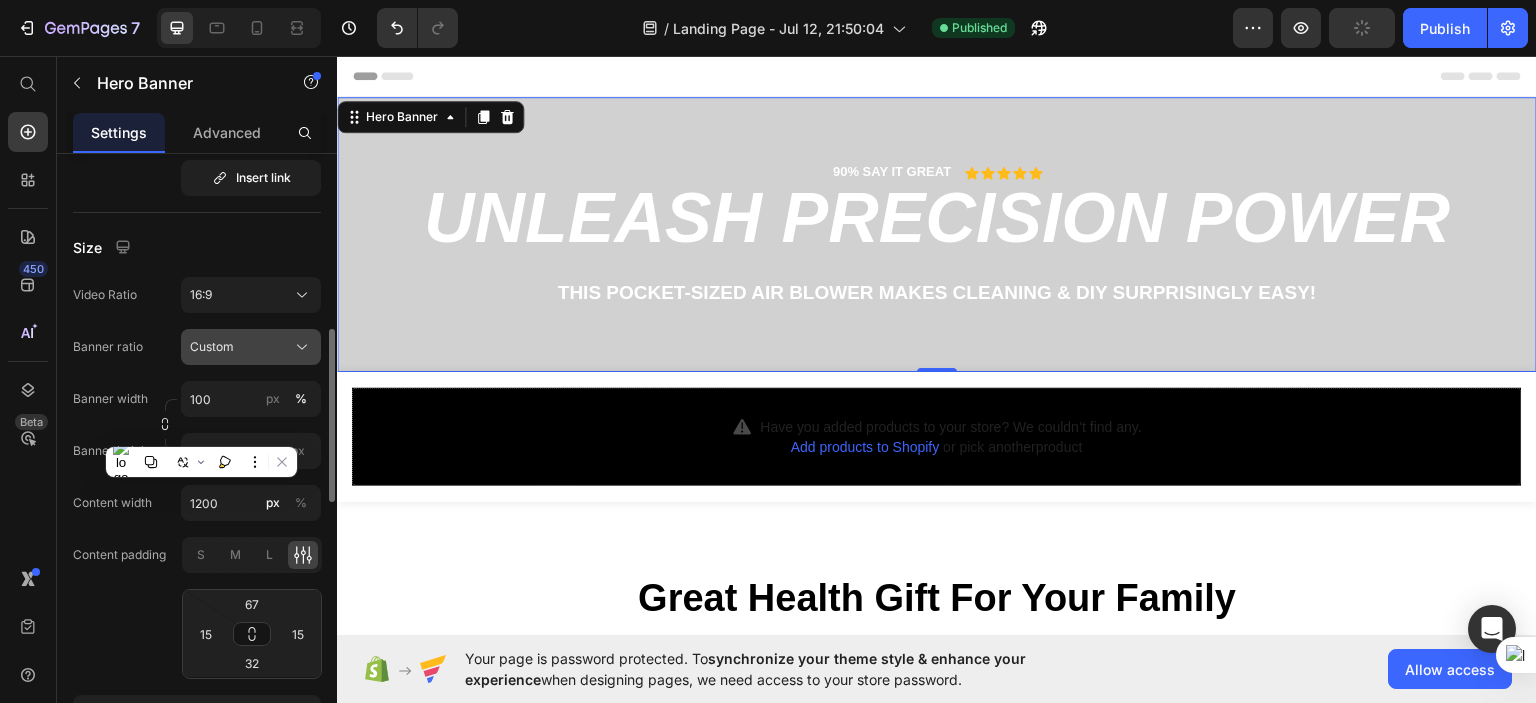 click on "Custom" at bounding box center [212, 347] 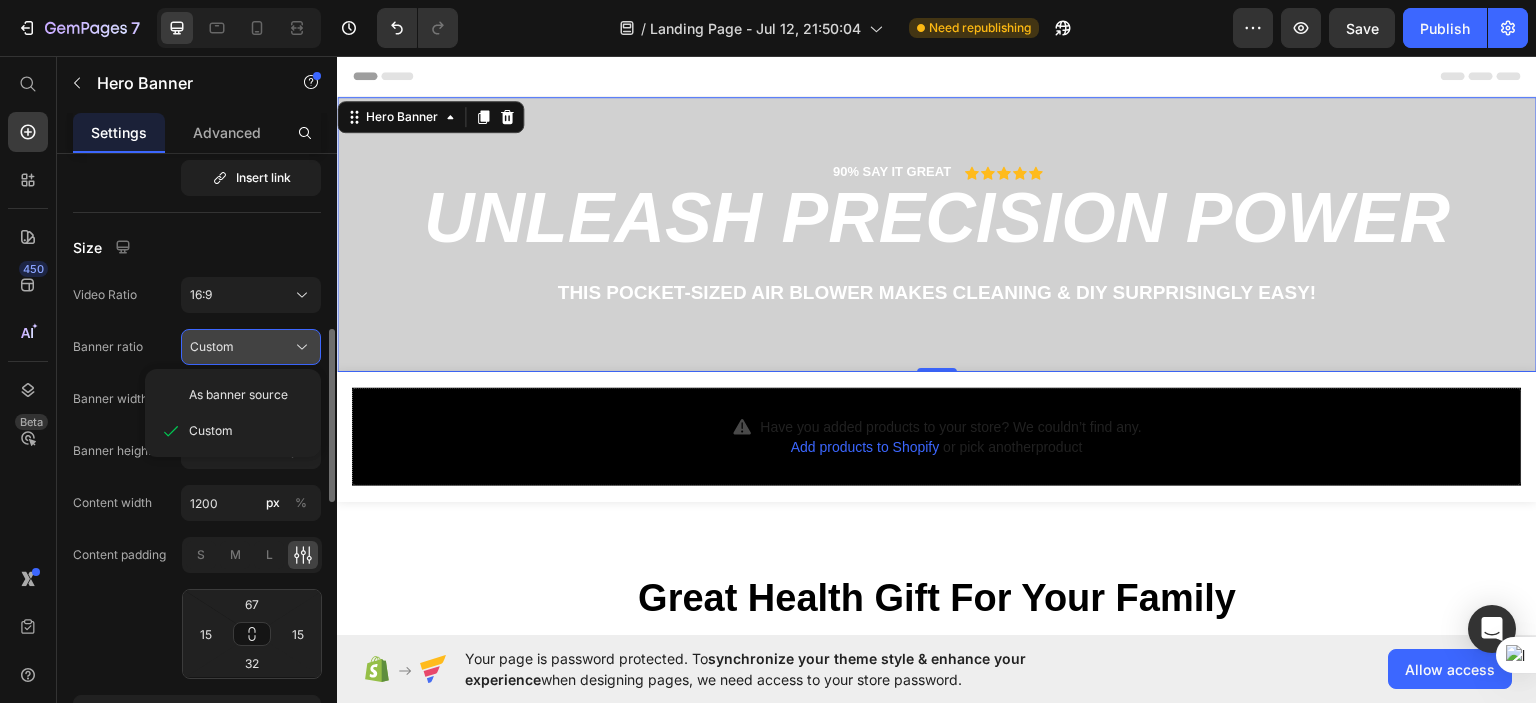 click on "Custom" at bounding box center [212, 347] 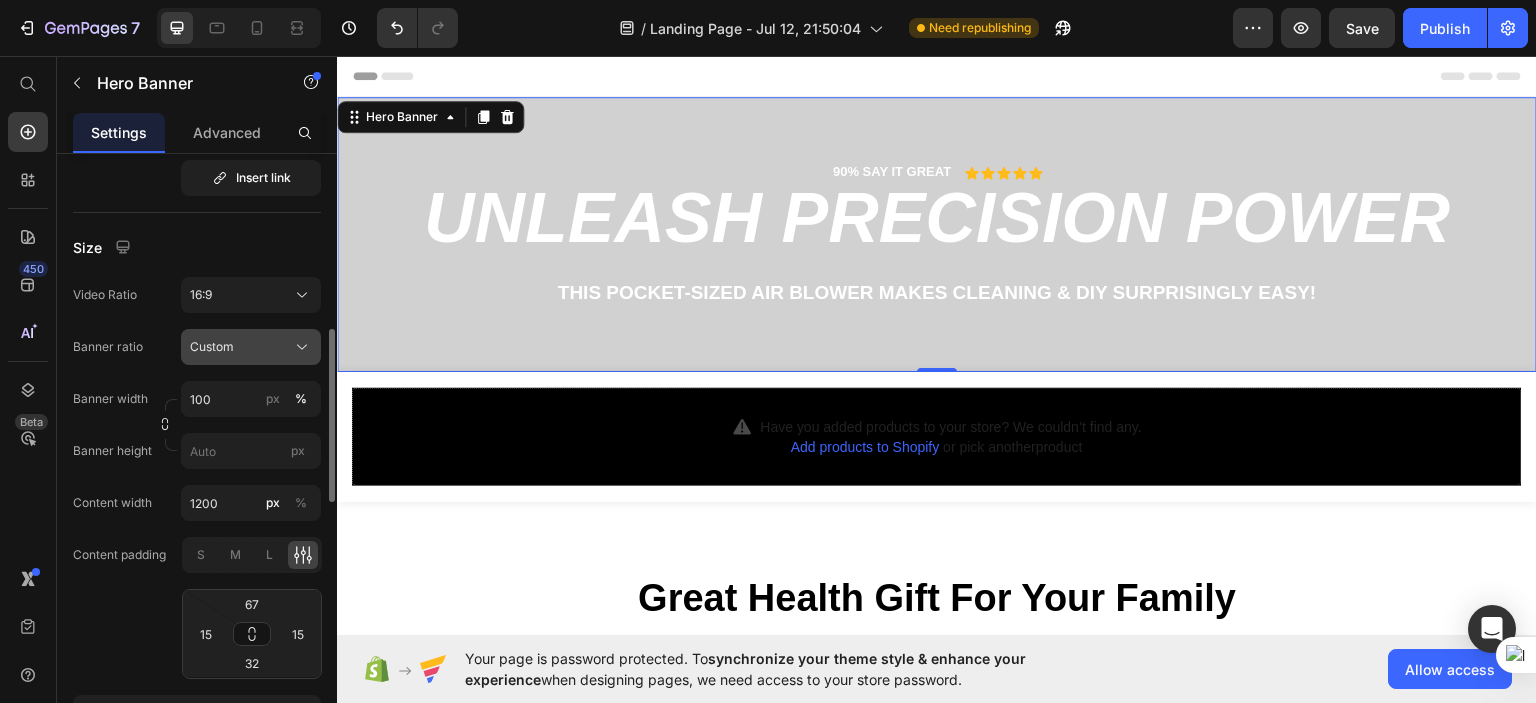 click on "Custom" at bounding box center (212, 347) 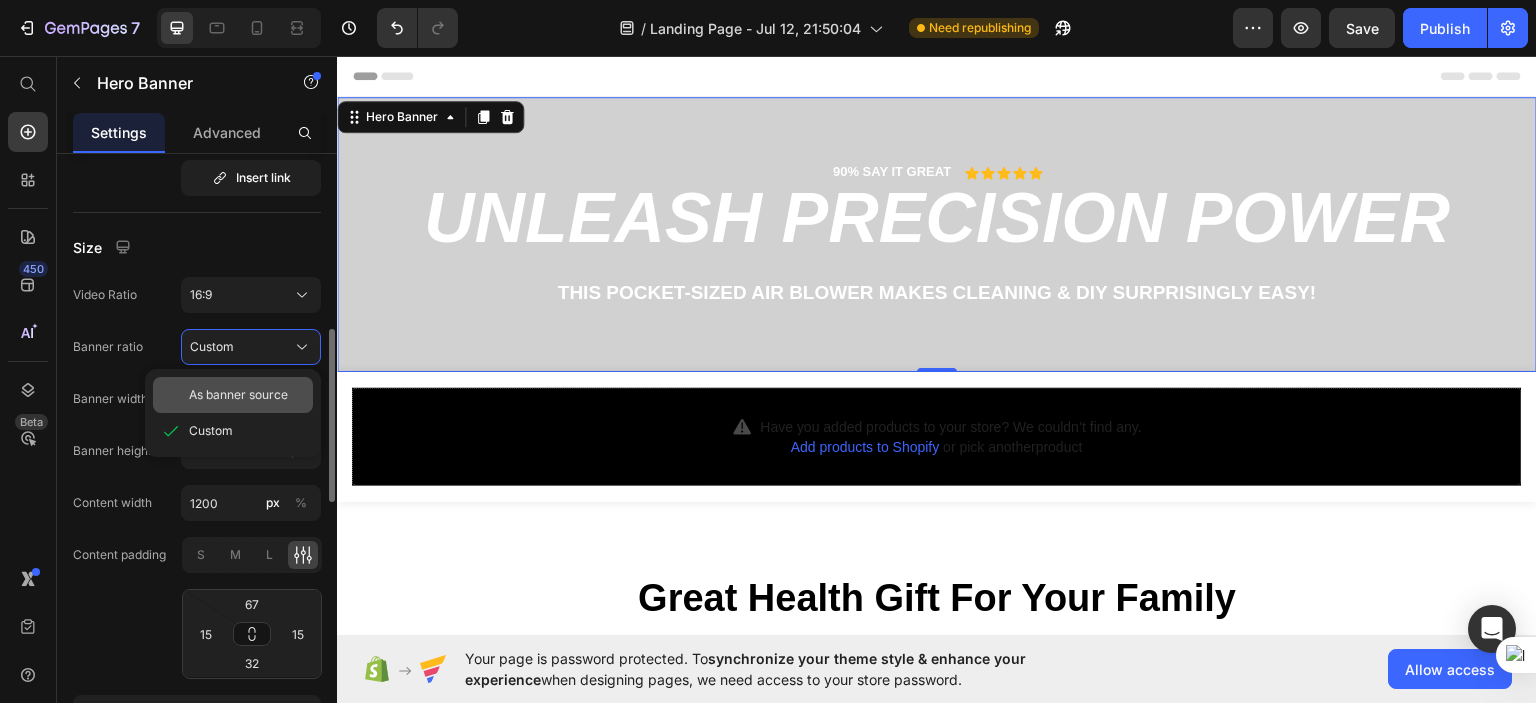 click on "As banner source" at bounding box center (238, 395) 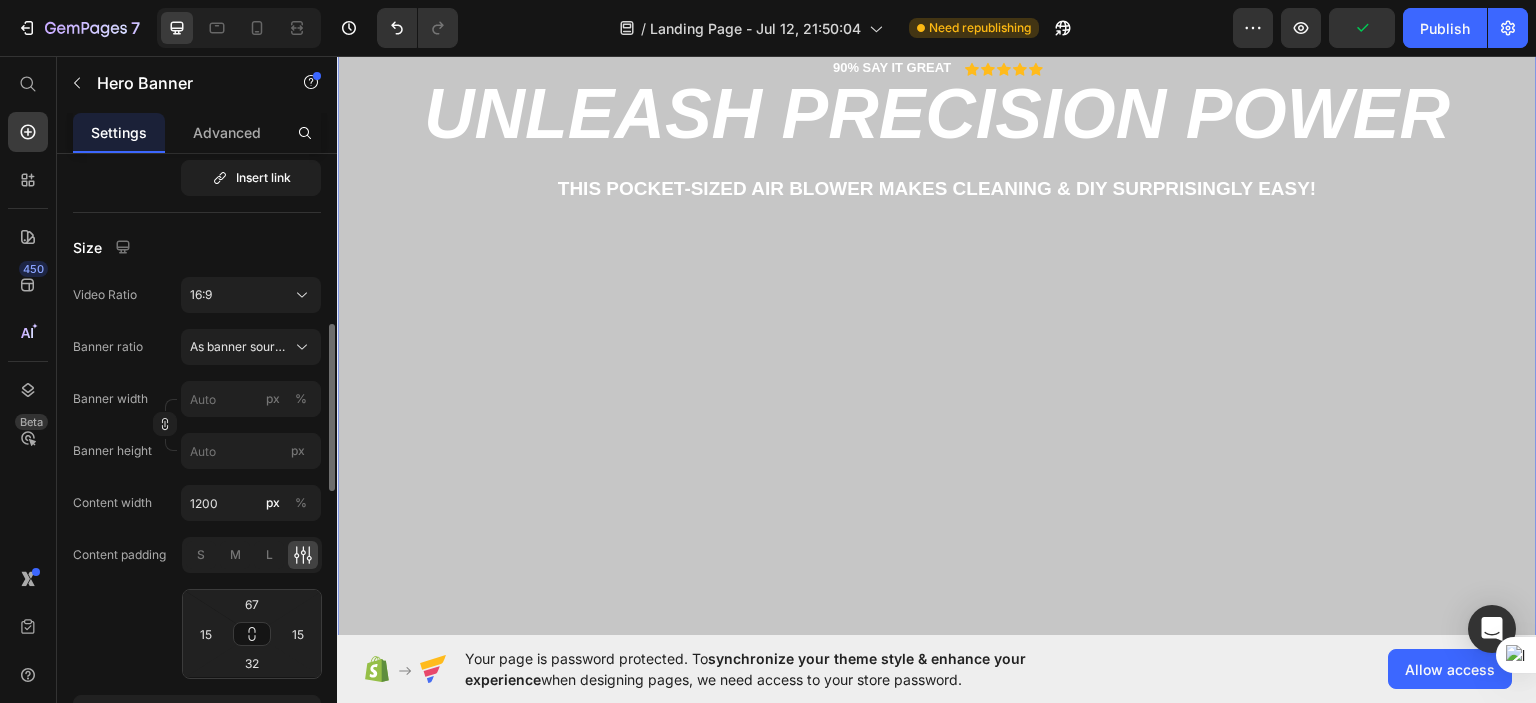 scroll, scrollTop: 100, scrollLeft: 0, axis: vertical 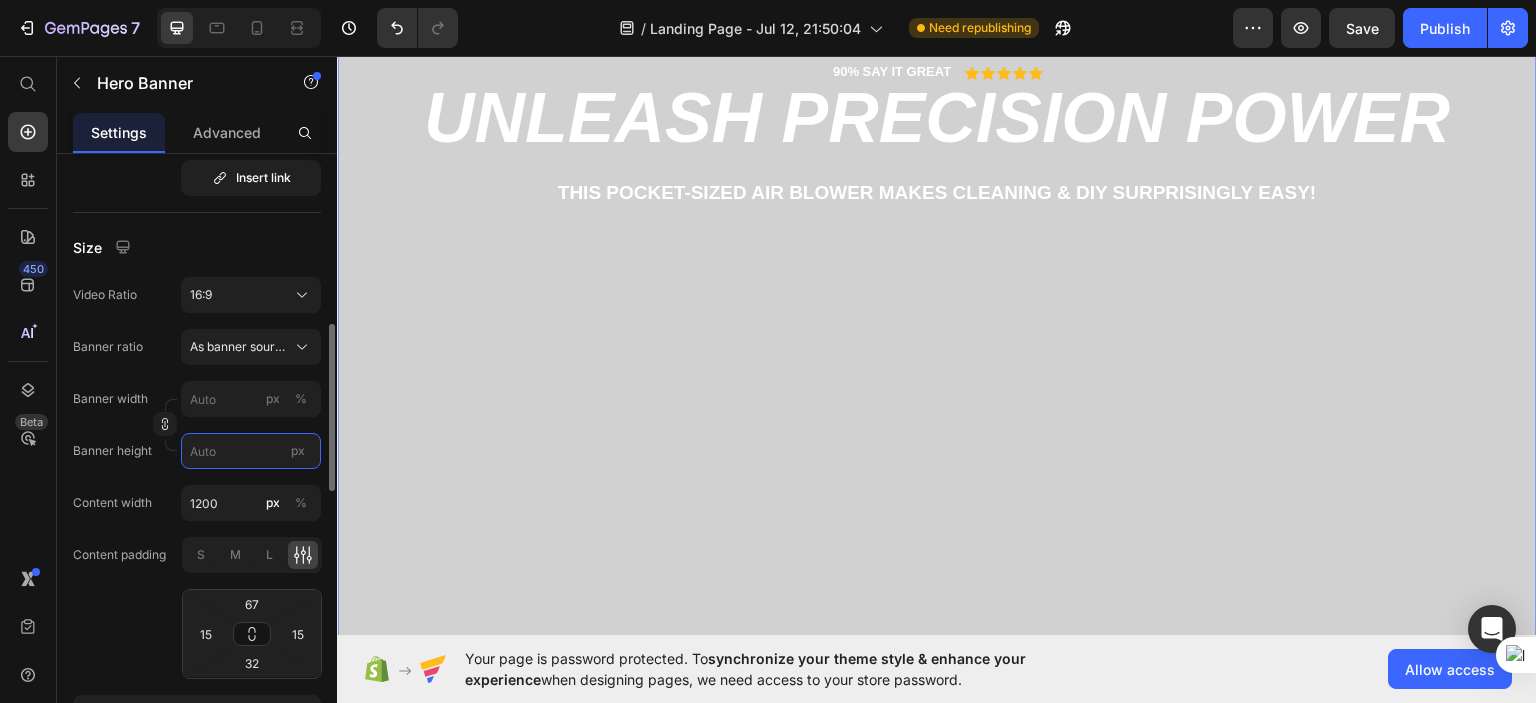 click on "px" at bounding box center [251, 451] 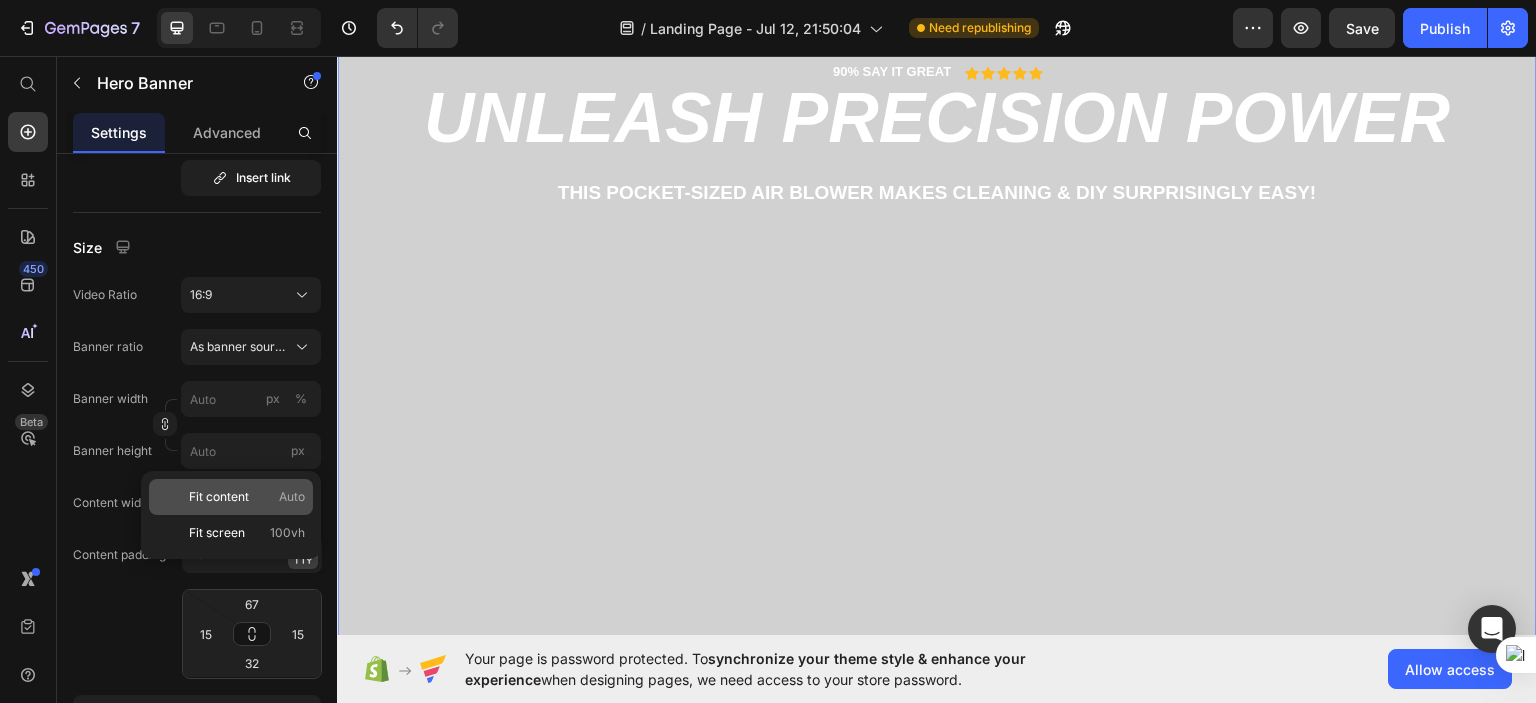 click on "Fit content" at bounding box center (219, 497) 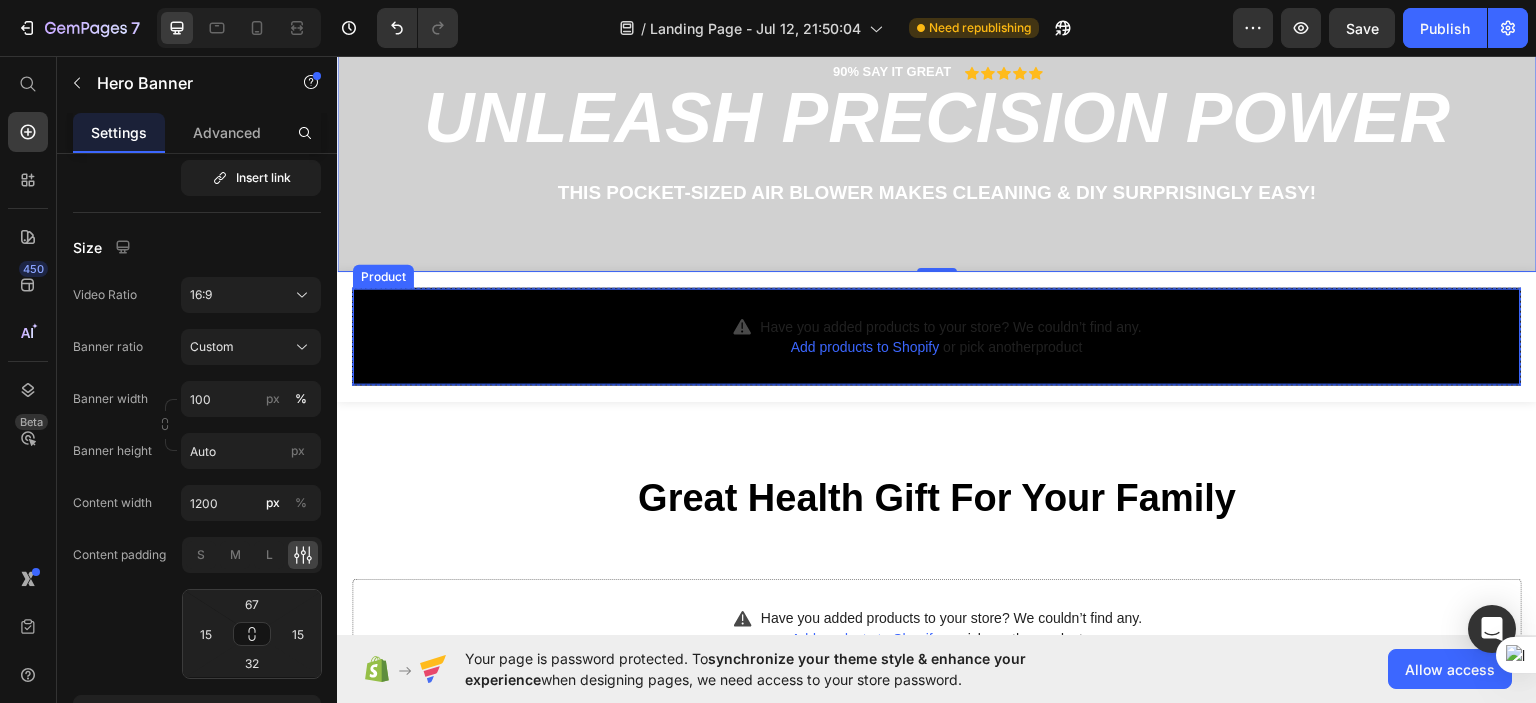 scroll, scrollTop: 0, scrollLeft: 0, axis: both 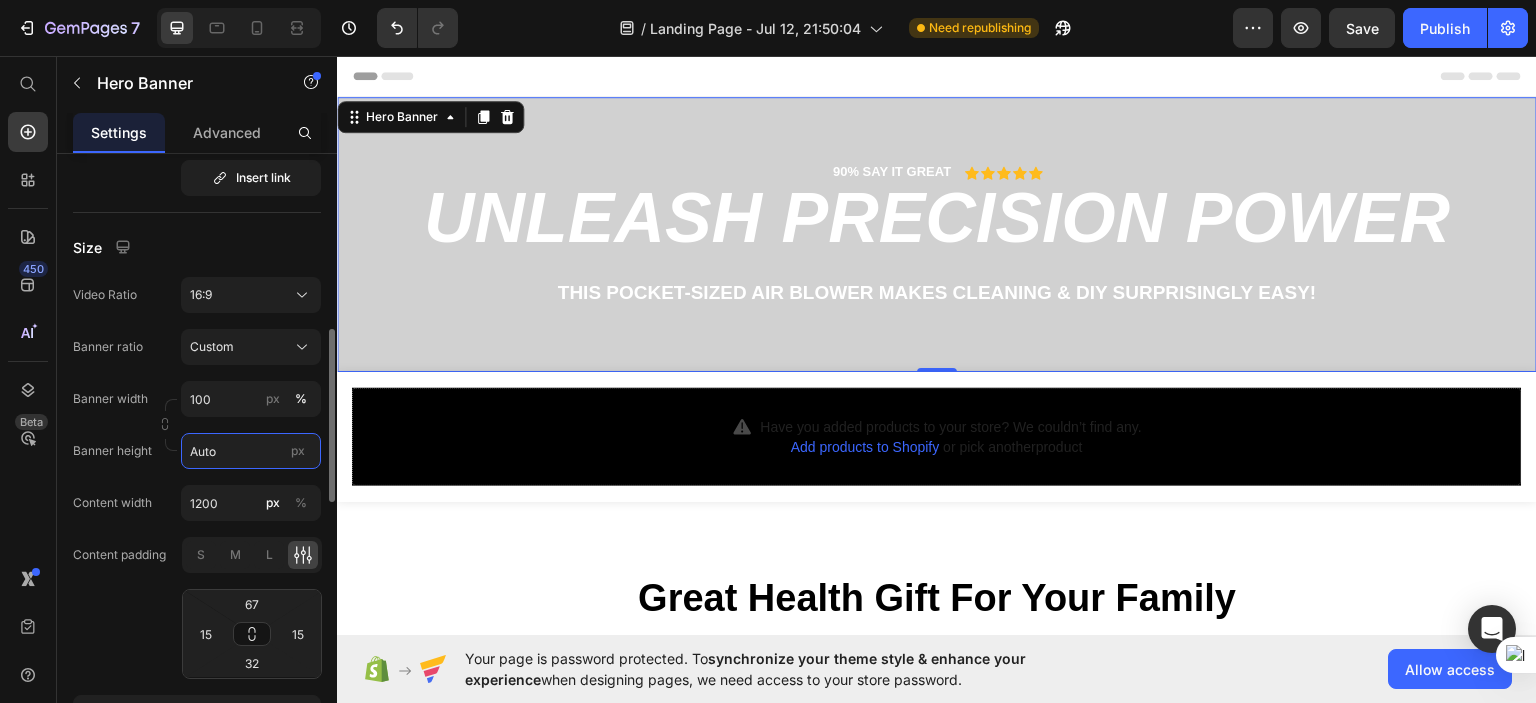 click on "Auto" at bounding box center [251, 451] 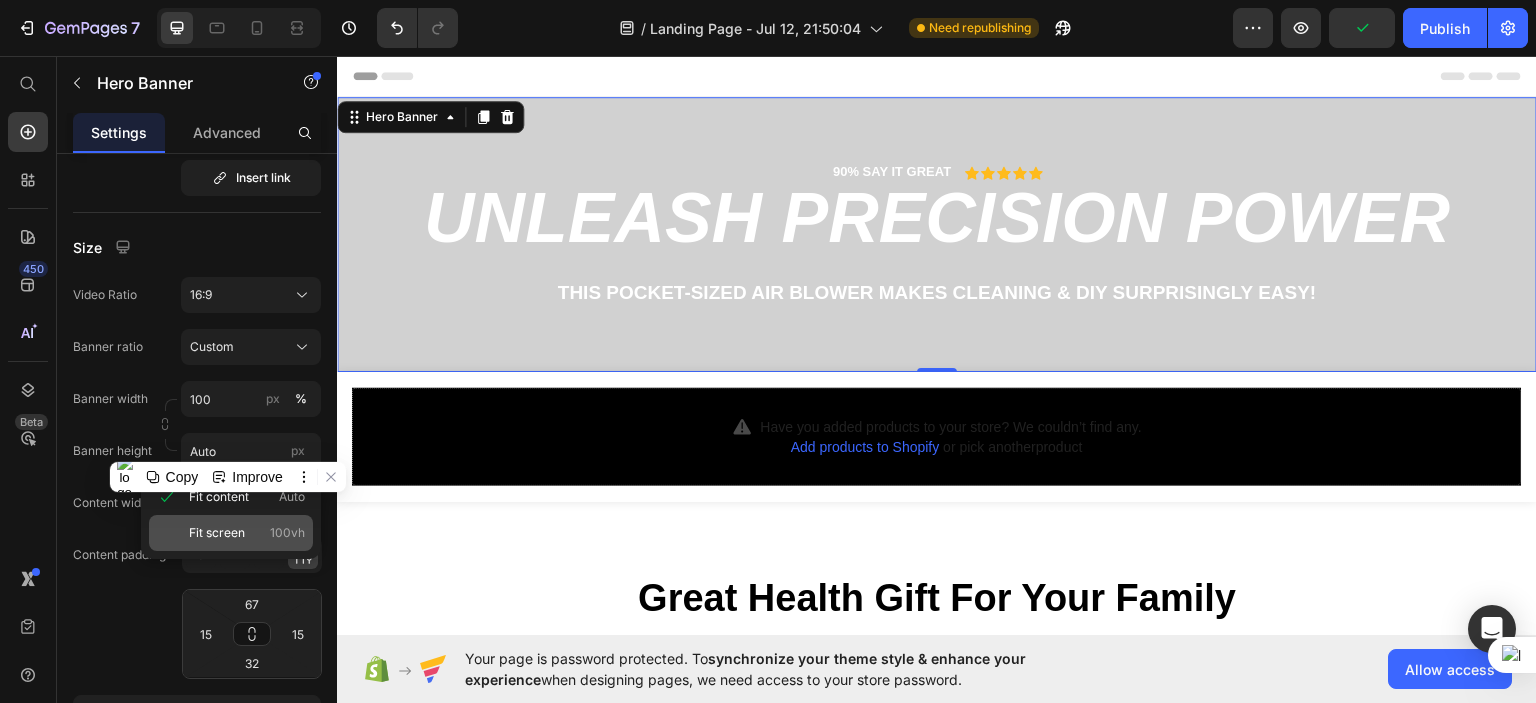 click on "Fit screen" at bounding box center (217, 533) 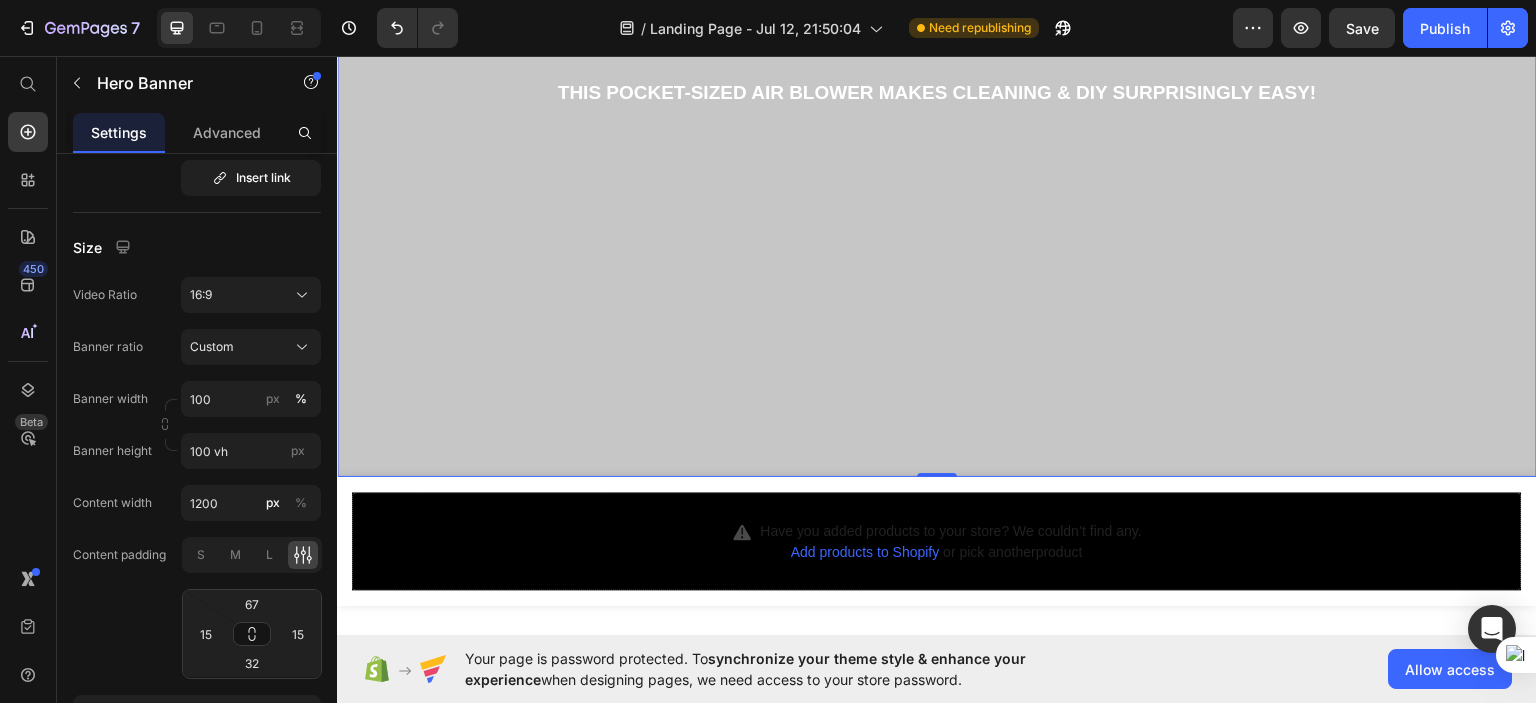 scroll, scrollTop: 200, scrollLeft: 0, axis: vertical 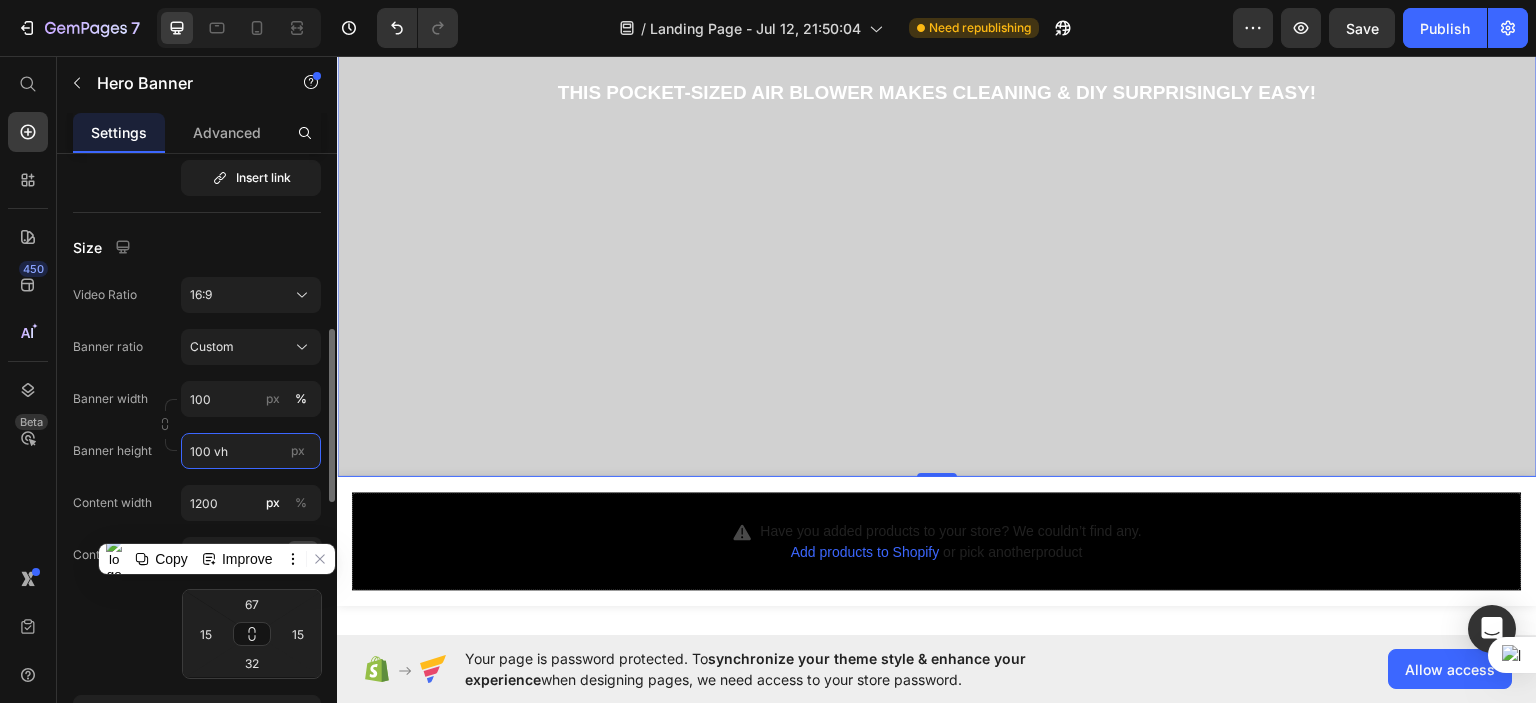 click on "100 vh" at bounding box center [251, 451] 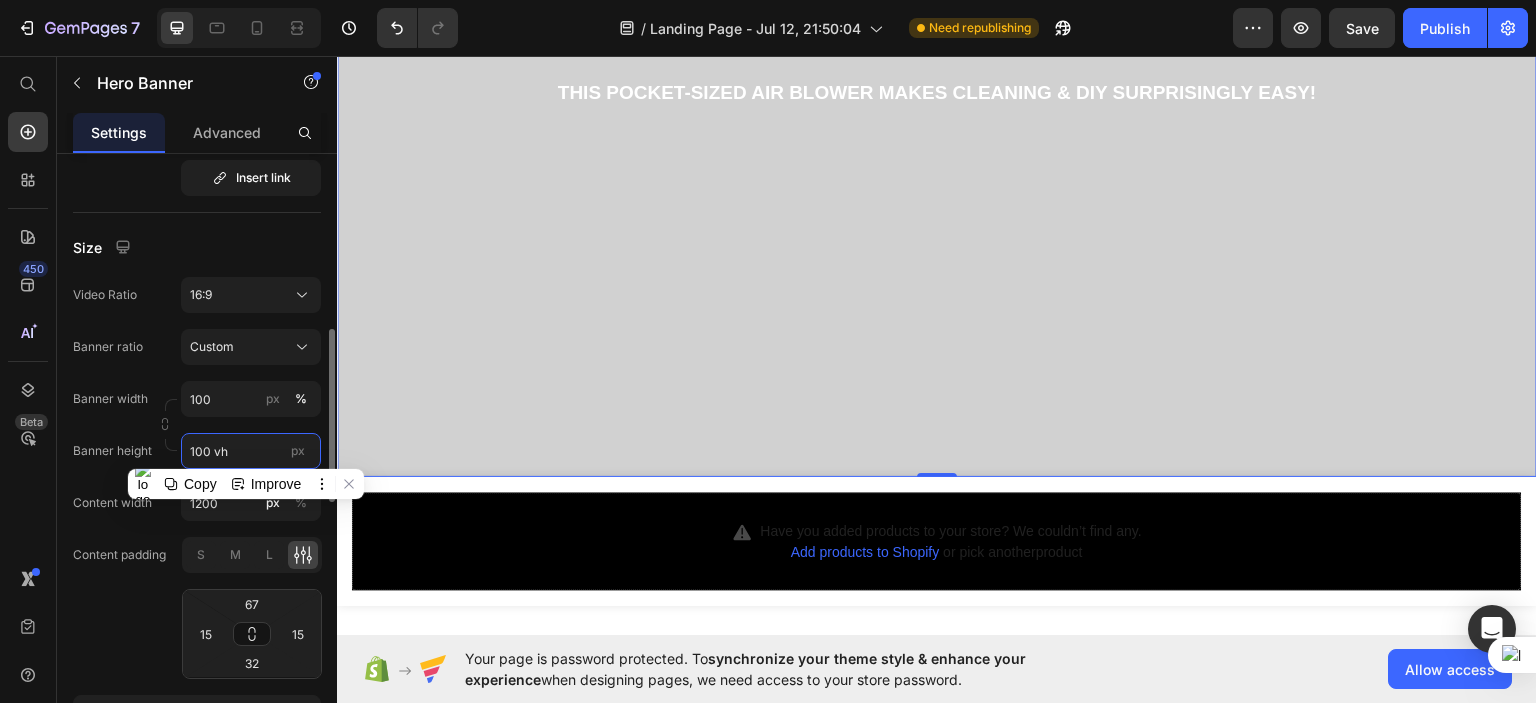 click on "100 vh" at bounding box center [251, 451] 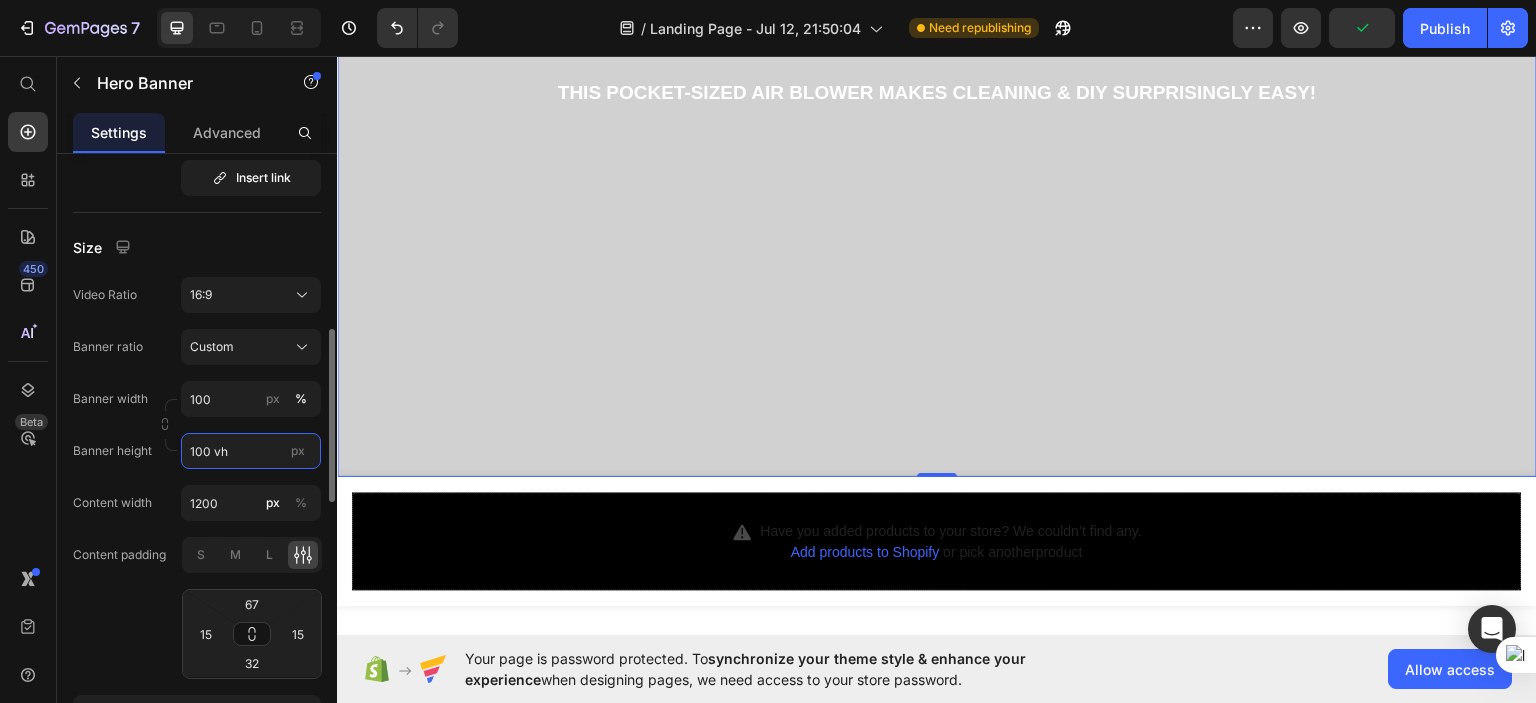 click on "100 vh" at bounding box center (251, 451) 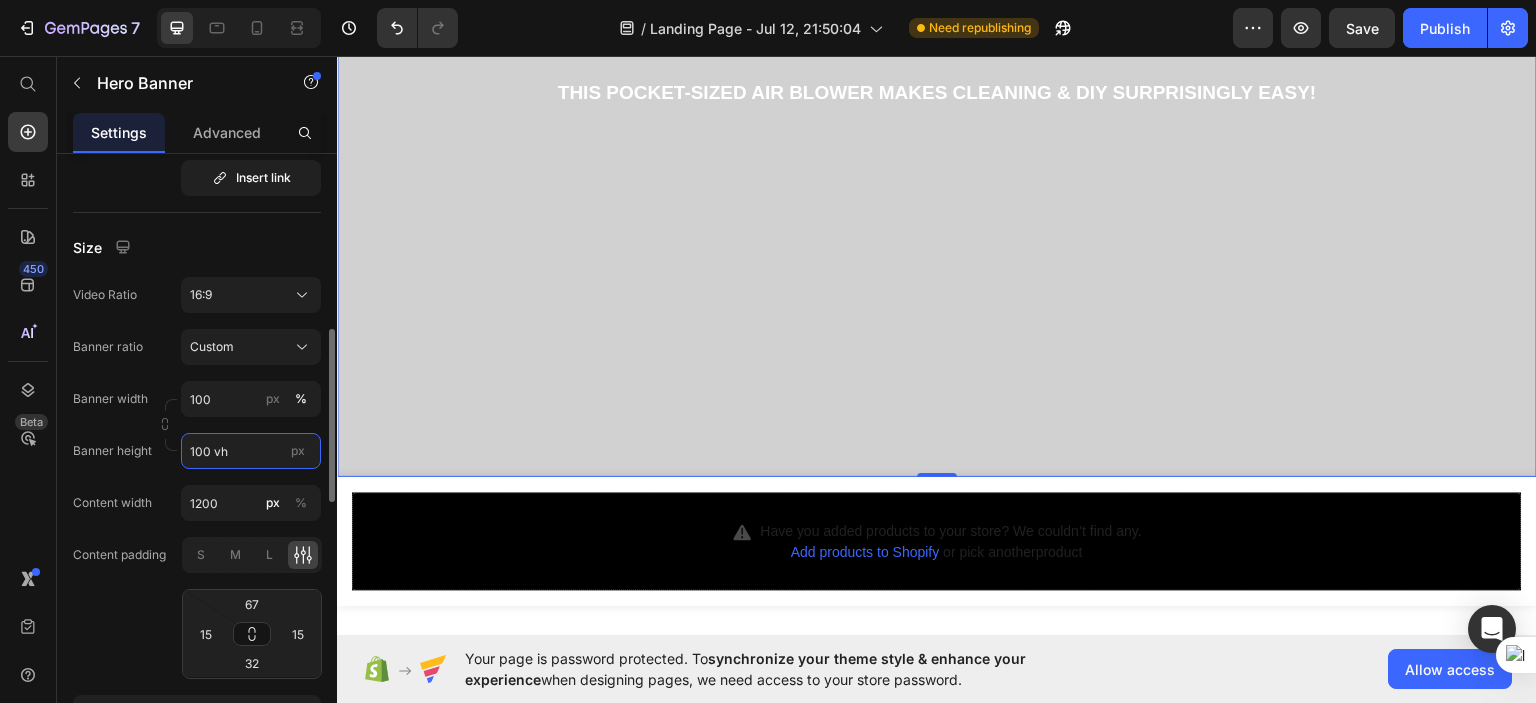 drag, startPoint x: 208, startPoint y: 447, endPoint x: 159, endPoint y: 446, distance: 49.010204 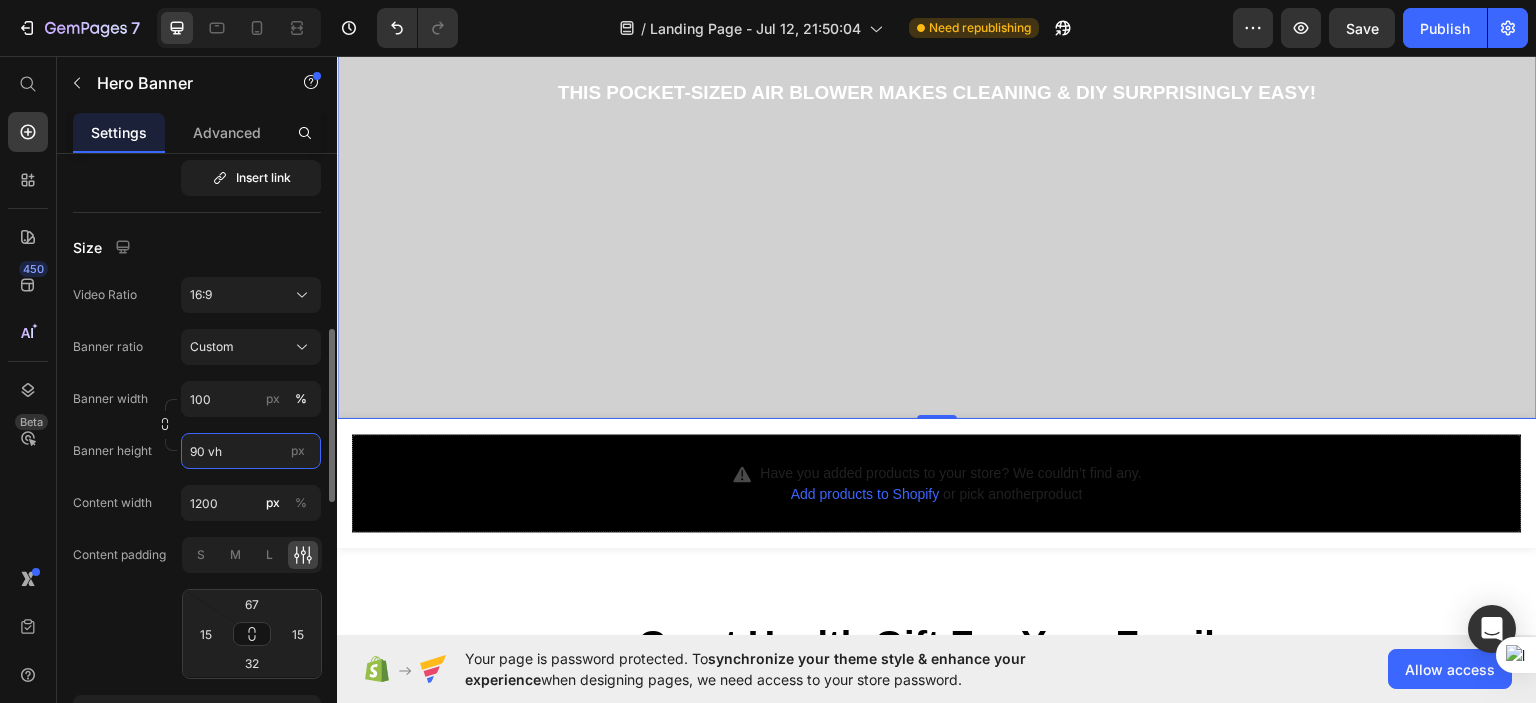 click on "90 vh" at bounding box center [251, 451] 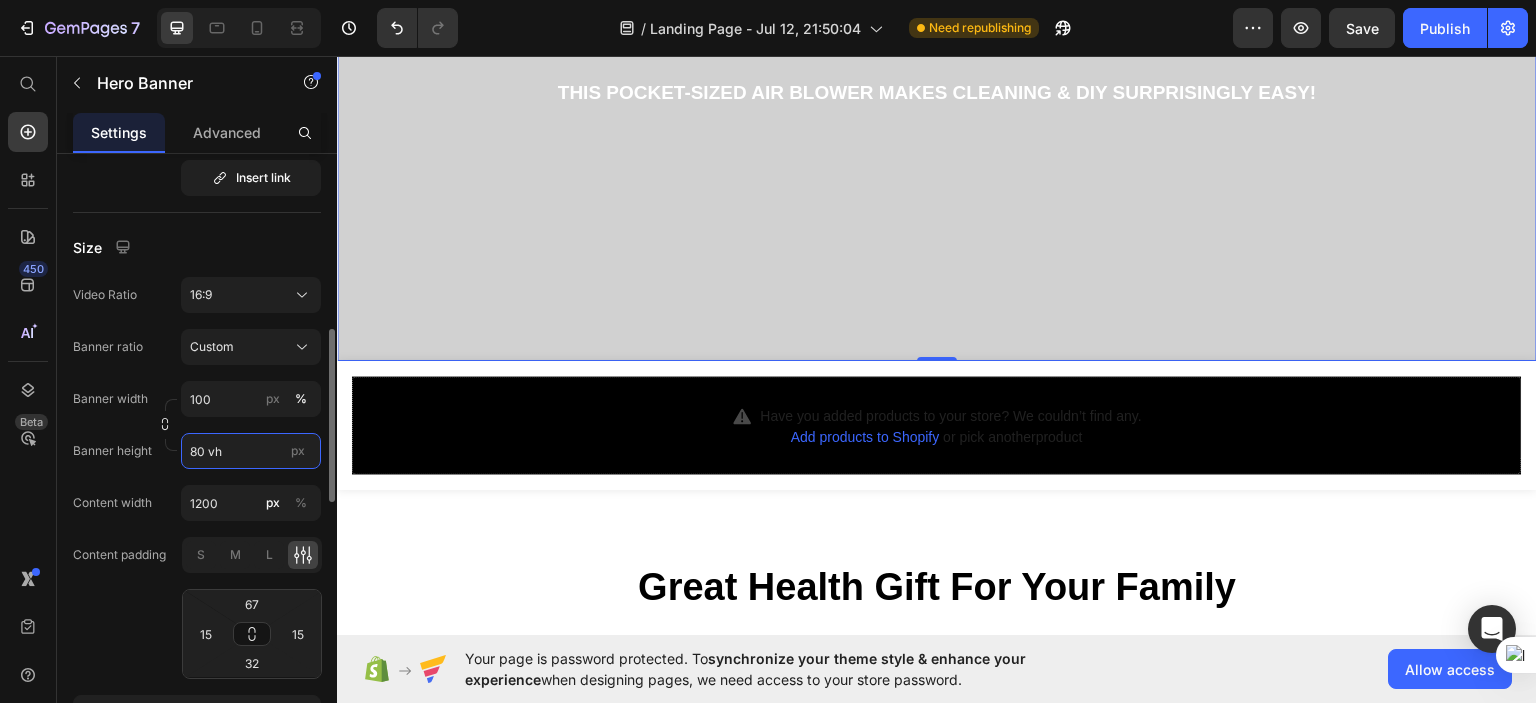 click on "80 vh" at bounding box center [251, 451] 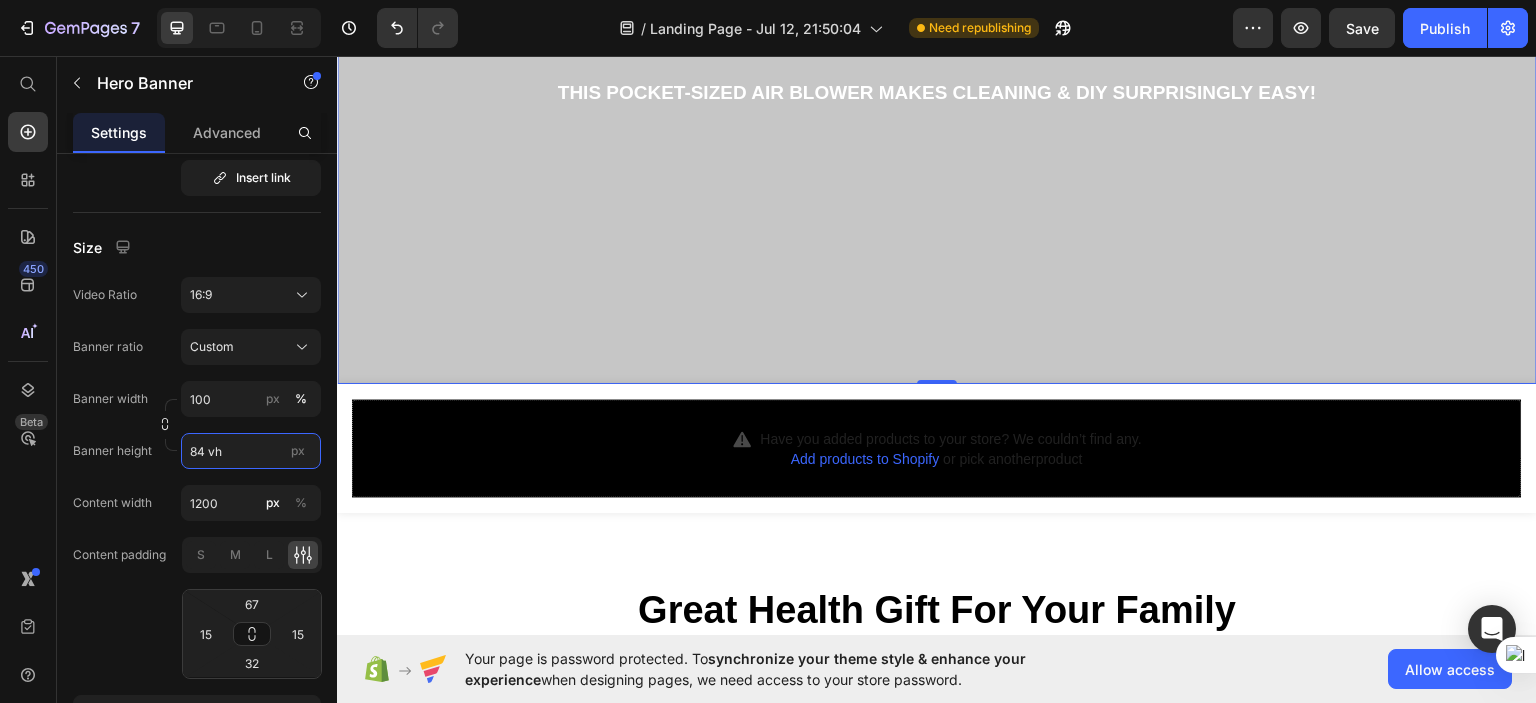 scroll, scrollTop: 0, scrollLeft: 0, axis: both 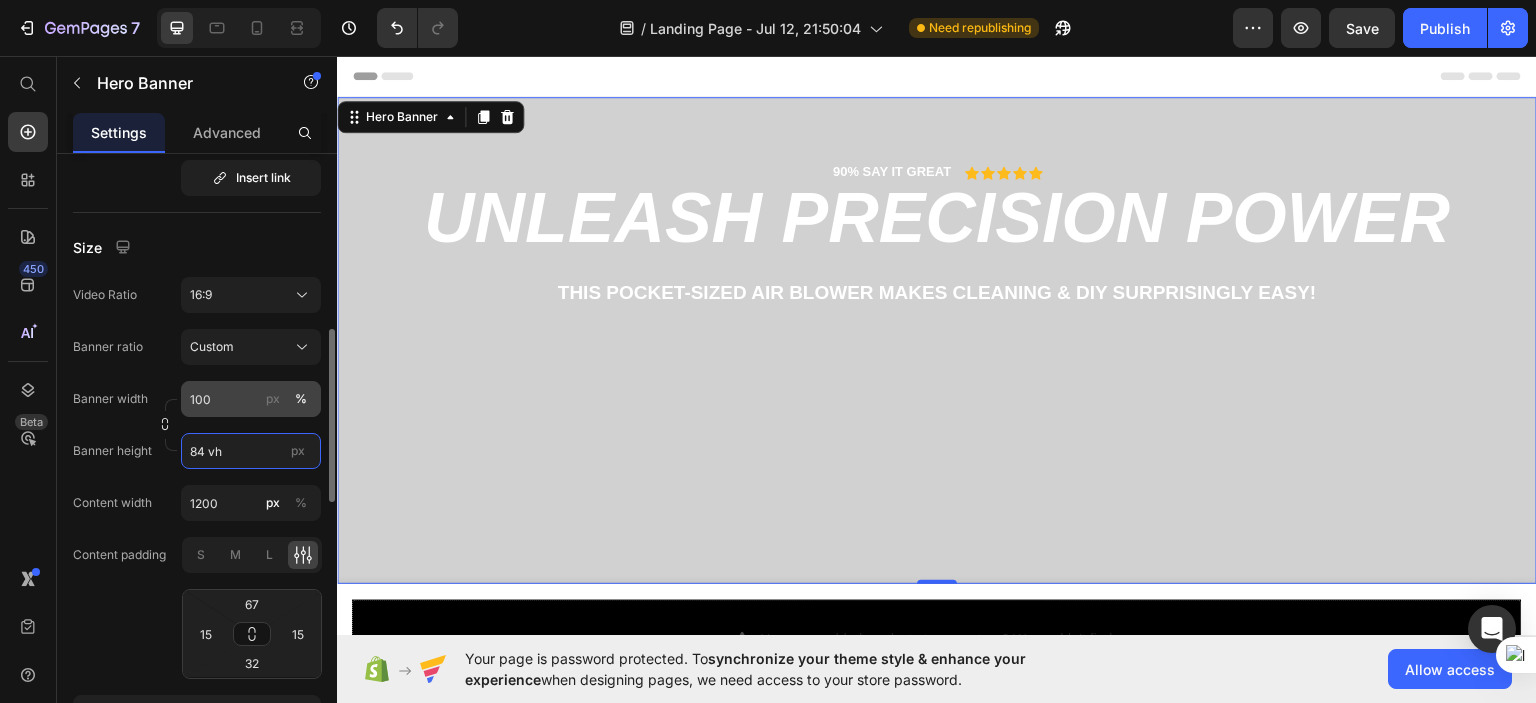 type on "84 vh" 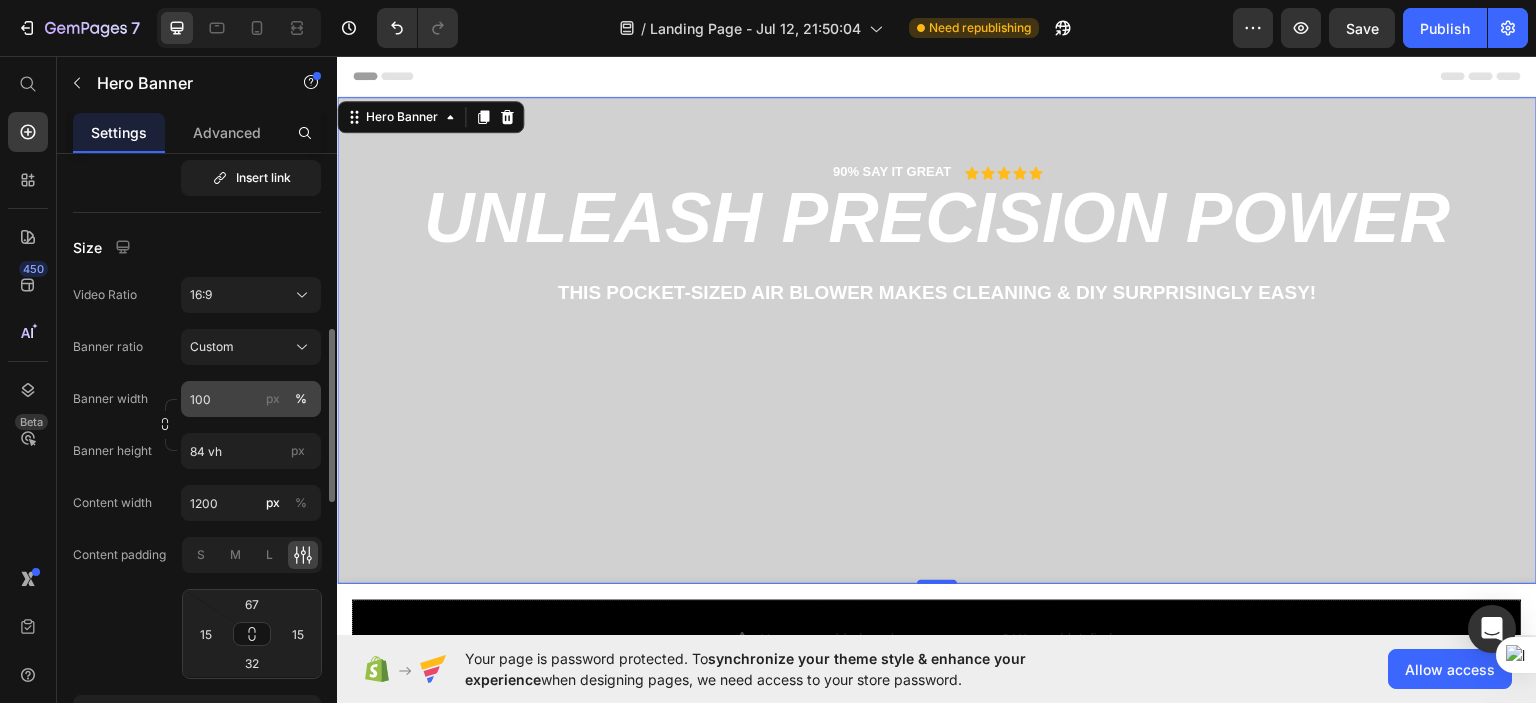 click on "px" at bounding box center [273, 399] 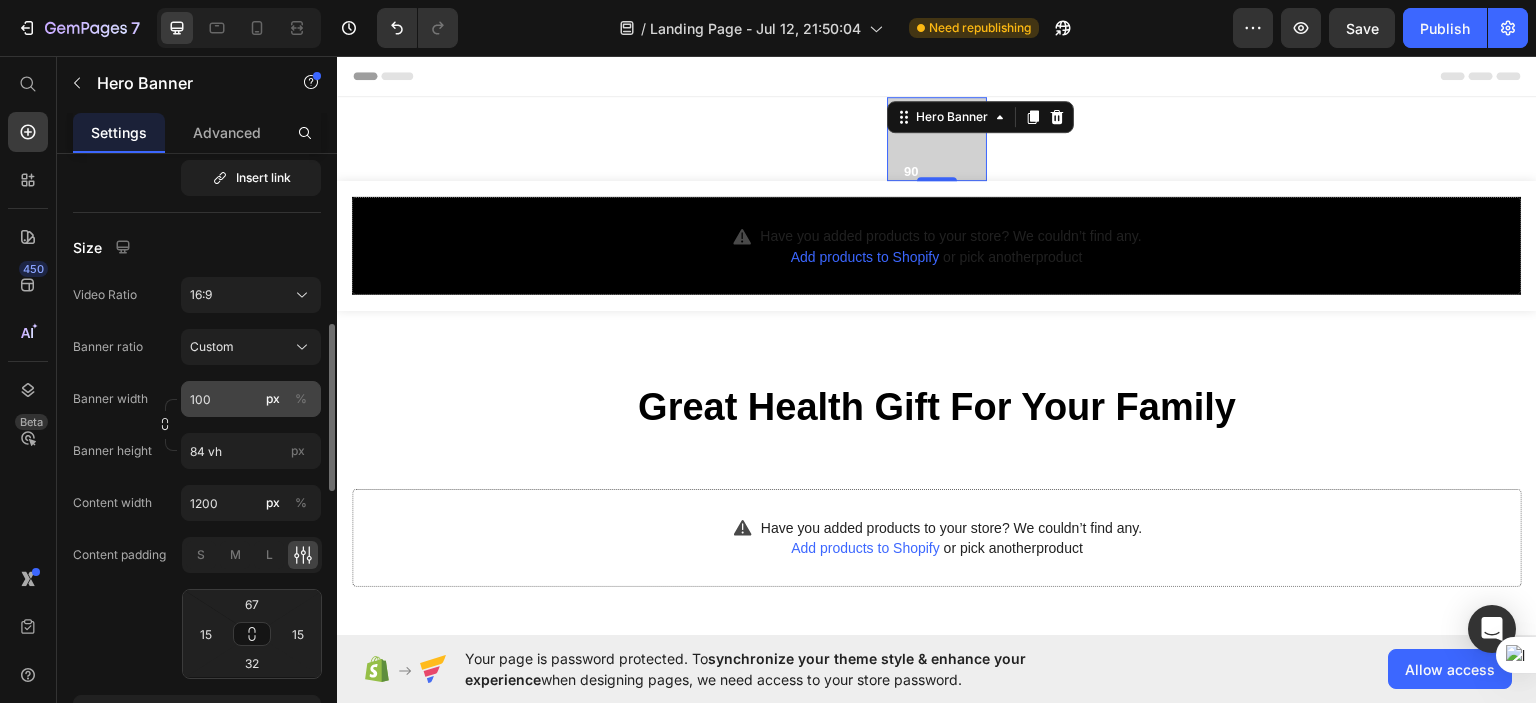 click on "%" at bounding box center (301, 399) 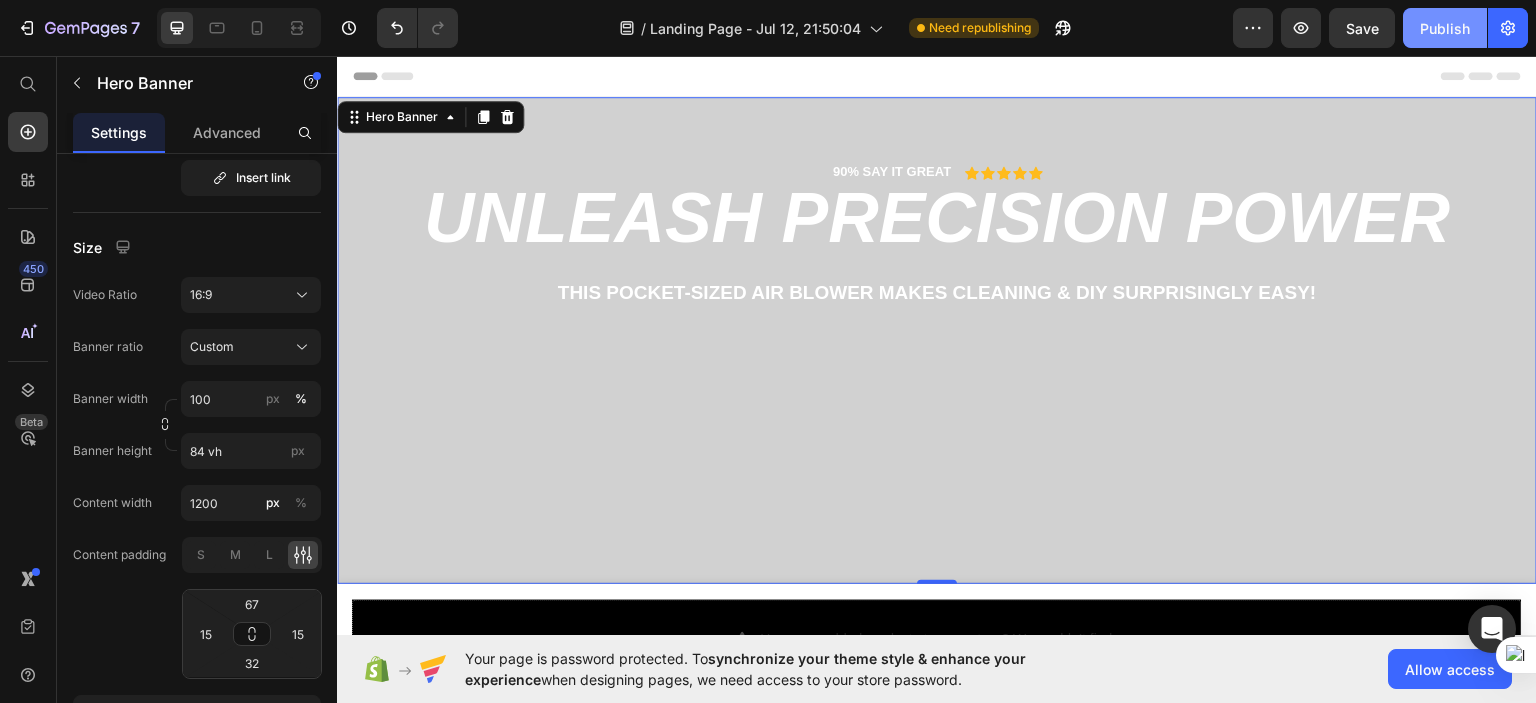 click on "Publish" 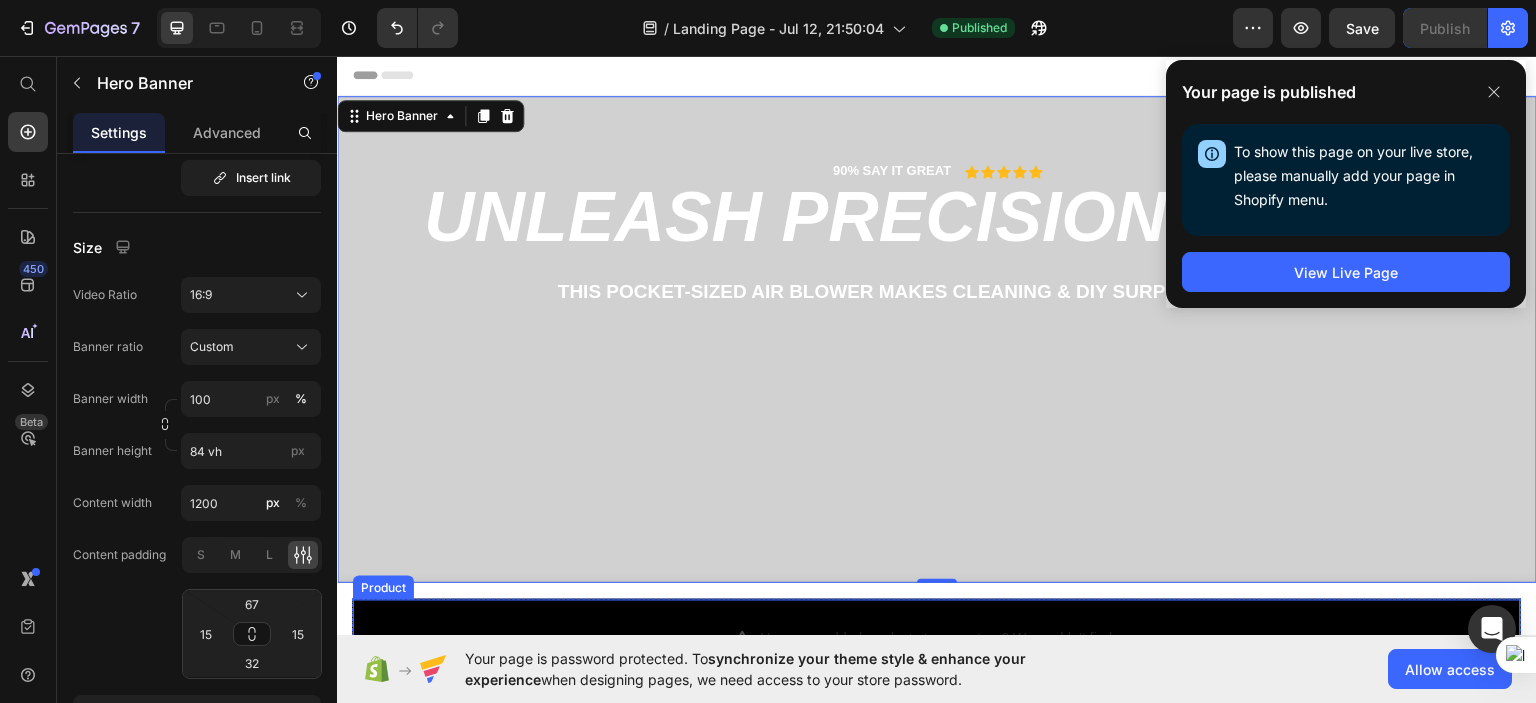 scroll, scrollTop: 0, scrollLeft: 0, axis: both 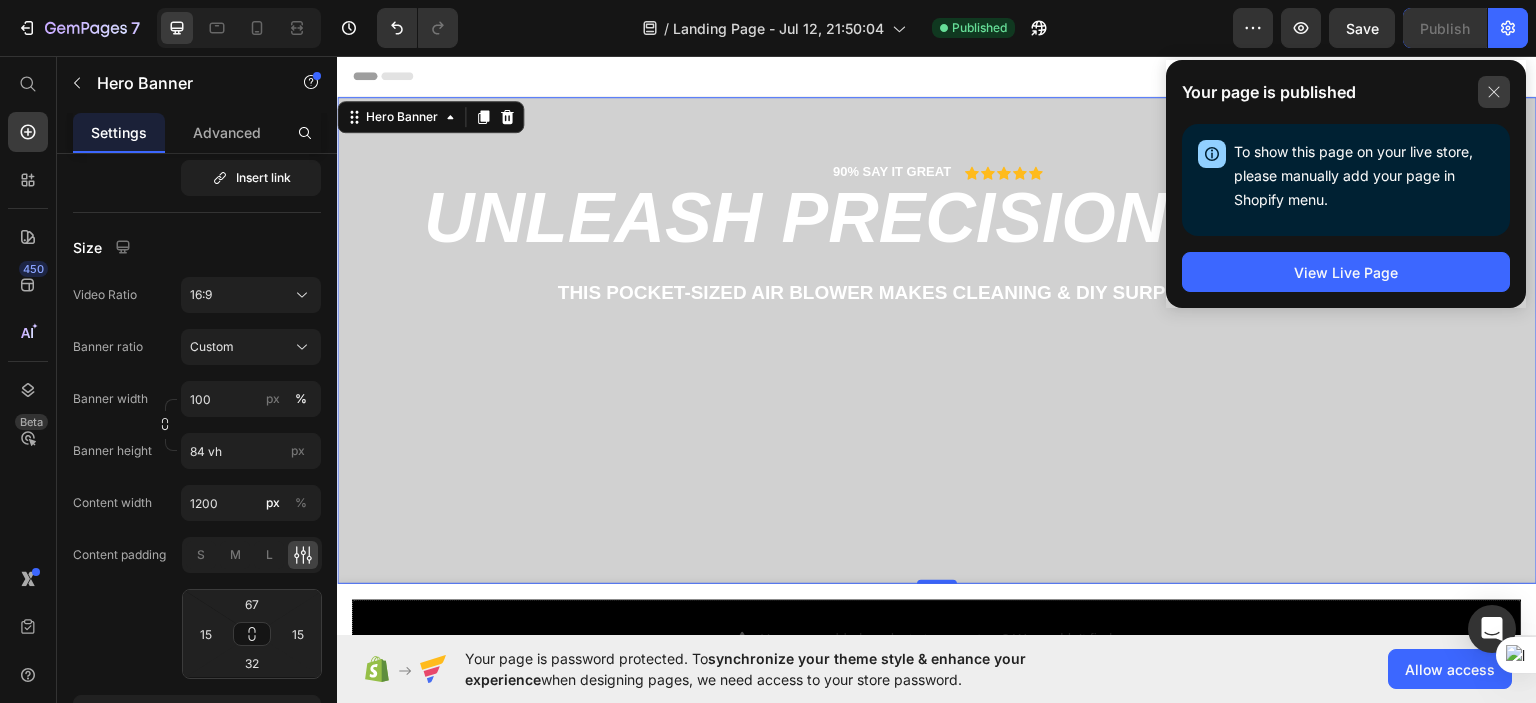 click 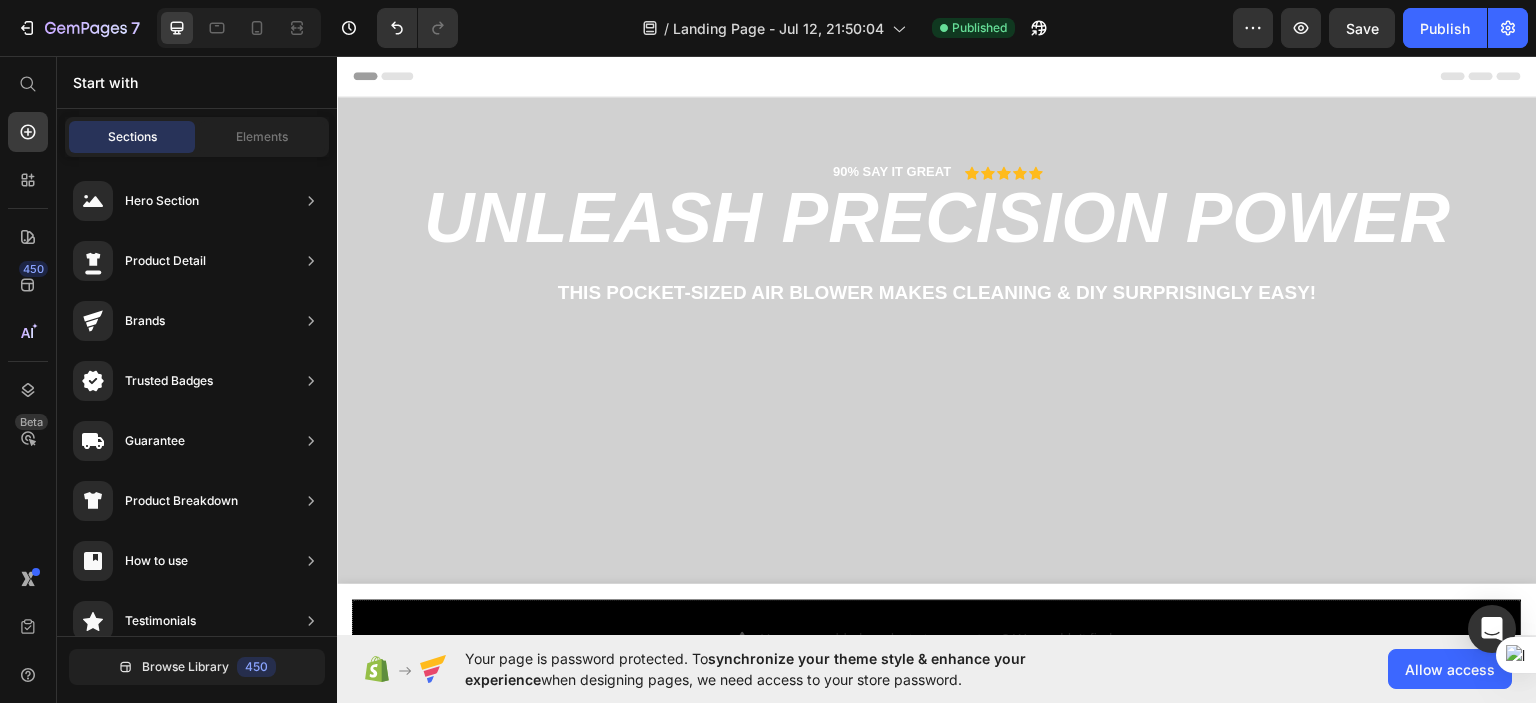 click on "Header" at bounding box center [937, 75] 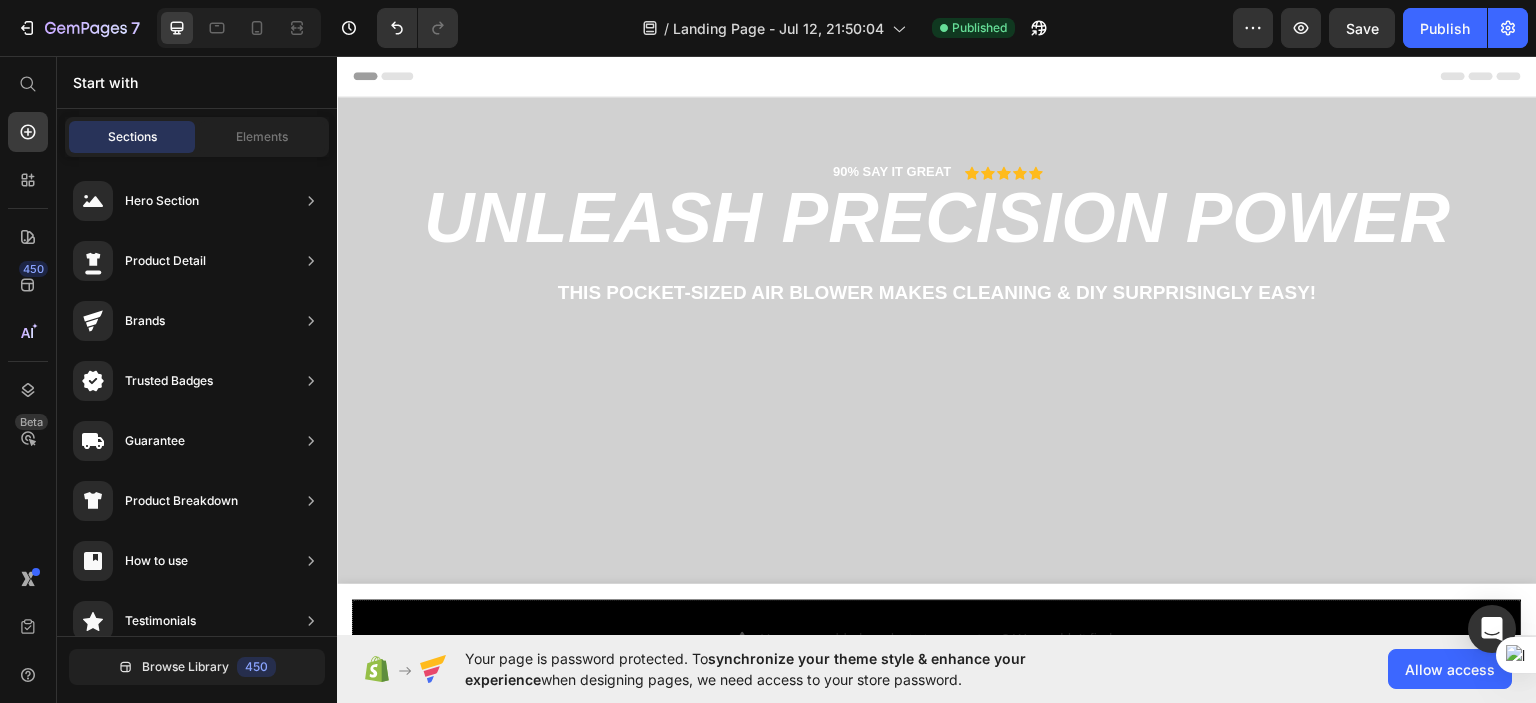 click on "Header" at bounding box center [383, 75] 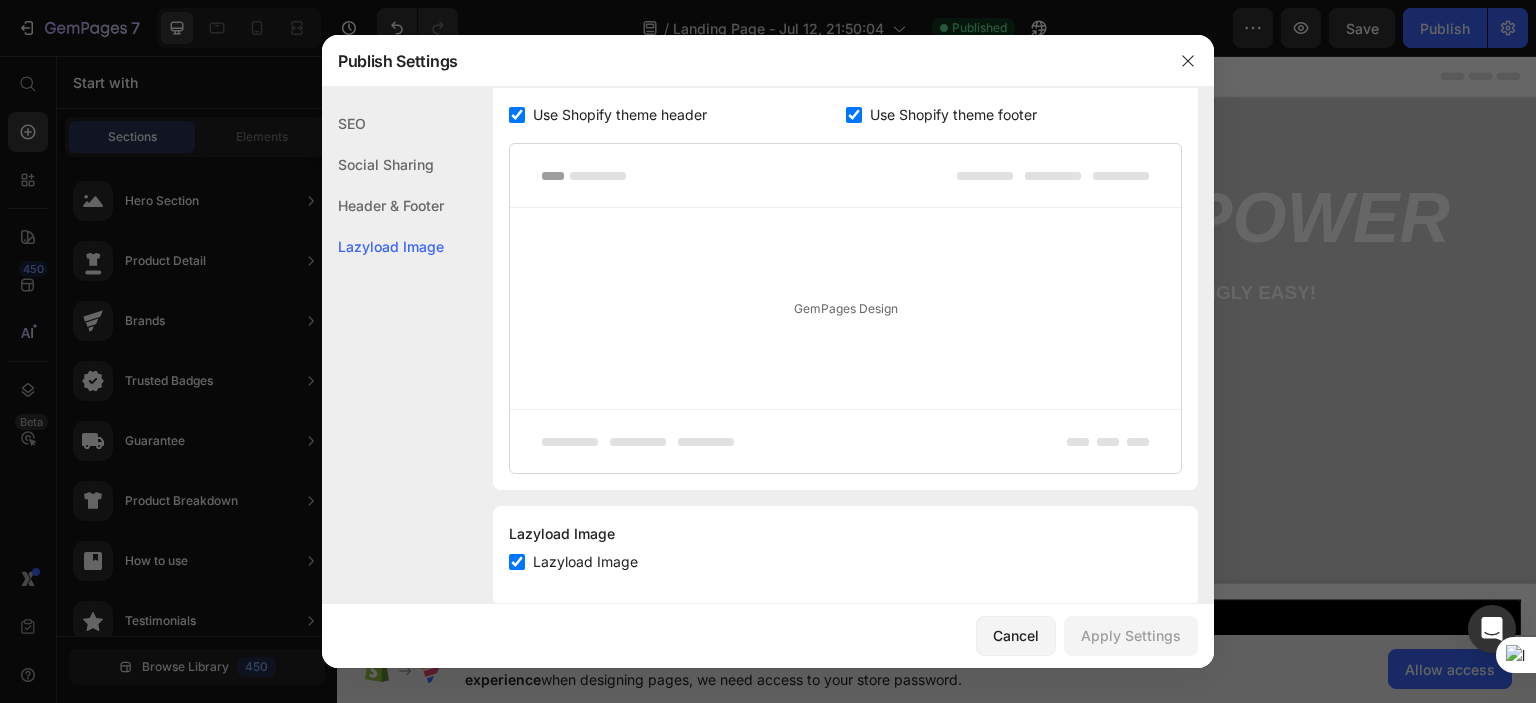 scroll, scrollTop: 1068, scrollLeft: 0, axis: vertical 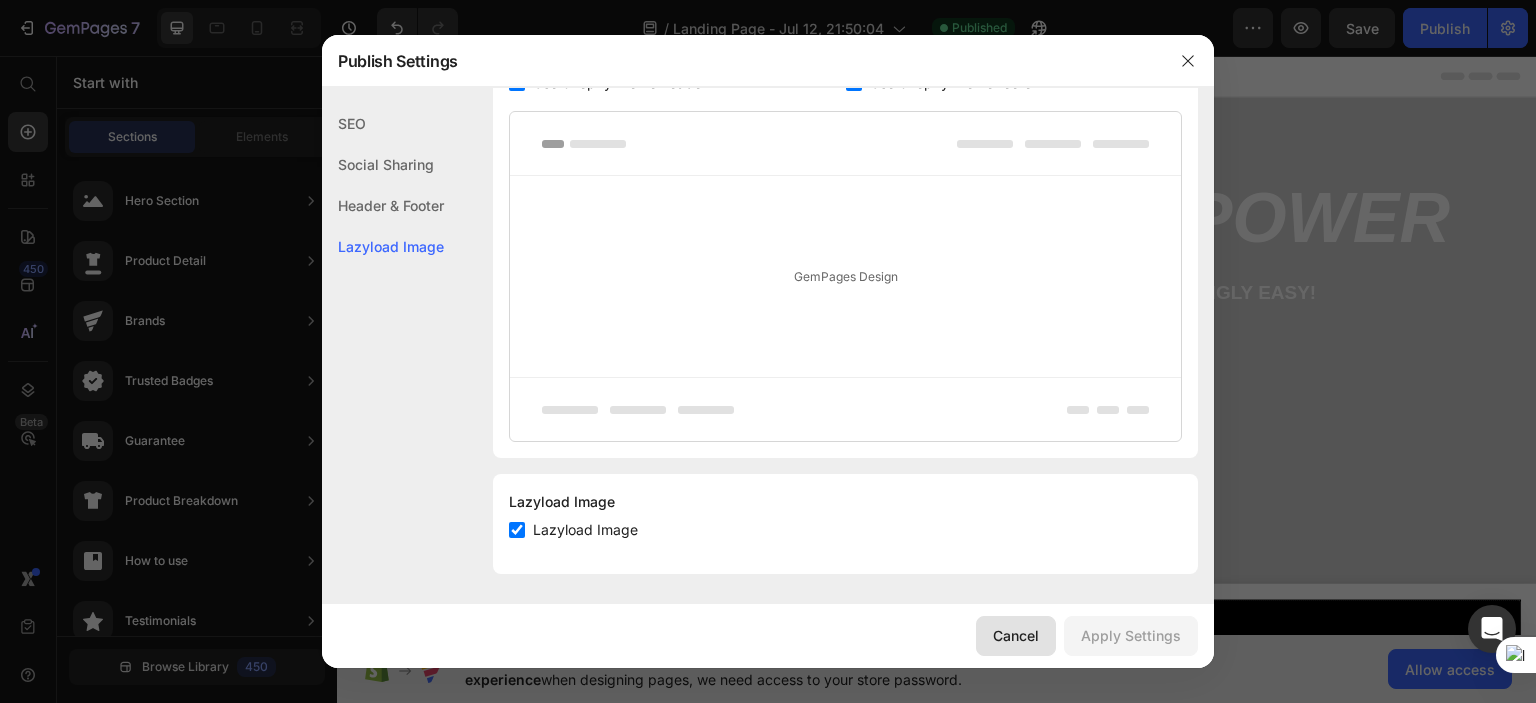 click on "Cancel" at bounding box center [1016, 635] 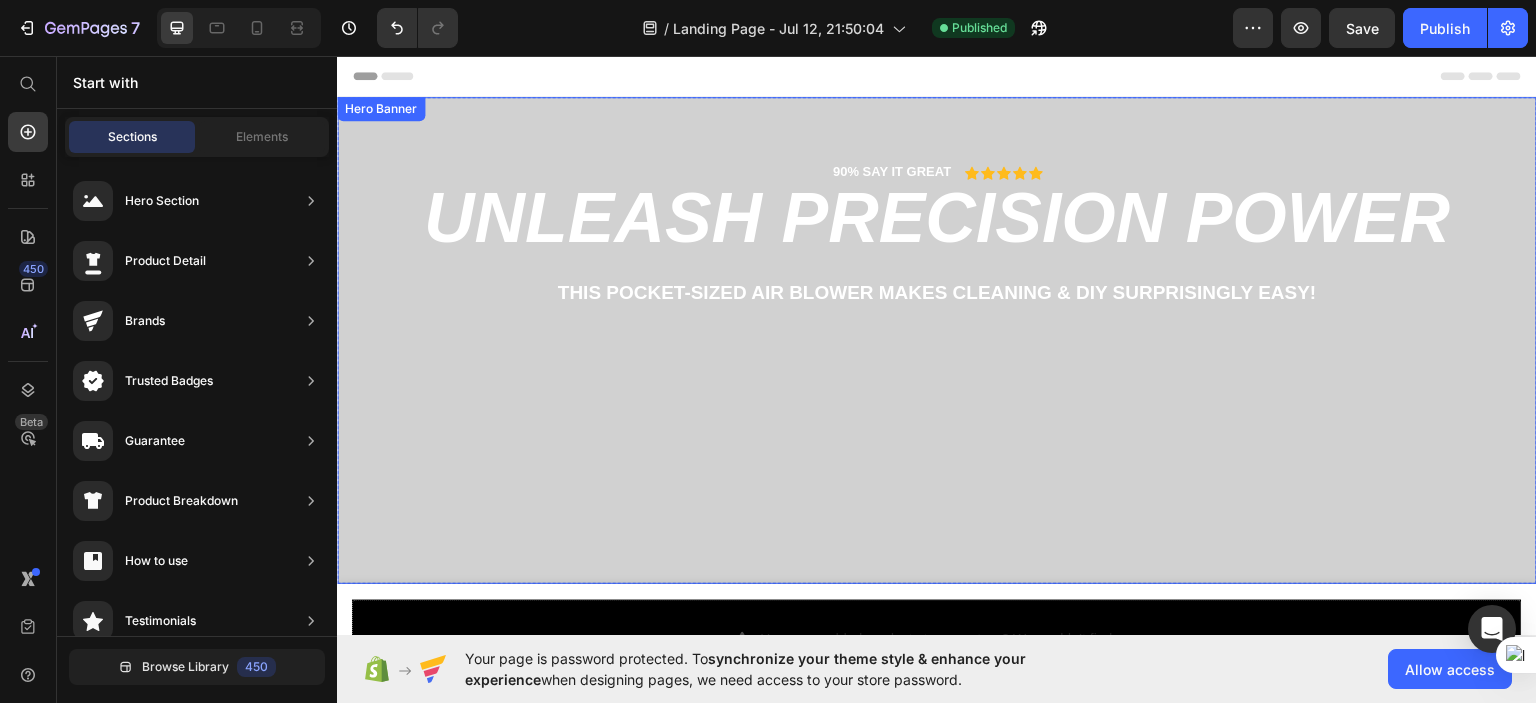 scroll, scrollTop: 400, scrollLeft: 0, axis: vertical 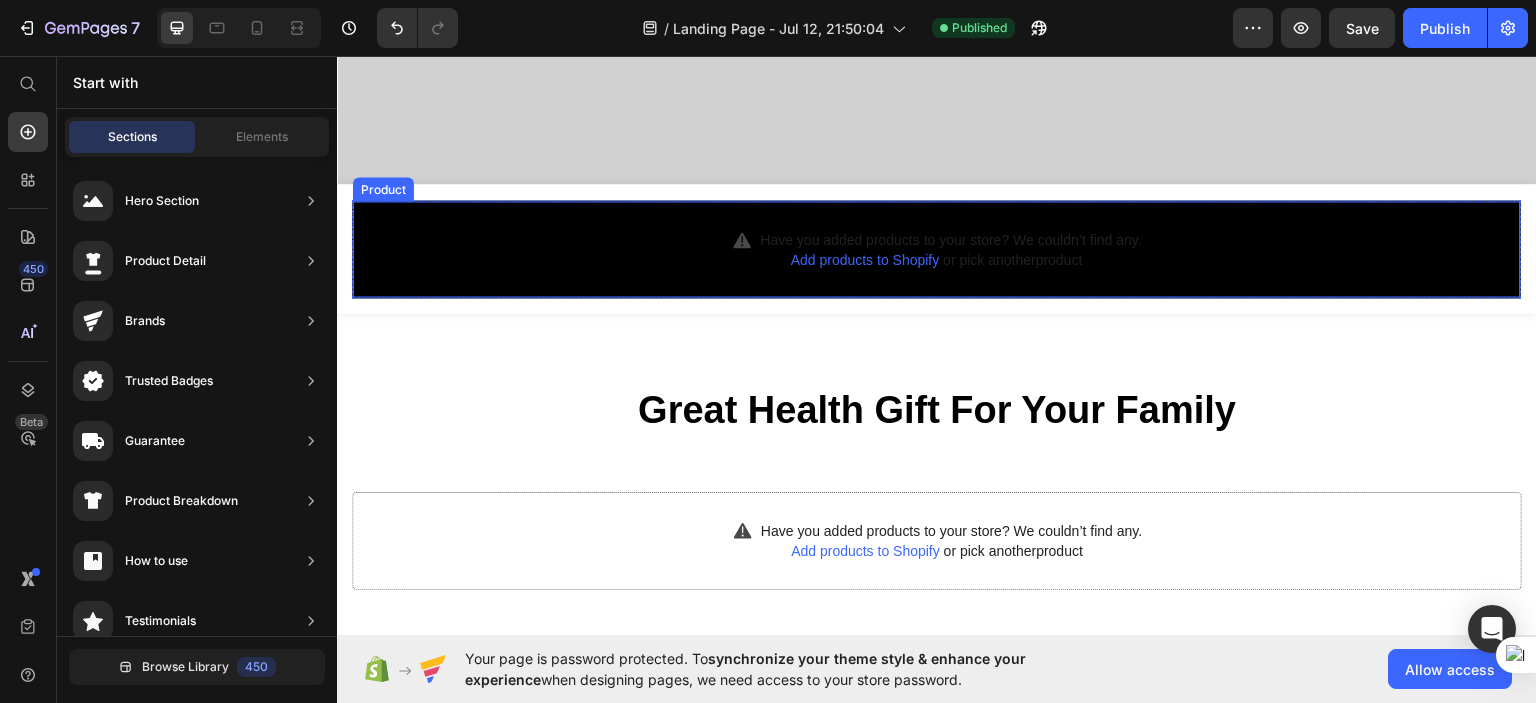 click on "Have you added products to your store? We couldn’t find any. Add products to Shopify   or pick another  product Product" at bounding box center [937, 248] 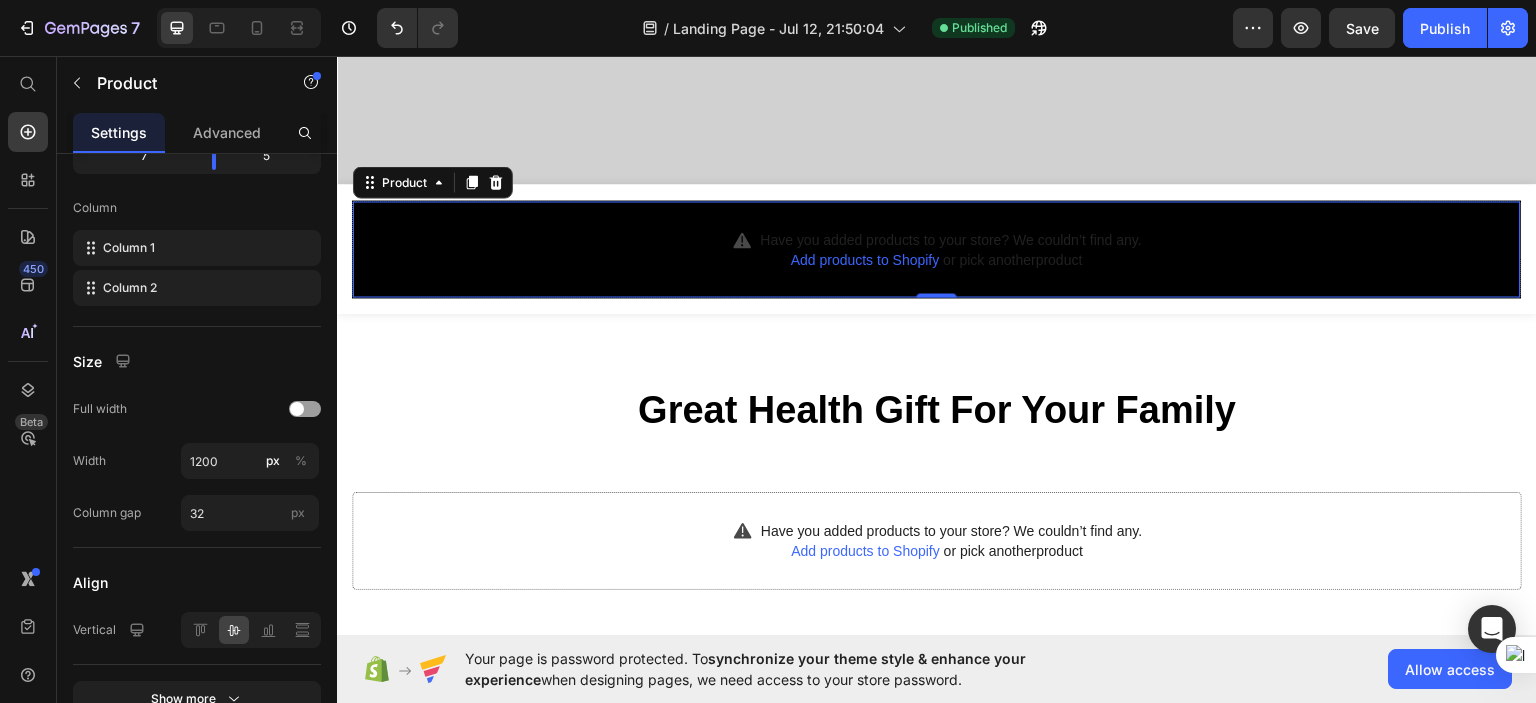 scroll, scrollTop: 0, scrollLeft: 0, axis: both 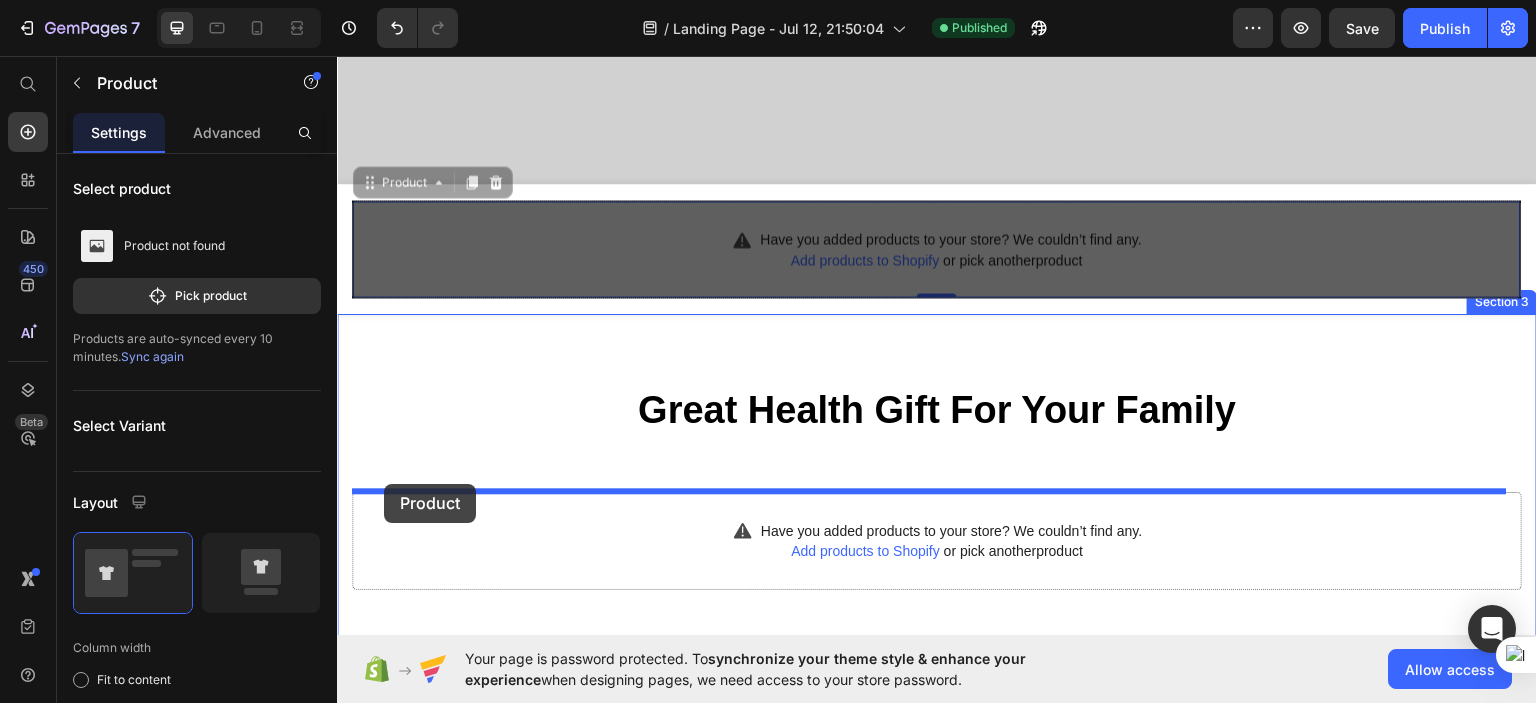 drag, startPoint x: 371, startPoint y: 185, endPoint x: 384, endPoint y: 483, distance: 298.28342 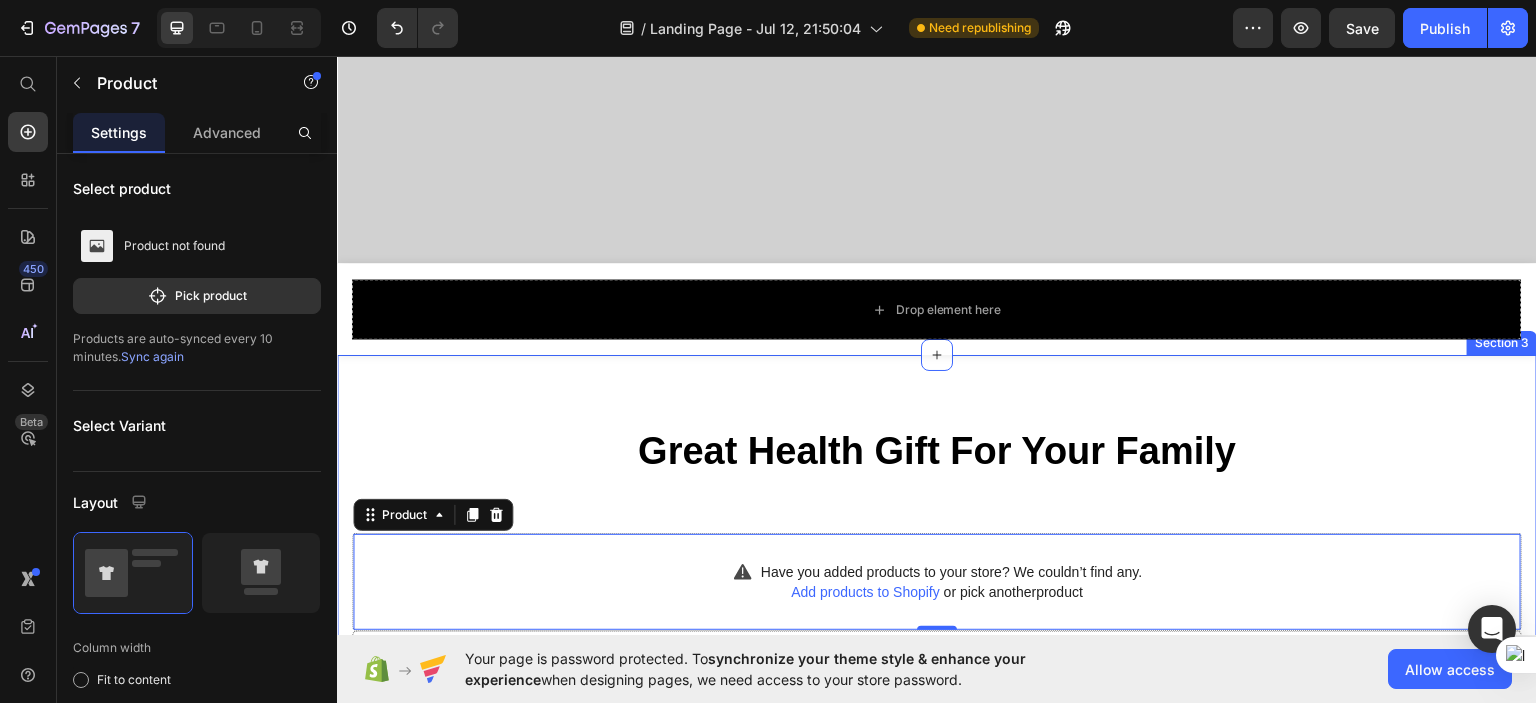 scroll, scrollTop: 300, scrollLeft: 0, axis: vertical 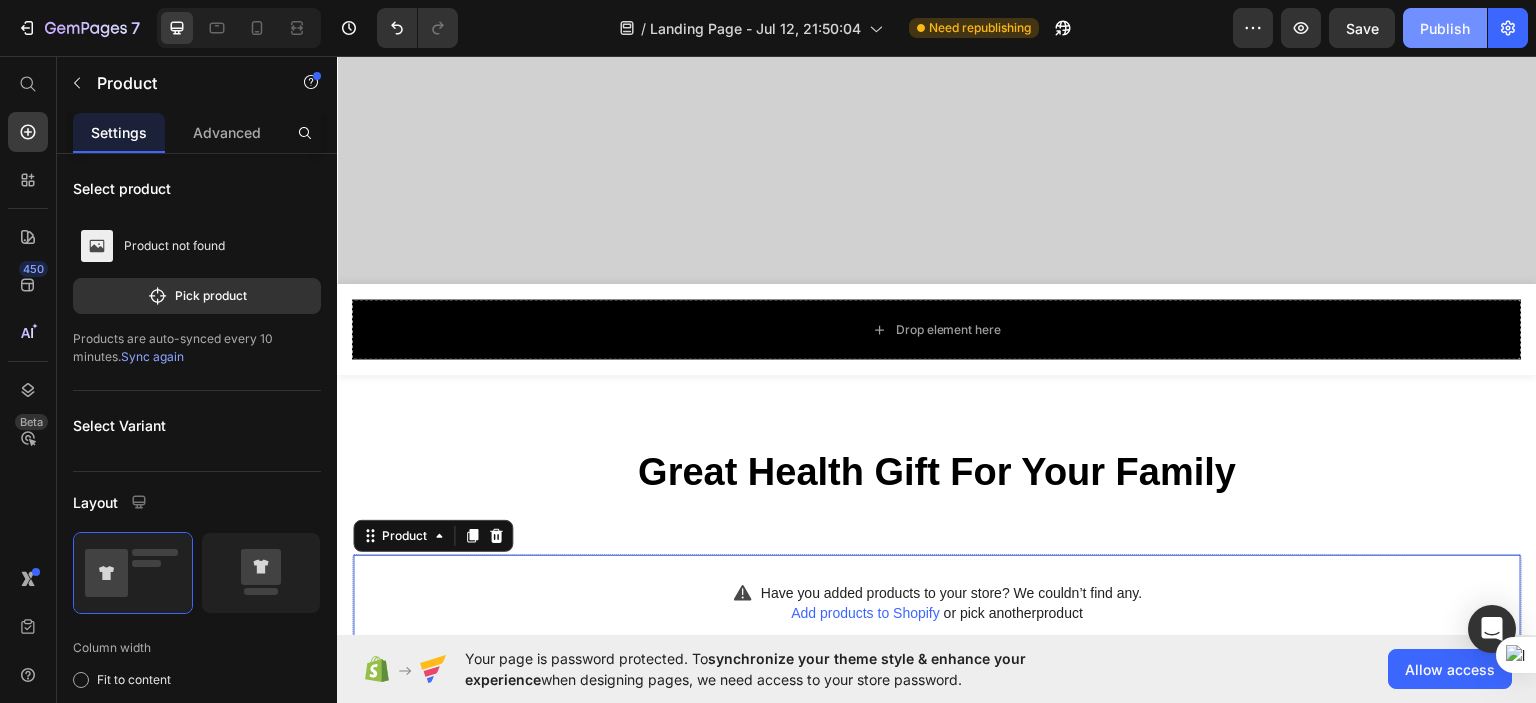 click on "Publish" at bounding box center (1445, 28) 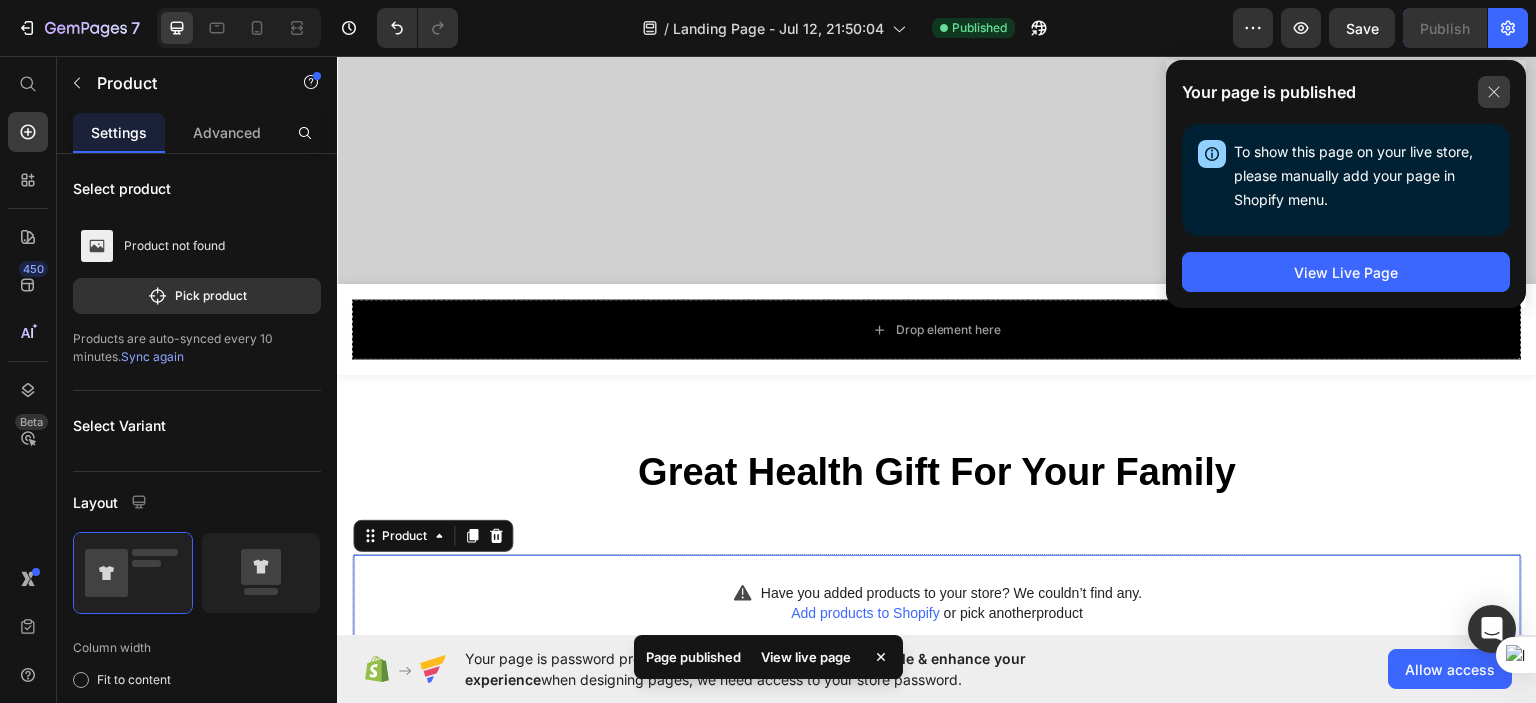 click 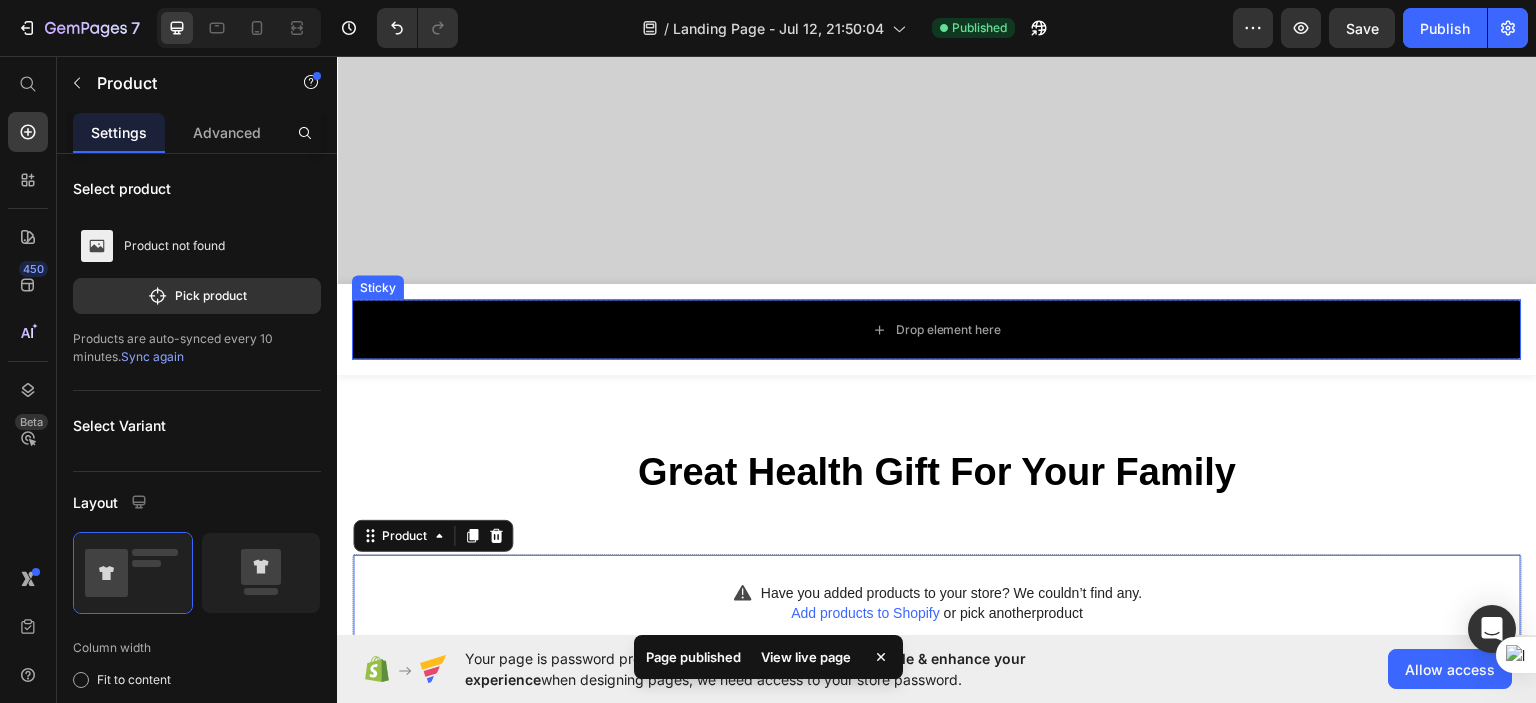 click on "Sticky" at bounding box center [378, 287] 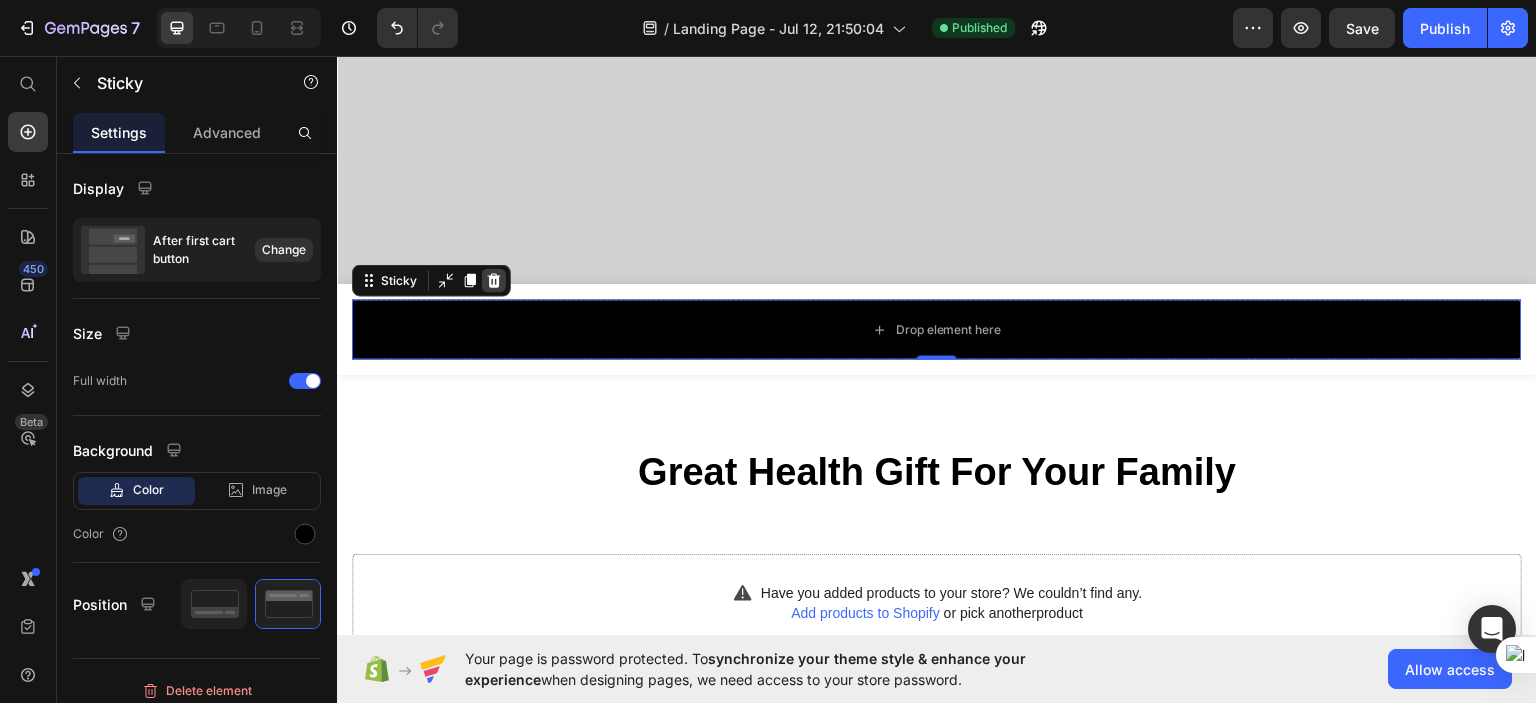 click 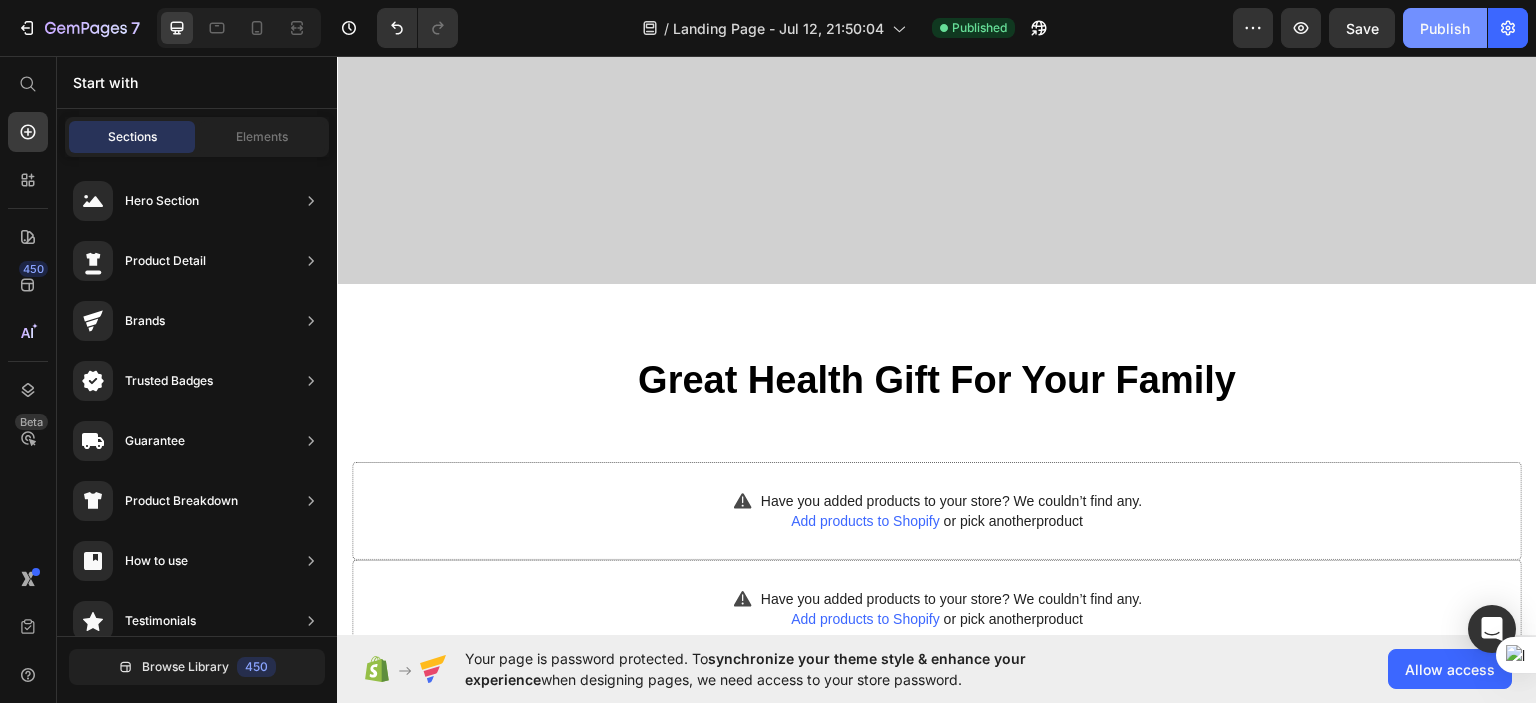 click on "Publish" at bounding box center (1445, 28) 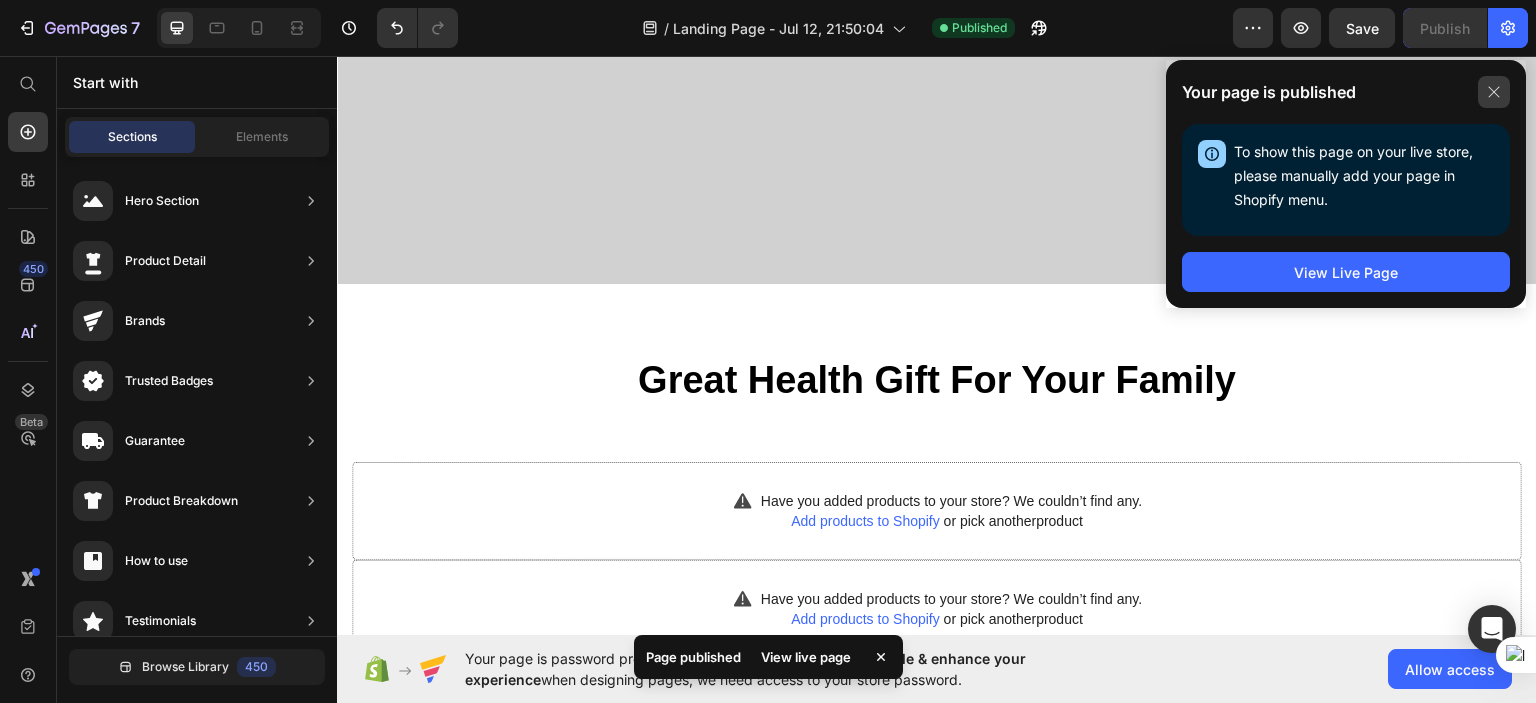 click 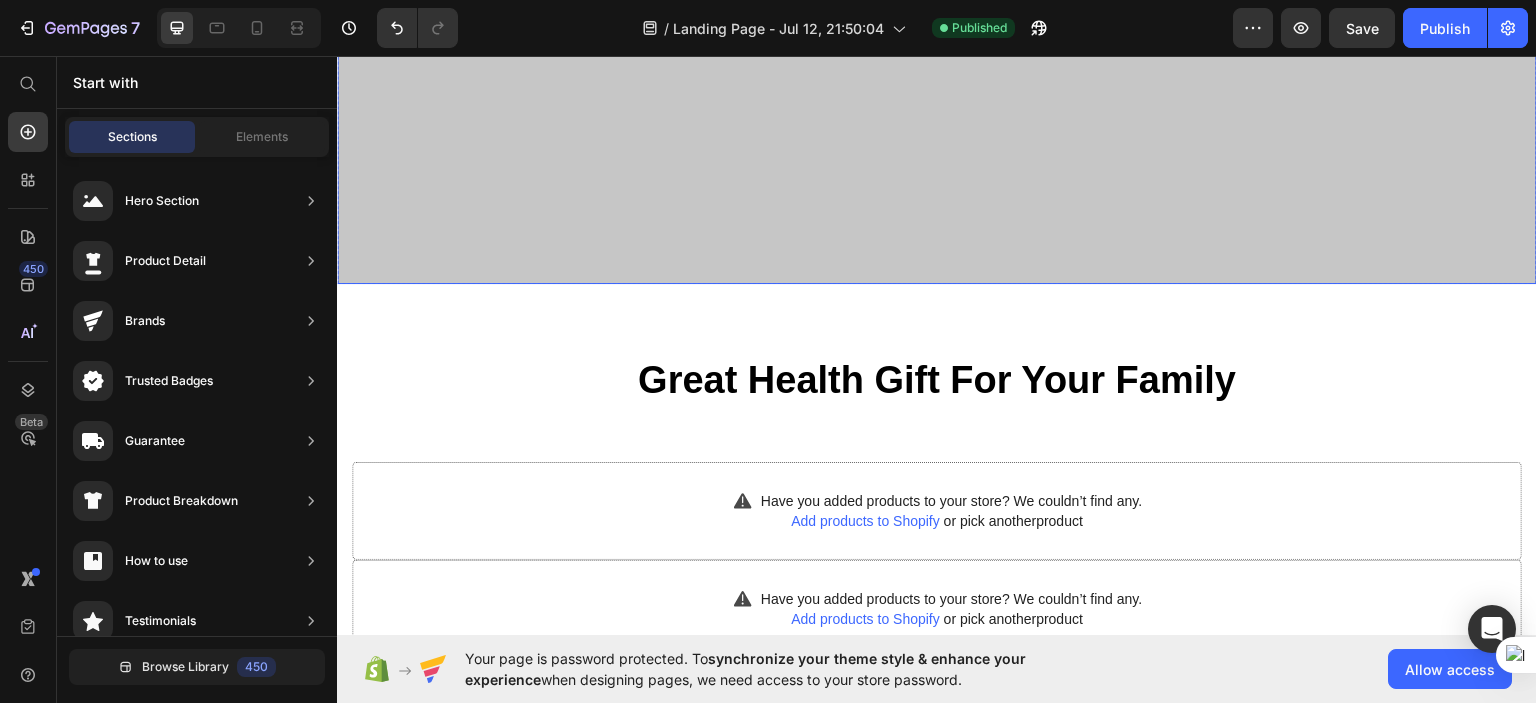 scroll, scrollTop: 0, scrollLeft: 0, axis: both 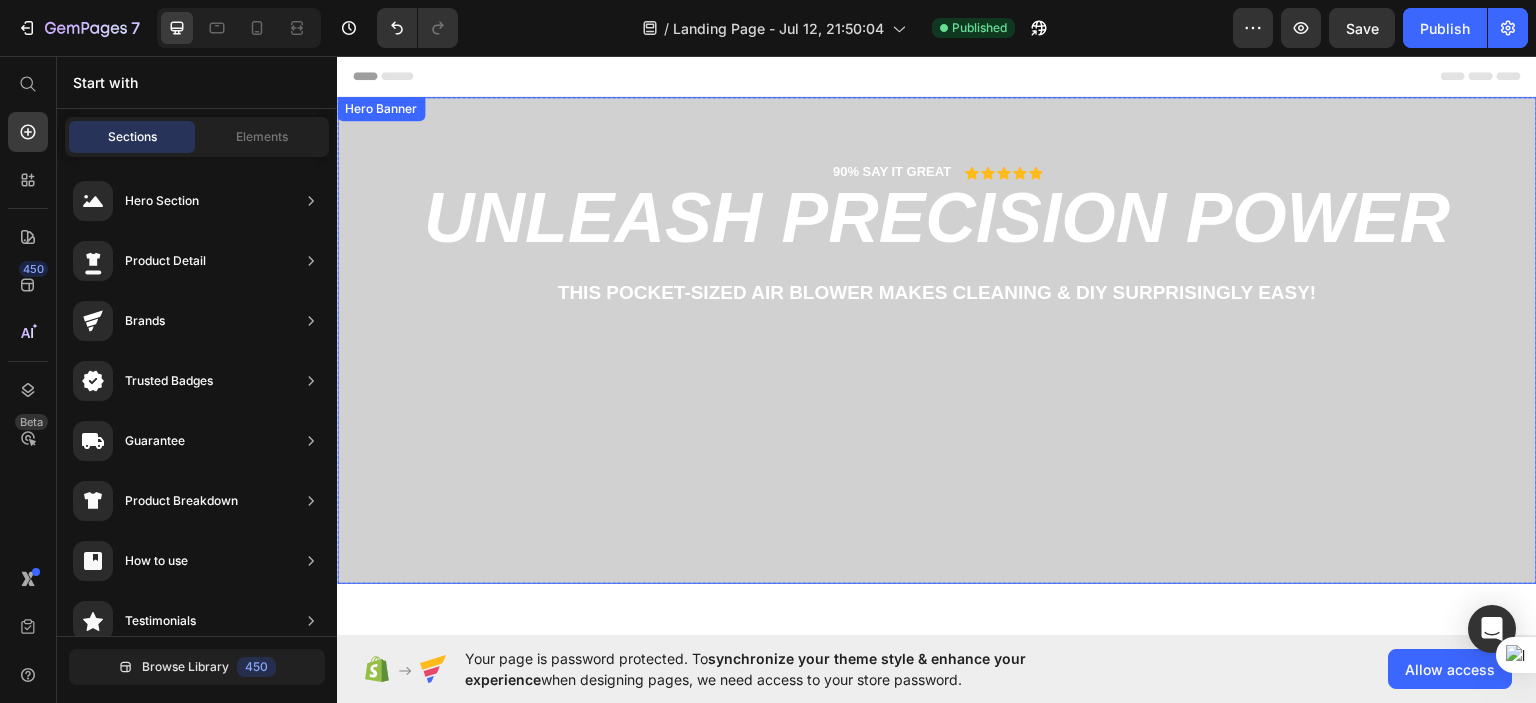 click on "Hero Banner" at bounding box center (381, 108) 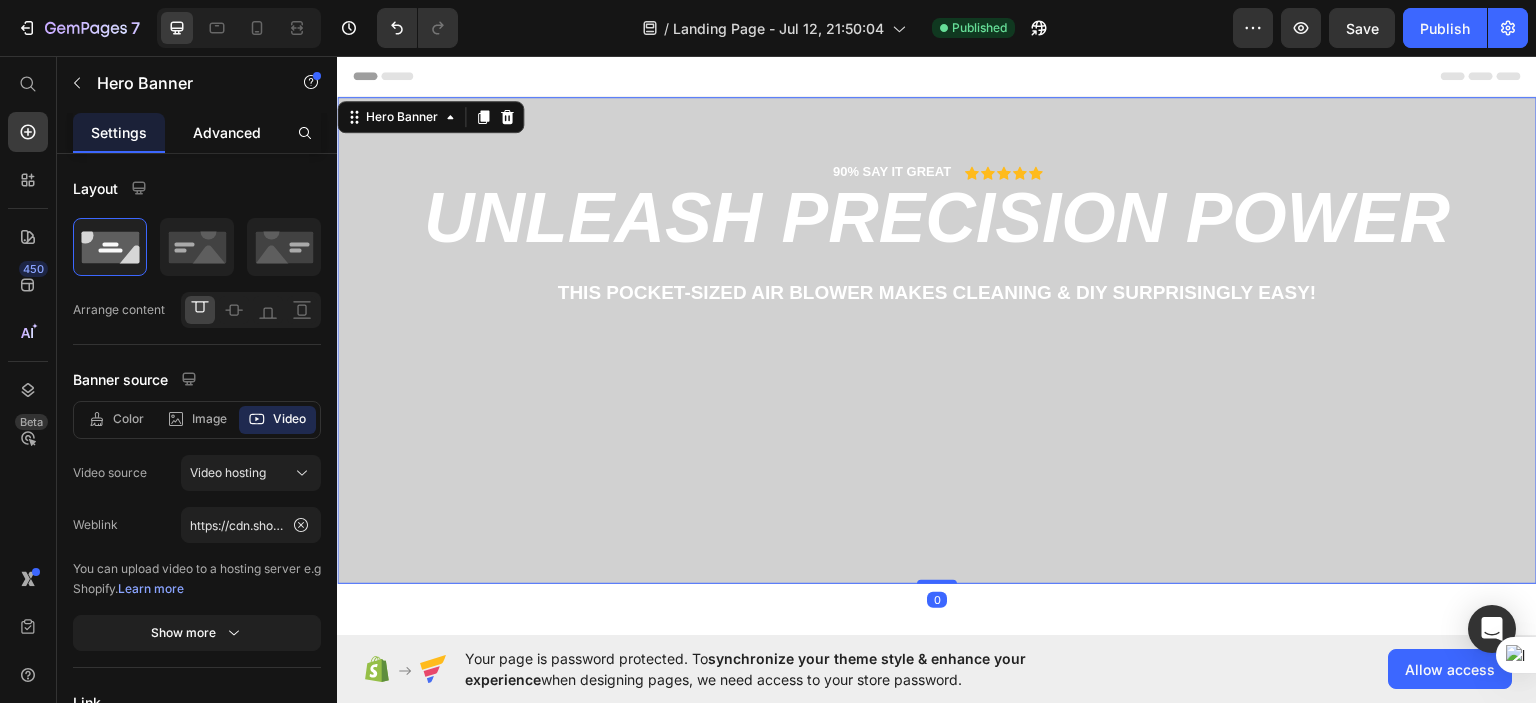 click on "Advanced" at bounding box center [227, 132] 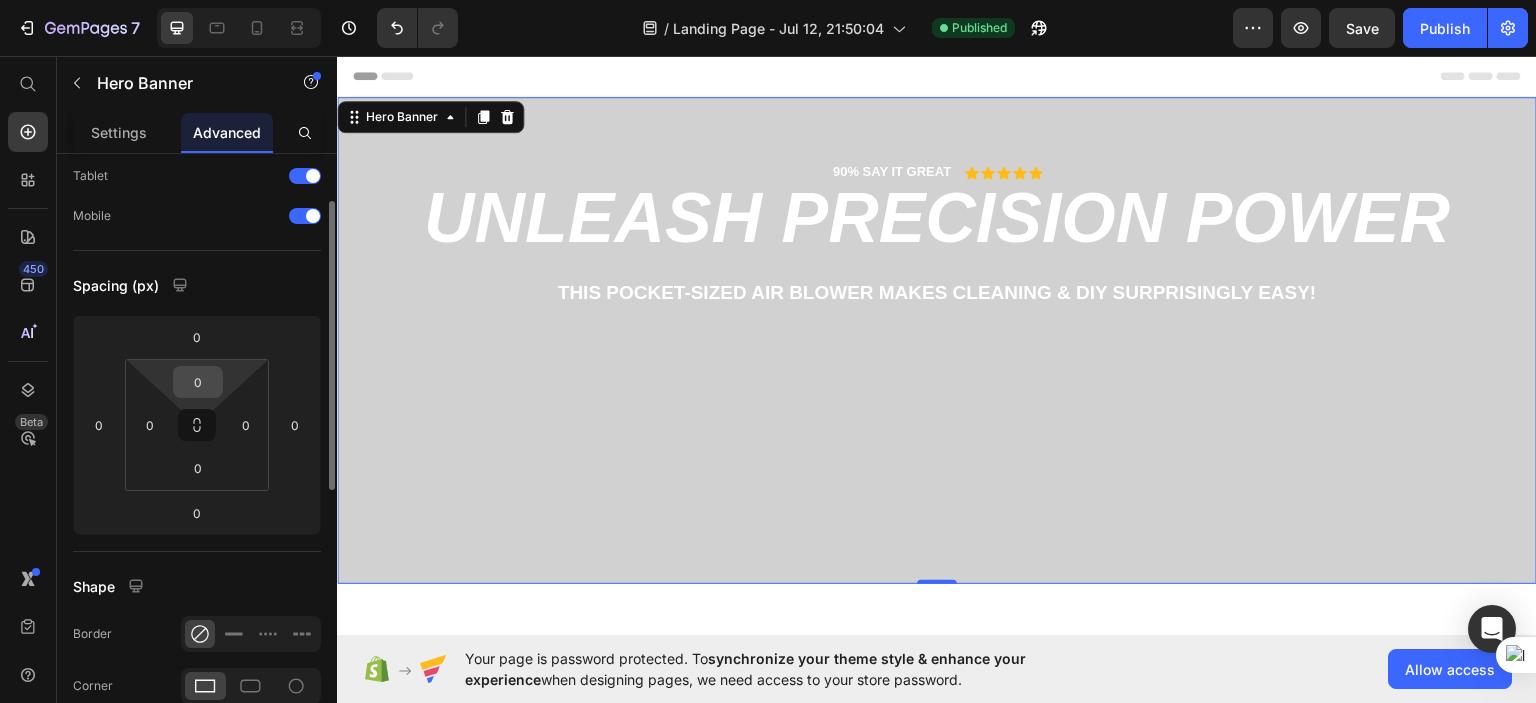 scroll, scrollTop: 0, scrollLeft: 0, axis: both 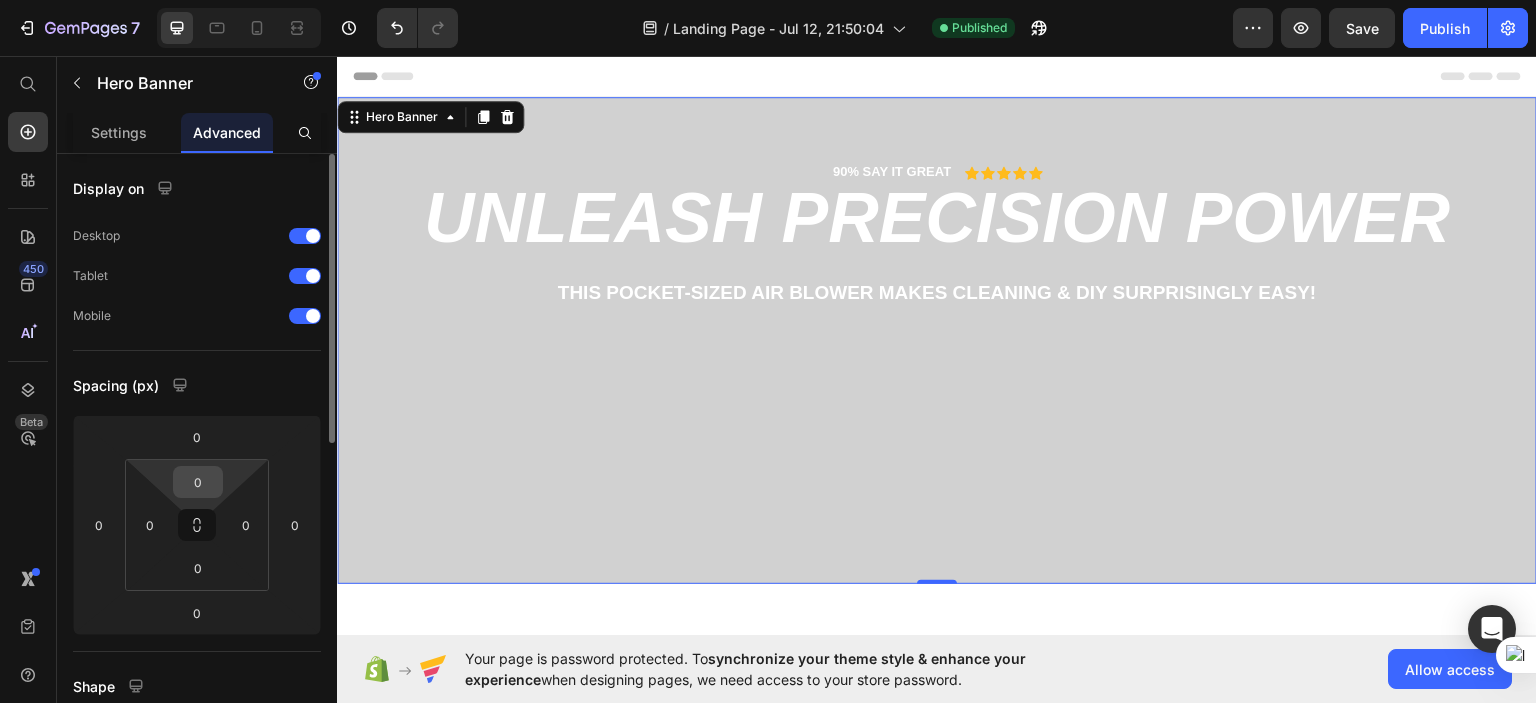 click on "0" at bounding box center [198, 482] 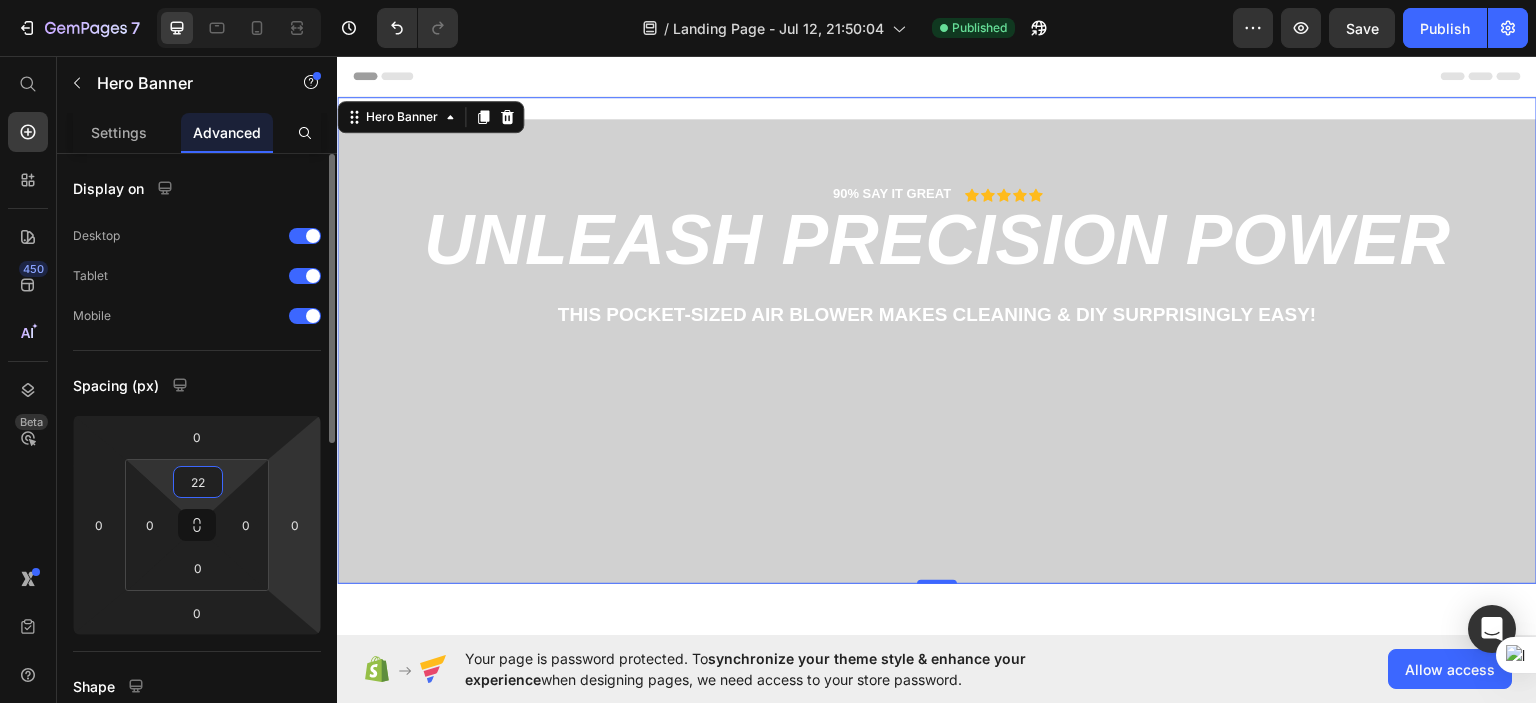 type on "2" 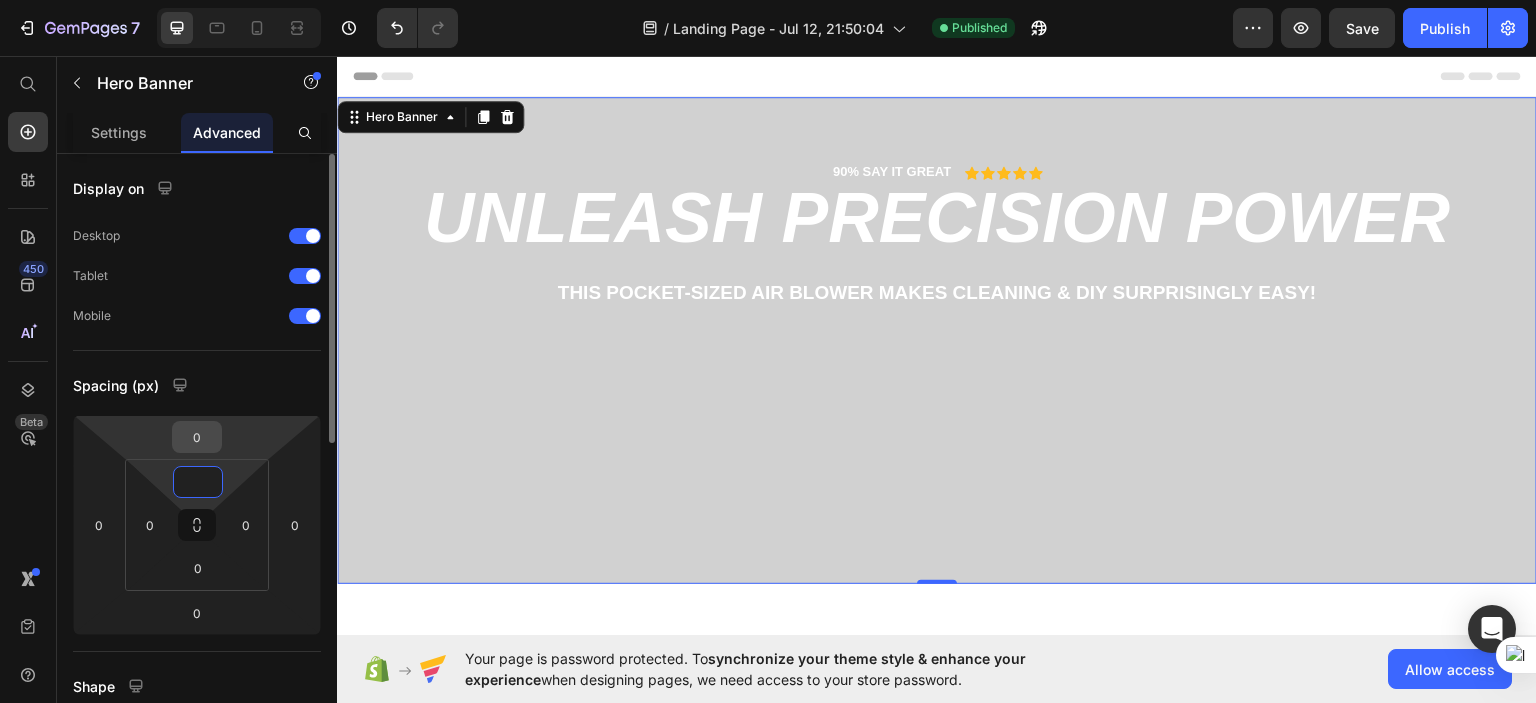 click on "0" at bounding box center [197, 437] 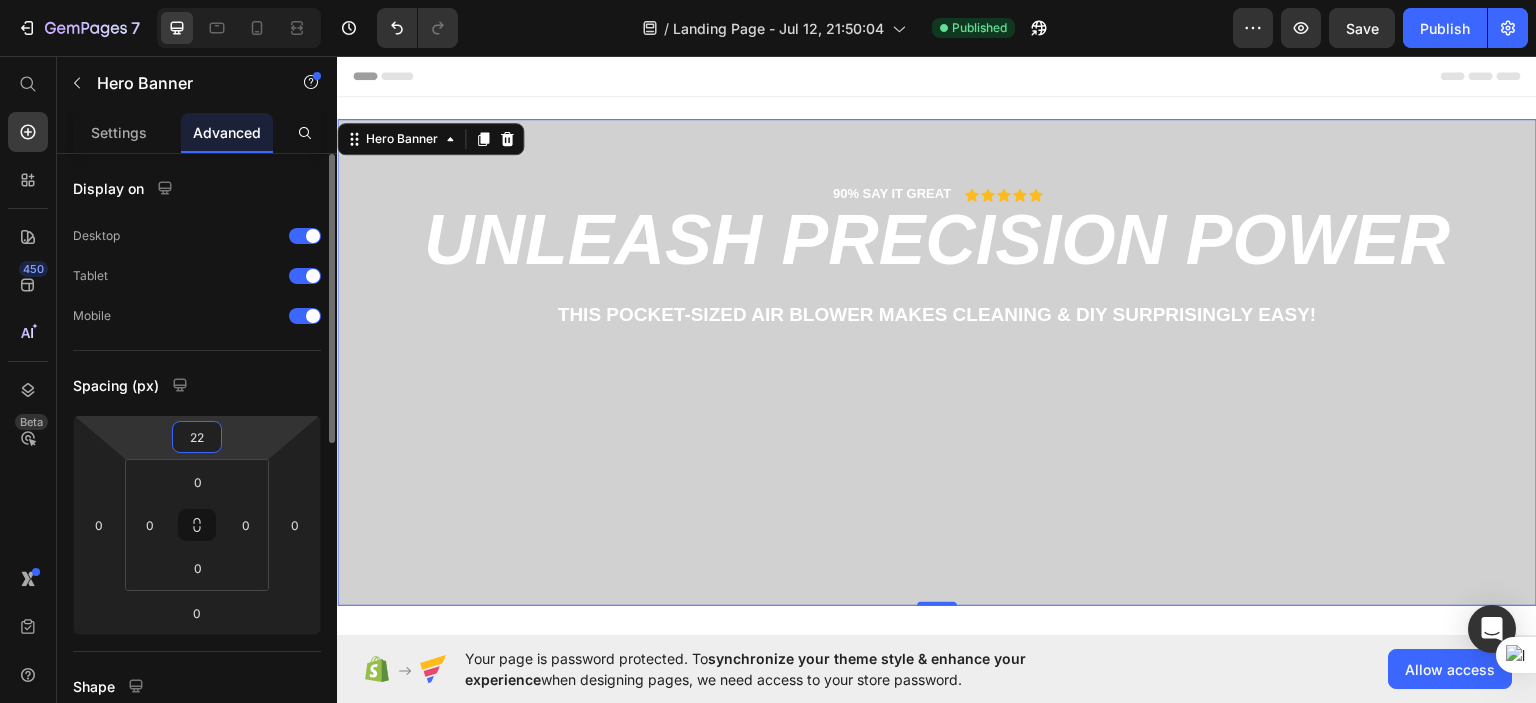 type on "2" 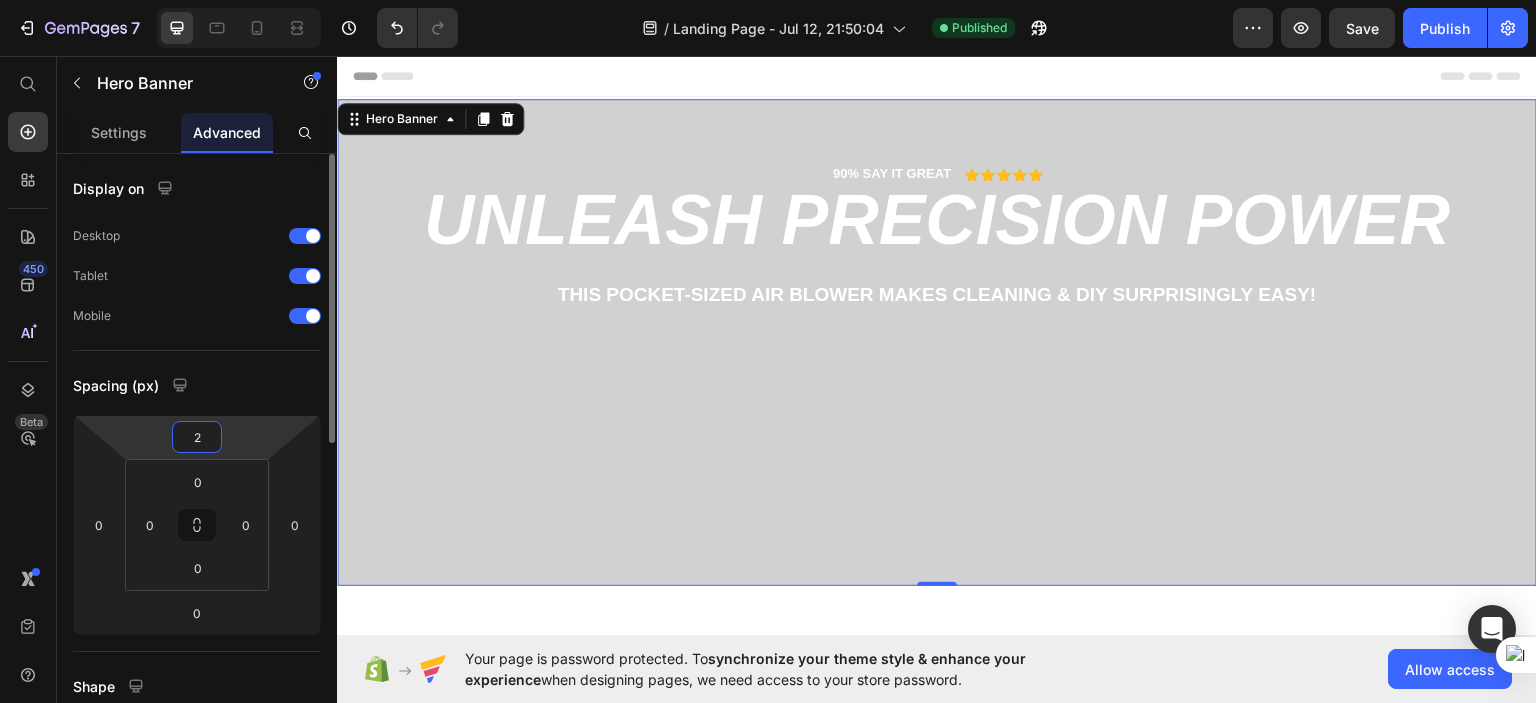 type 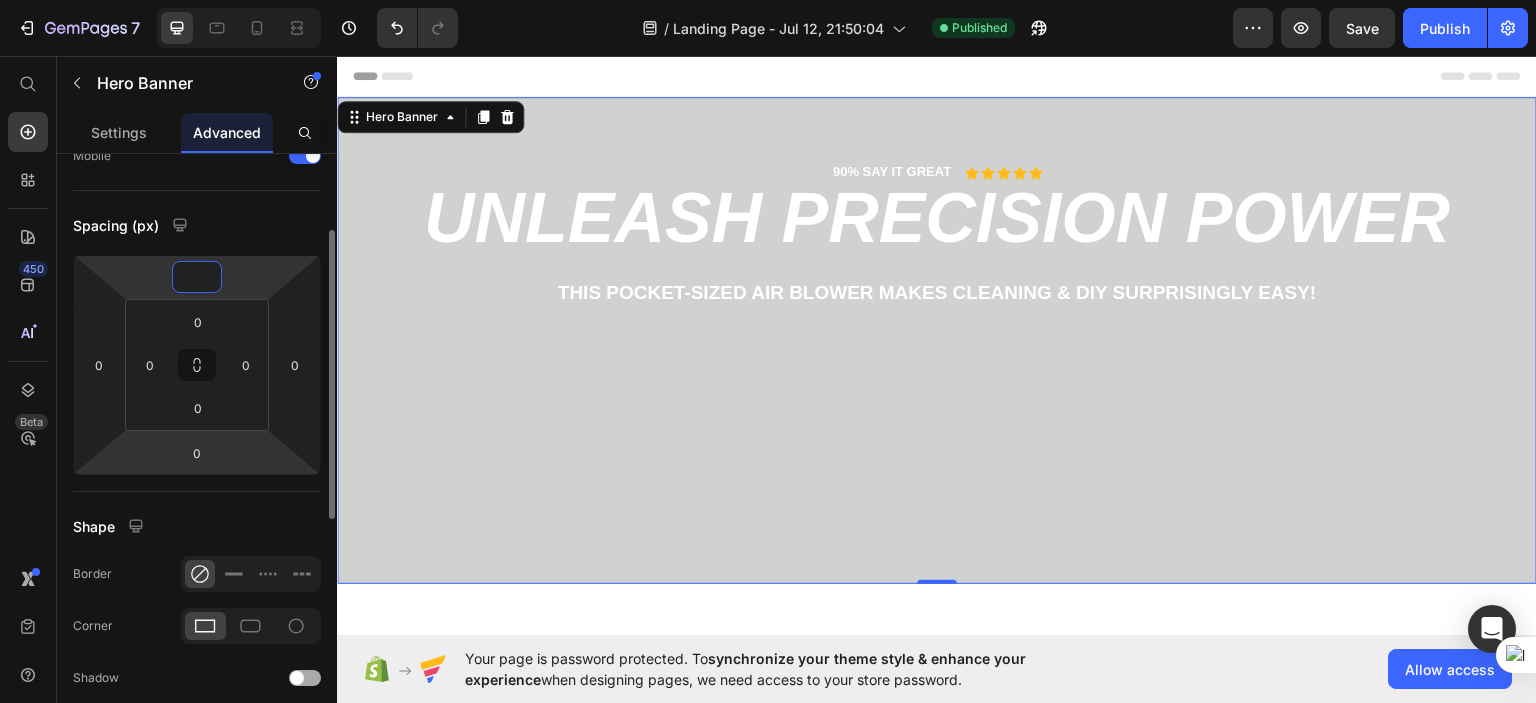 scroll, scrollTop: 0, scrollLeft: 0, axis: both 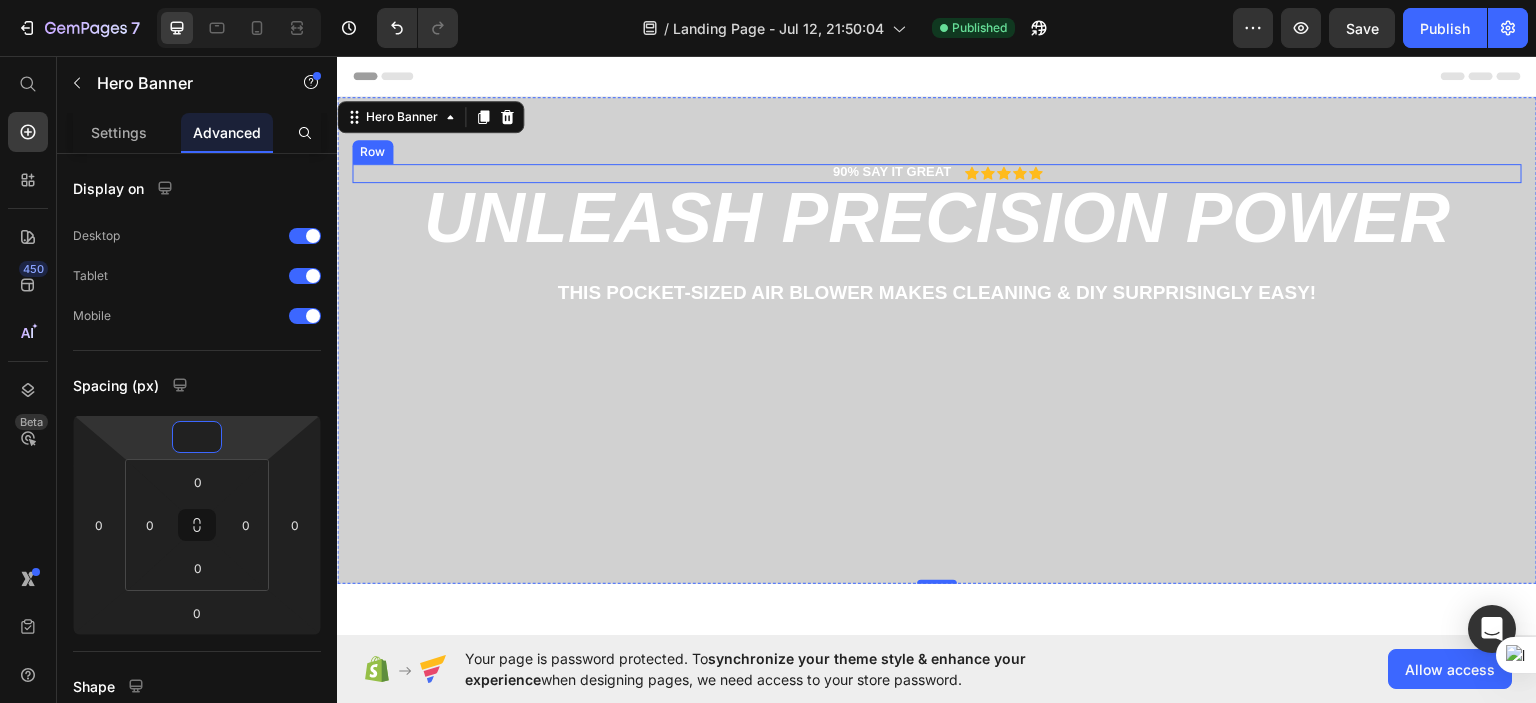 click on "90% SAY IT GREAT Text Block Icon Icon Icon Icon Icon Icon List Row Unleash Precision Power Heading This Pocket-Sized Air Blower Makes Cleaning & DIY Surprisingly Easy! Text Block" at bounding box center (937, 233) 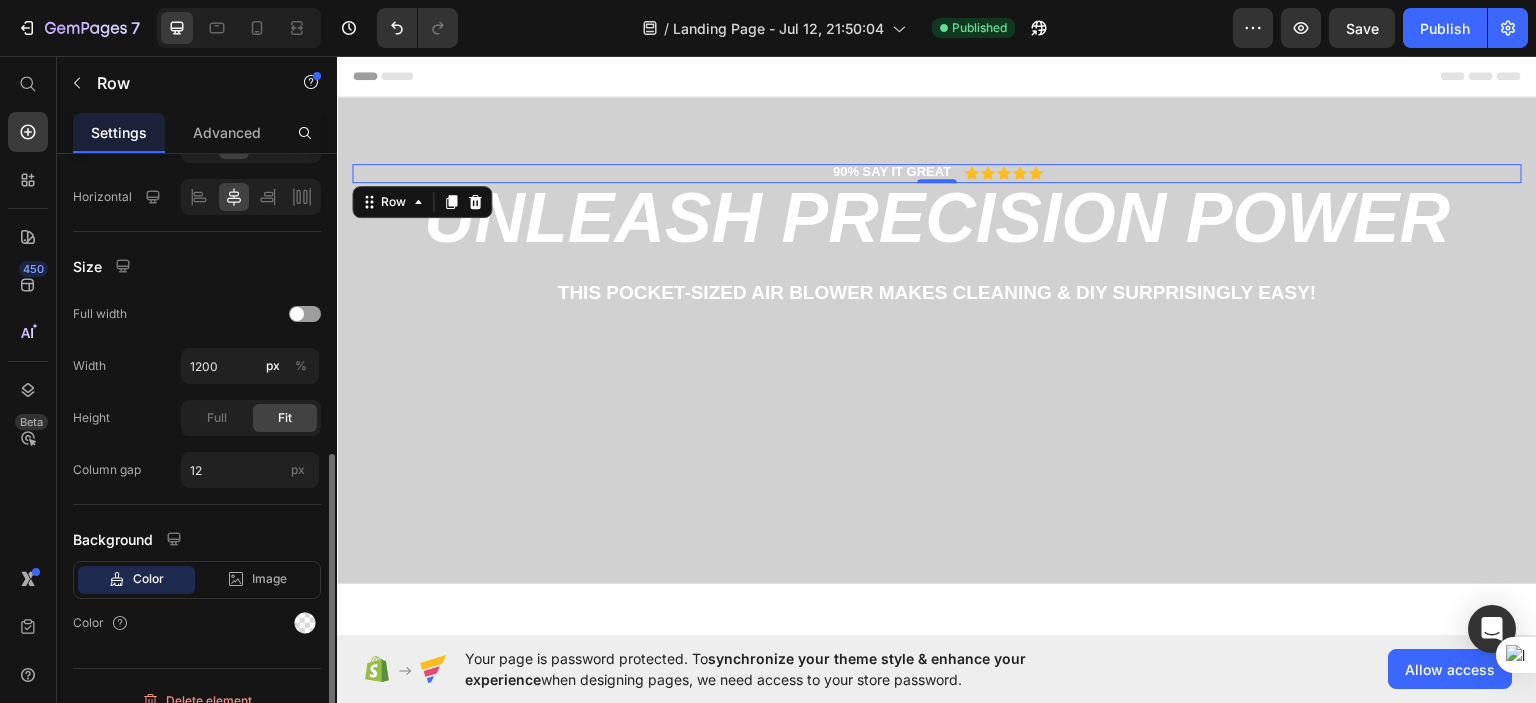 scroll, scrollTop: 520, scrollLeft: 0, axis: vertical 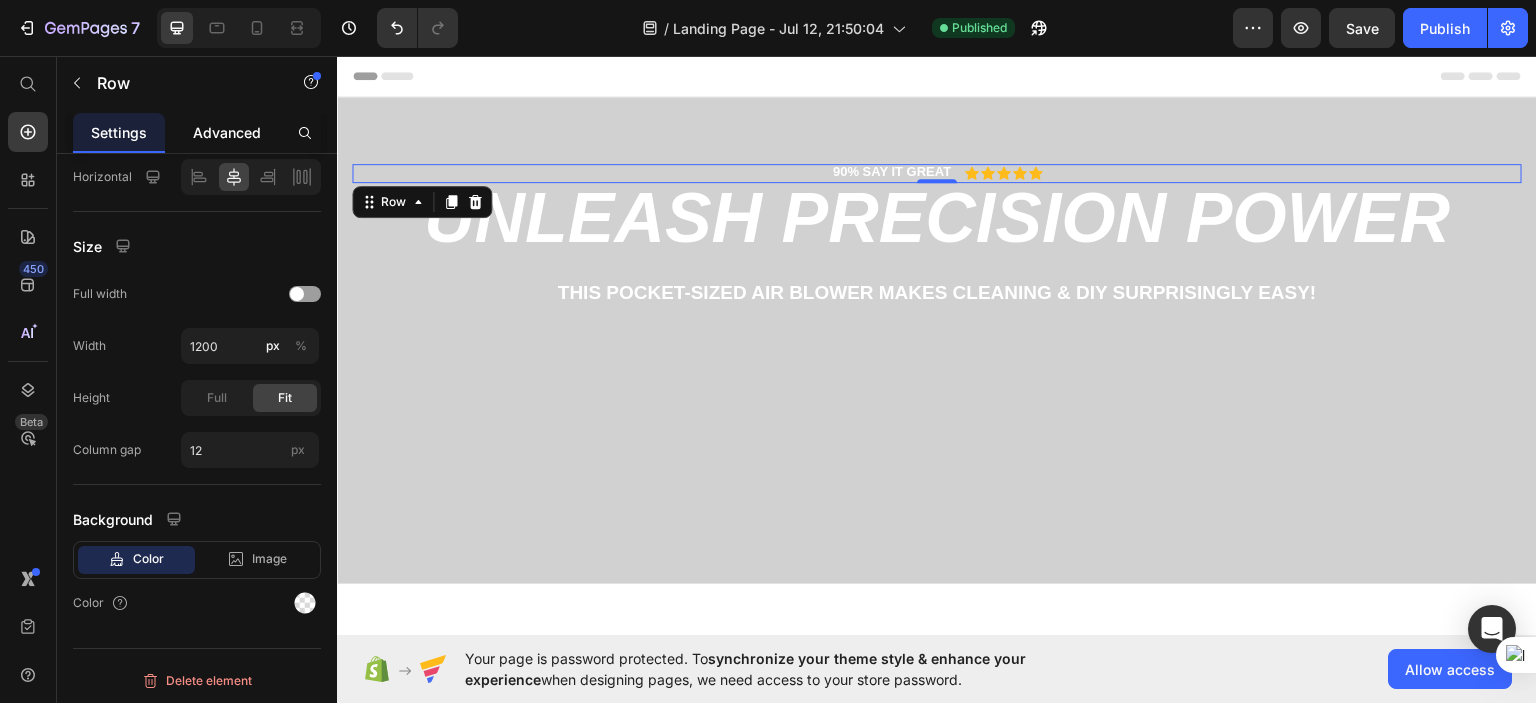 click on "Advanced" at bounding box center [227, 132] 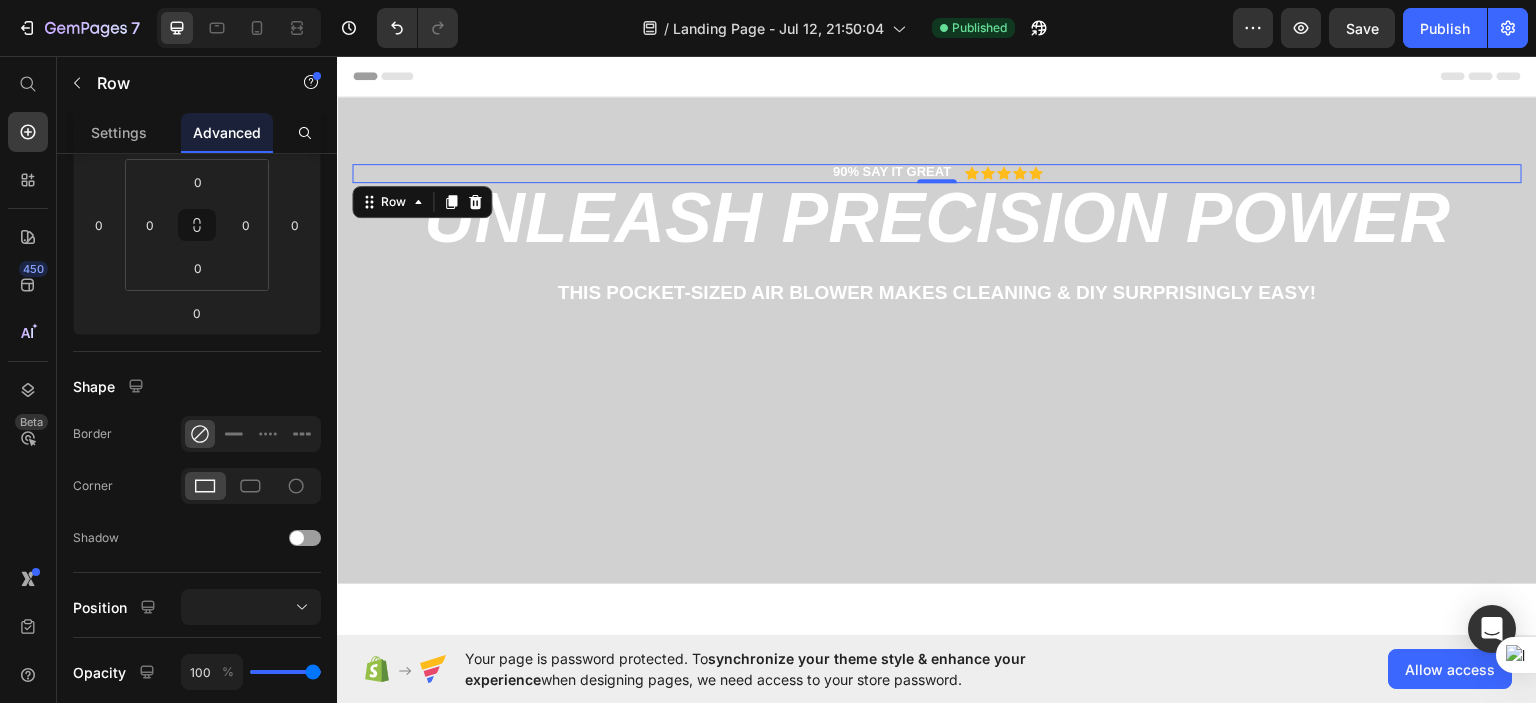 scroll, scrollTop: 0, scrollLeft: 0, axis: both 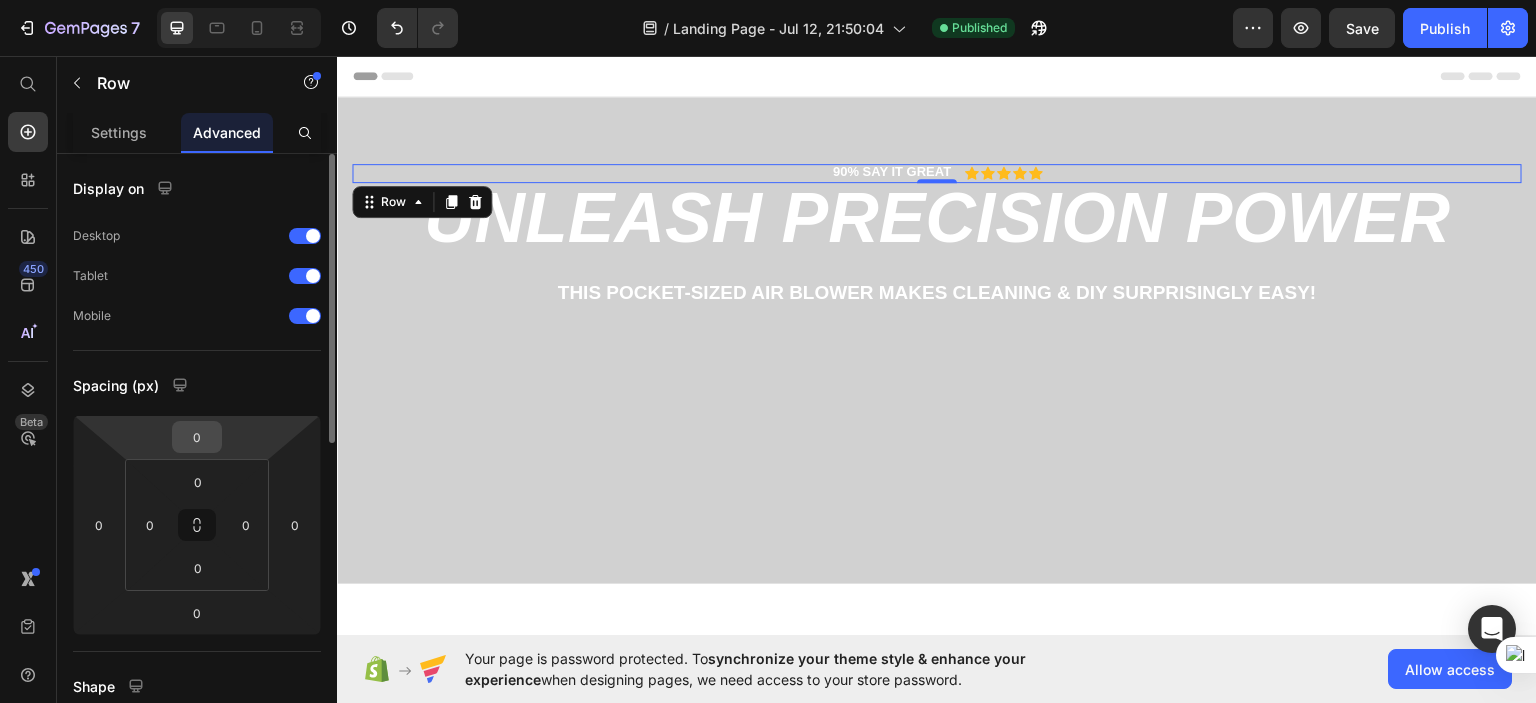 click on "0" at bounding box center (197, 437) 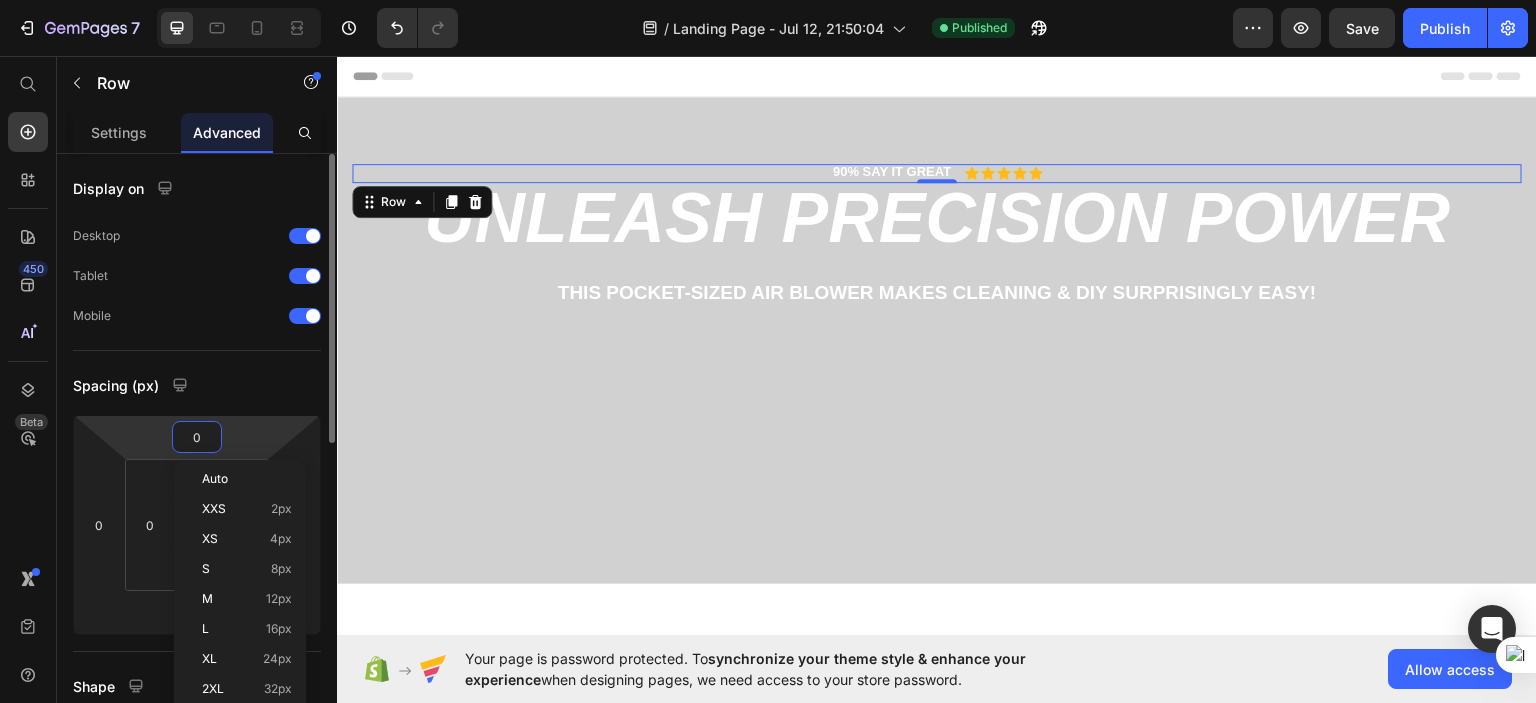 click on "0" at bounding box center [197, 437] 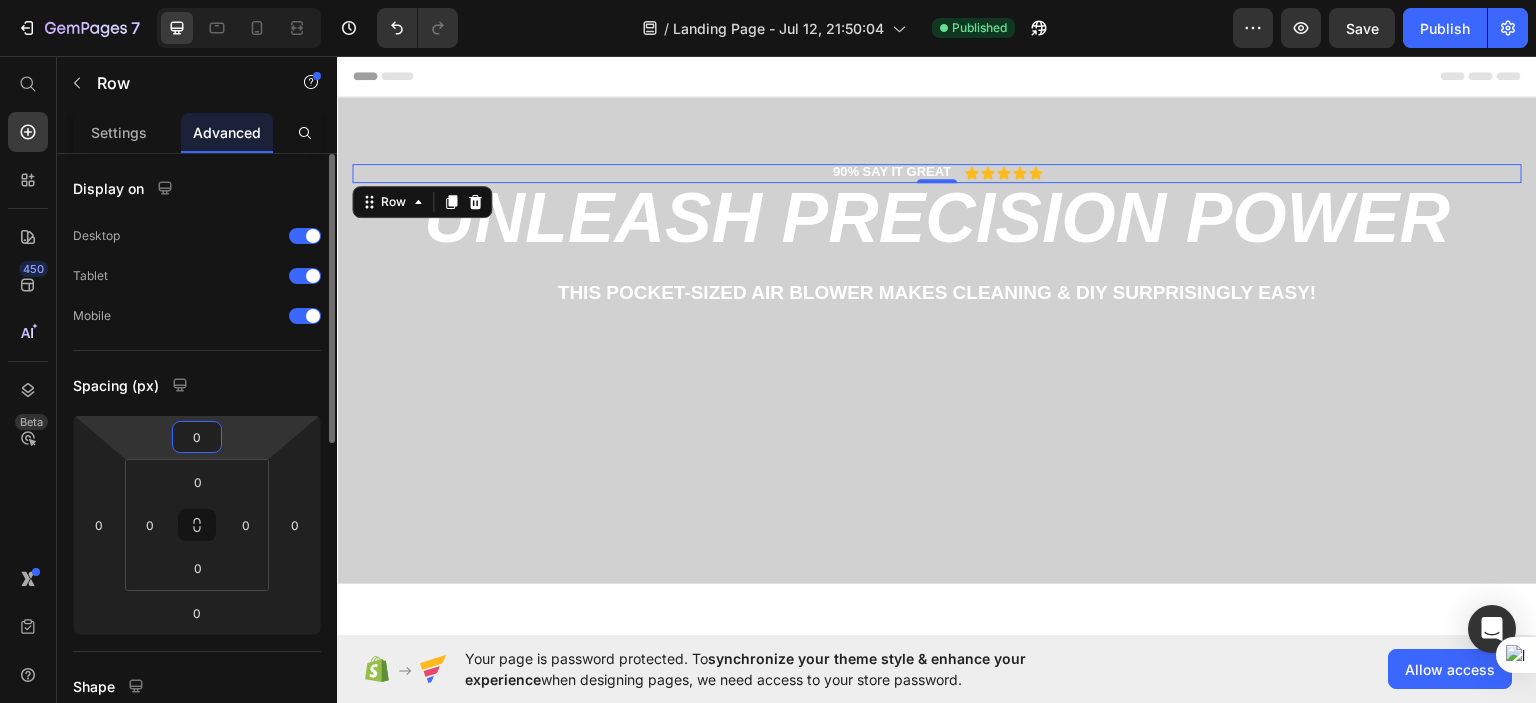 click on "0" at bounding box center (197, 437) 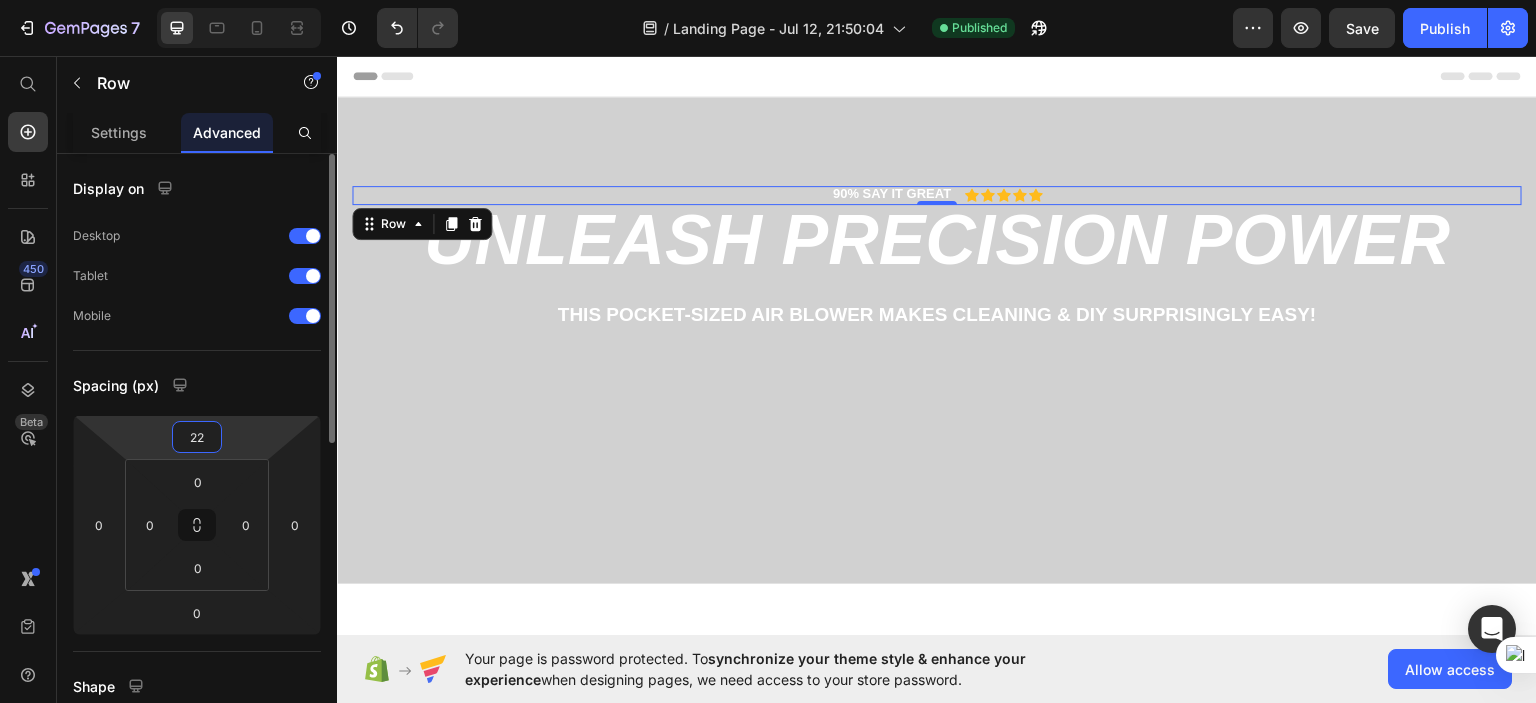 type on "2" 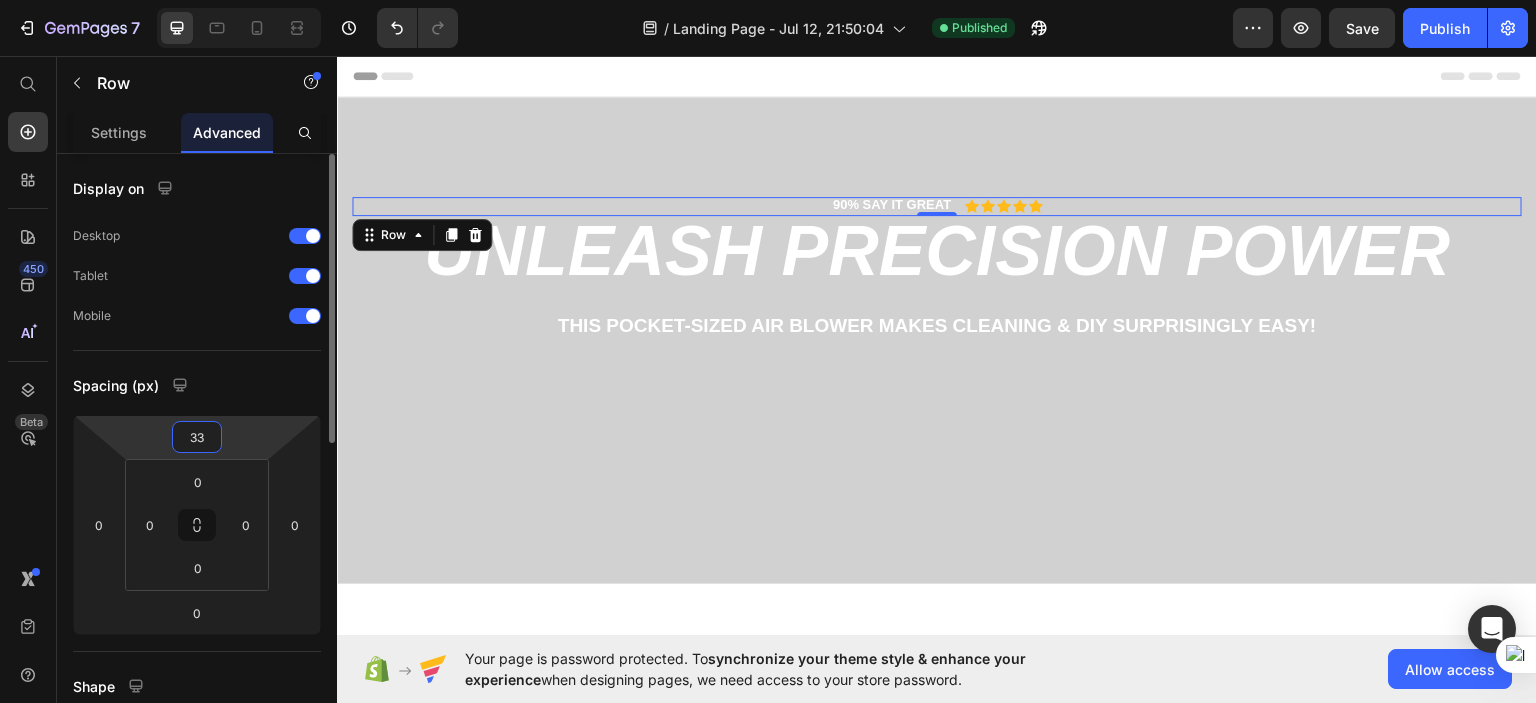 type on "3" 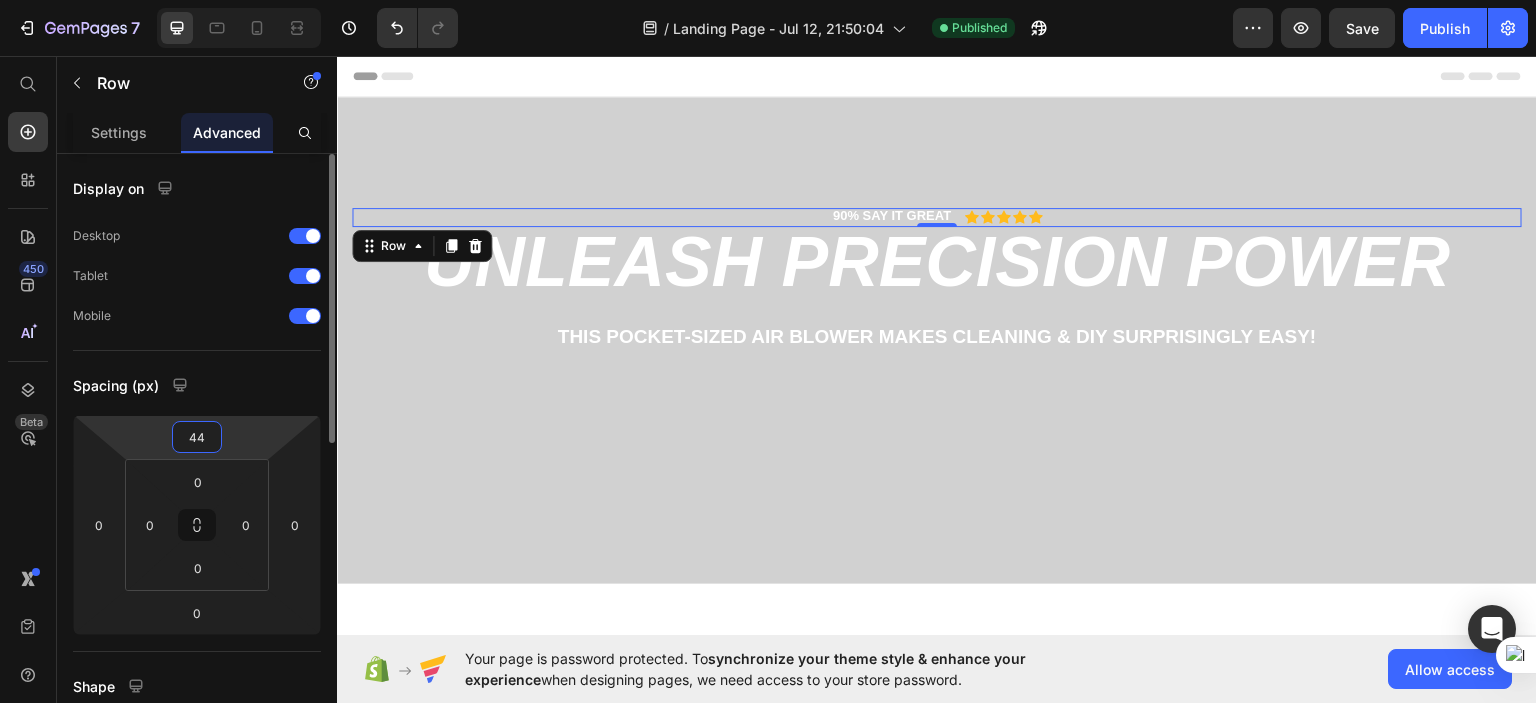 type on "4" 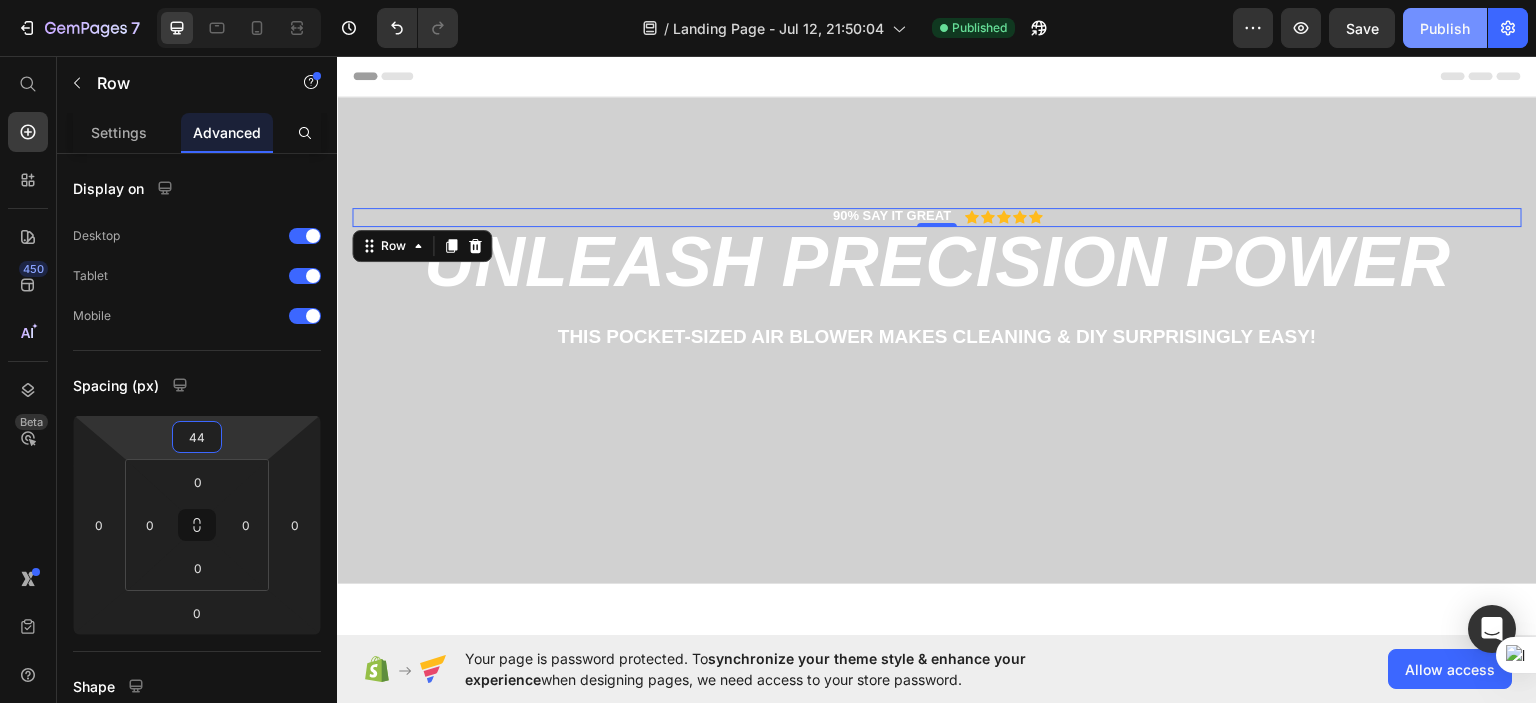 type on "44" 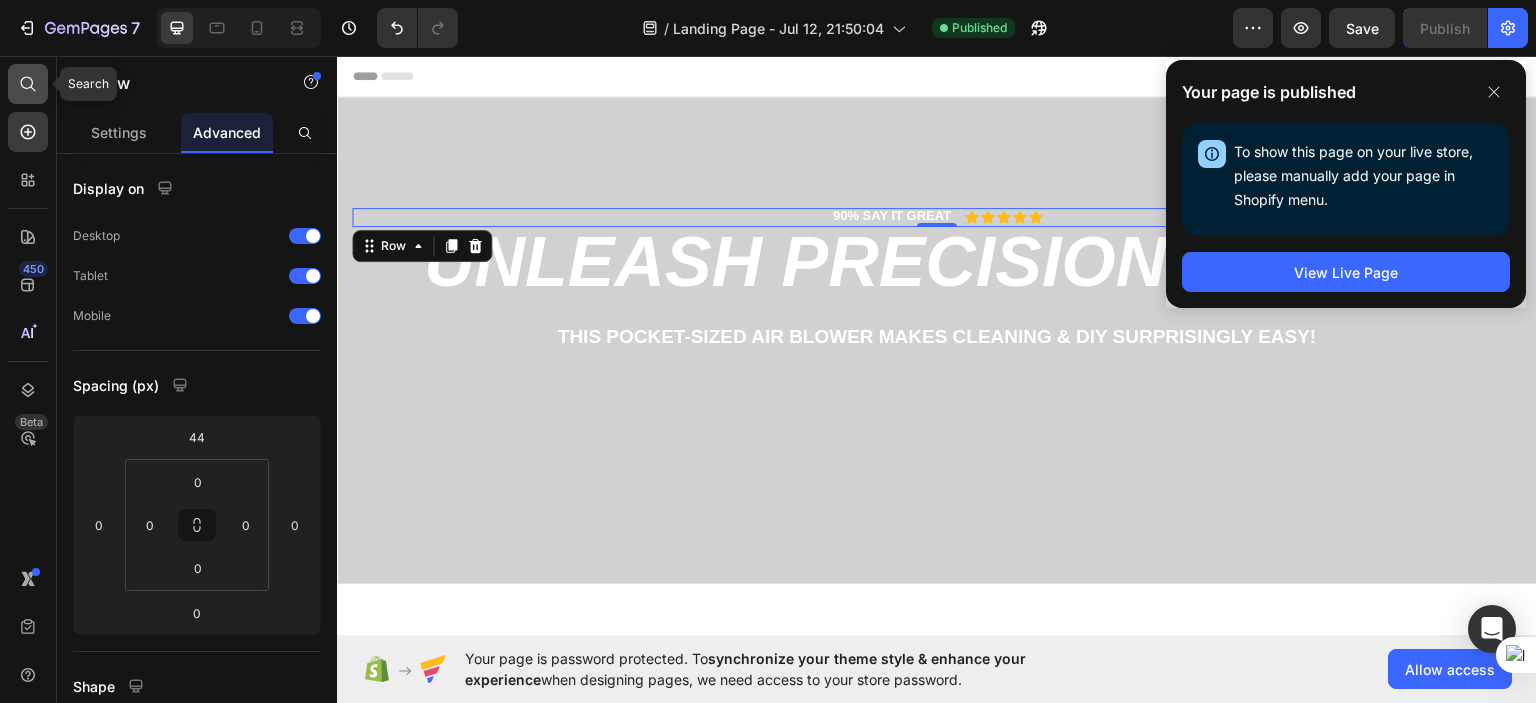 click 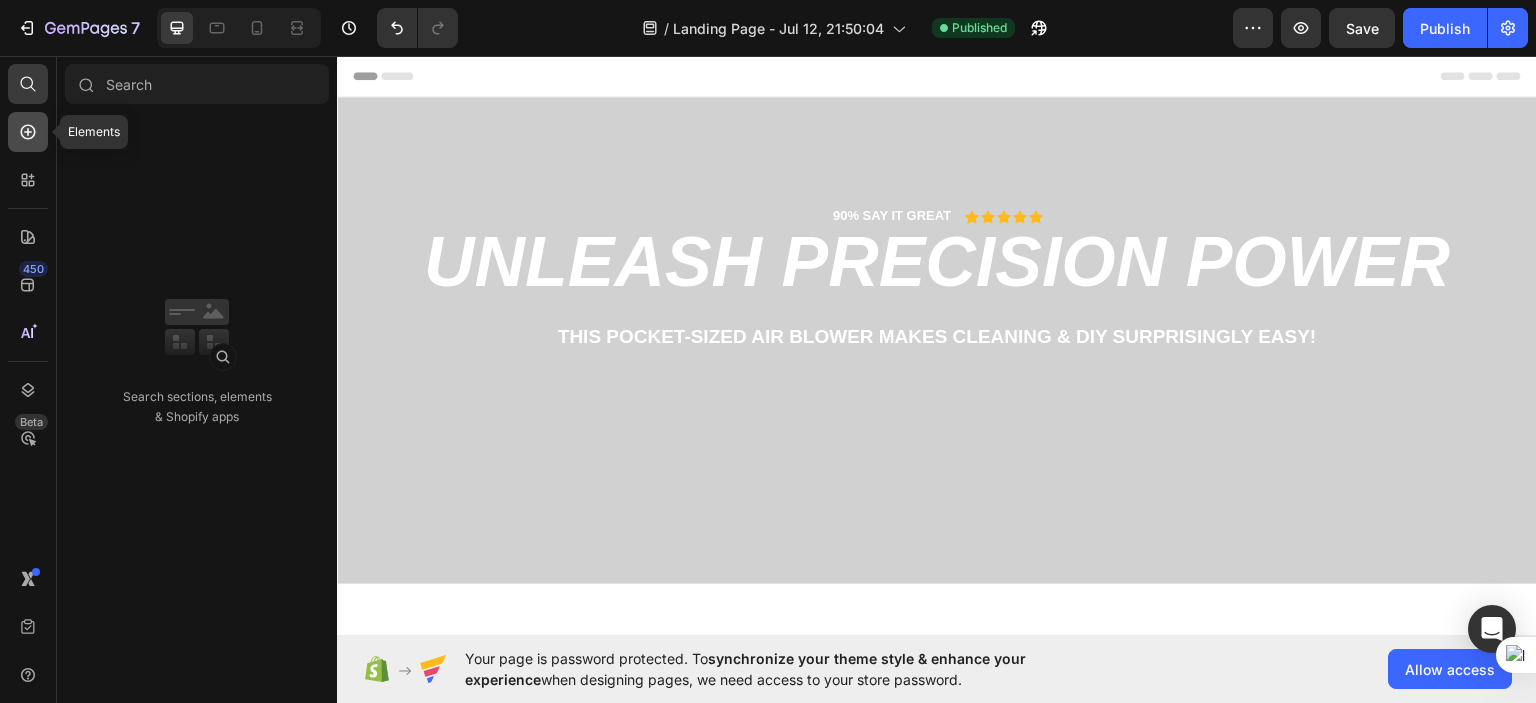 click 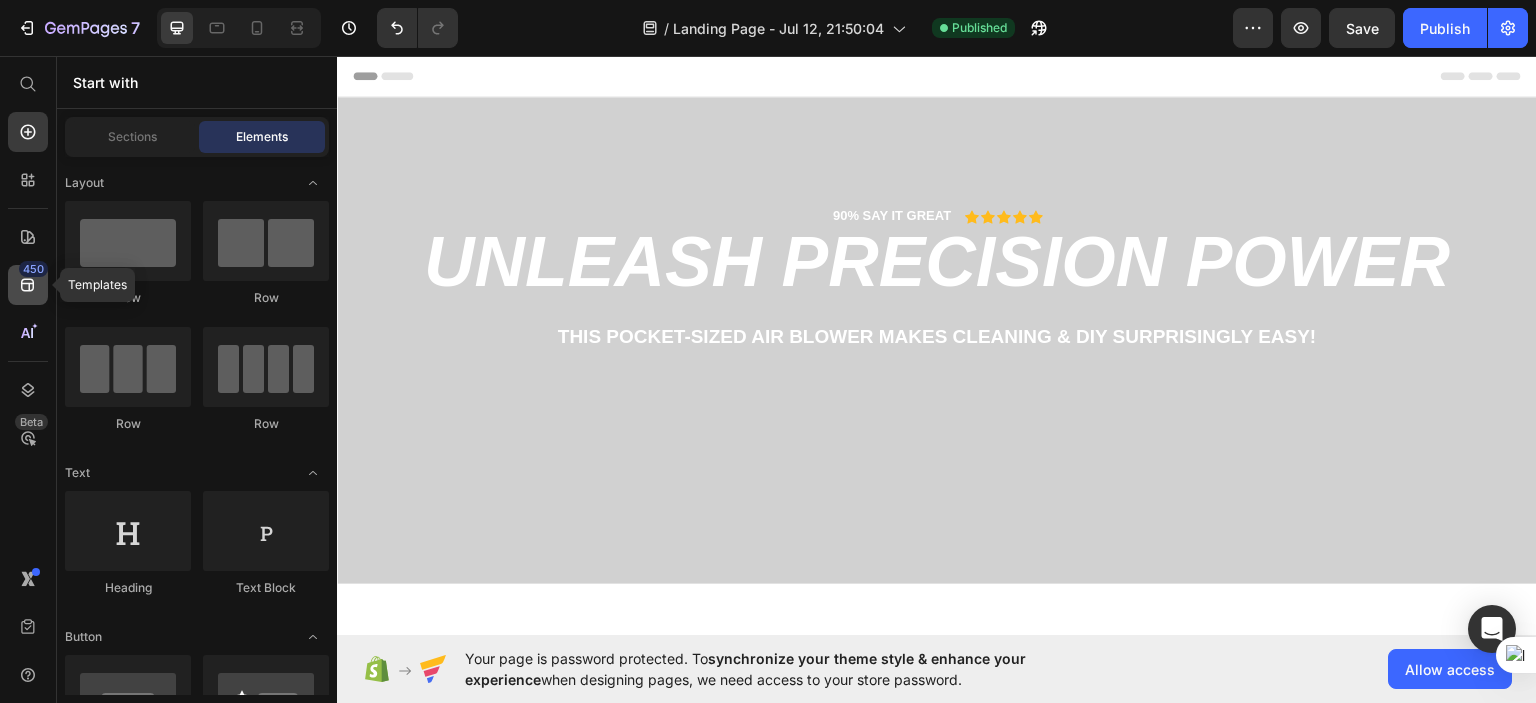 click on "450" 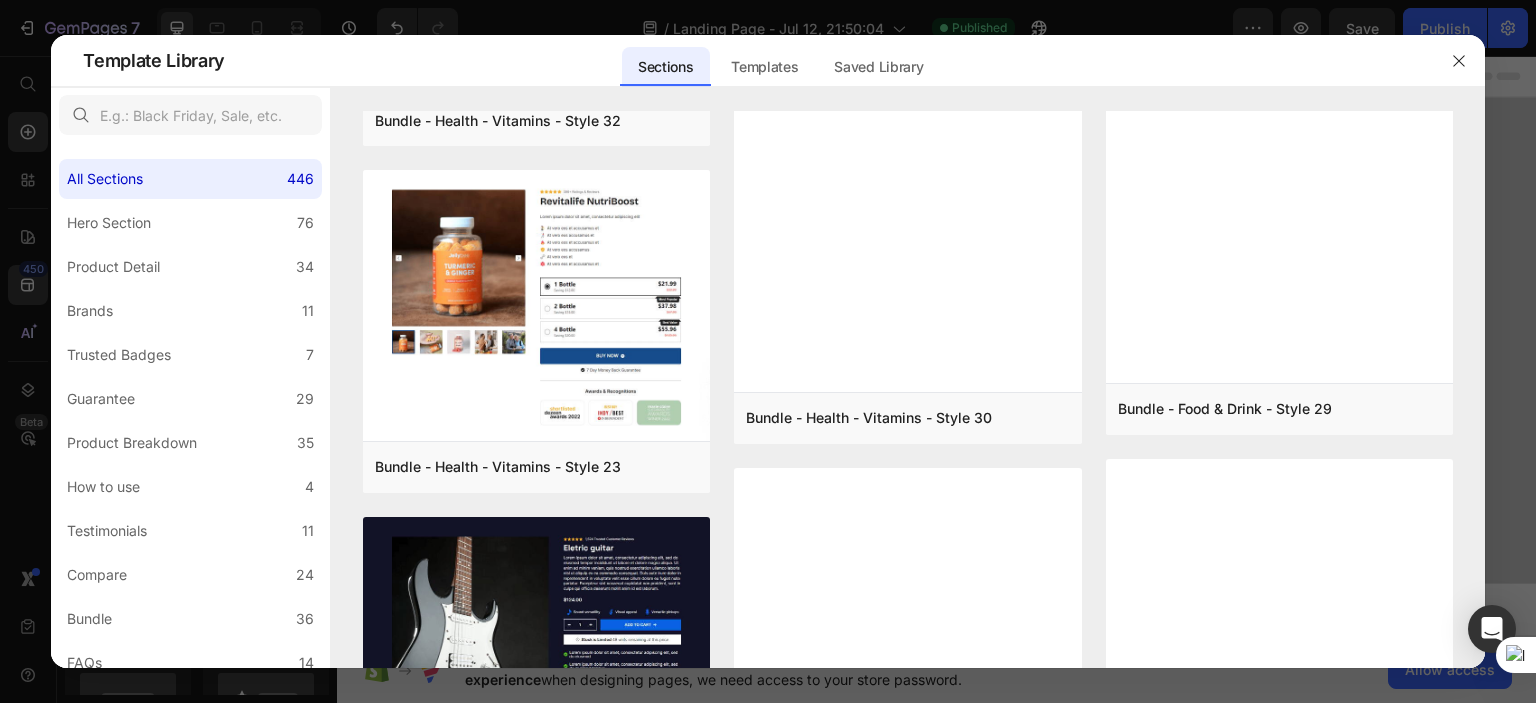 scroll, scrollTop: 4104, scrollLeft: 0, axis: vertical 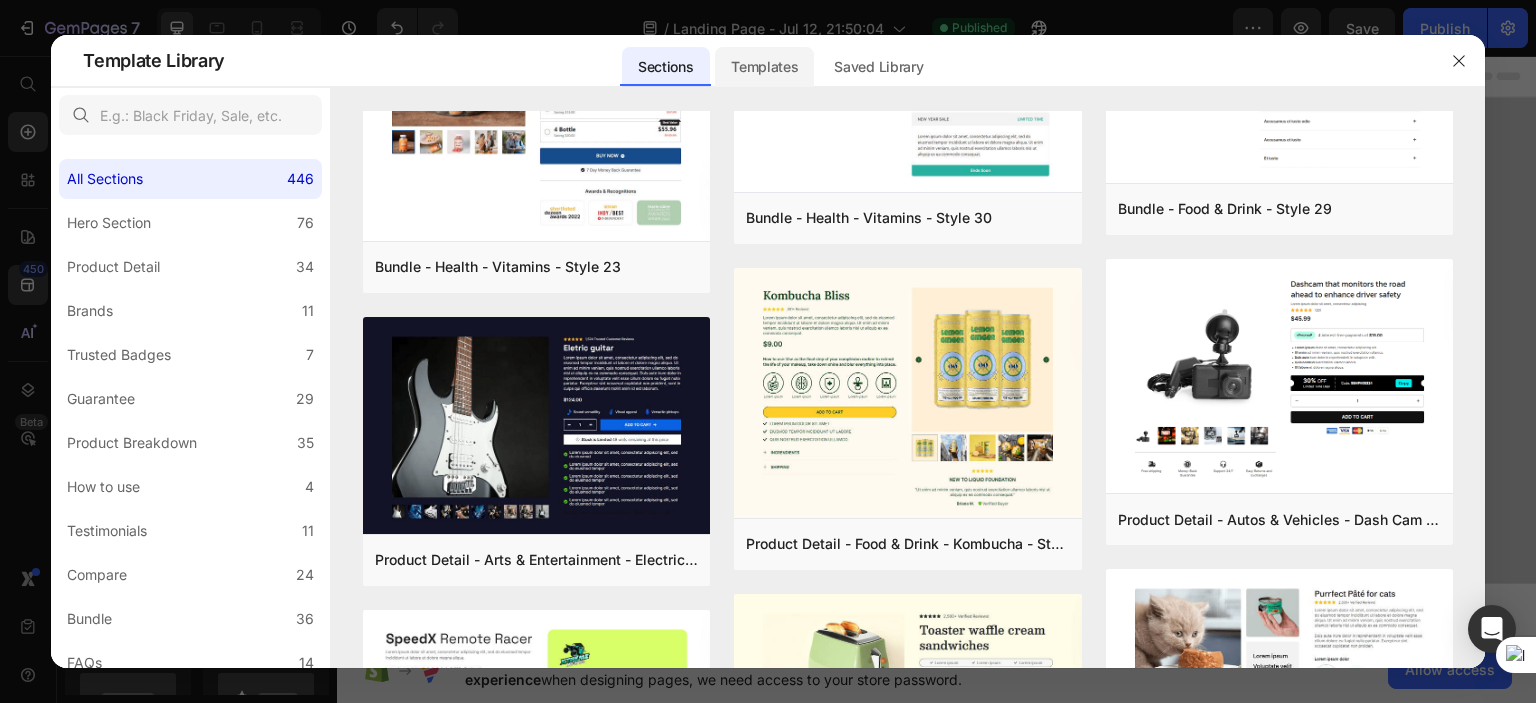 click on "Templates" 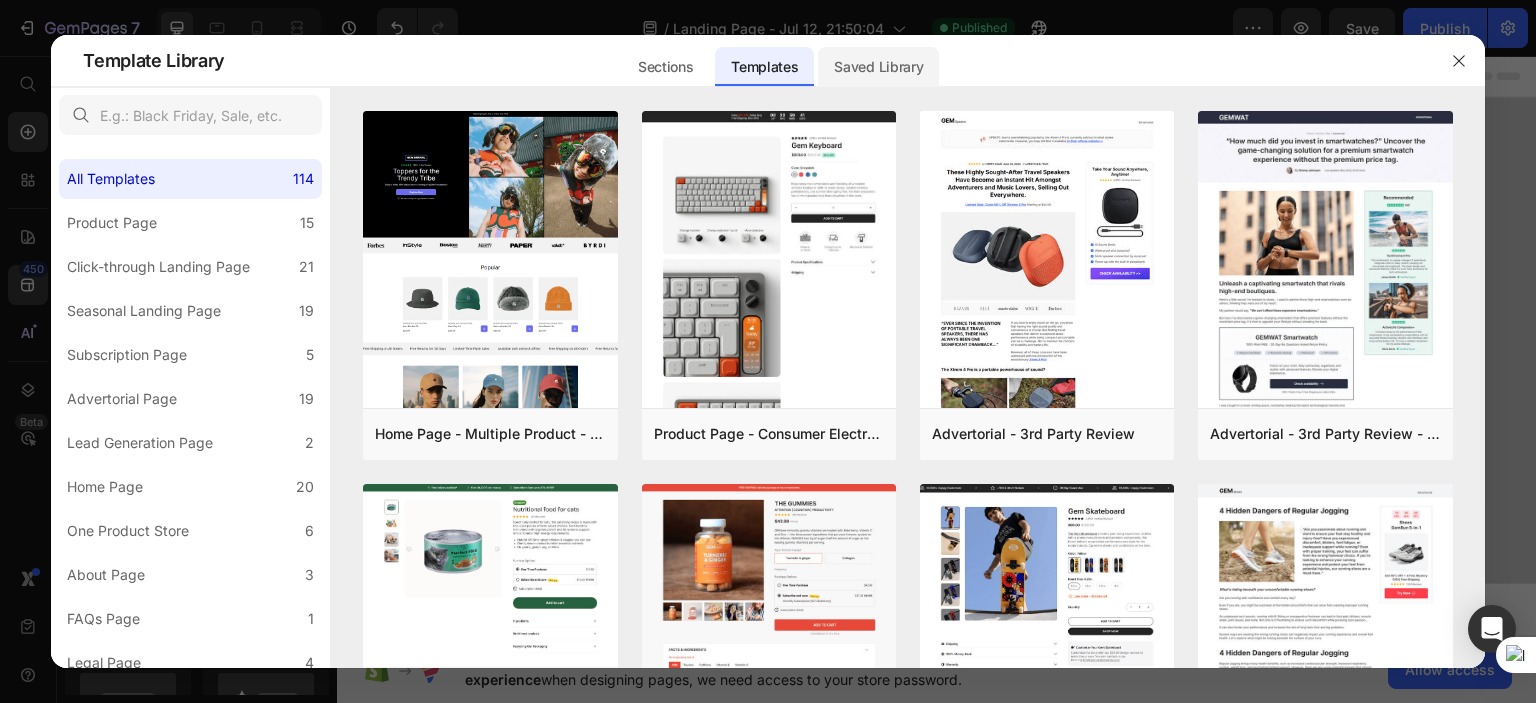 click on "Saved Library" 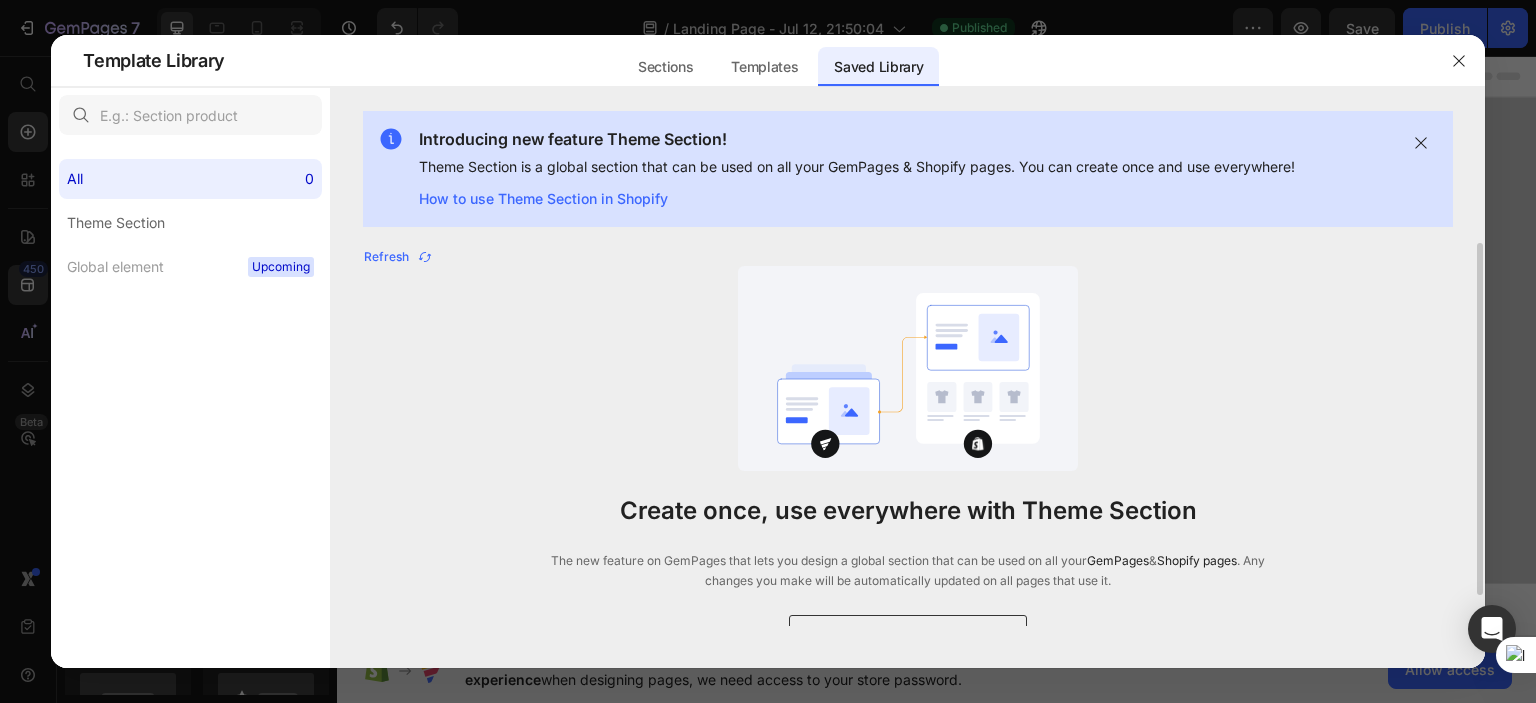 scroll, scrollTop: 32, scrollLeft: 0, axis: vertical 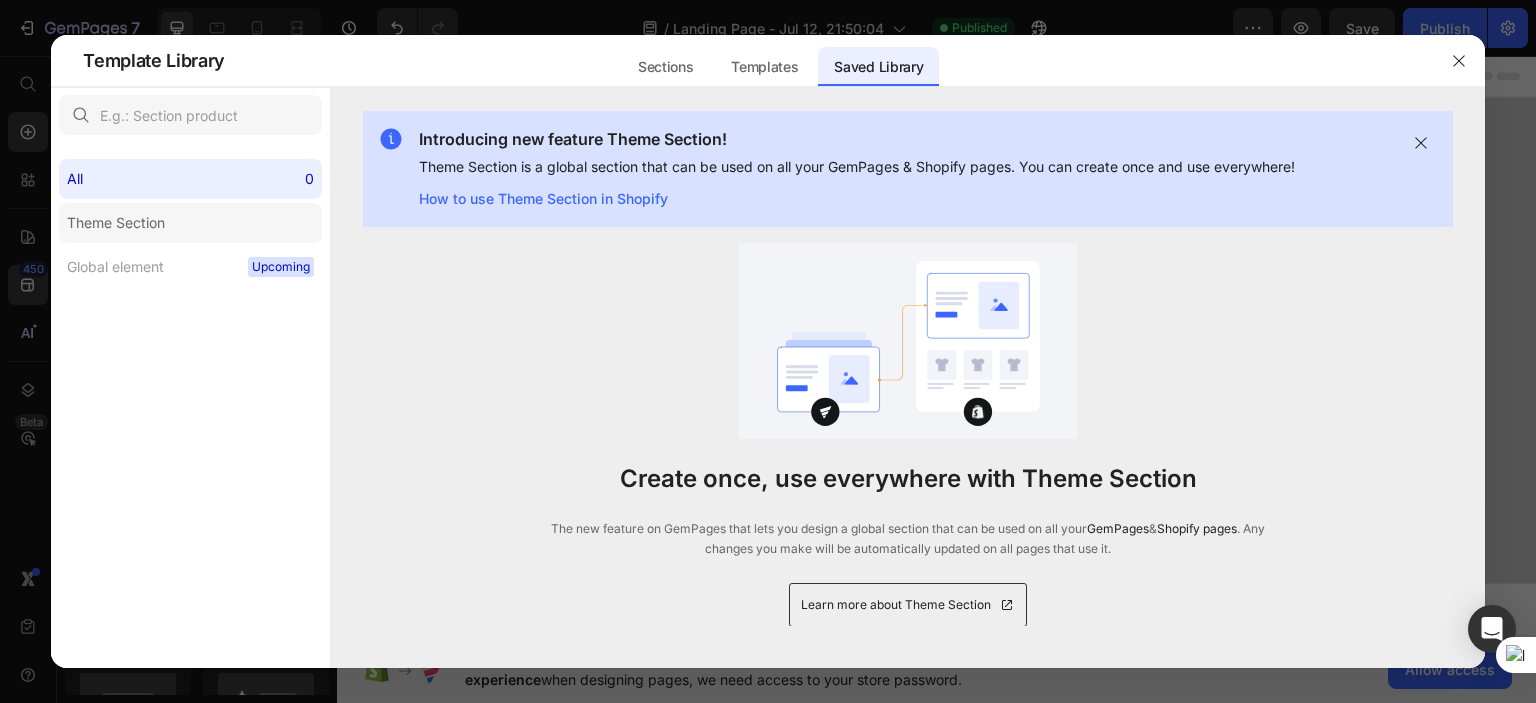 click on "Theme Section" at bounding box center [116, 223] 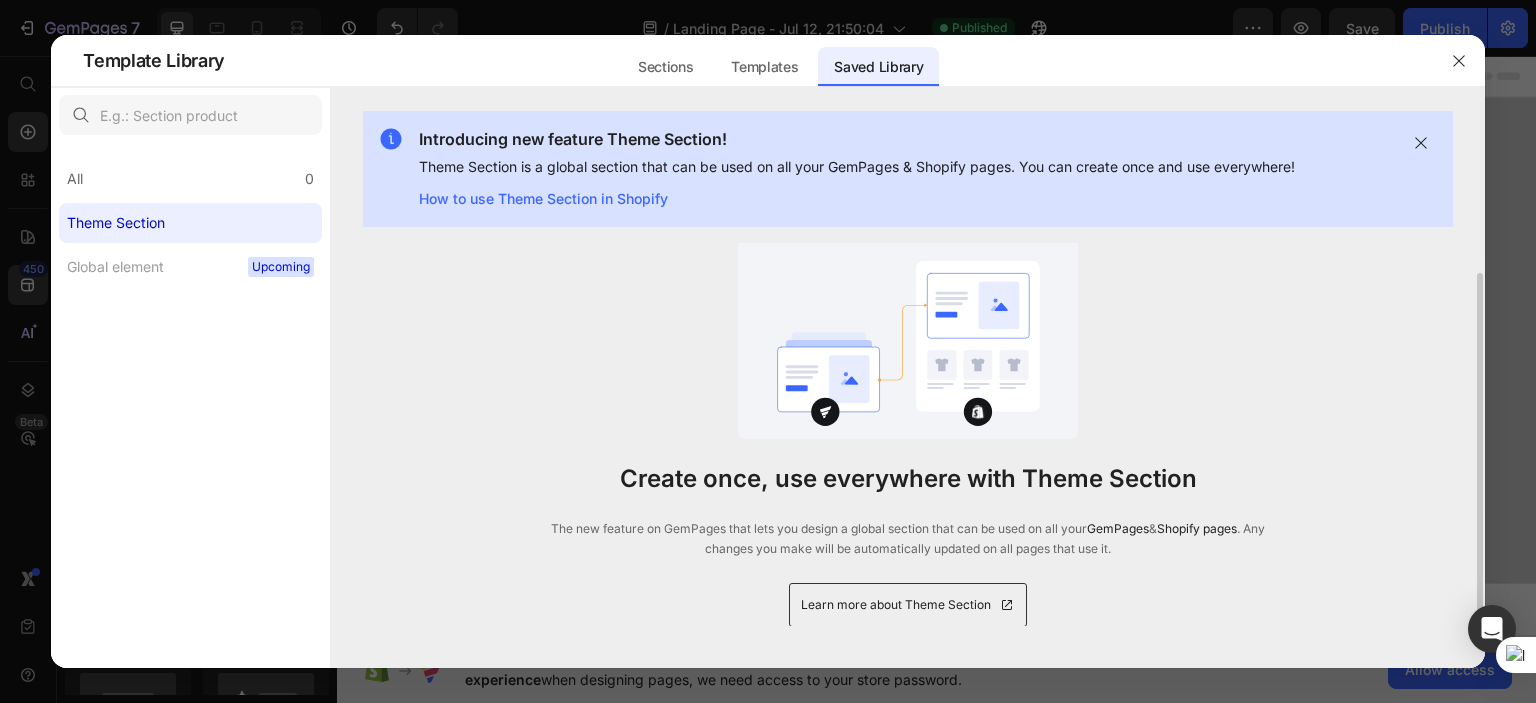 scroll, scrollTop: 0, scrollLeft: 0, axis: both 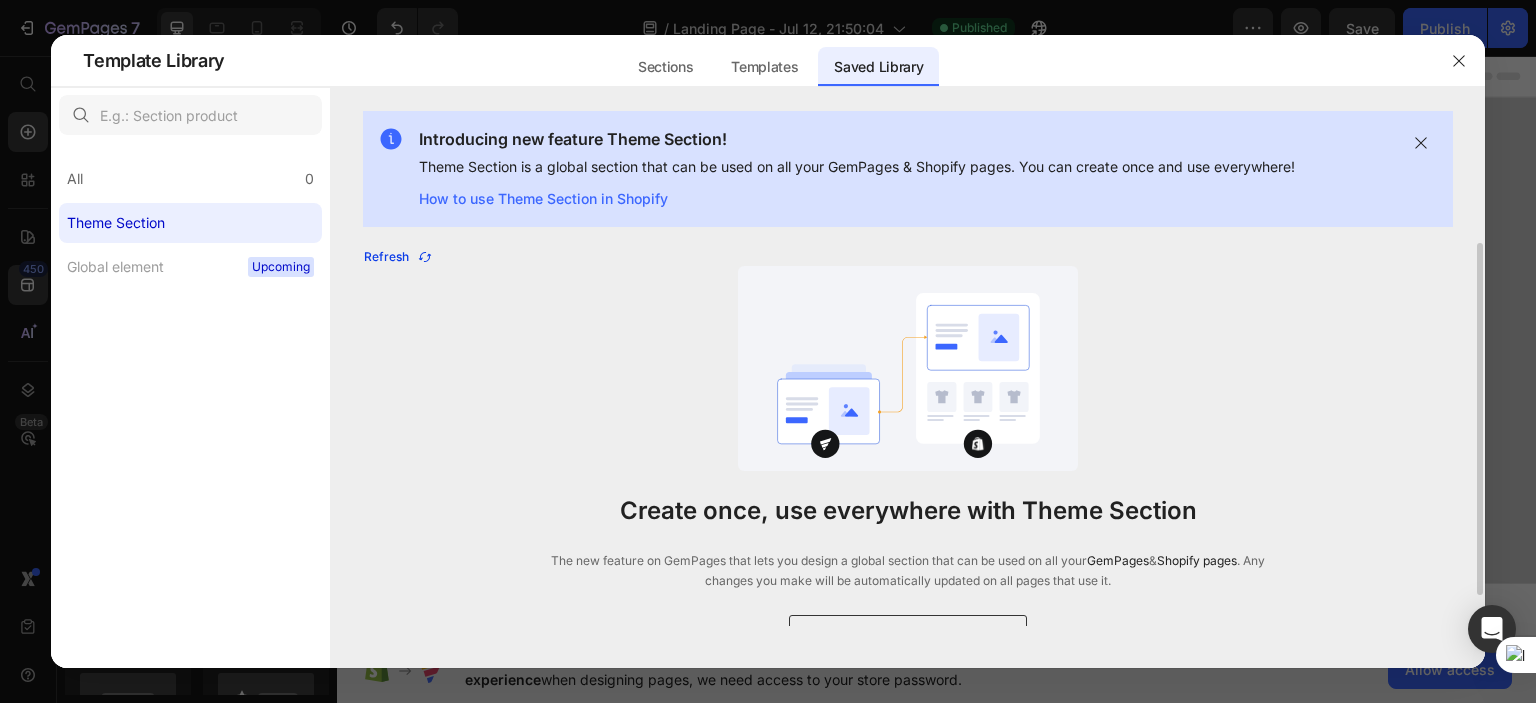 click 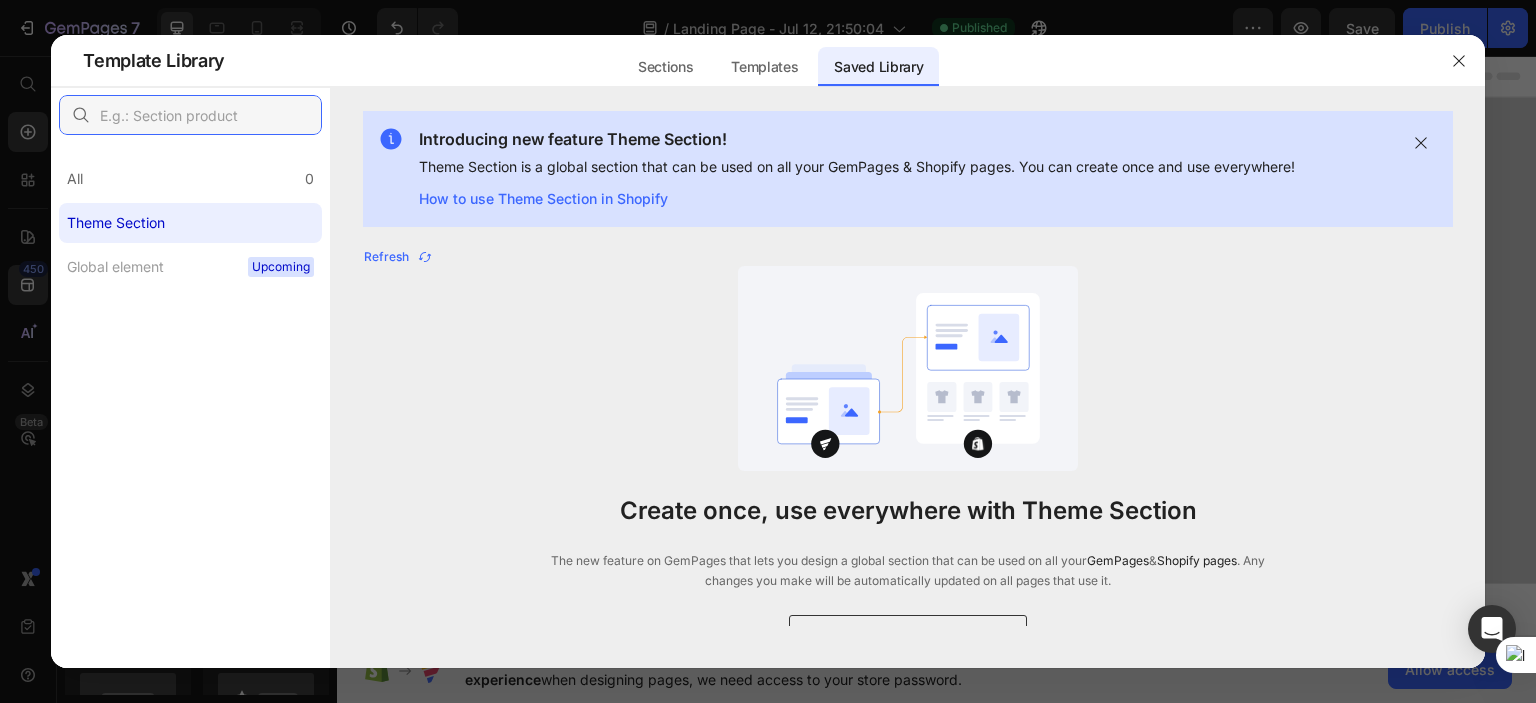 click at bounding box center [190, 115] 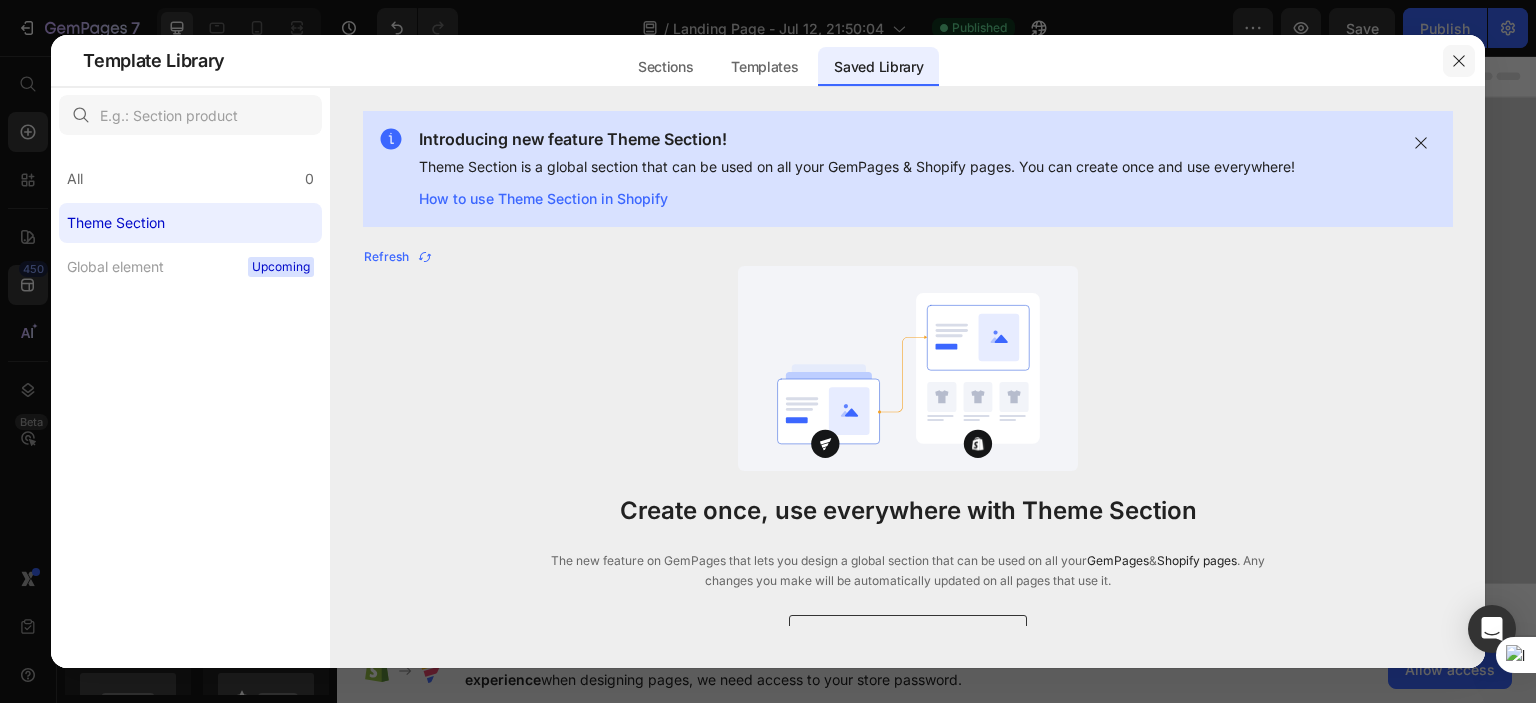 click 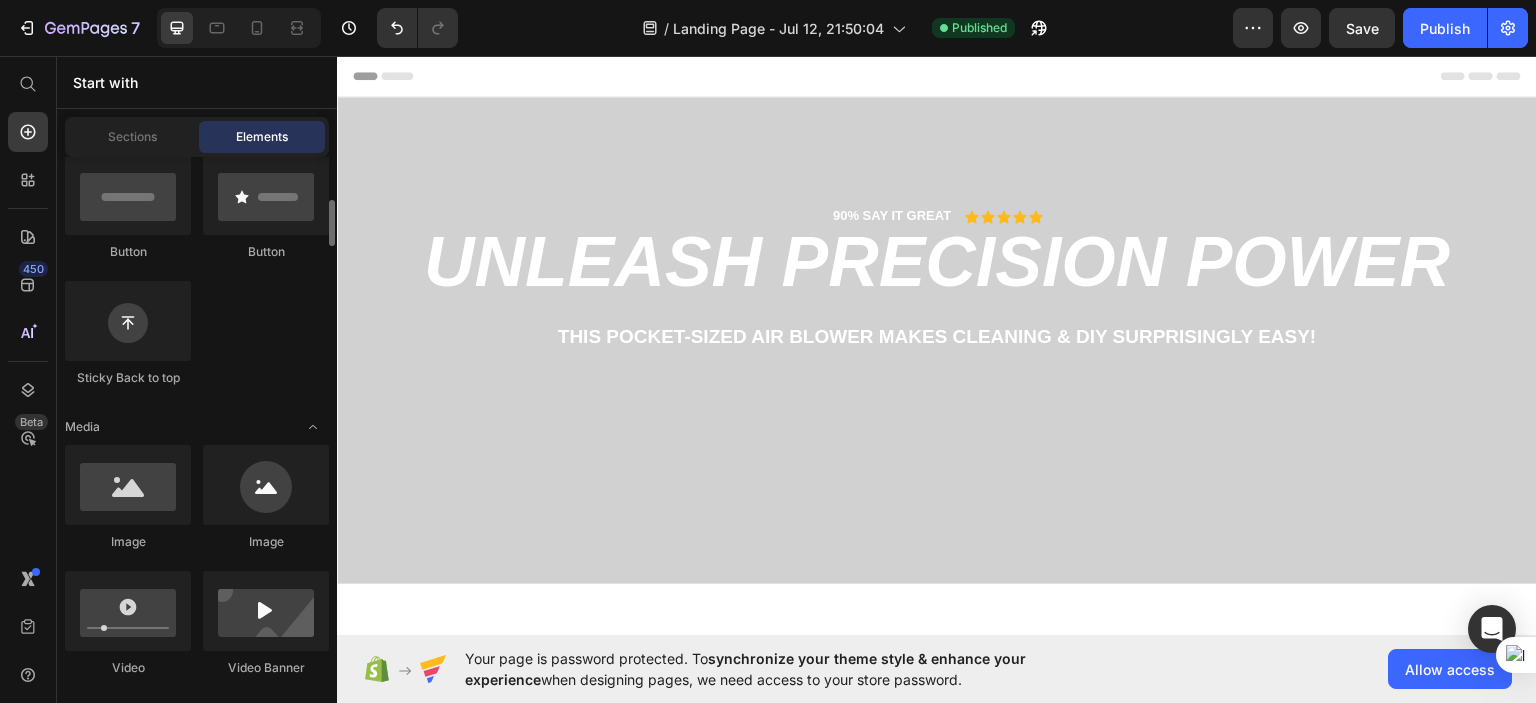 scroll, scrollTop: 0, scrollLeft: 0, axis: both 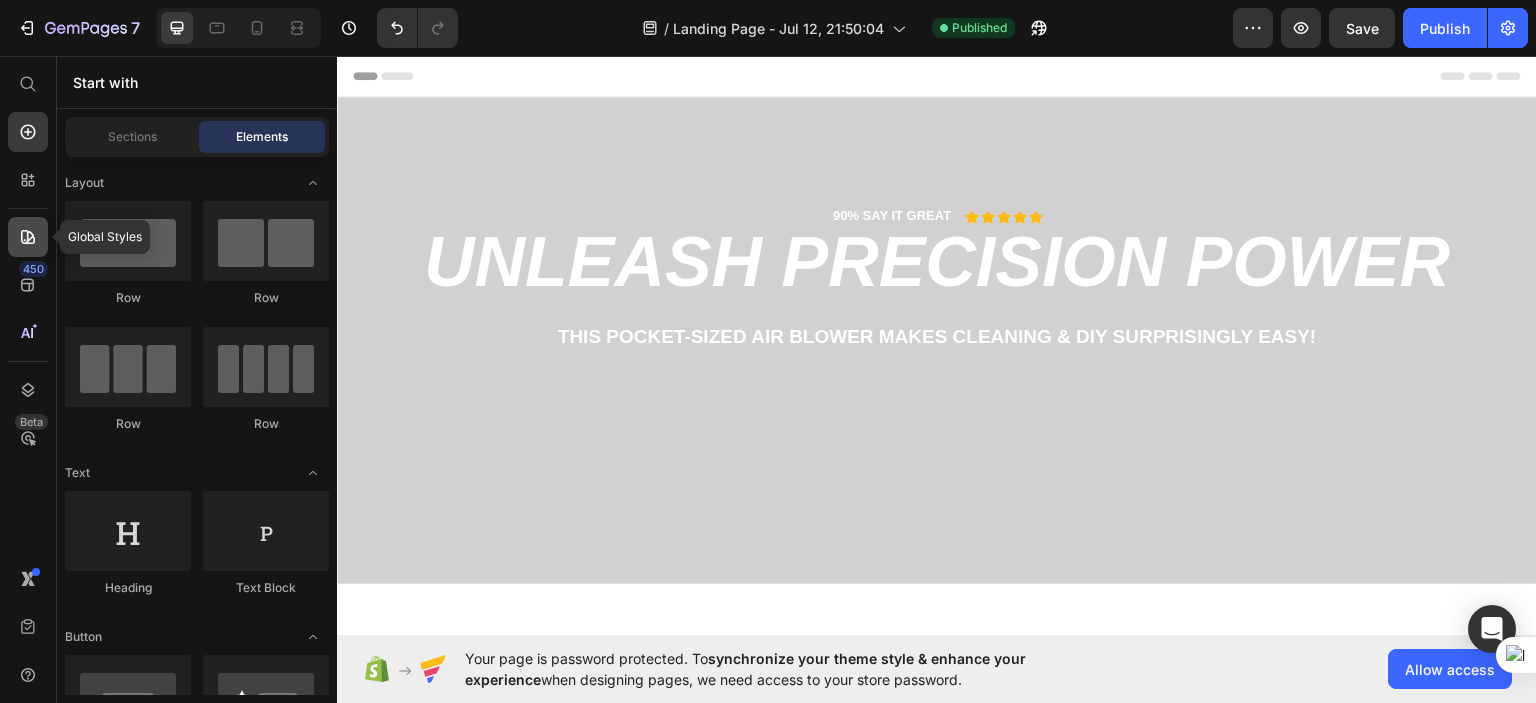 click 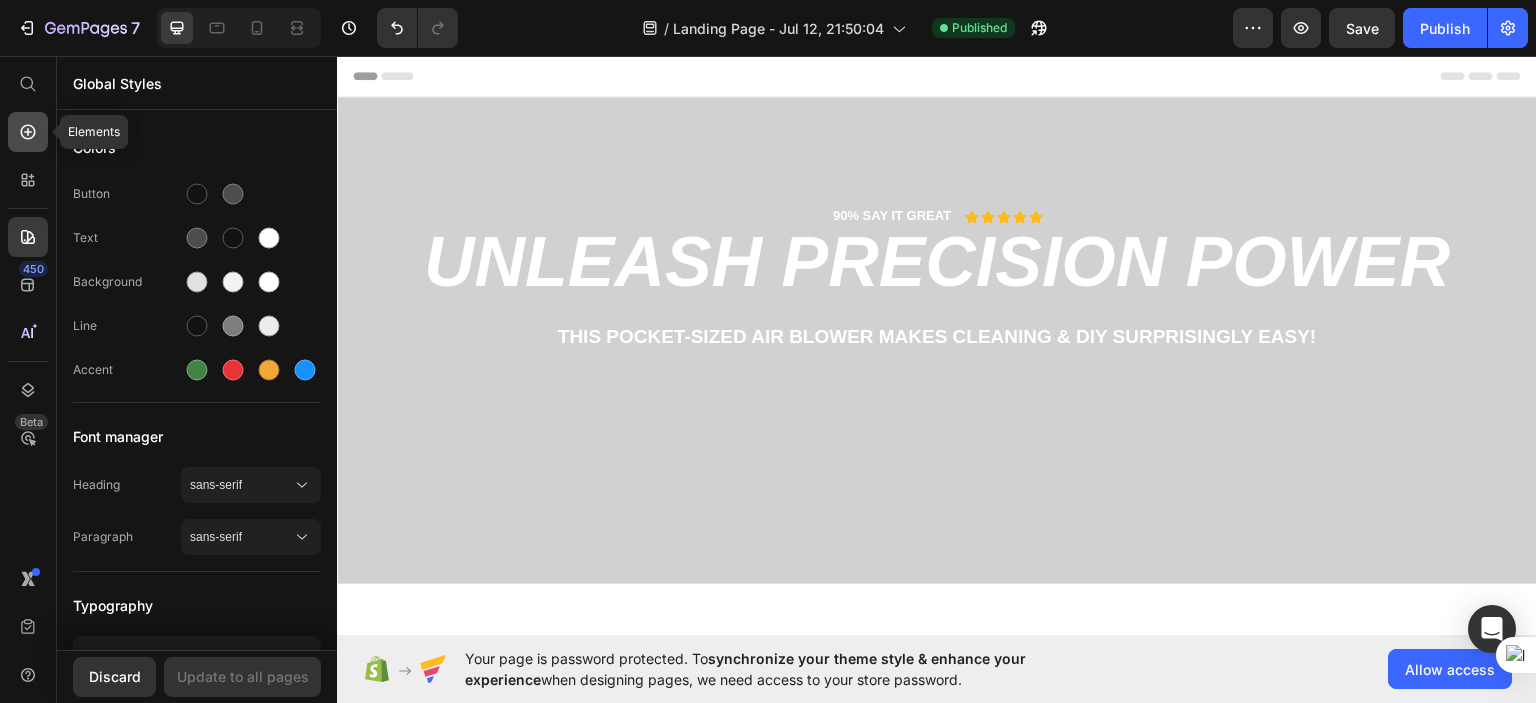 click 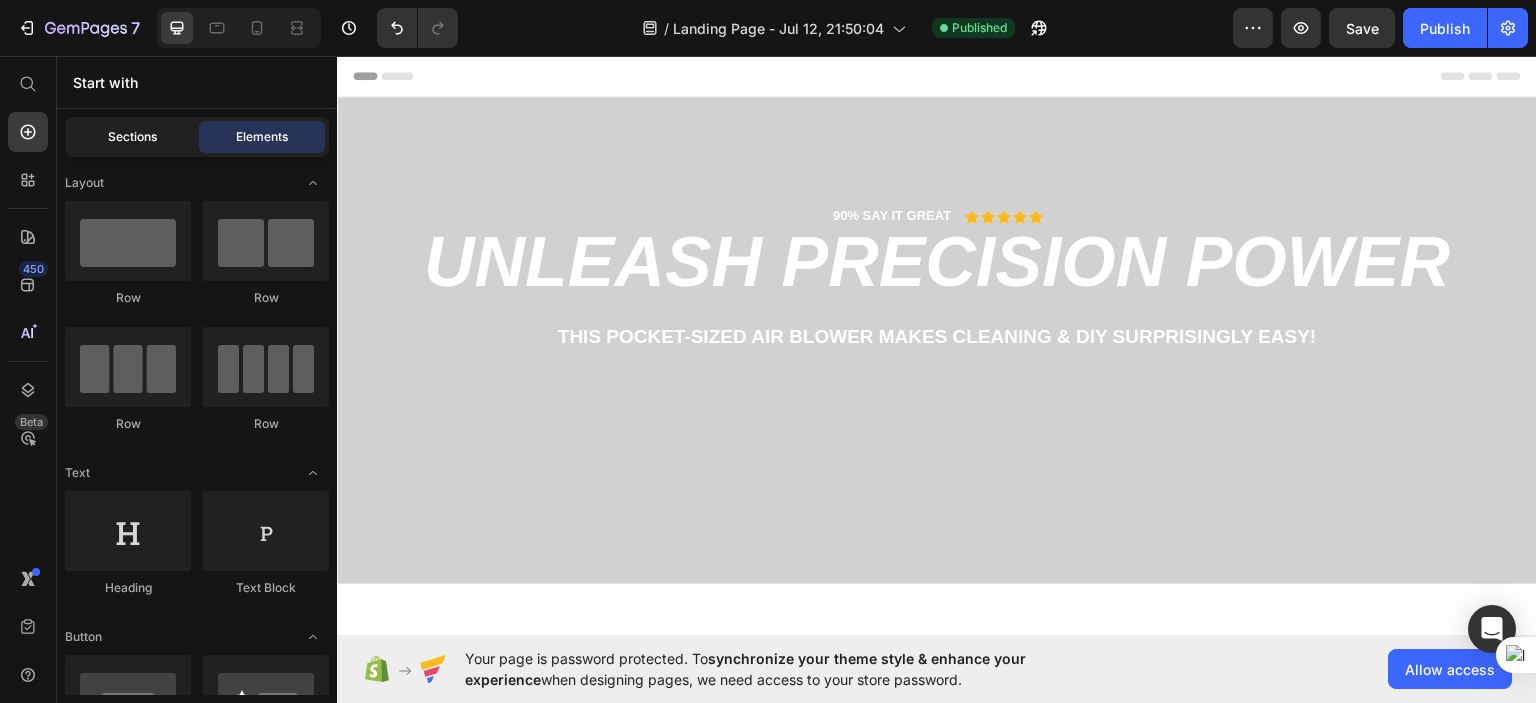 click on "Sections" at bounding box center (132, 137) 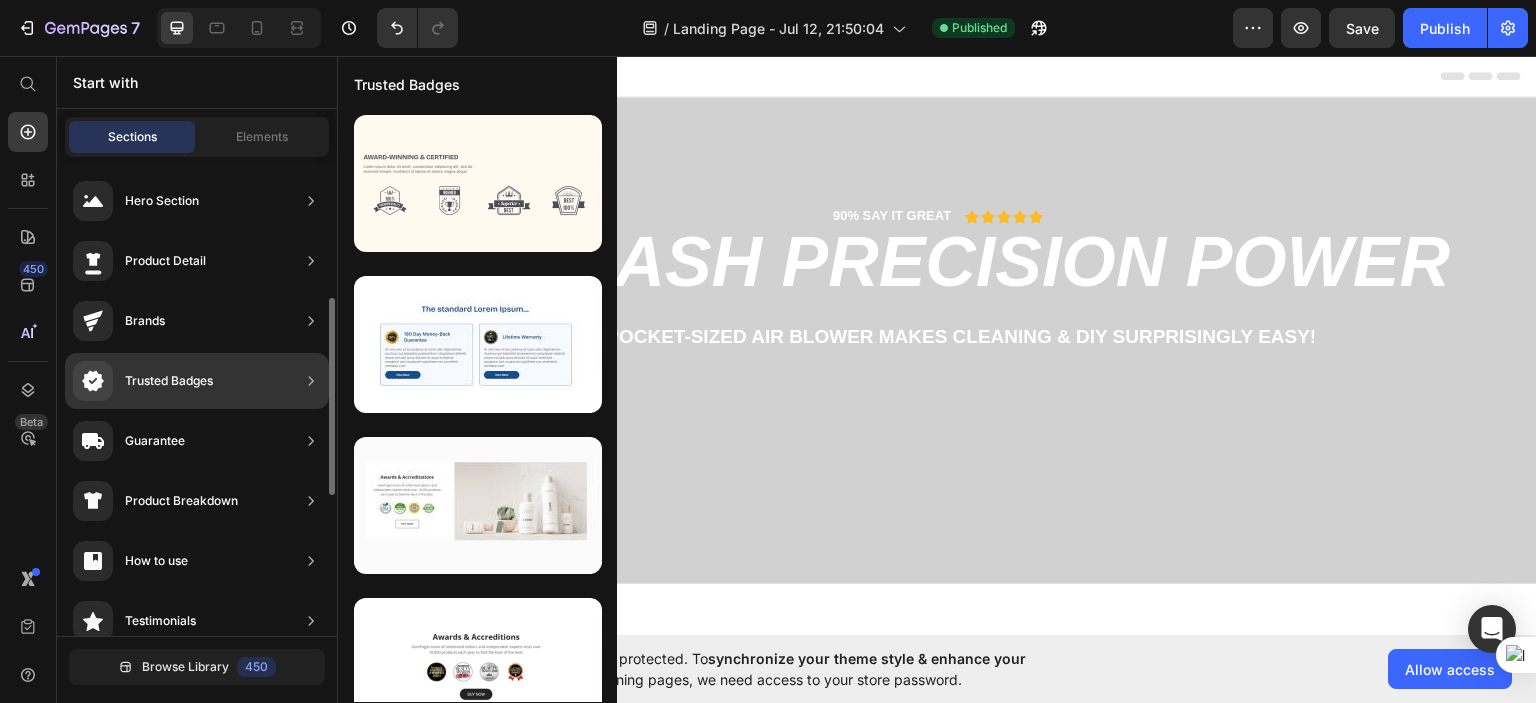 scroll, scrollTop: 100, scrollLeft: 0, axis: vertical 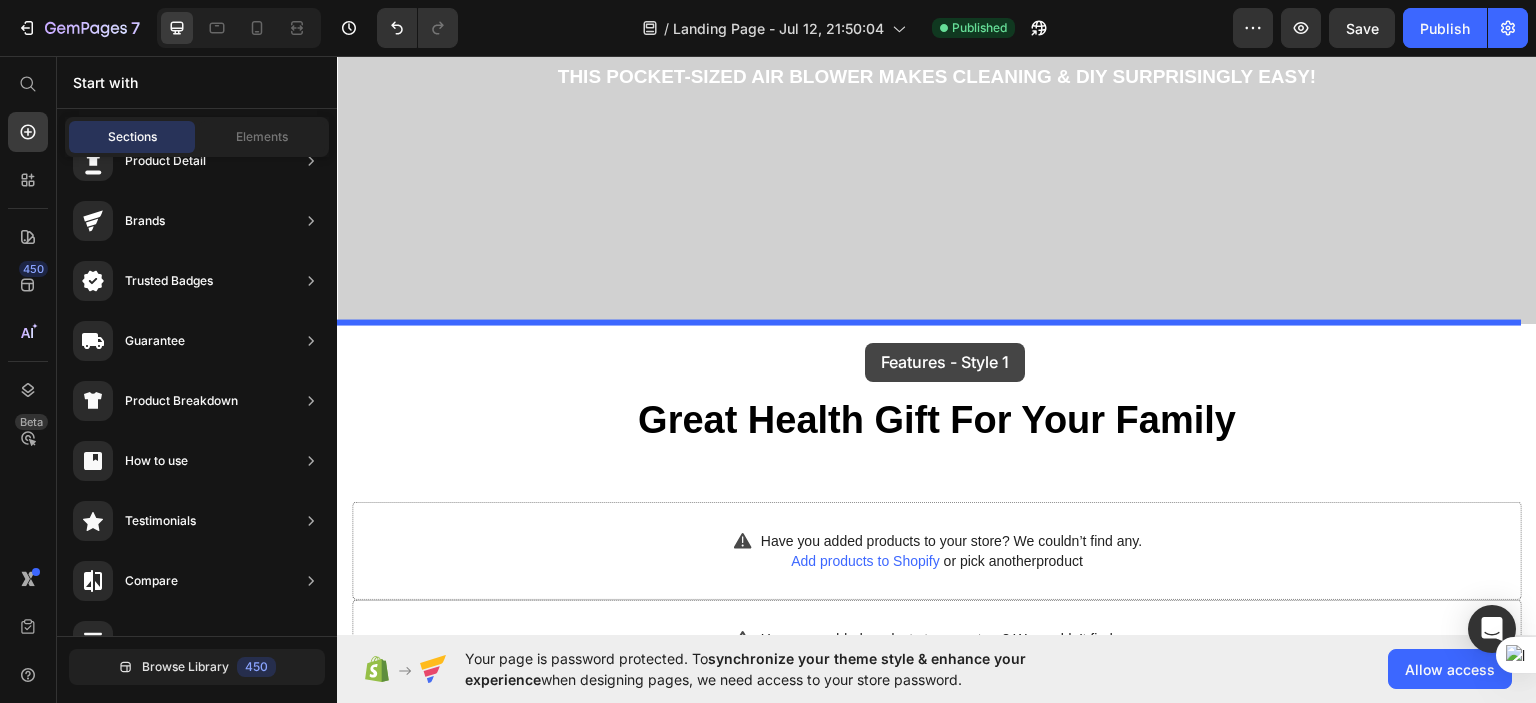 drag, startPoint x: 831, startPoint y: 434, endPoint x: 865, endPoint y: 342, distance: 98.0816 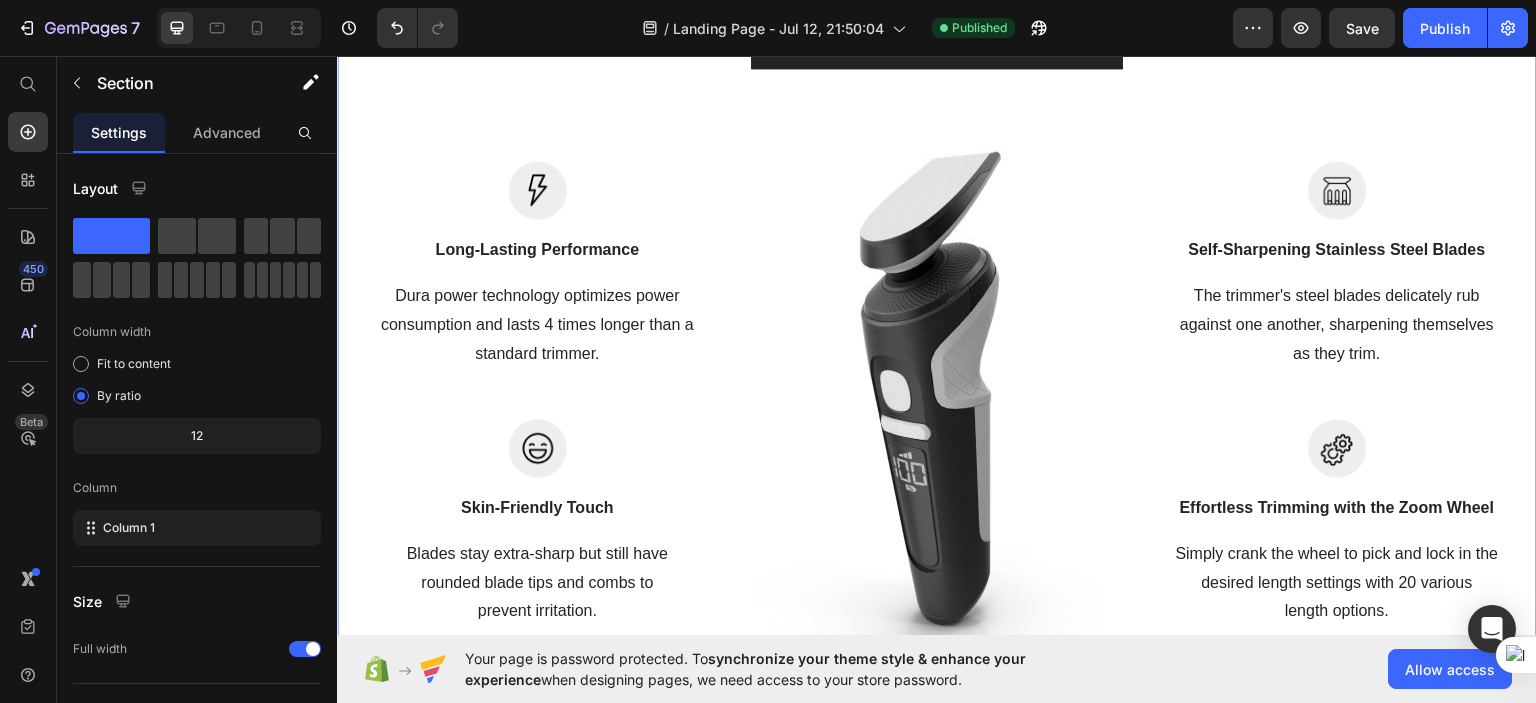 scroll, scrollTop: 757, scrollLeft: 0, axis: vertical 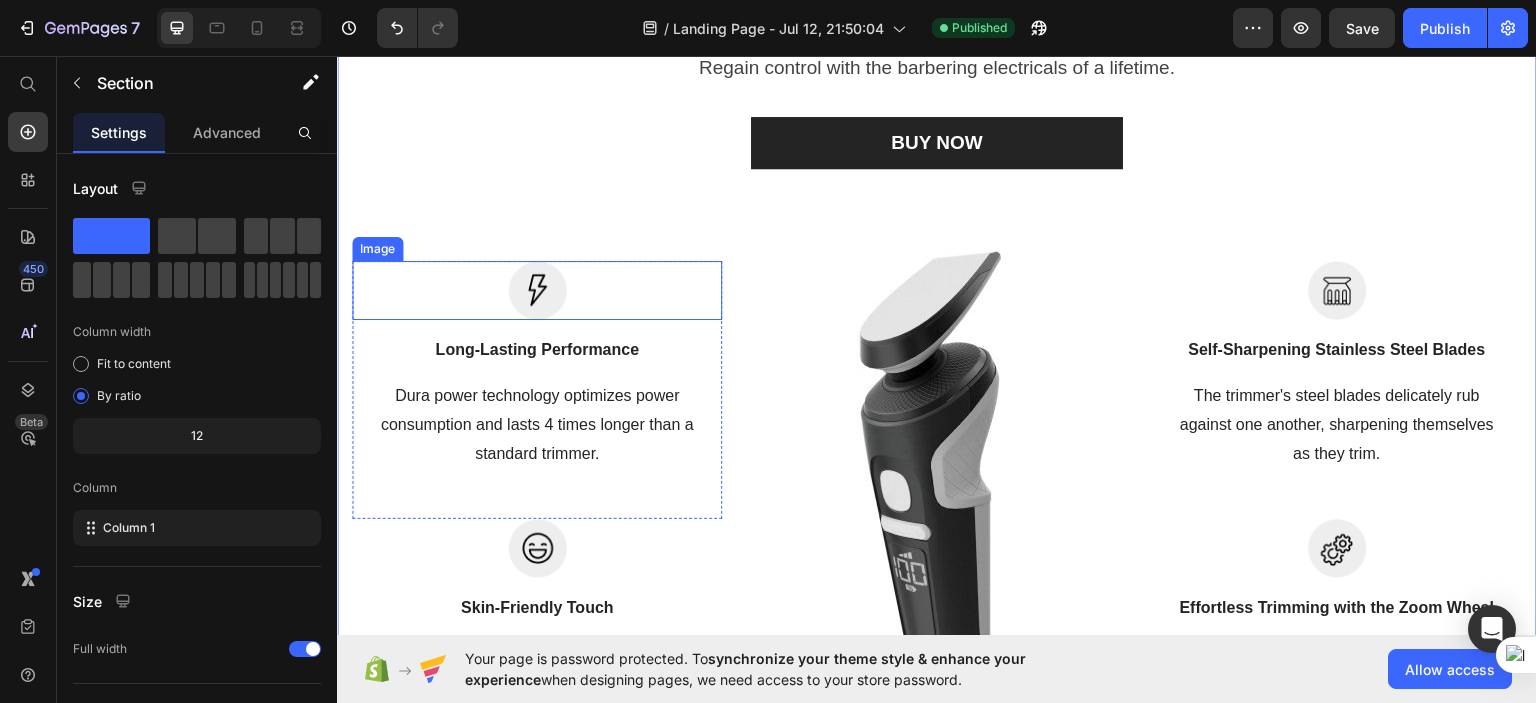 click at bounding box center (537, 289) 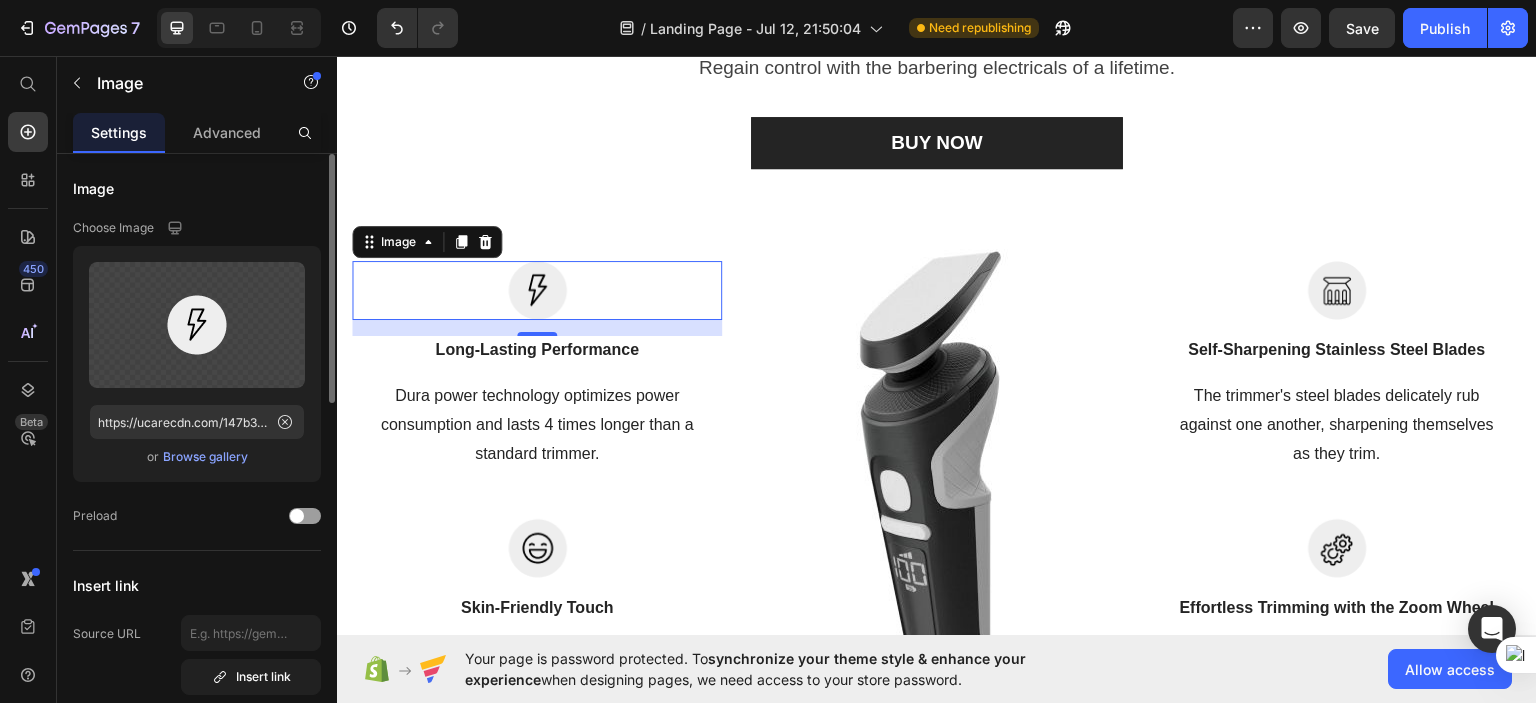 click on "Browse gallery" at bounding box center (205, 457) 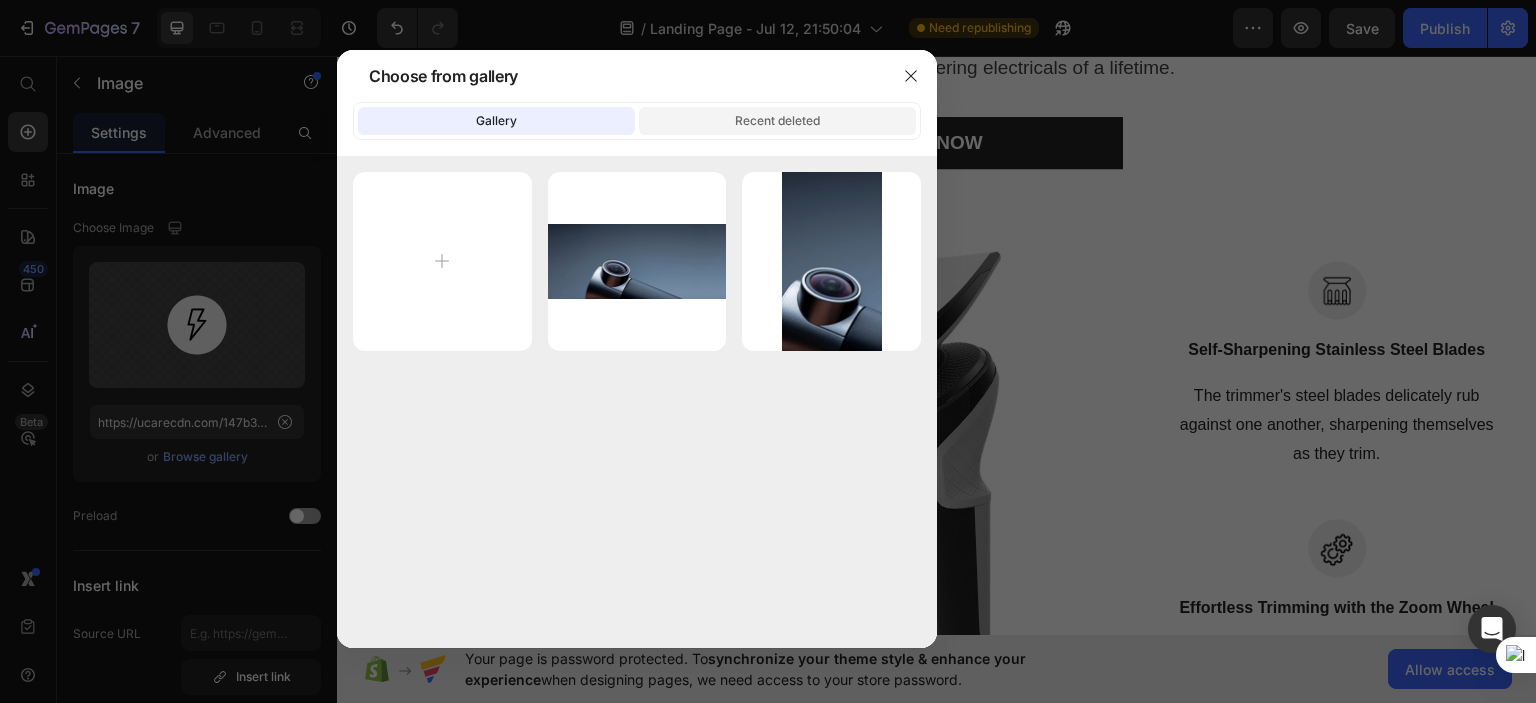 click on "Recent deleted" 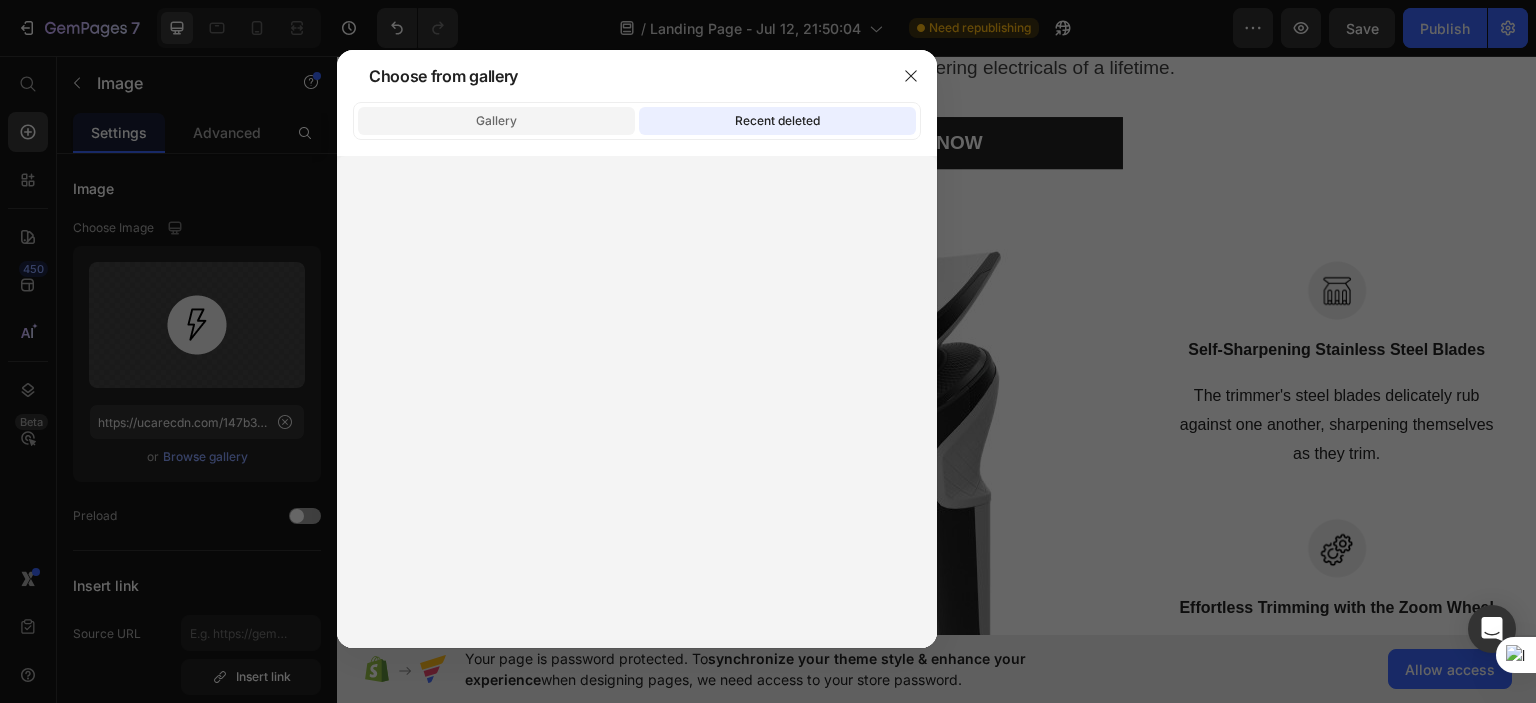 click on "Gallery" 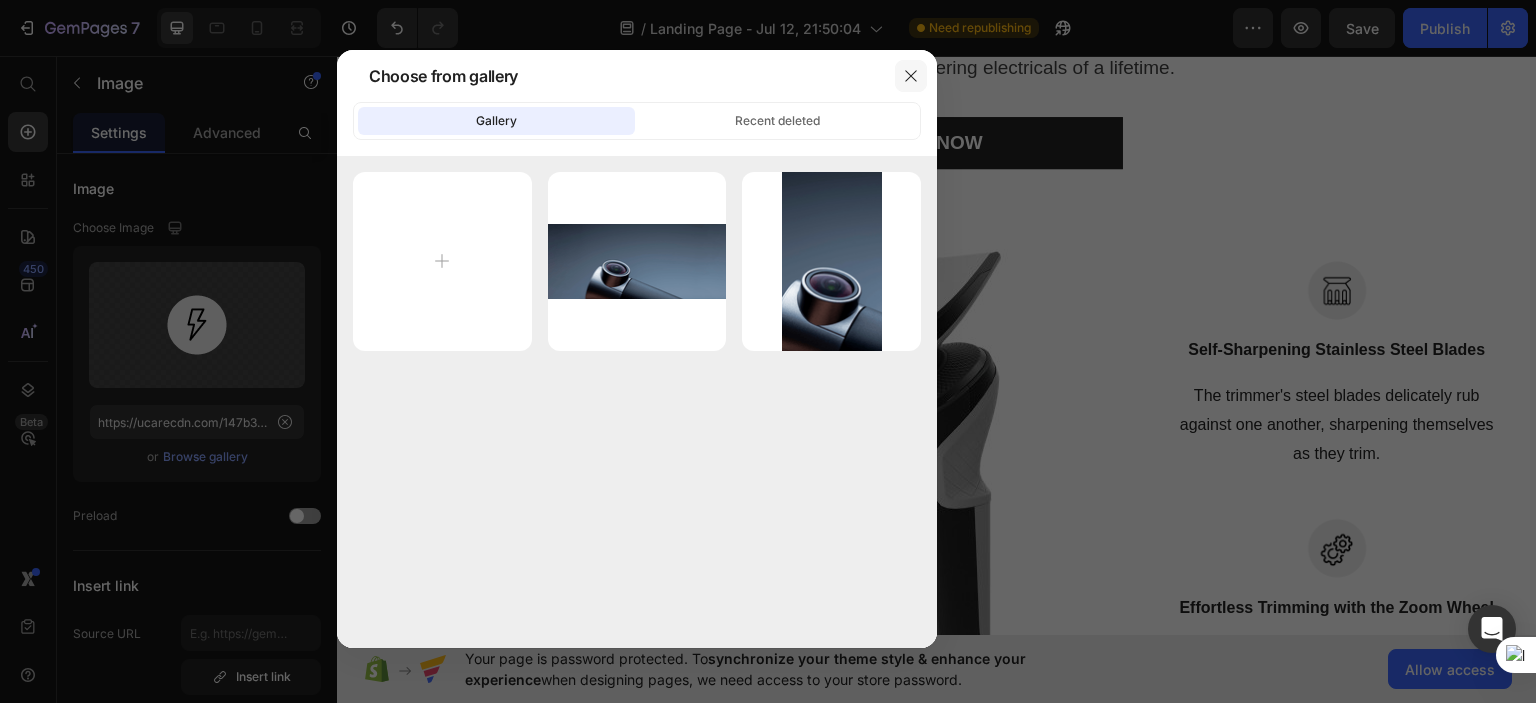 click 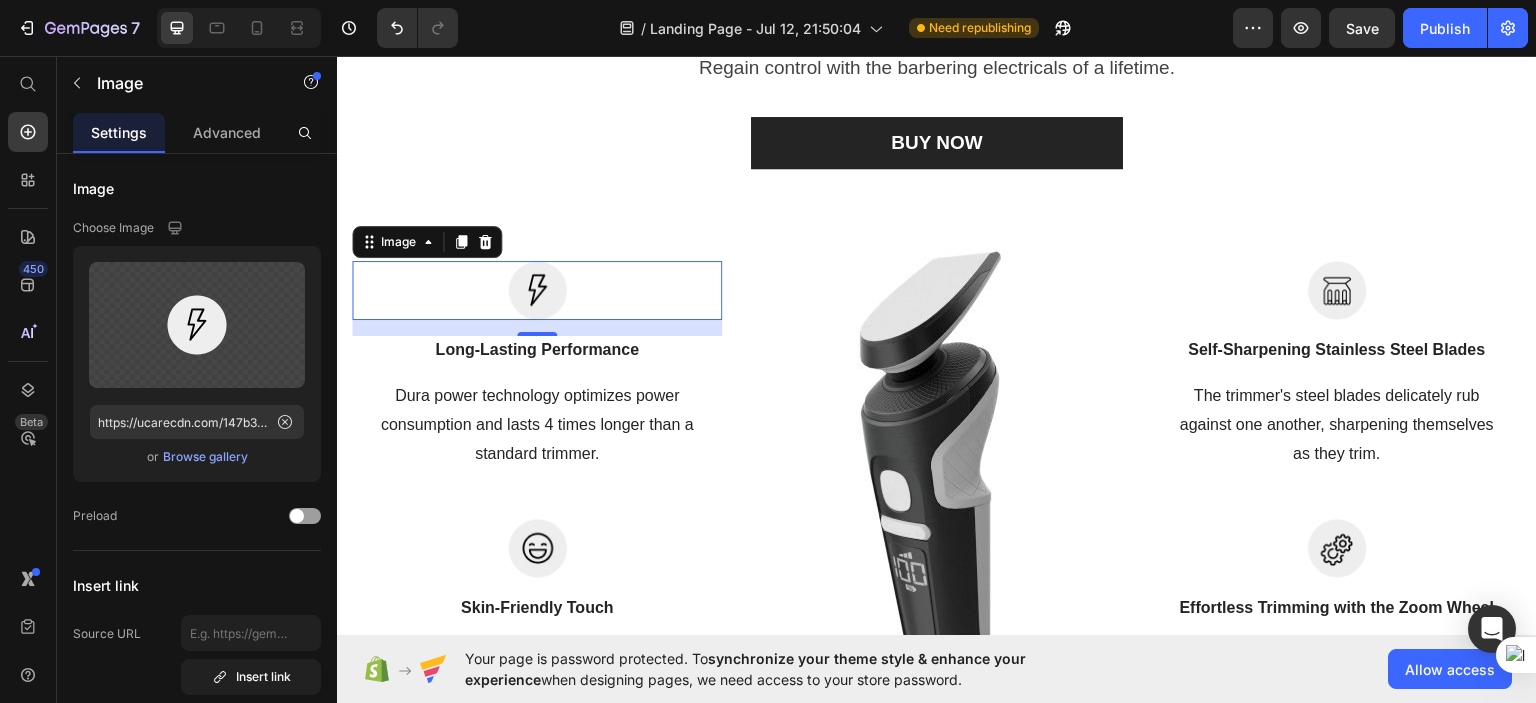 click at bounding box center [537, 289] 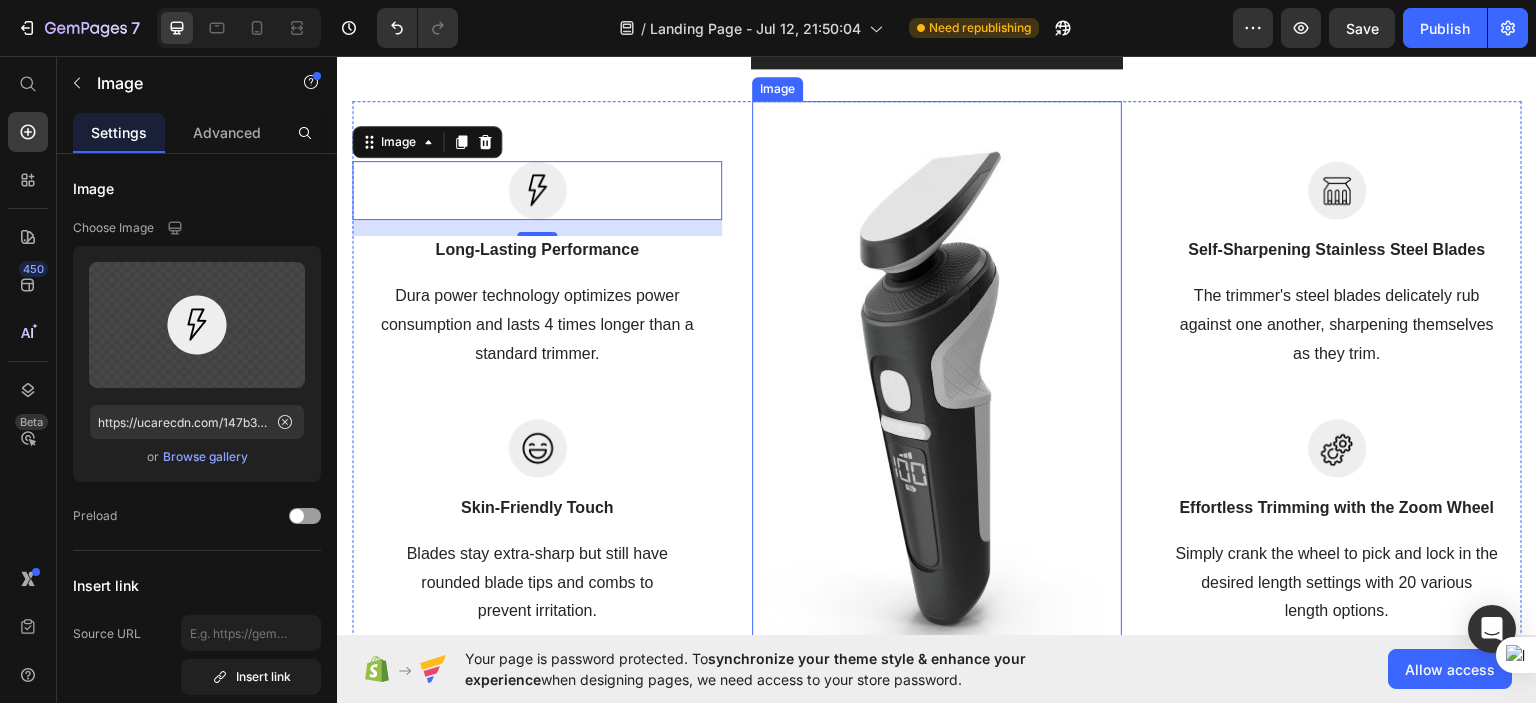 scroll, scrollTop: 957, scrollLeft: 0, axis: vertical 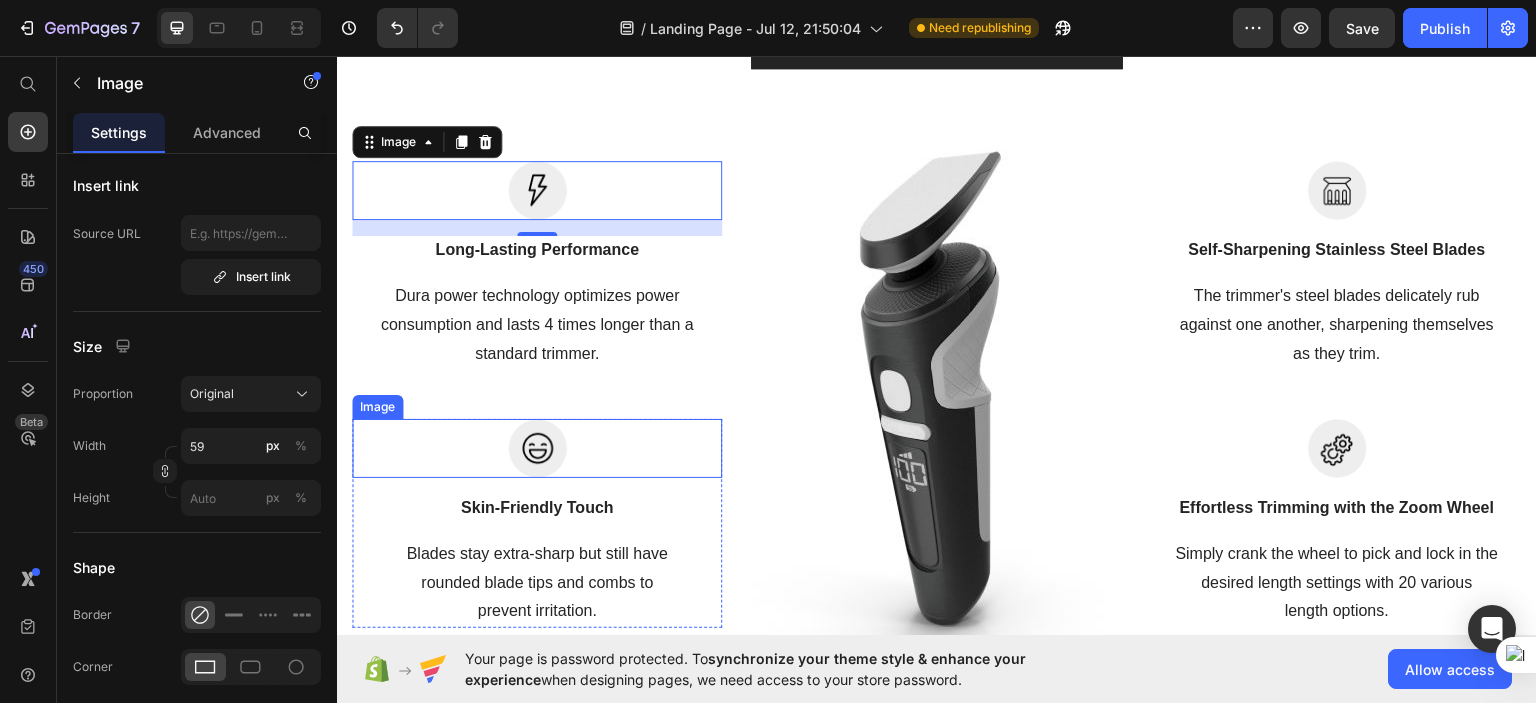 click at bounding box center [537, 447] 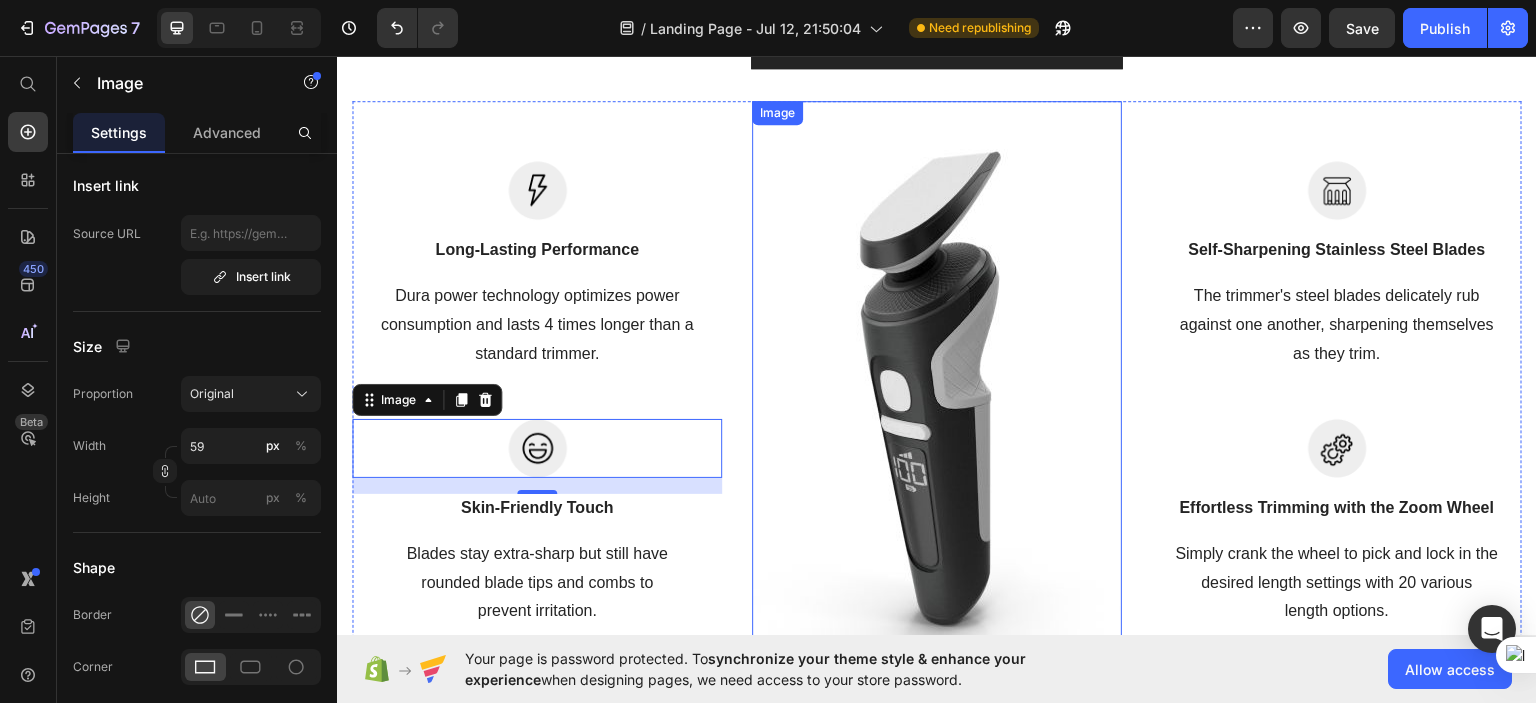 click at bounding box center (937, 393) 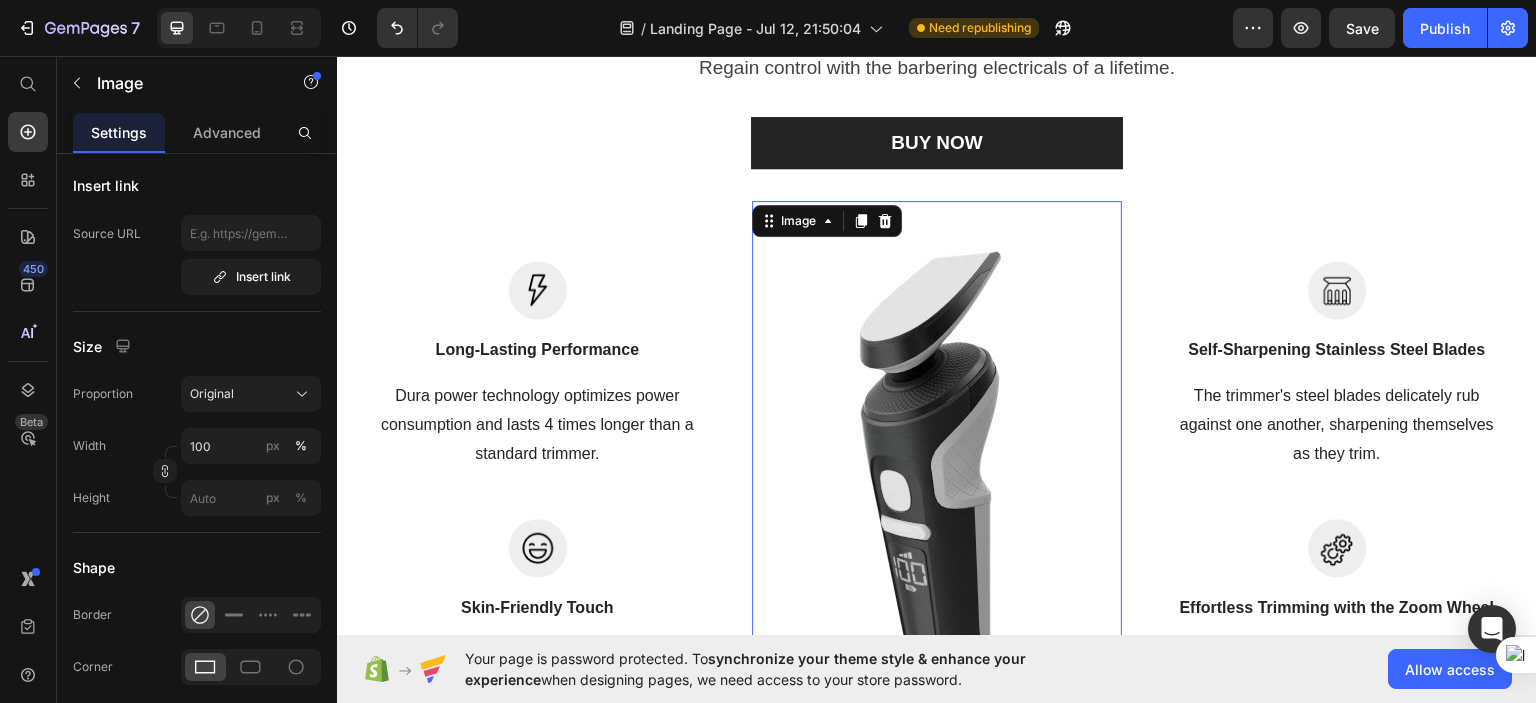 scroll, scrollTop: 557, scrollLeft: 0, axis: vertical 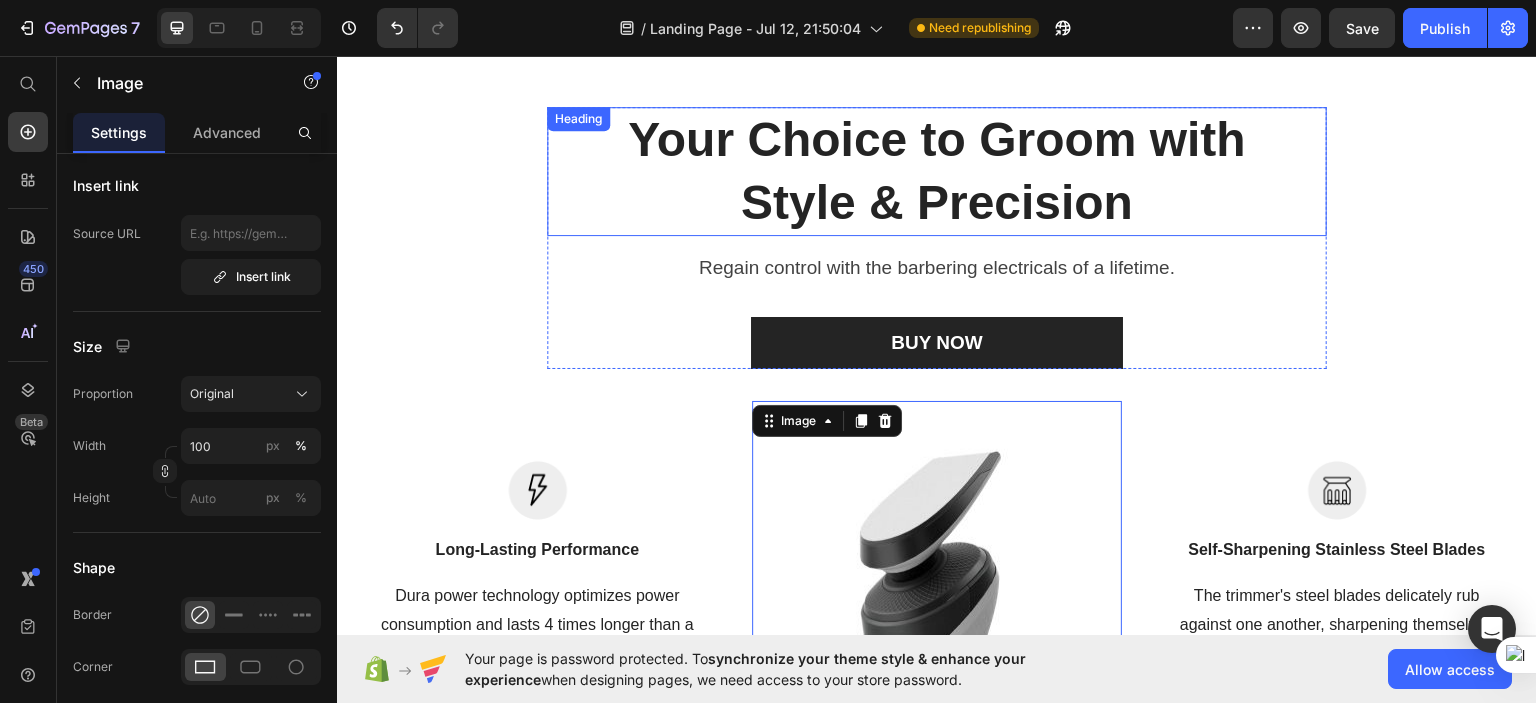 click on "Your Choice to Groom with Style & Precision" at bounding box center [937, 170] 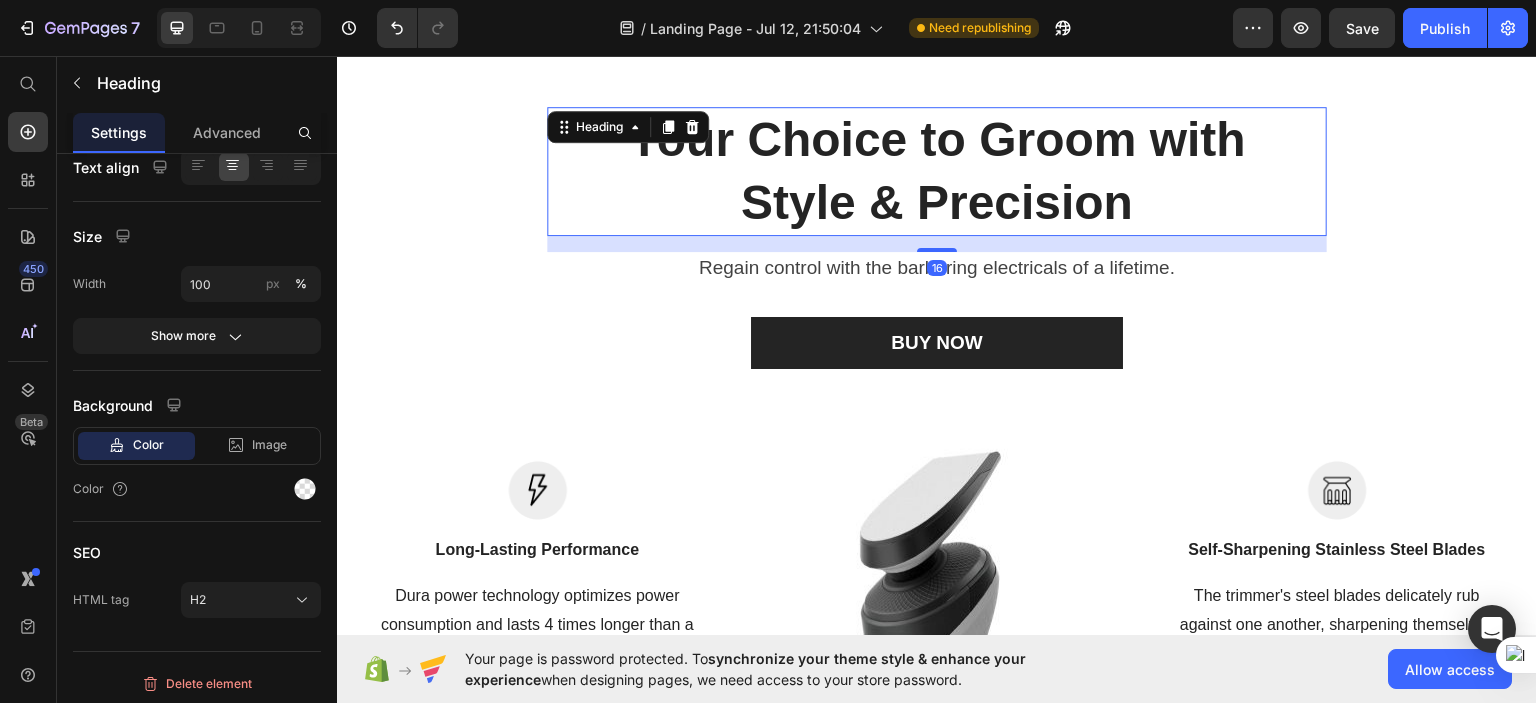 scroll, scrollTop: 0, scrollLeft: 0, axis: both 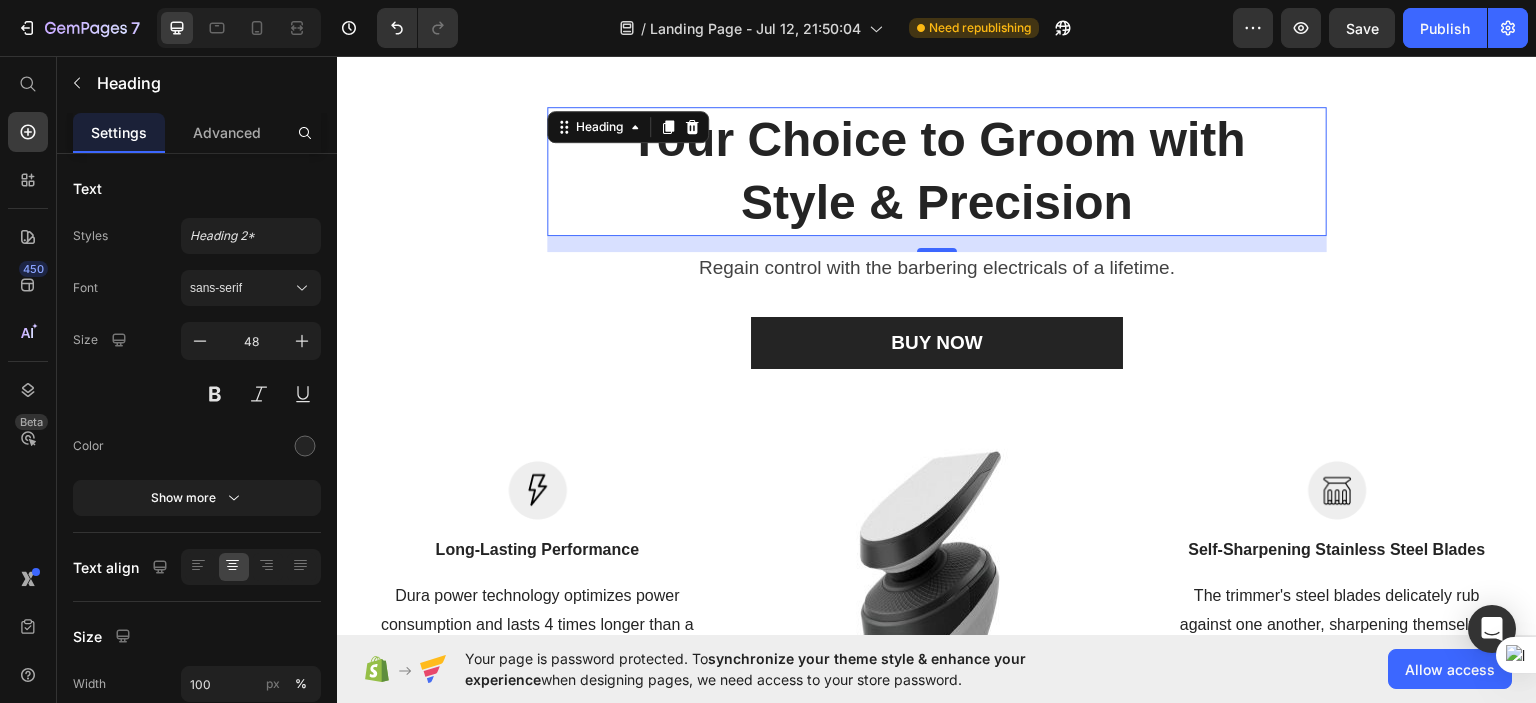 click on "Your Choice to Groom with Style & Precision" at bounding box center (937, 170) 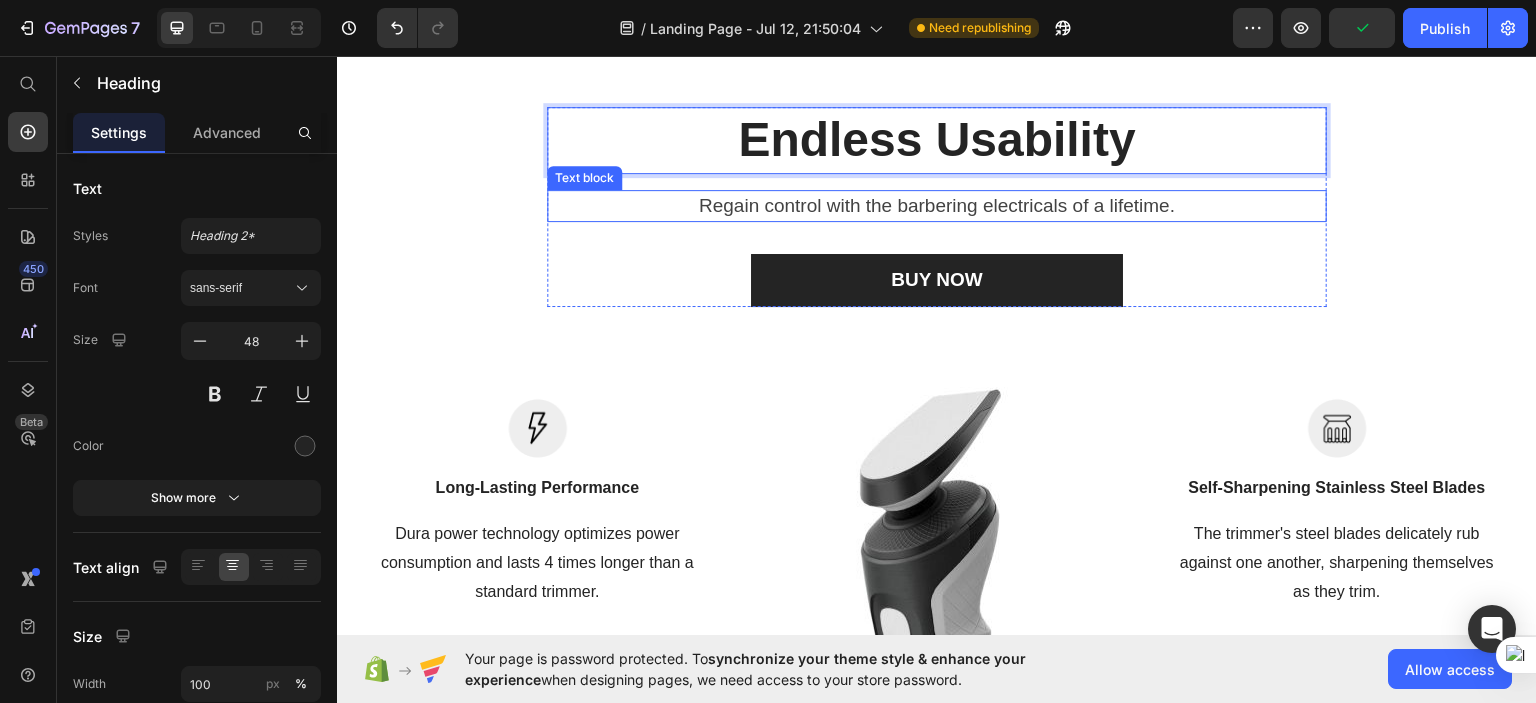 click on "Regain control with the barbering electricals of a lifetime." at bounding box center (937, 205) 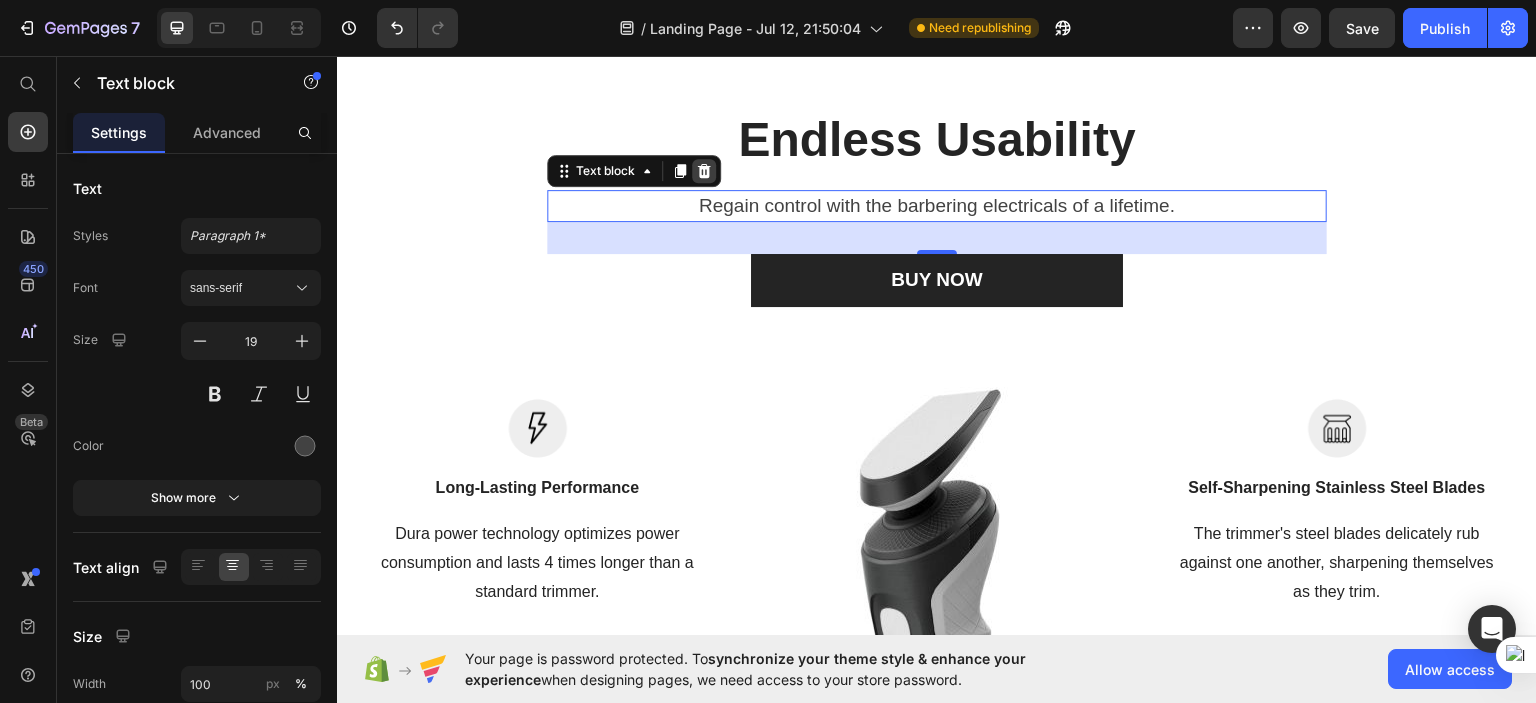 click 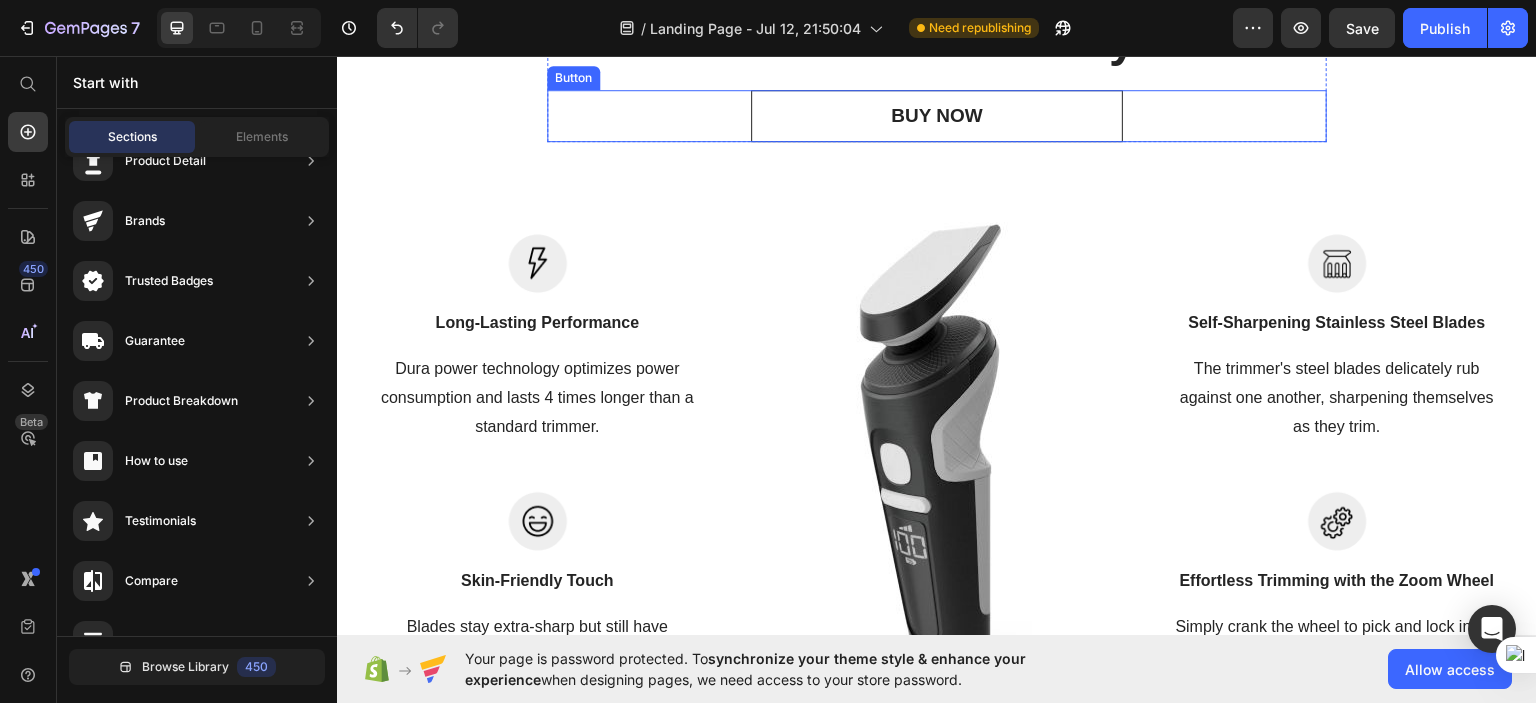 scroll, scrollTop: 457, scrollLeft: 0, axis: vertical 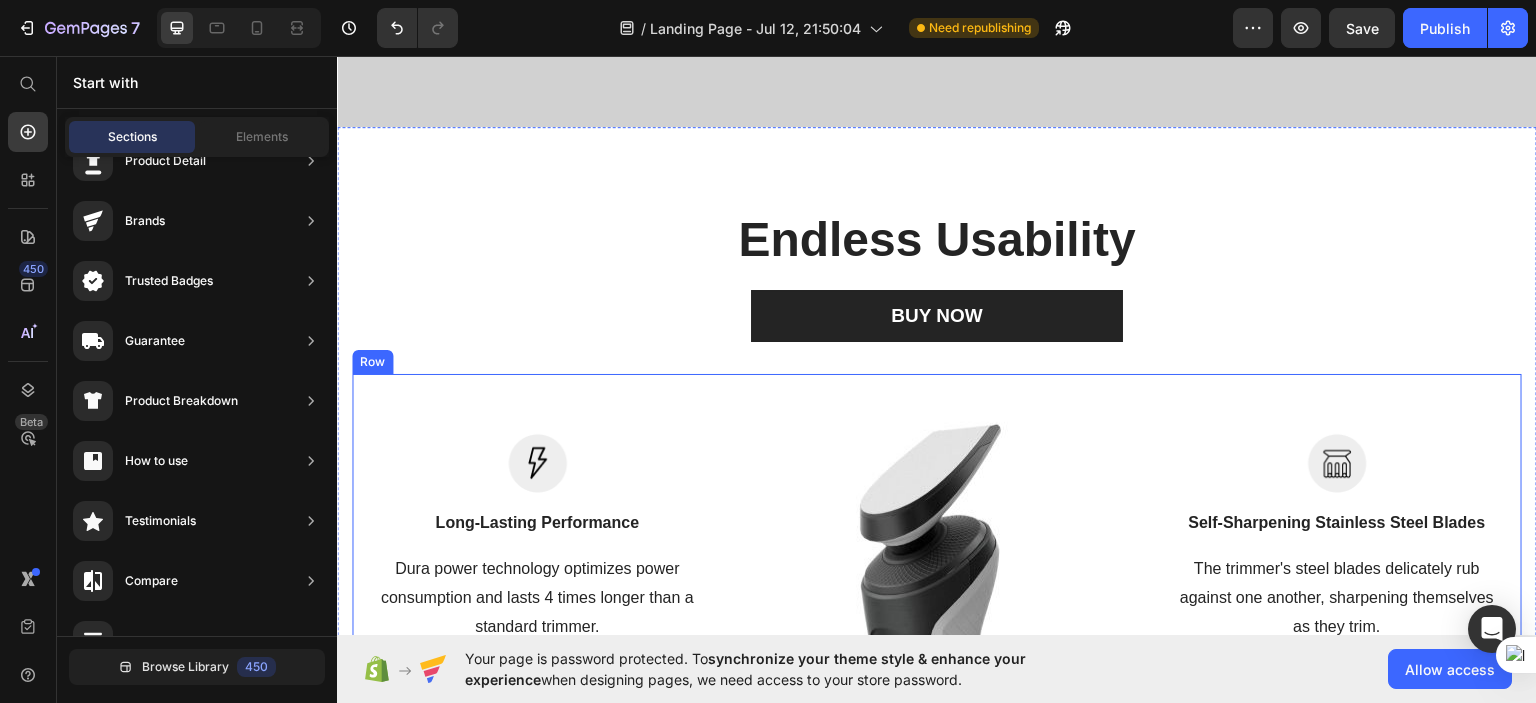 click on "Image Long-Lasting Performance Text block Dura power technology optimizes power consumption and lasts 4 times longer than a standard trimmer. Text block Row Image Skin-Friendly Touch Text block Blades stay extra-sharp but still have  rounded blade tips and combs to  prevent irritation. Text block Row Image Image Self-Sharpening Stainless Steel Blades Text block The trimmer's steel blades delicately rub  against one another, sharpening themselves  as they trim. Text block Row Image Effortless Trimming with the Zoom Wheel Text block Simply crank the wheel to pick and lock in the desired length settings with 20 various length options. Text block Row Row" at bounding box center (937, 666) 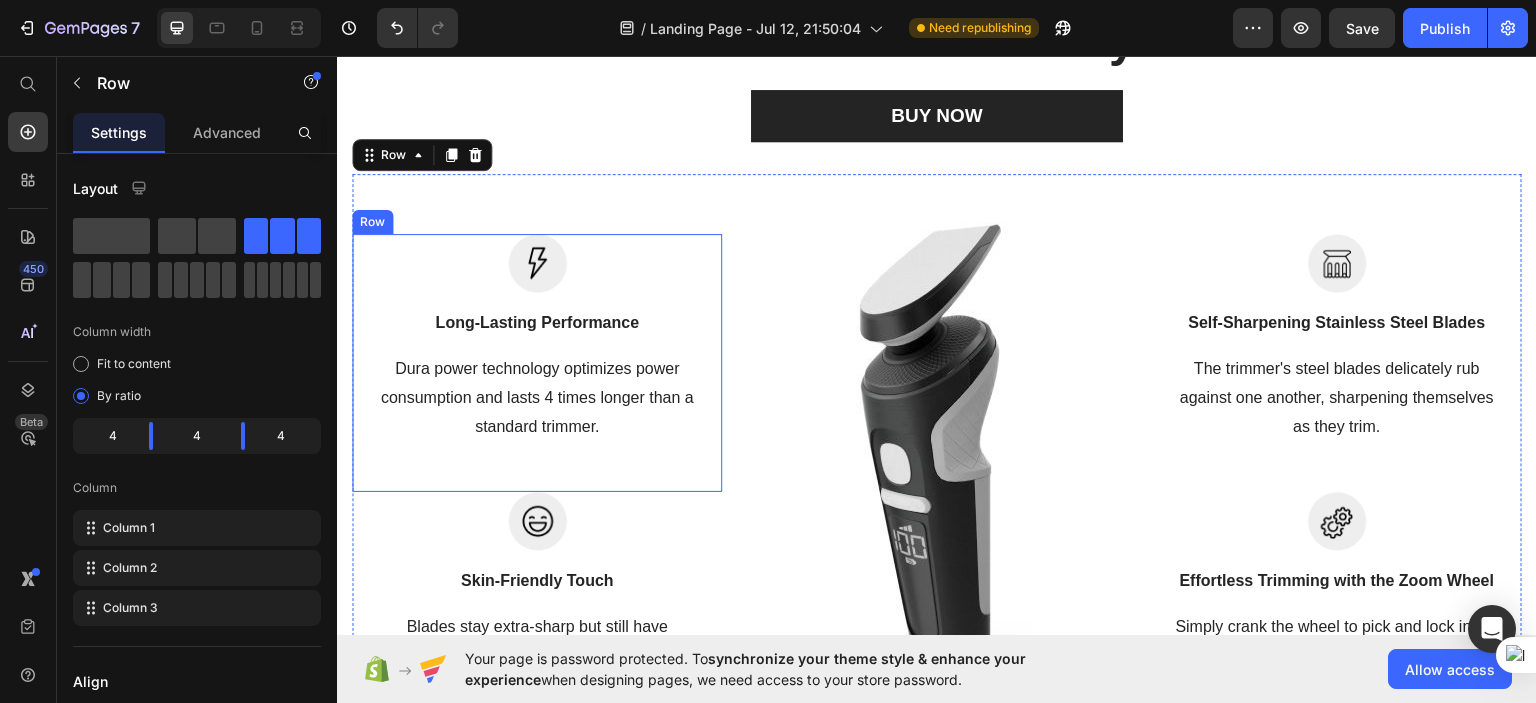 scroll, scrollTop: 757, scrollLeft: 0, axis: vertical 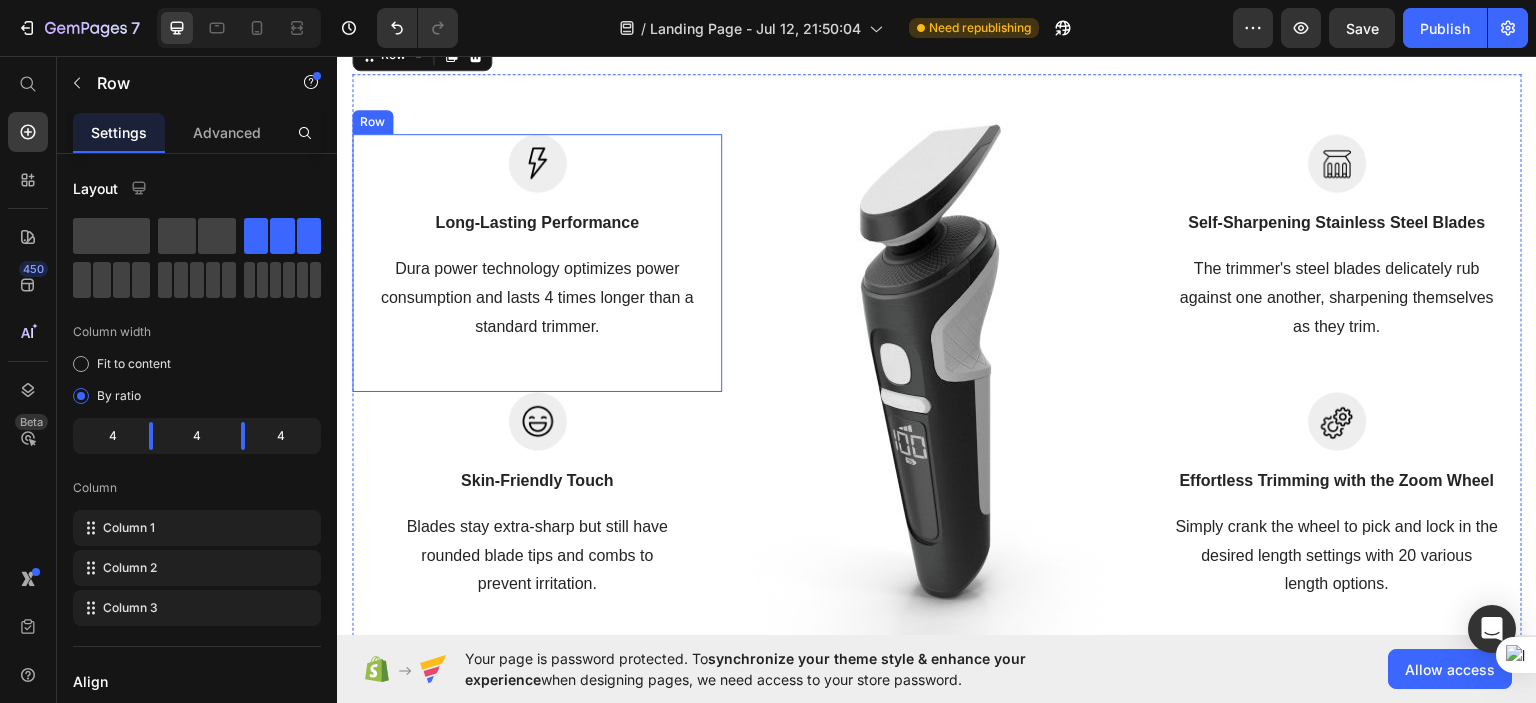 click on "Image Long-Lasting Performance Text block Dura power technology optimizes power consumption and lasts 4 times longer than a standard trimmer. Text block Row" at bounding box center [537, 261] 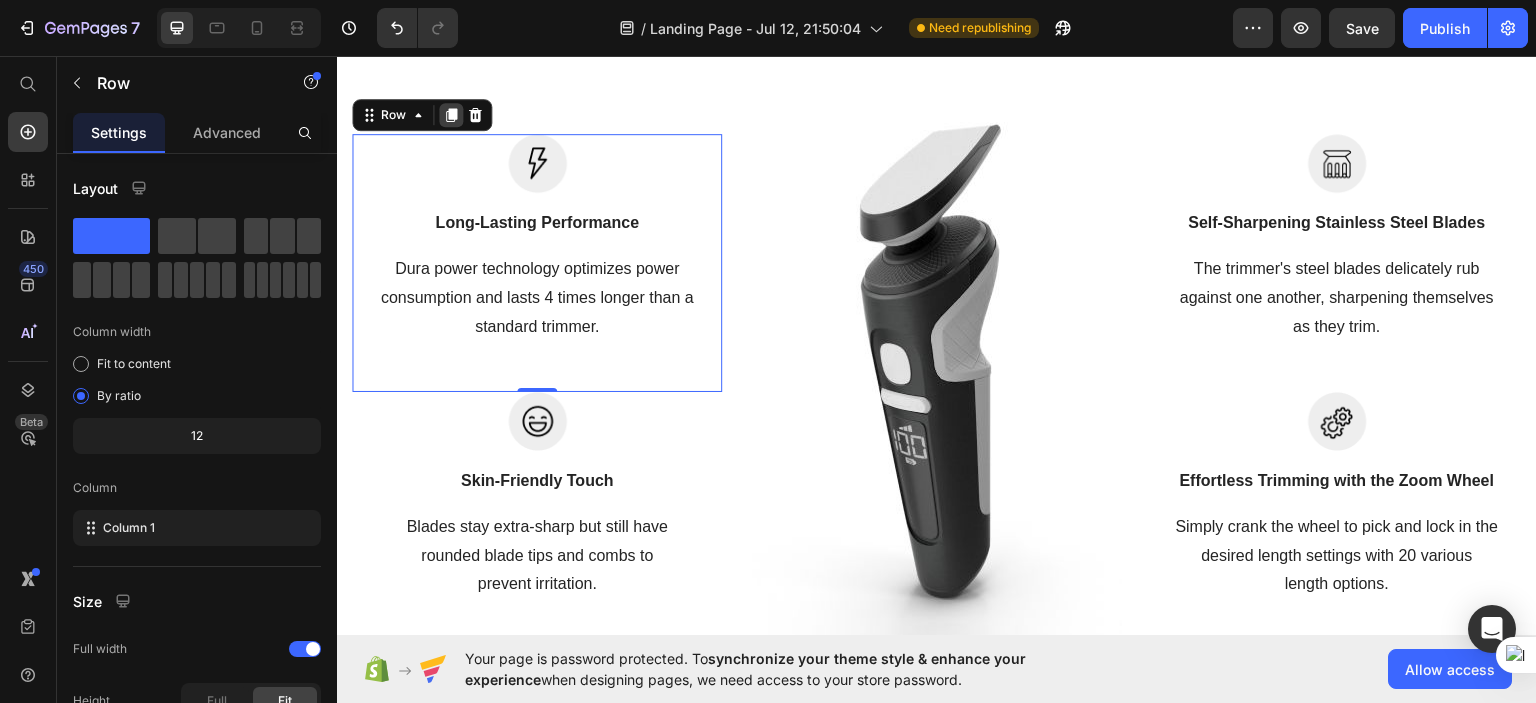 click 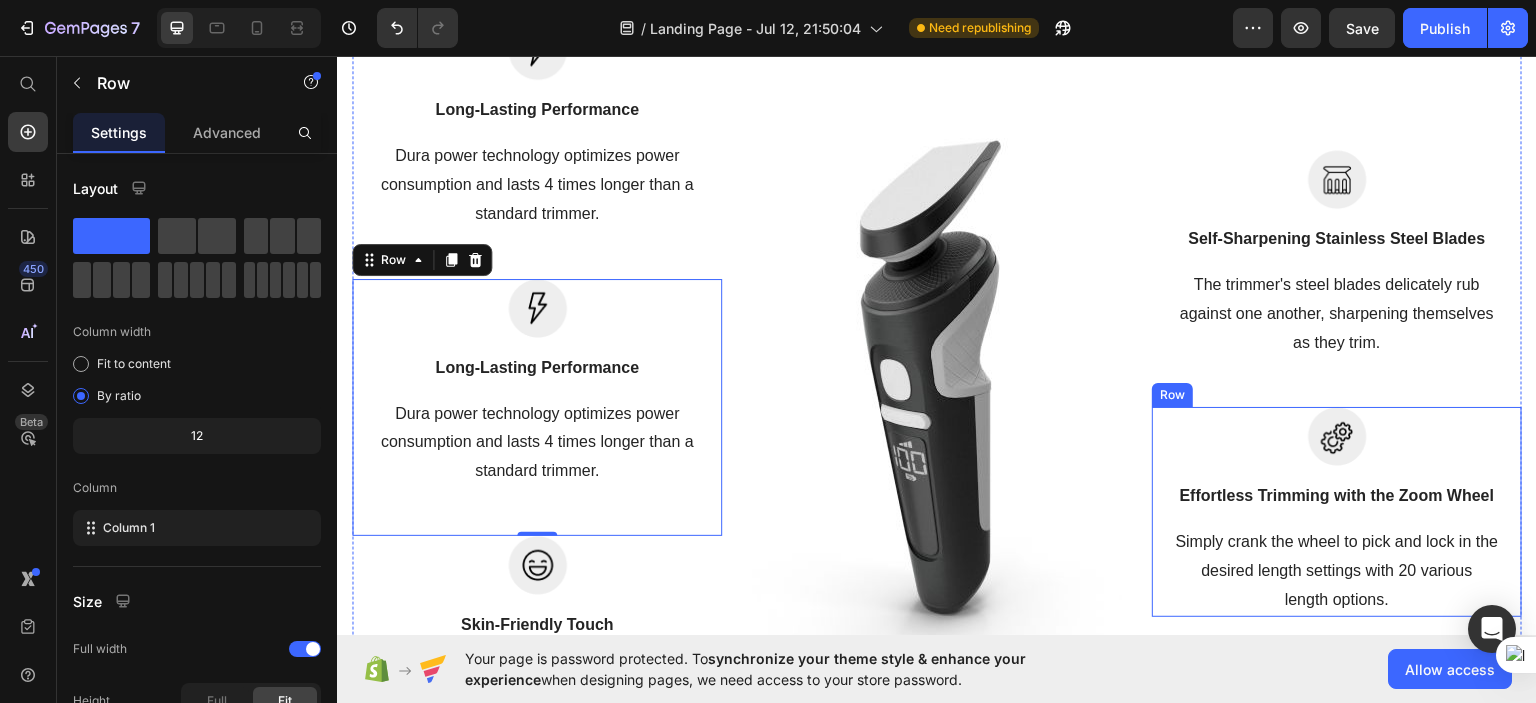 scroll, scrollTop: 801, scrollLeft: 0, axis: vertical 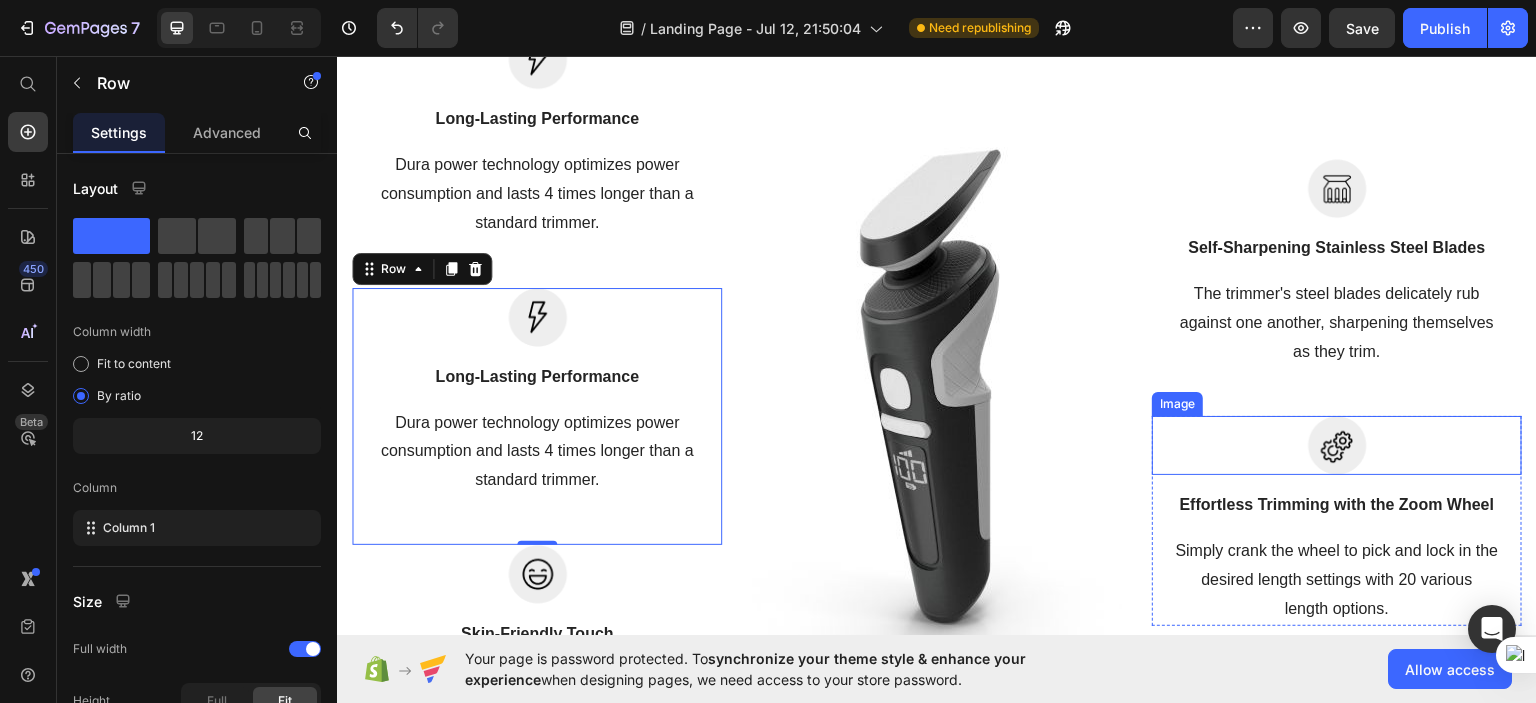 click at bounding box center [1337, 444] 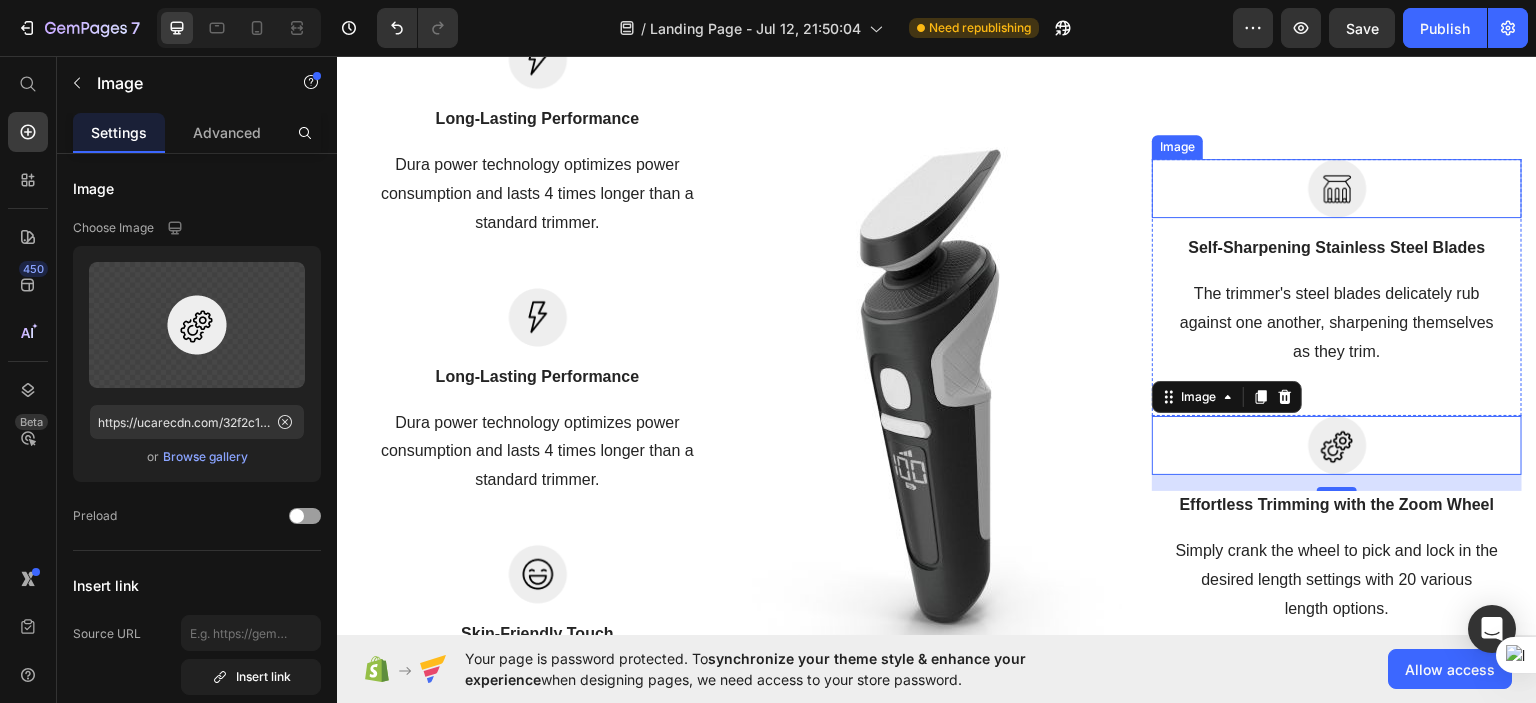 click at bounding box center [1337, 187] 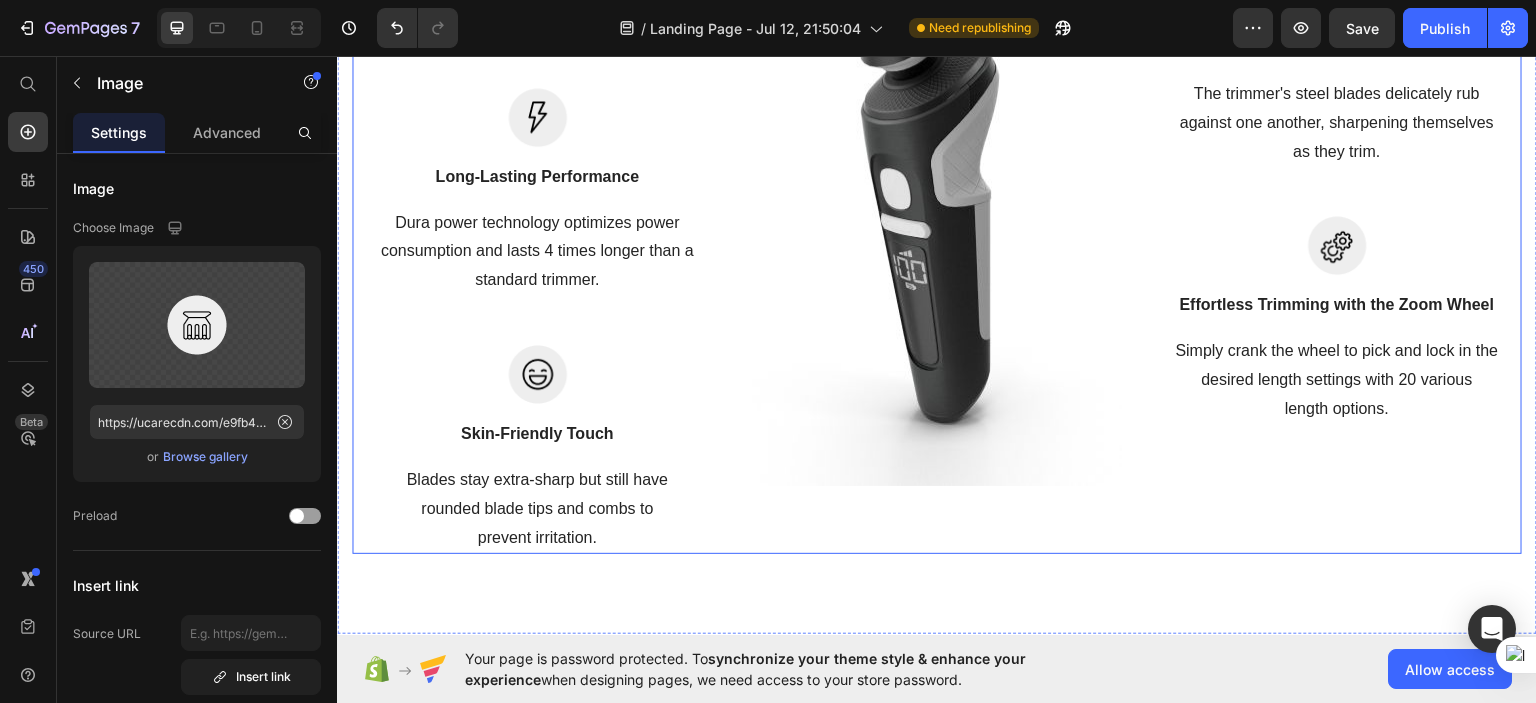 scroll, scrollTop: 901, scrollLeft: 0, axis: vertical 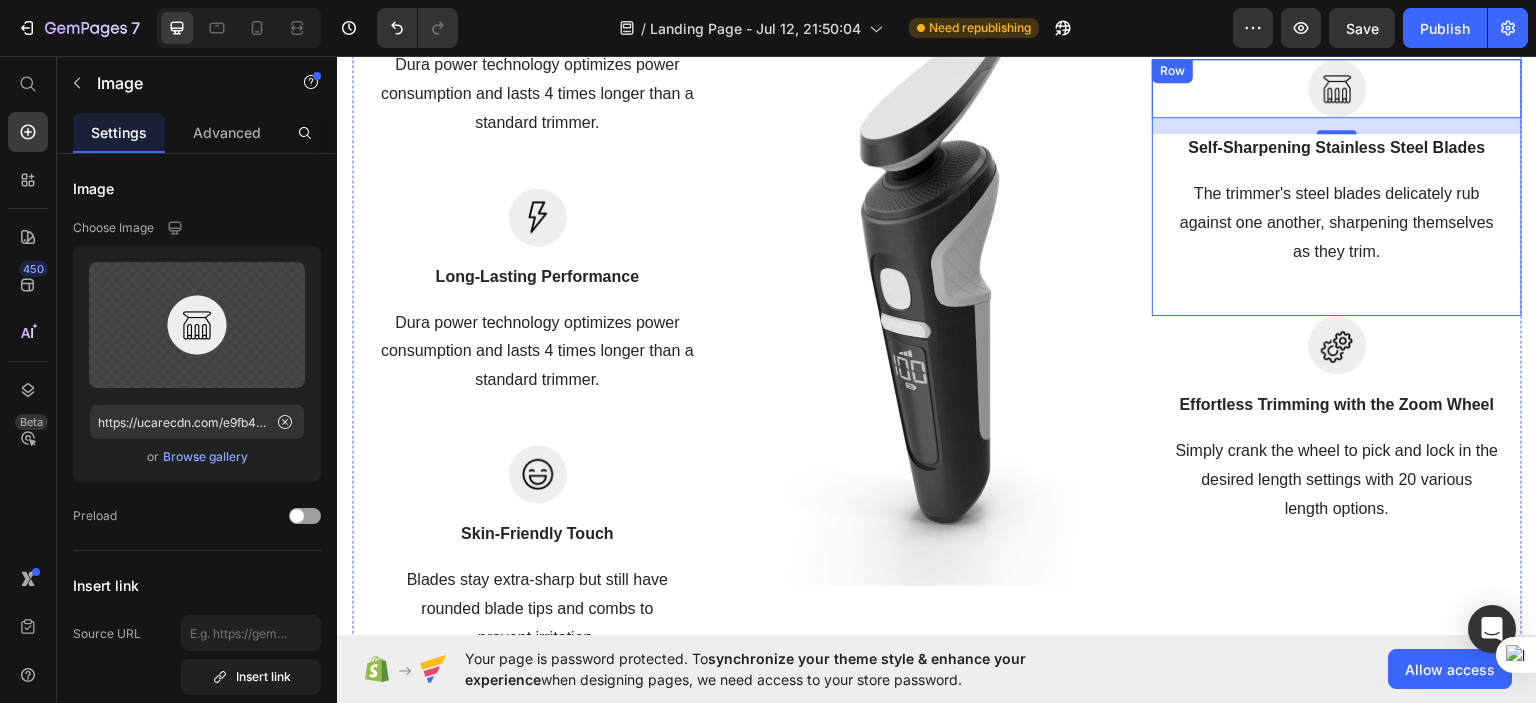 click on "Image   16 Self-Sharpening Stainless Steel Blades Text block The trimmer's steel blades delicately rub  against one another, sharpening themselves  as they trim. Text block Row" at bounding box center [1337, 186] 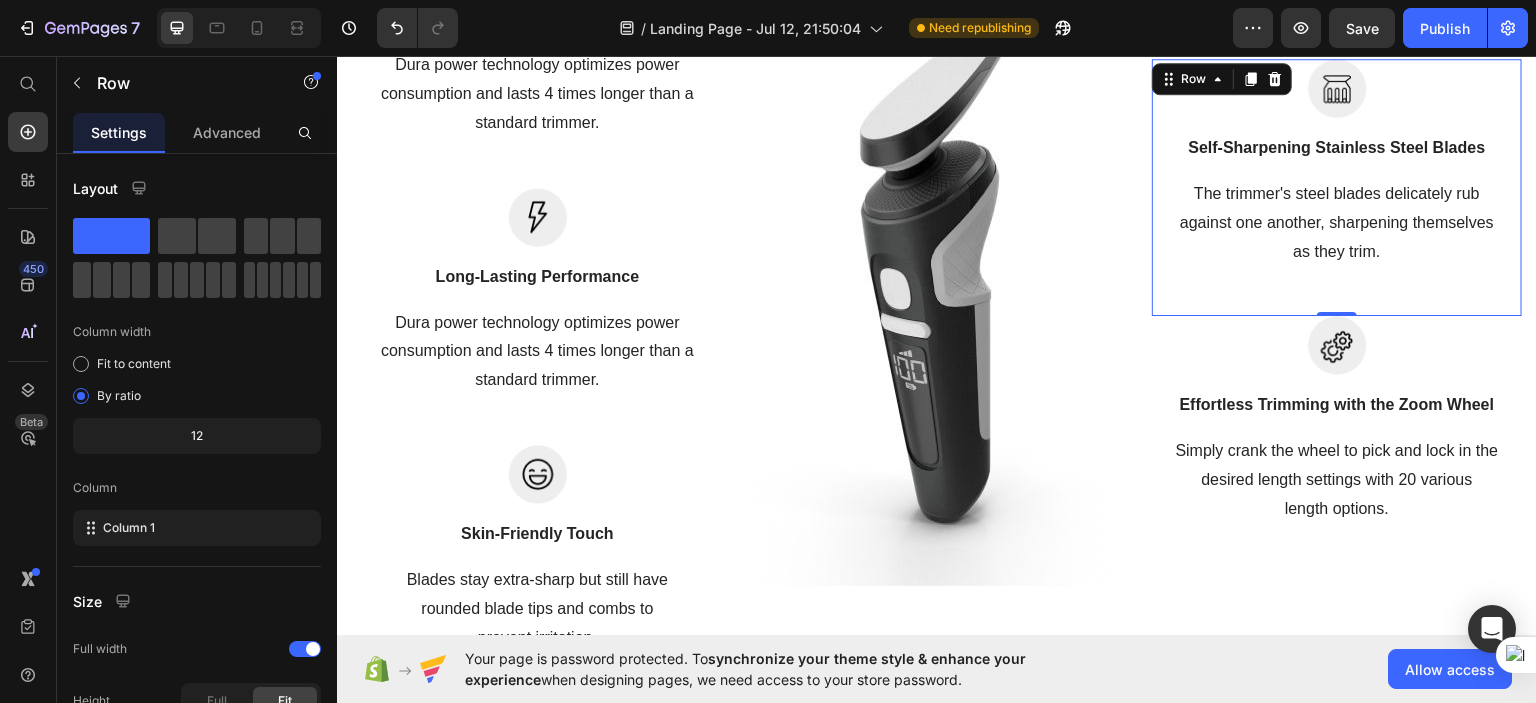 scroll, scrollTop: 701, scrollLeft: 0, axis: vertical 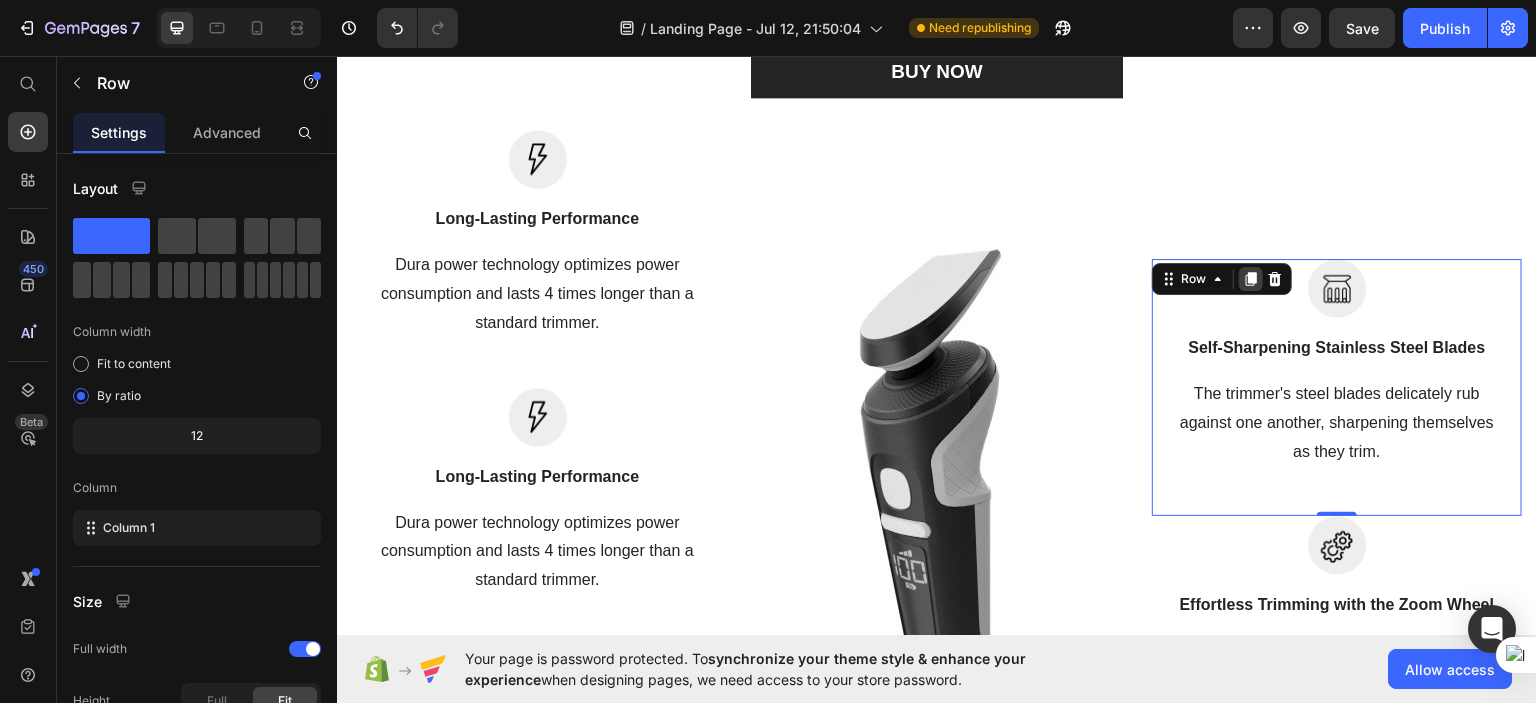 click 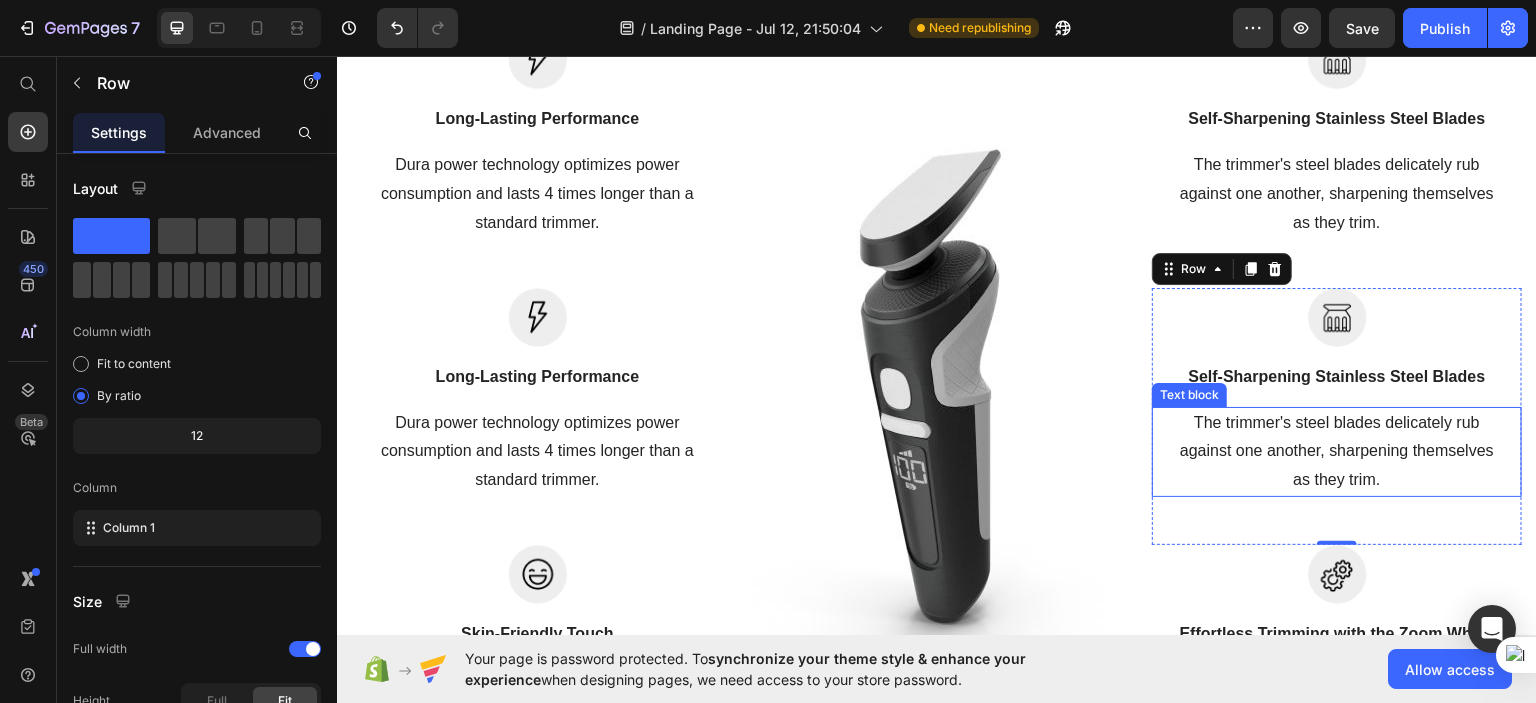 scroll, scrollTop: 501, scrollLeft: 0, axis: vertical 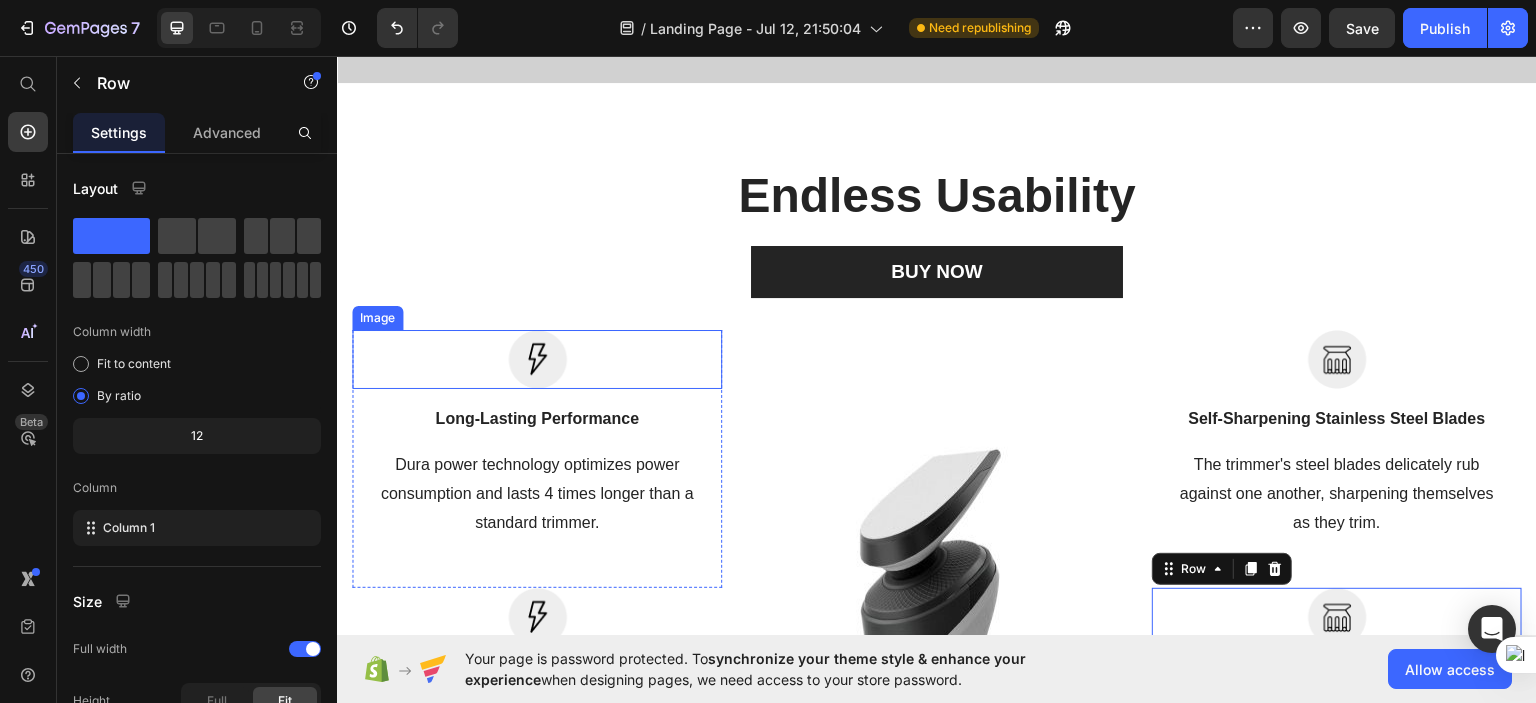 click at bounding box center [537, 358] 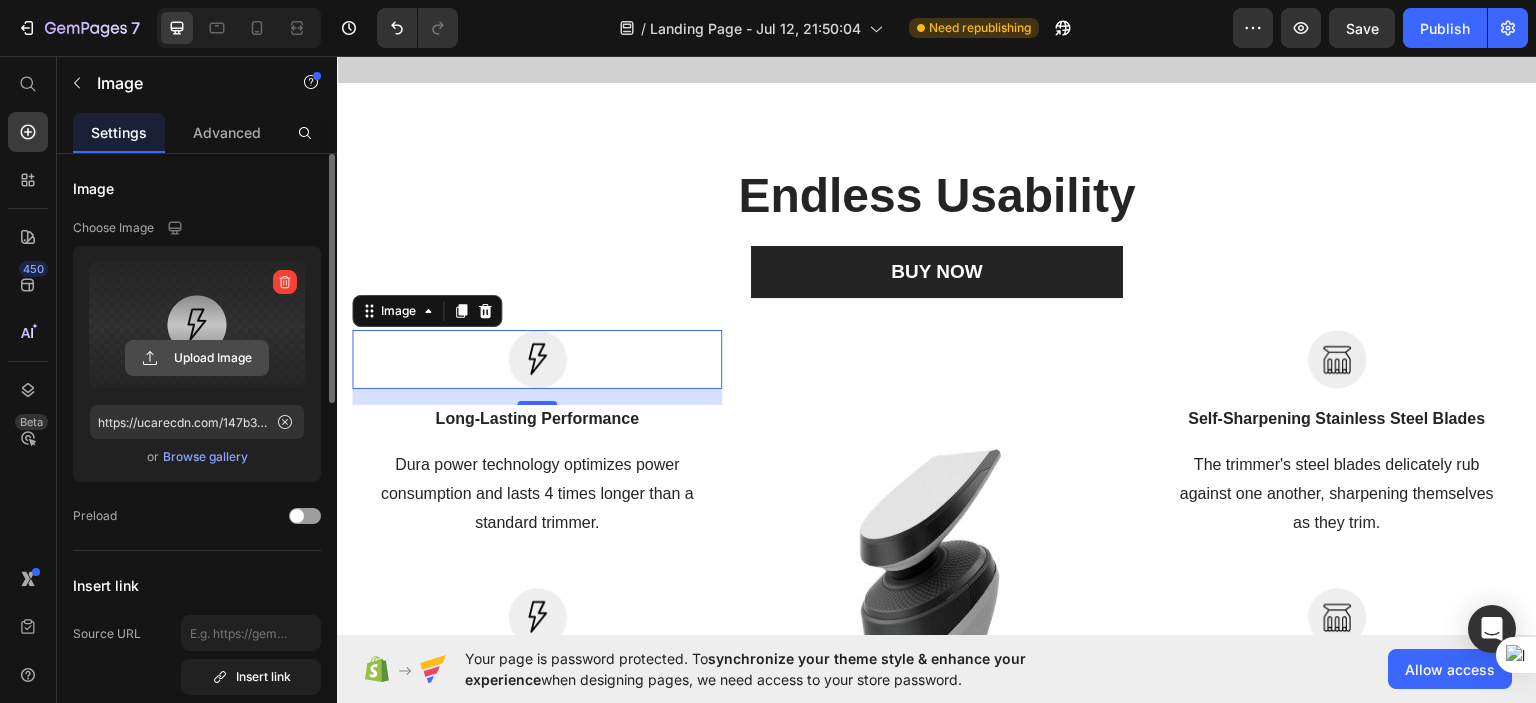 click 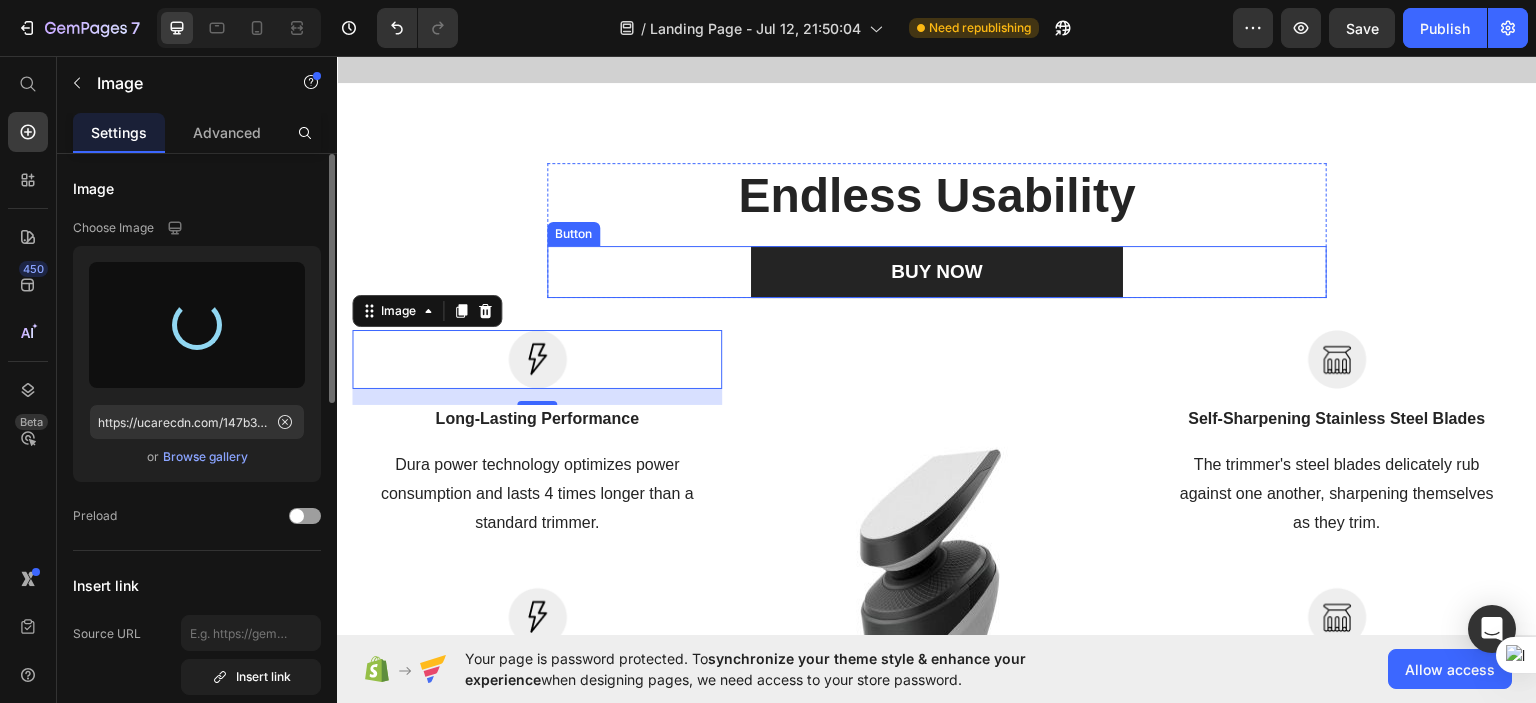 type on "https://cdn.shopify.com/s/files/1/0729/5549/4612/files/gempages_575156743844136048-789d71e5-1ba5-4e98-a4aa-3f48645056ec.svg" 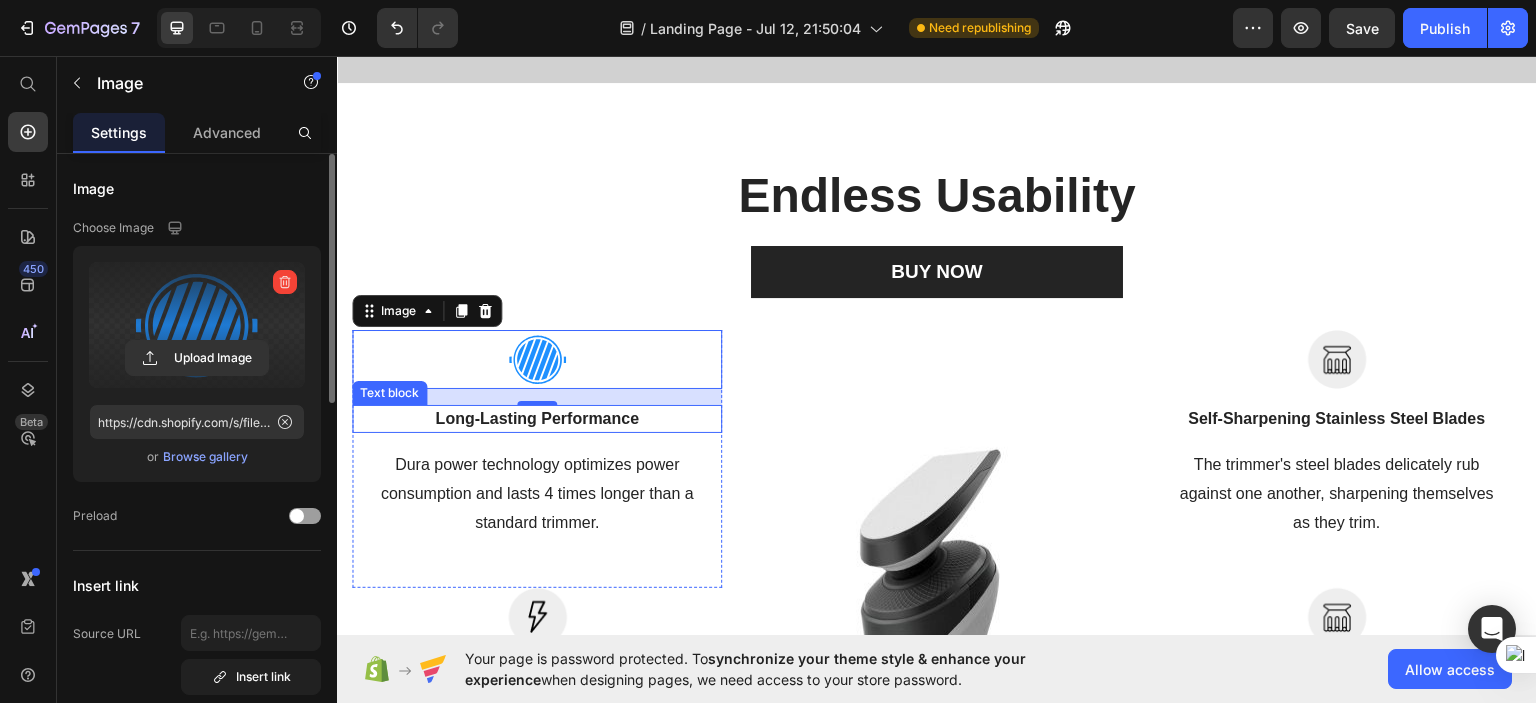 click on "Long-Lasting Performance" at bounding box center [537, 418] 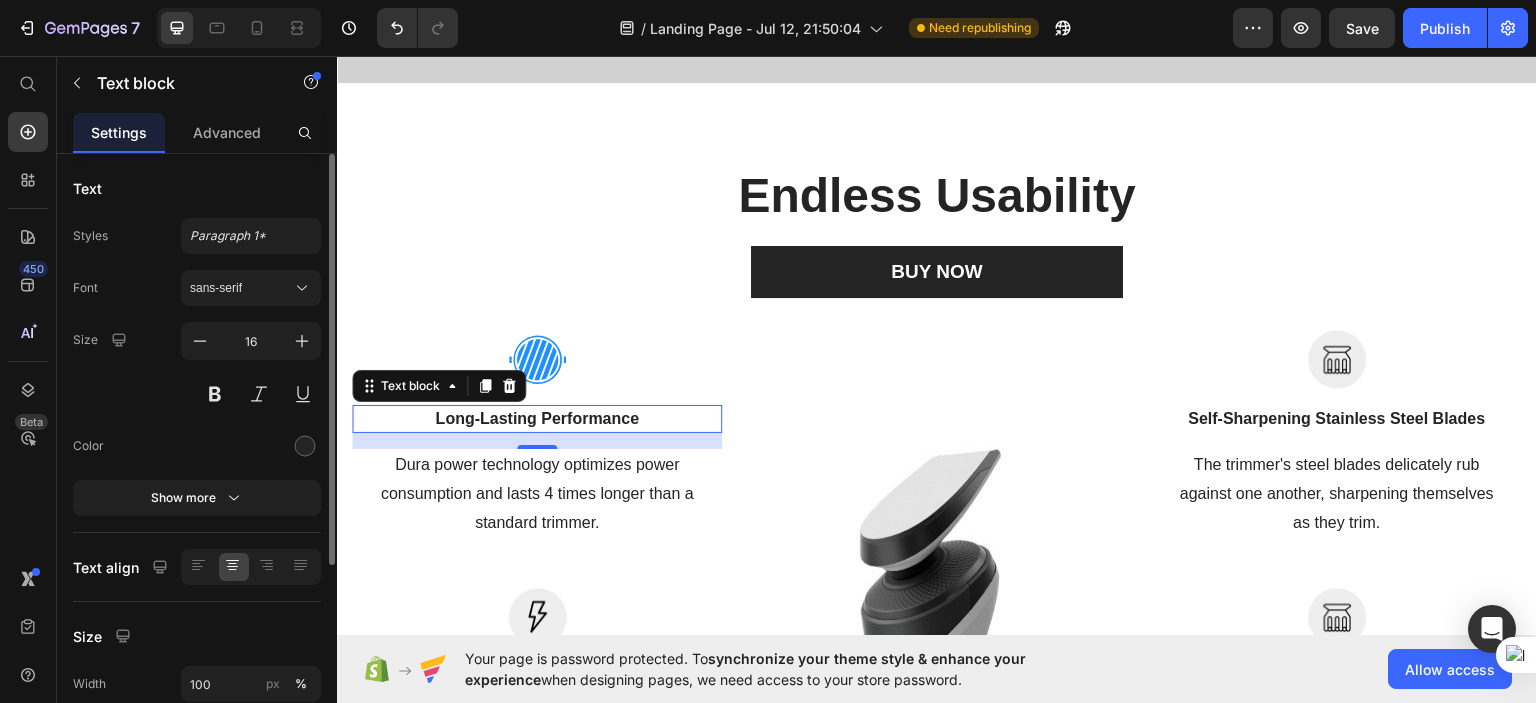 click on "Long-Lasting Performance" at bounding box center [537, 418] 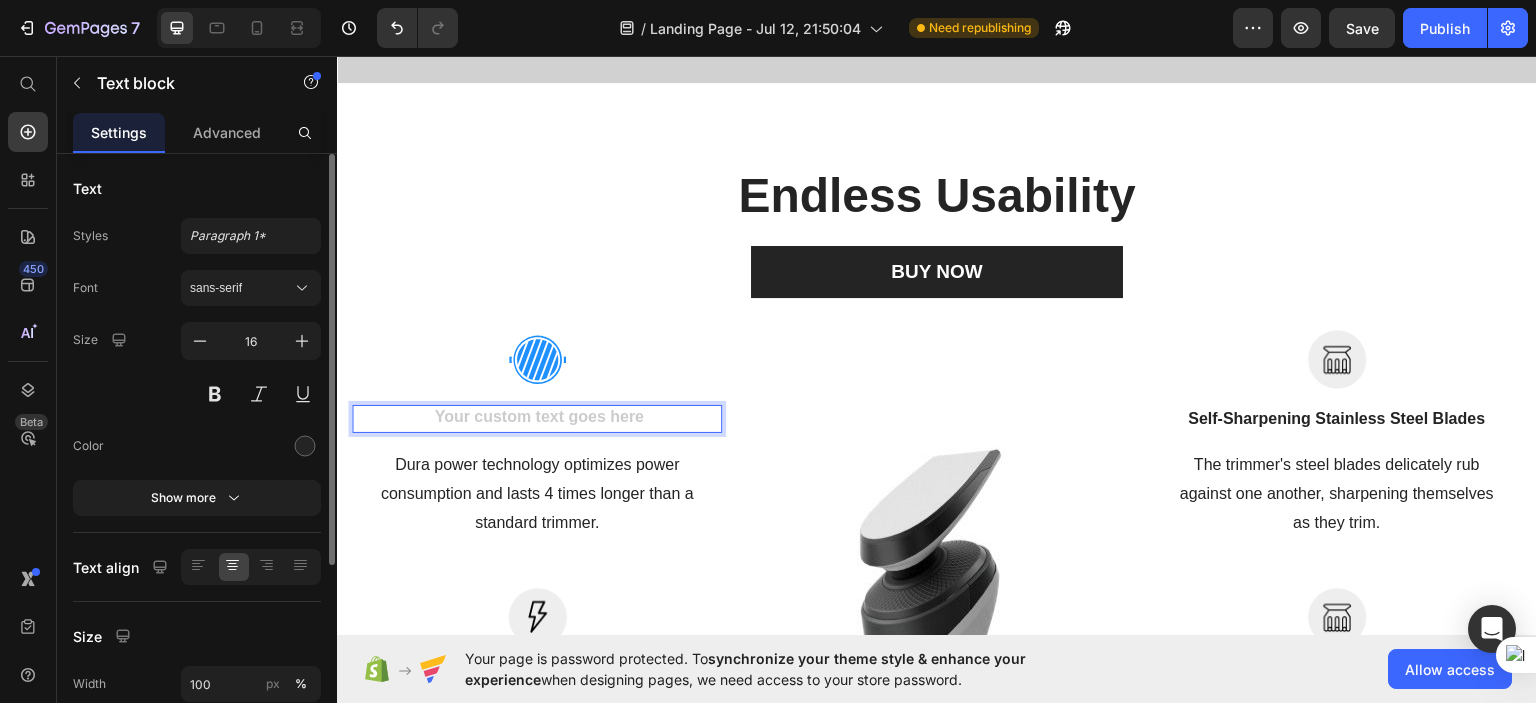 scroll, scrollTop: 489, scrollLeft: 0, axis: vertical 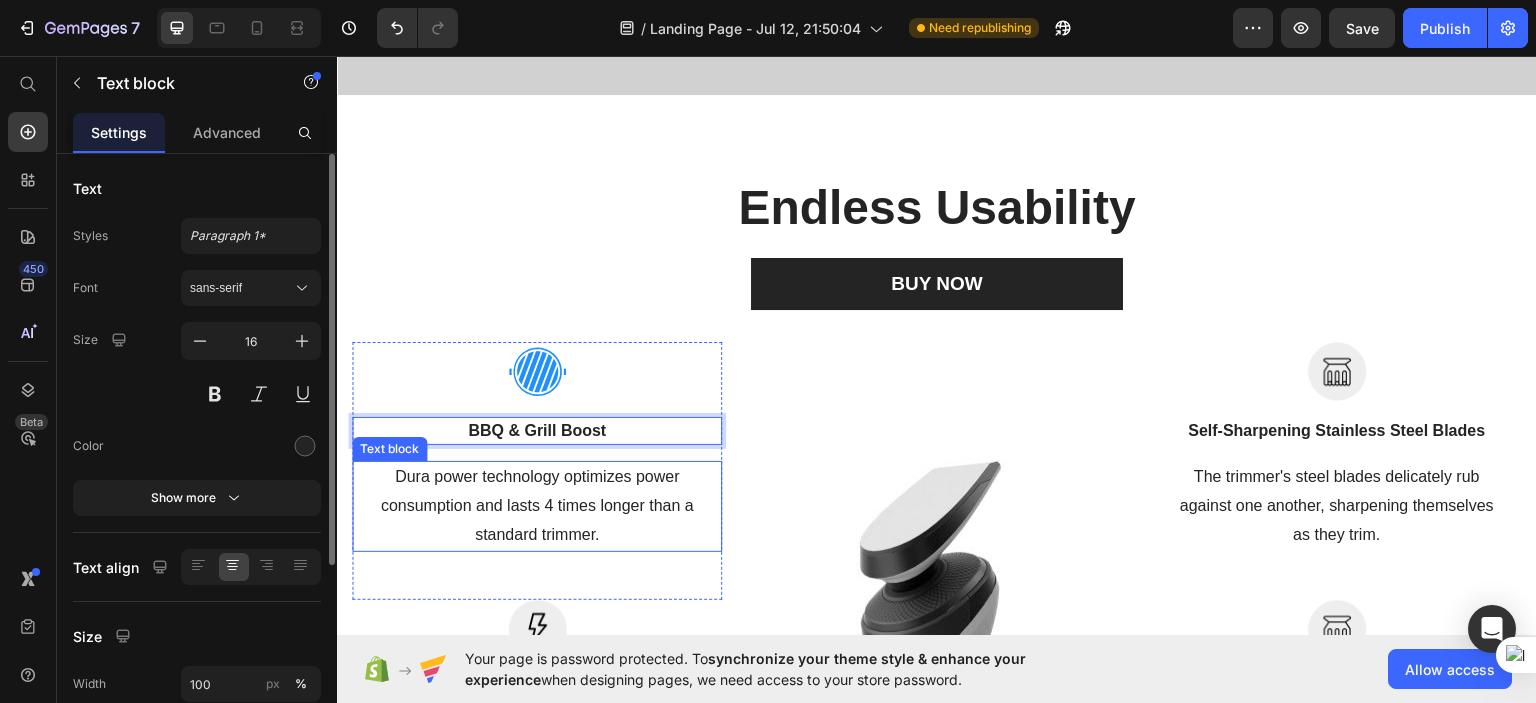 click on "Dura power technology optimizes power consumption and lasts 4 times longer than a standard trimmer." at bounding box center [537, 505] 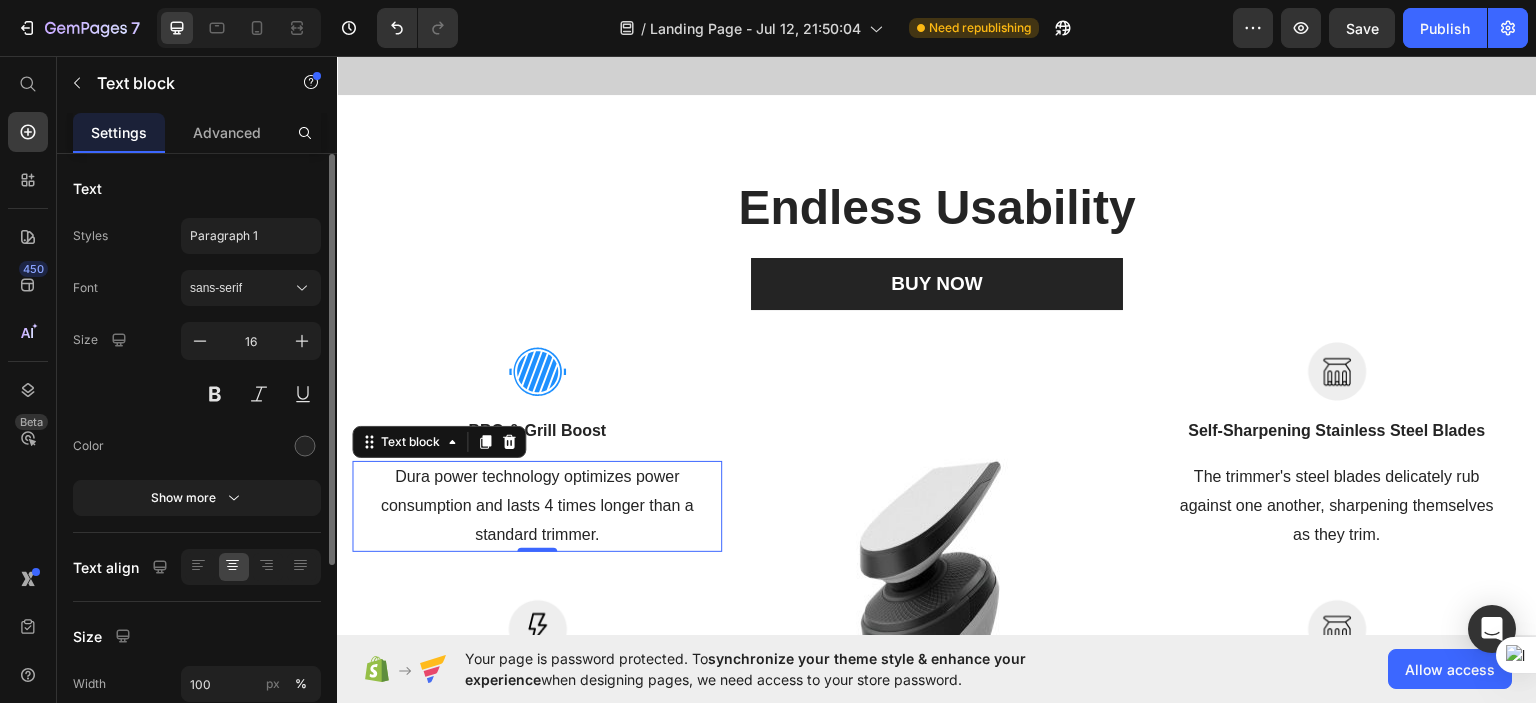 click on "Dura power technology optimizes power consumption and lasts 4 times longer than a standard trimmer." at bounding box center [537, 505] 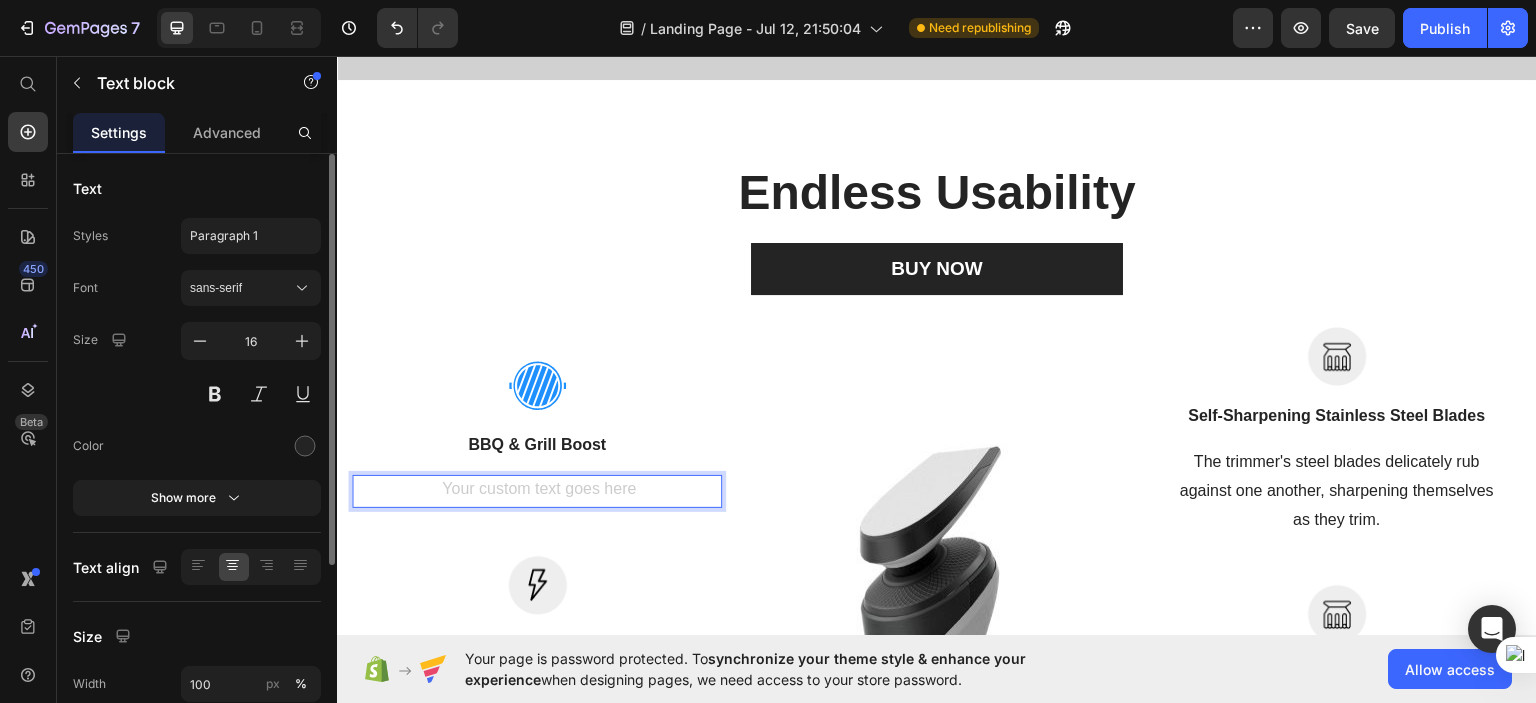 scroll, scrollTop: 475, scrollLeft: 0, axis: vertical 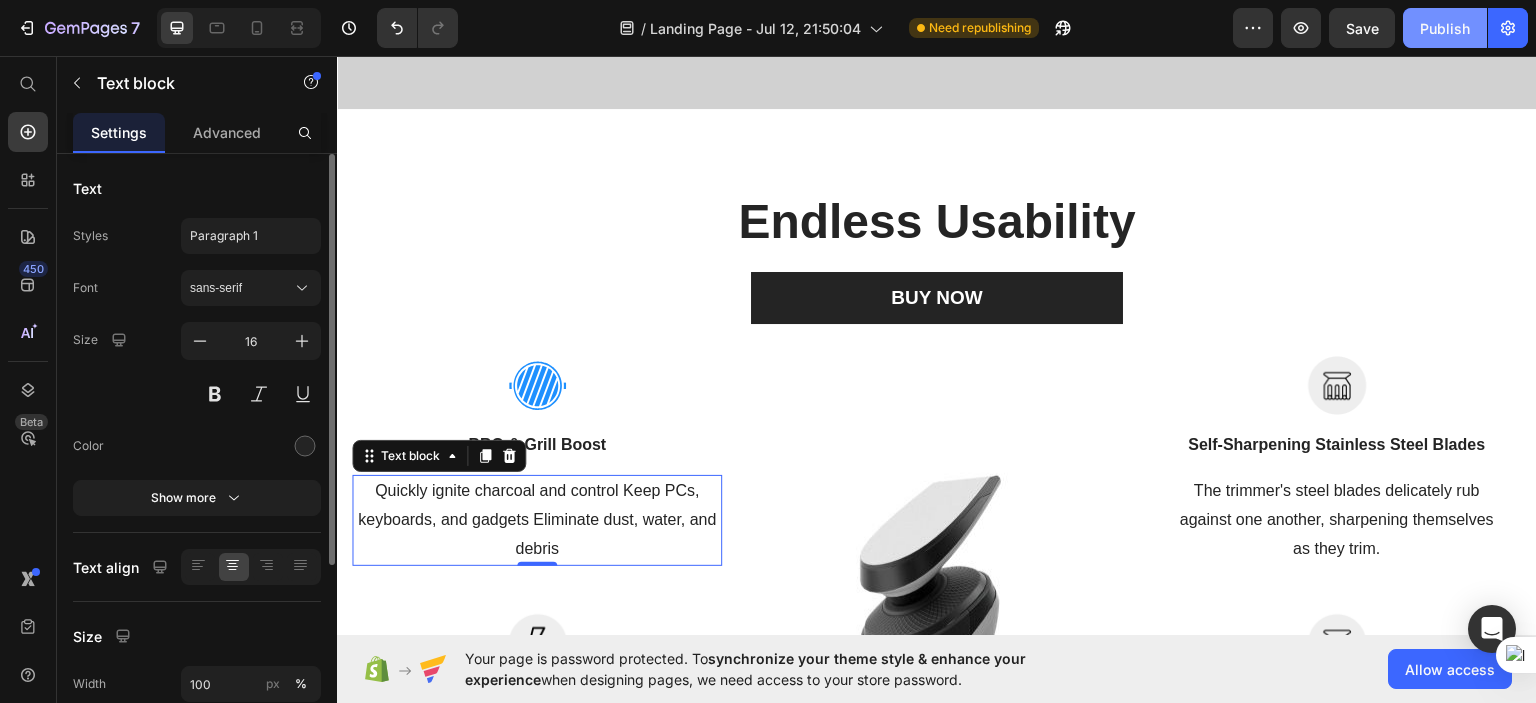 click on "Publish" 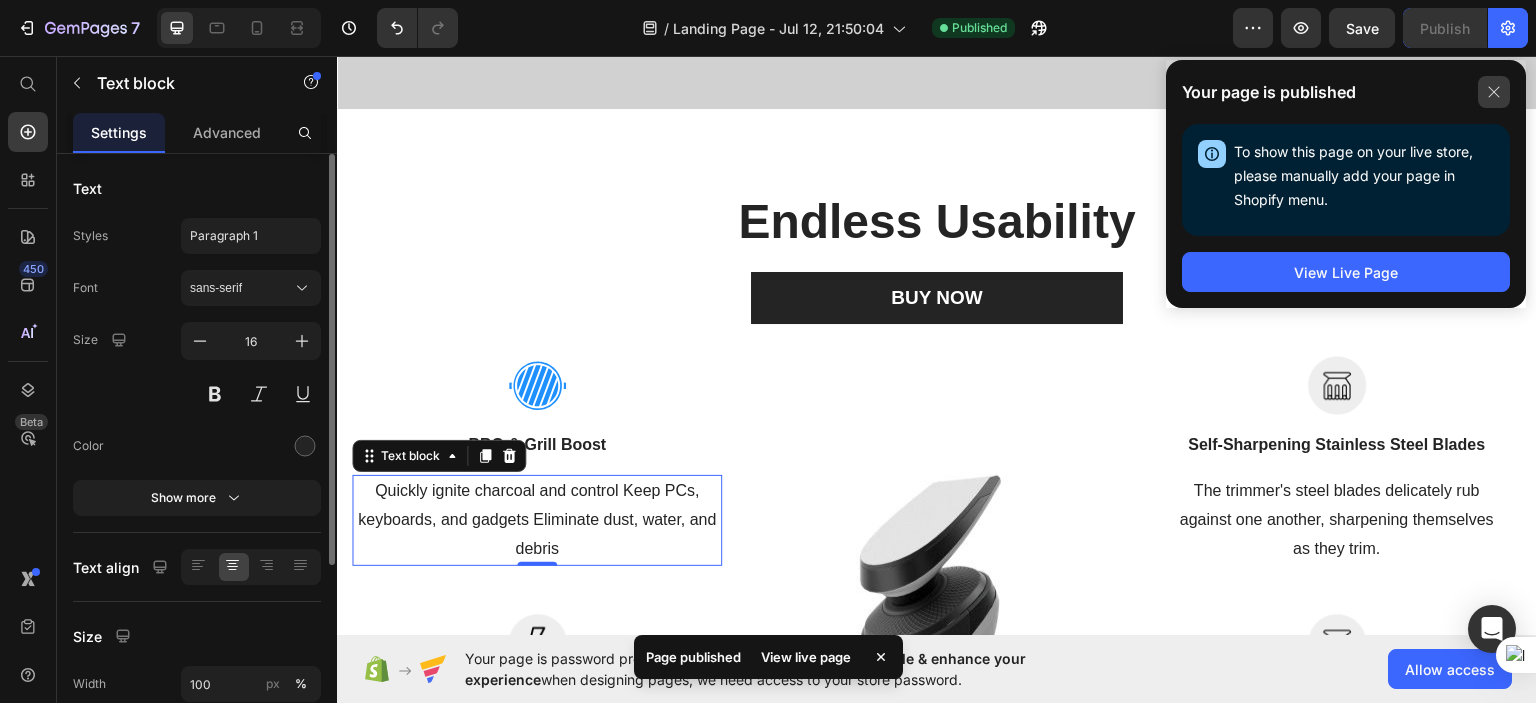 click 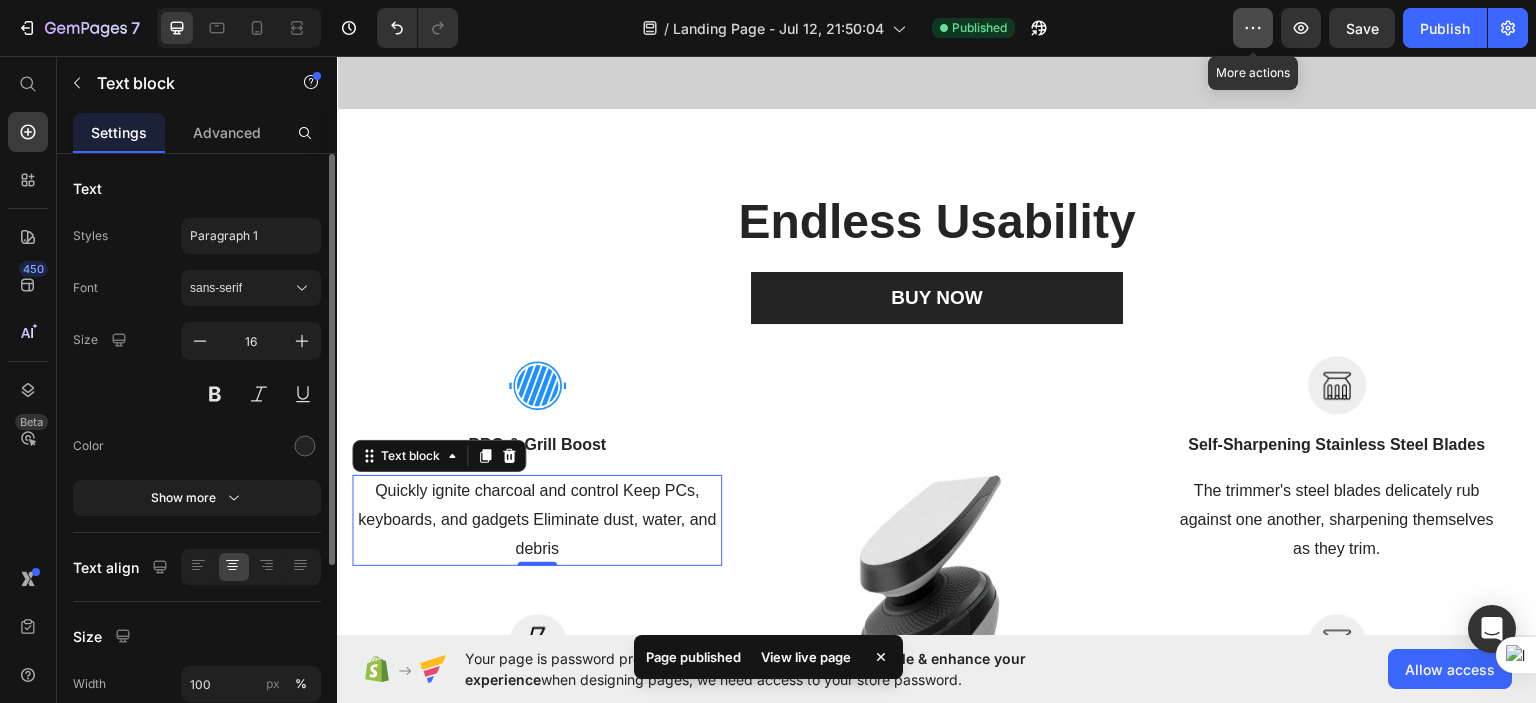 click 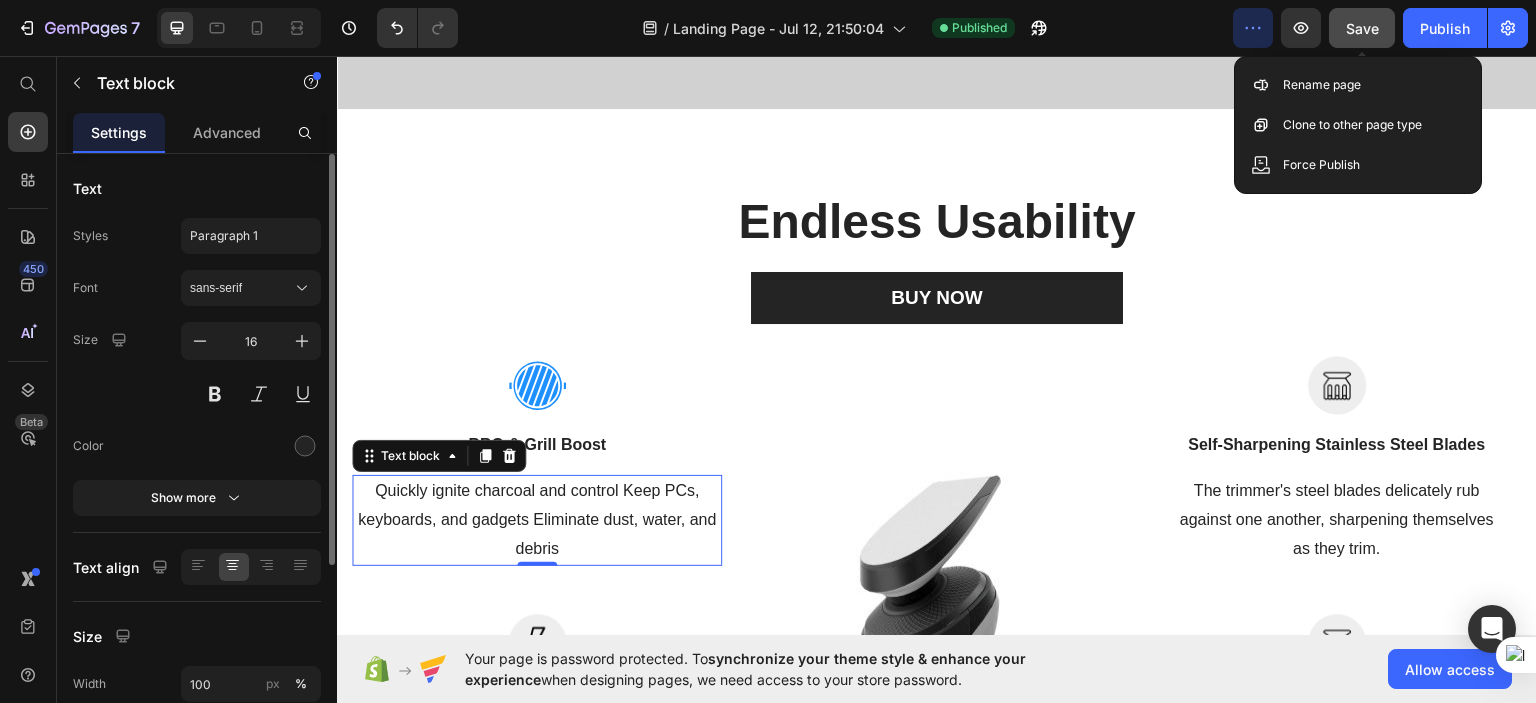 click on "Save" at bounding box center [1362, 28] 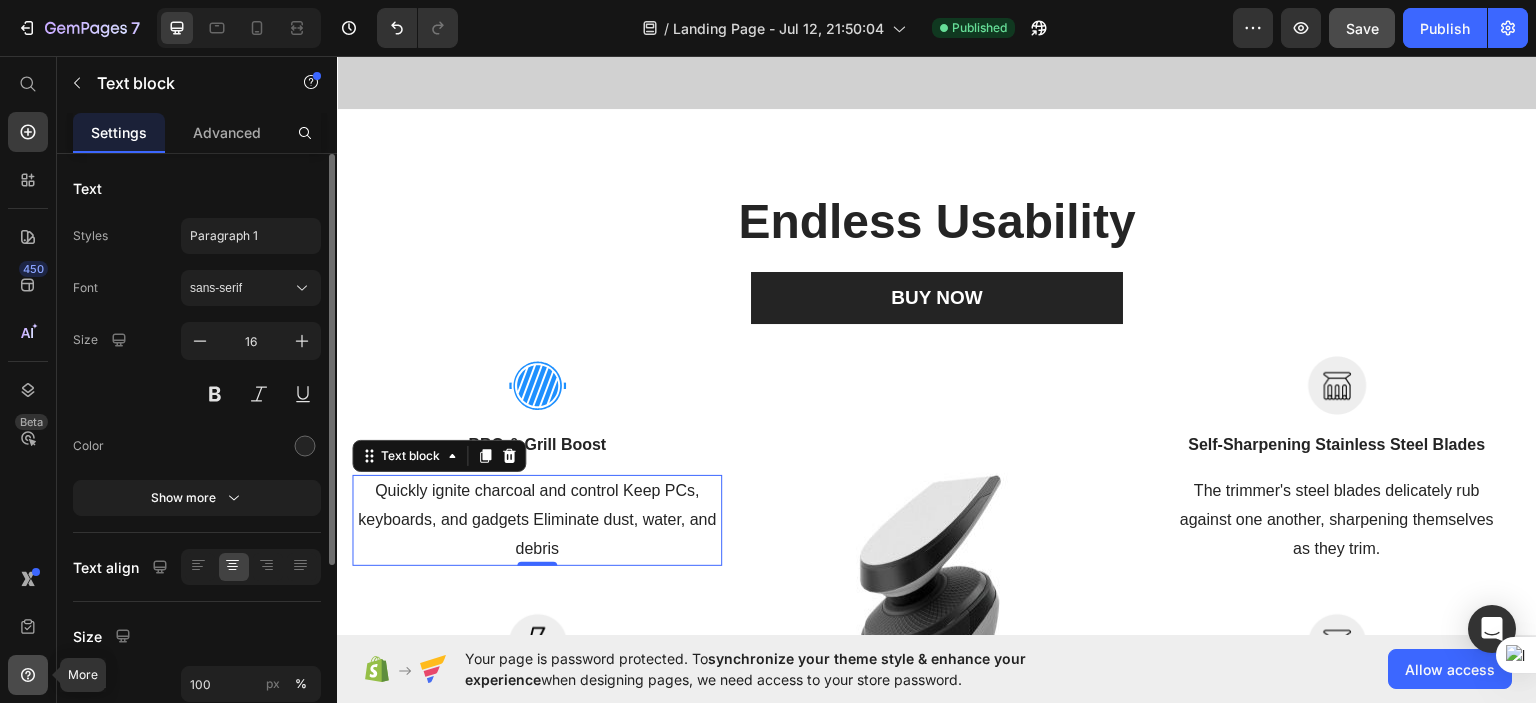 click 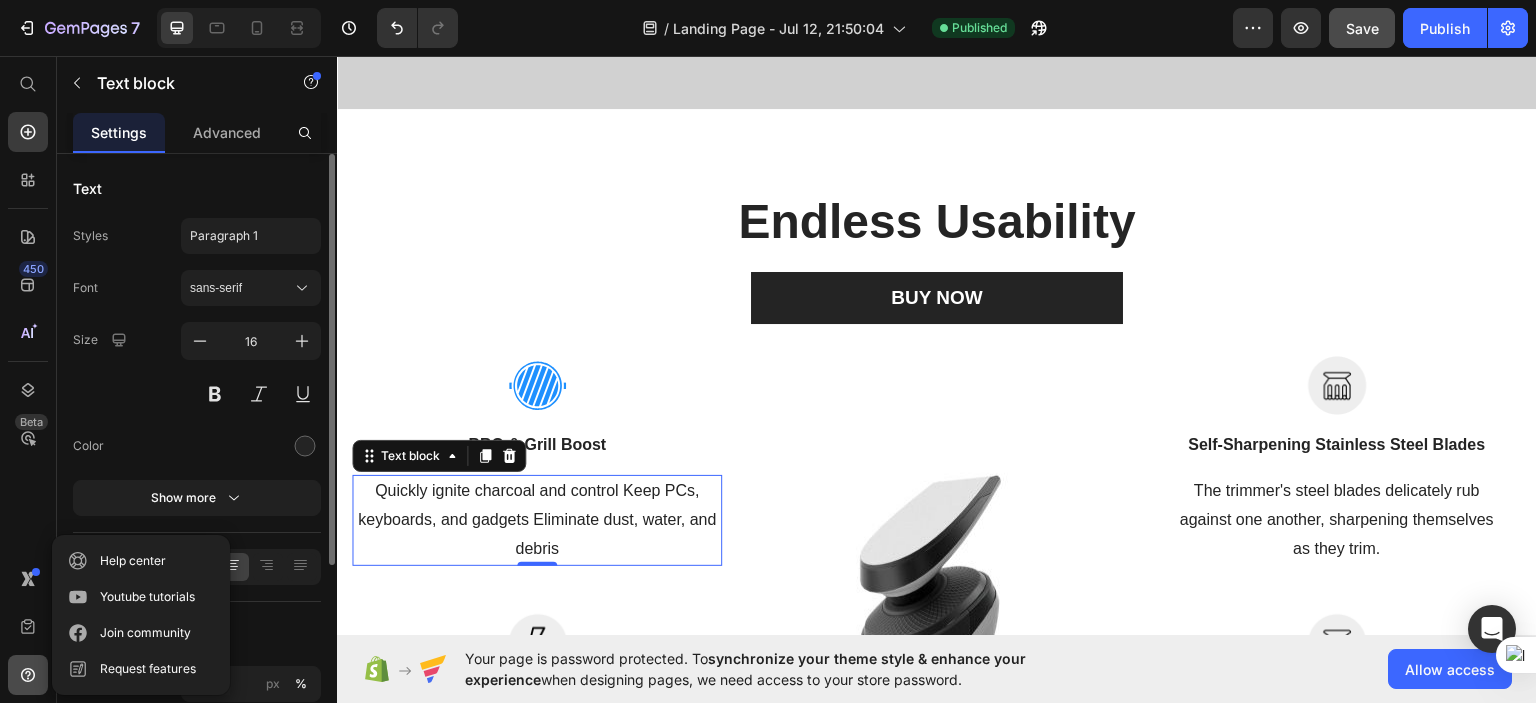 click 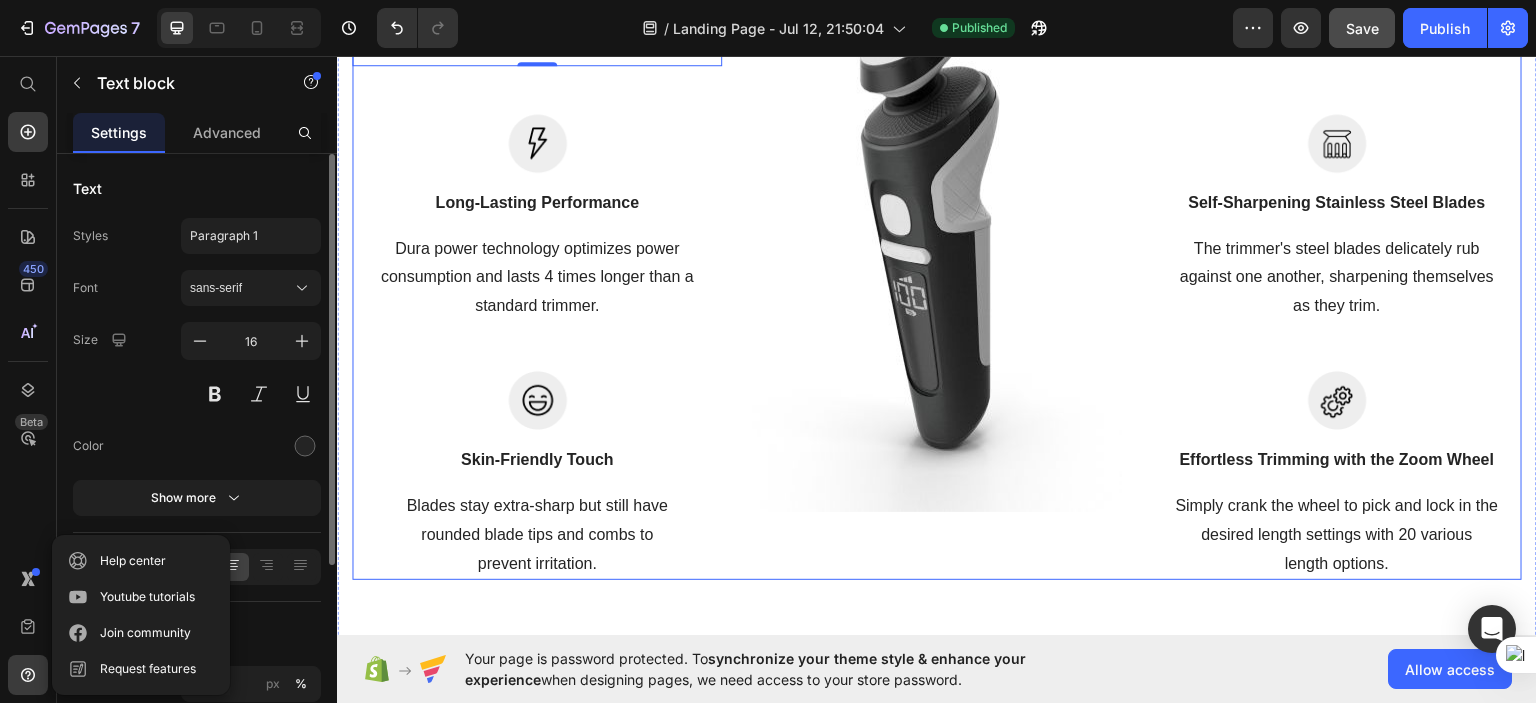 scroll, scrollTop: 875, scrollLeft: 0, axis: vertical 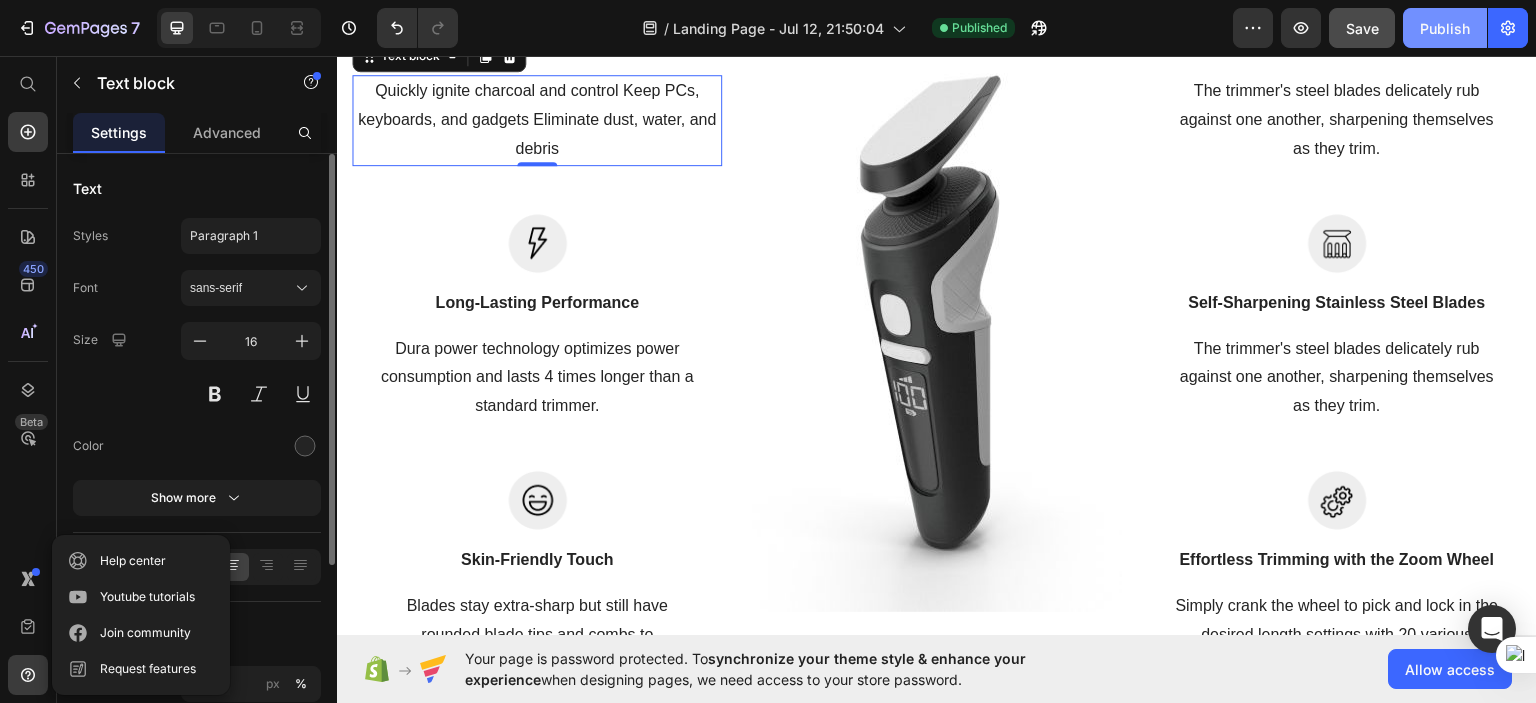click on "Publish" 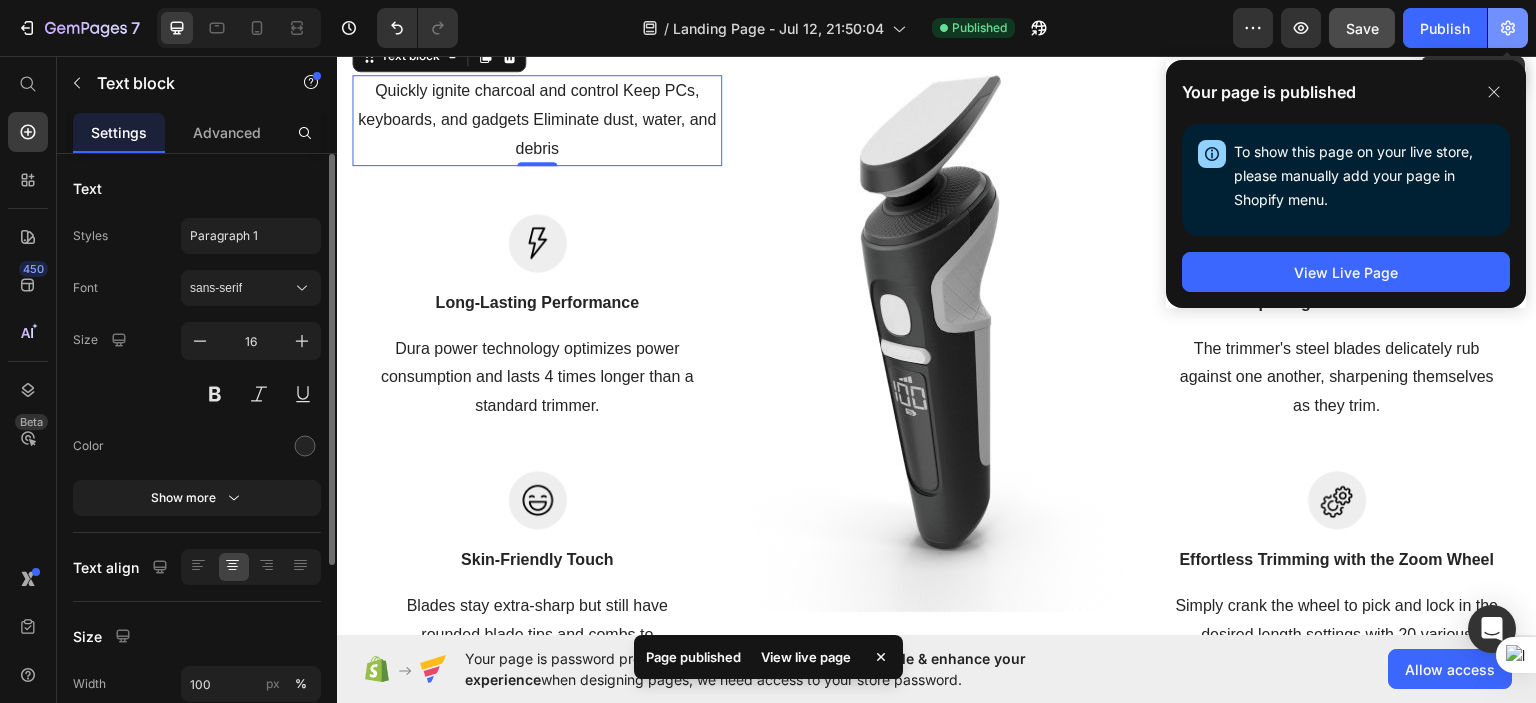 click 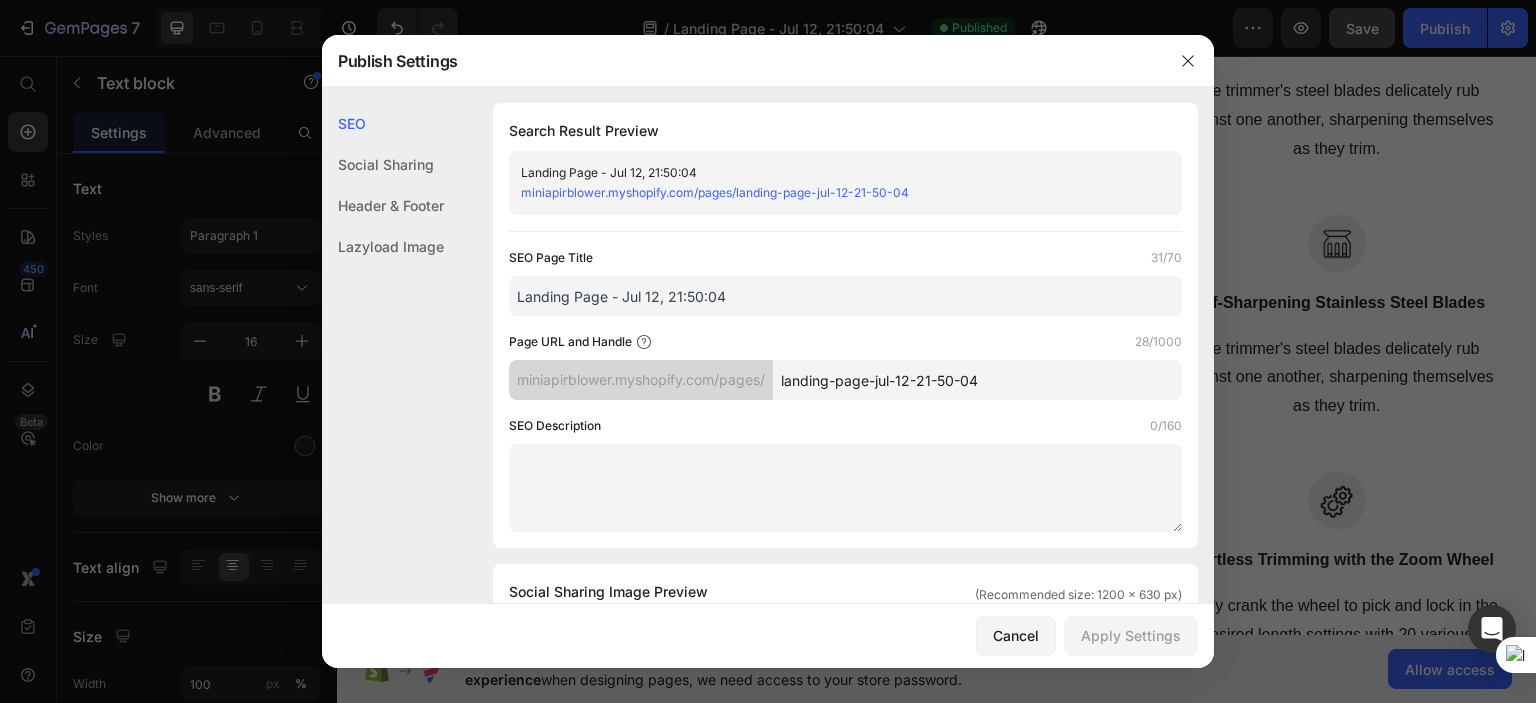 click on "landing-page-jul-12-21-50-04" at bounding box center [977, 380] 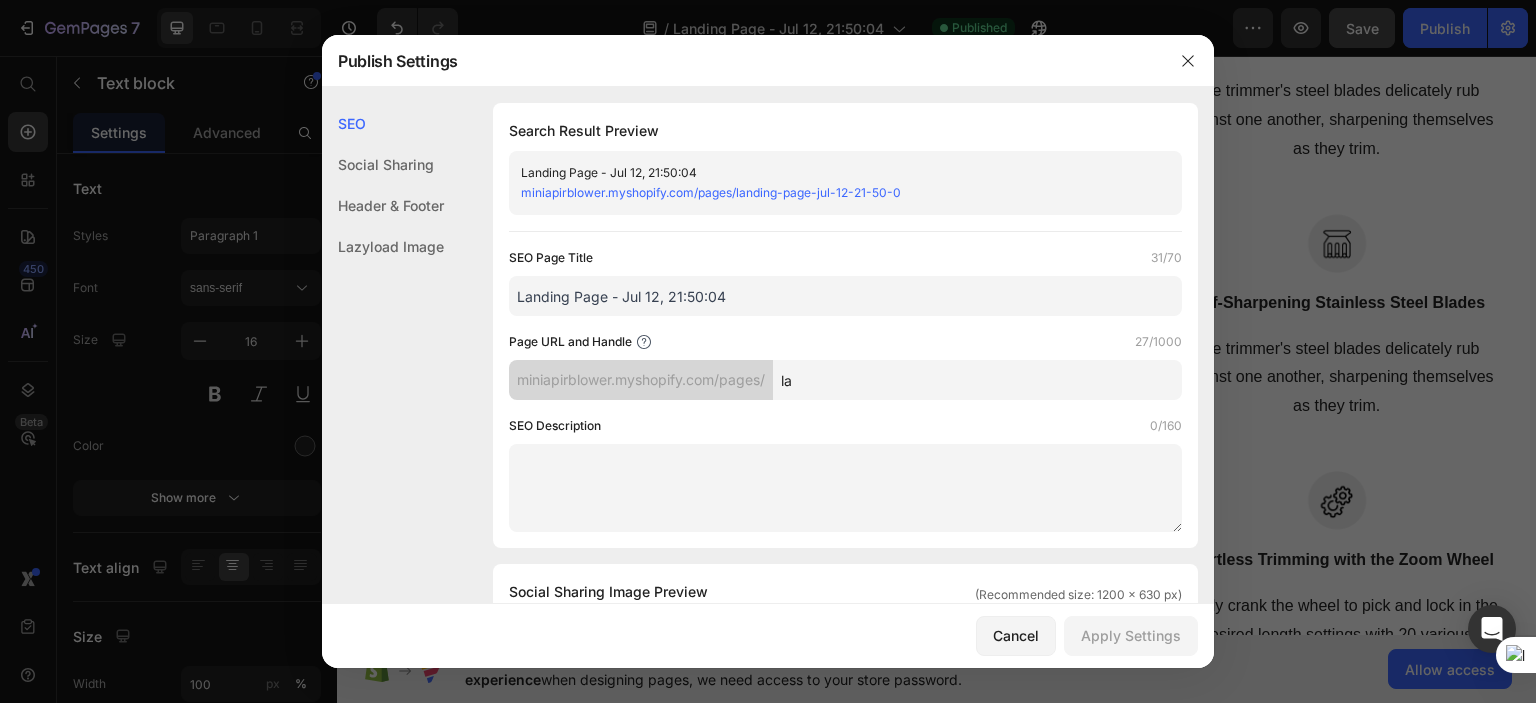 type on "l" 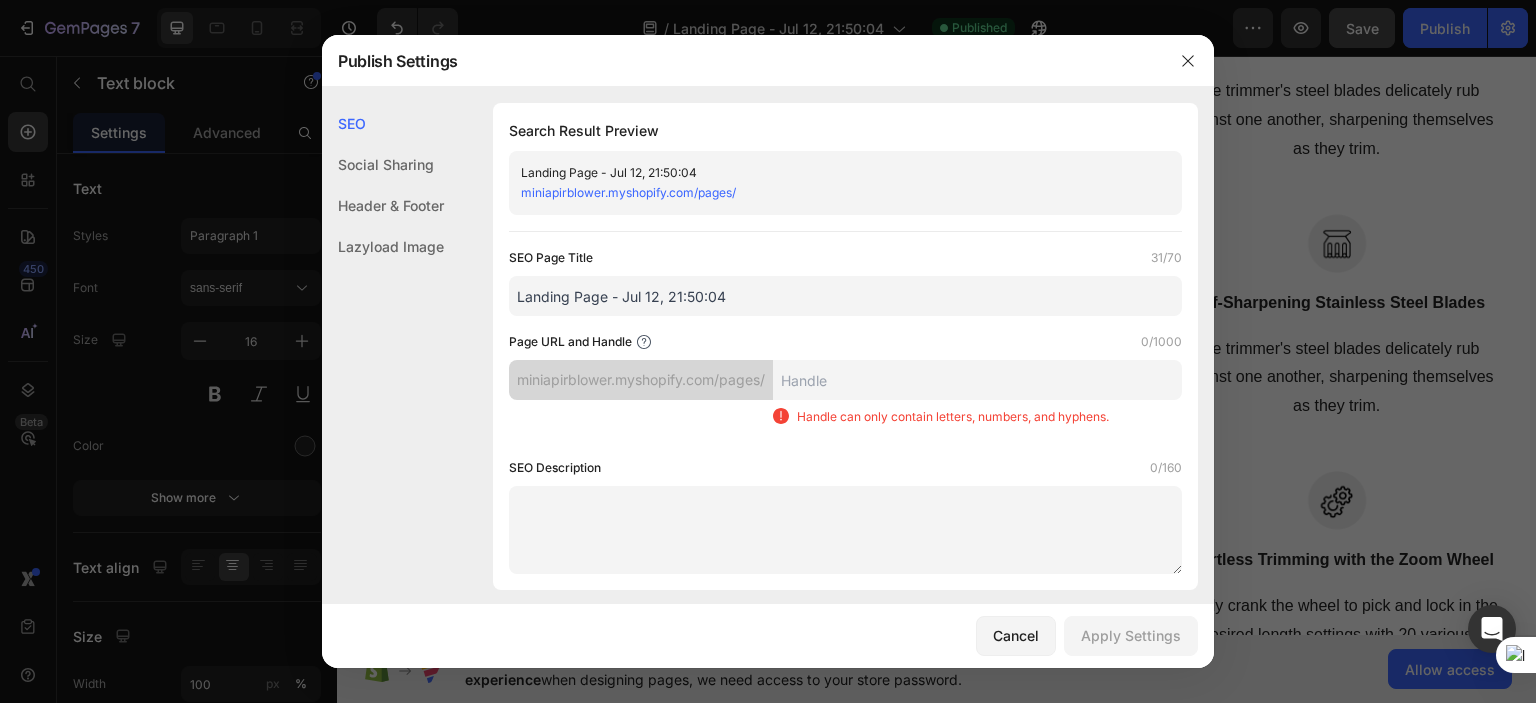 click at bounding box center [977, 380] 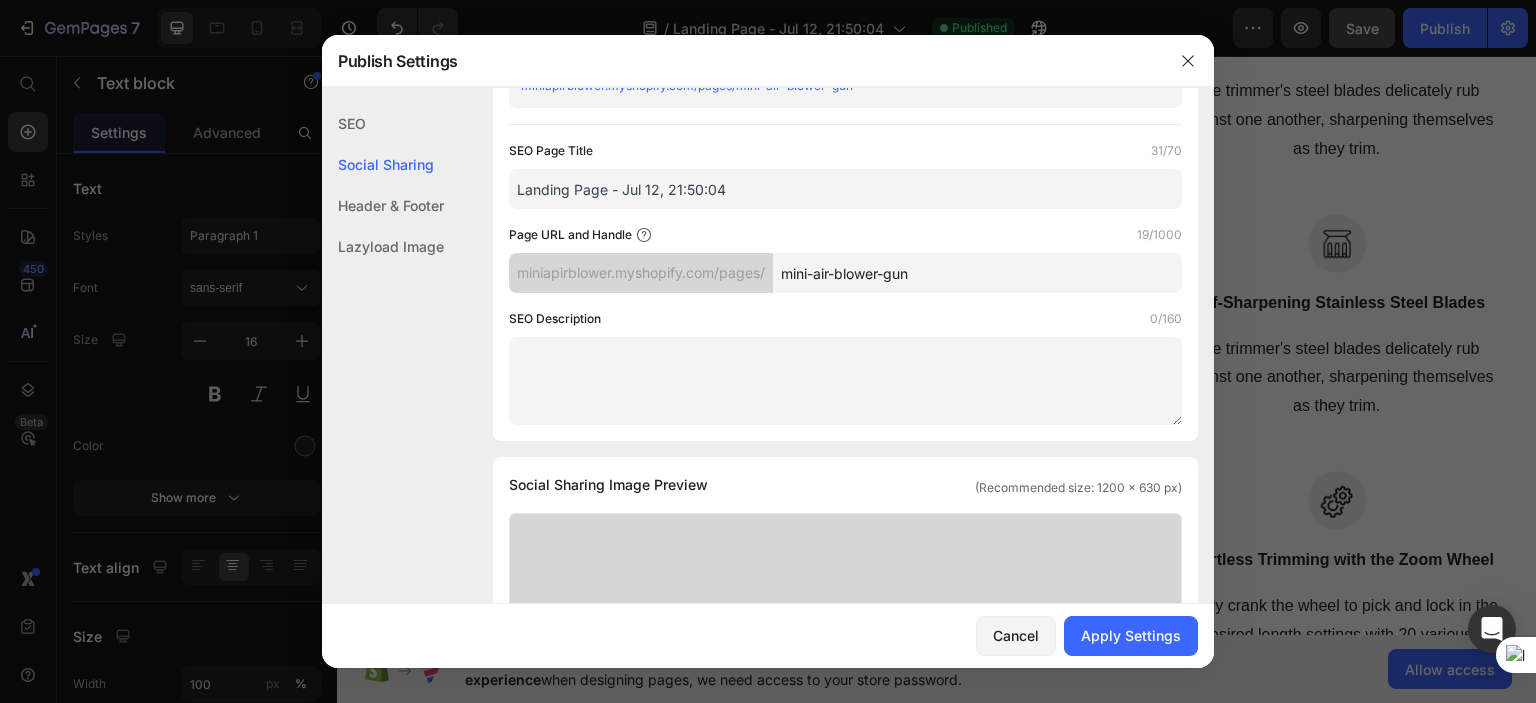 scroll, scrollTop: 0, scrollLeft: 0, axis: both 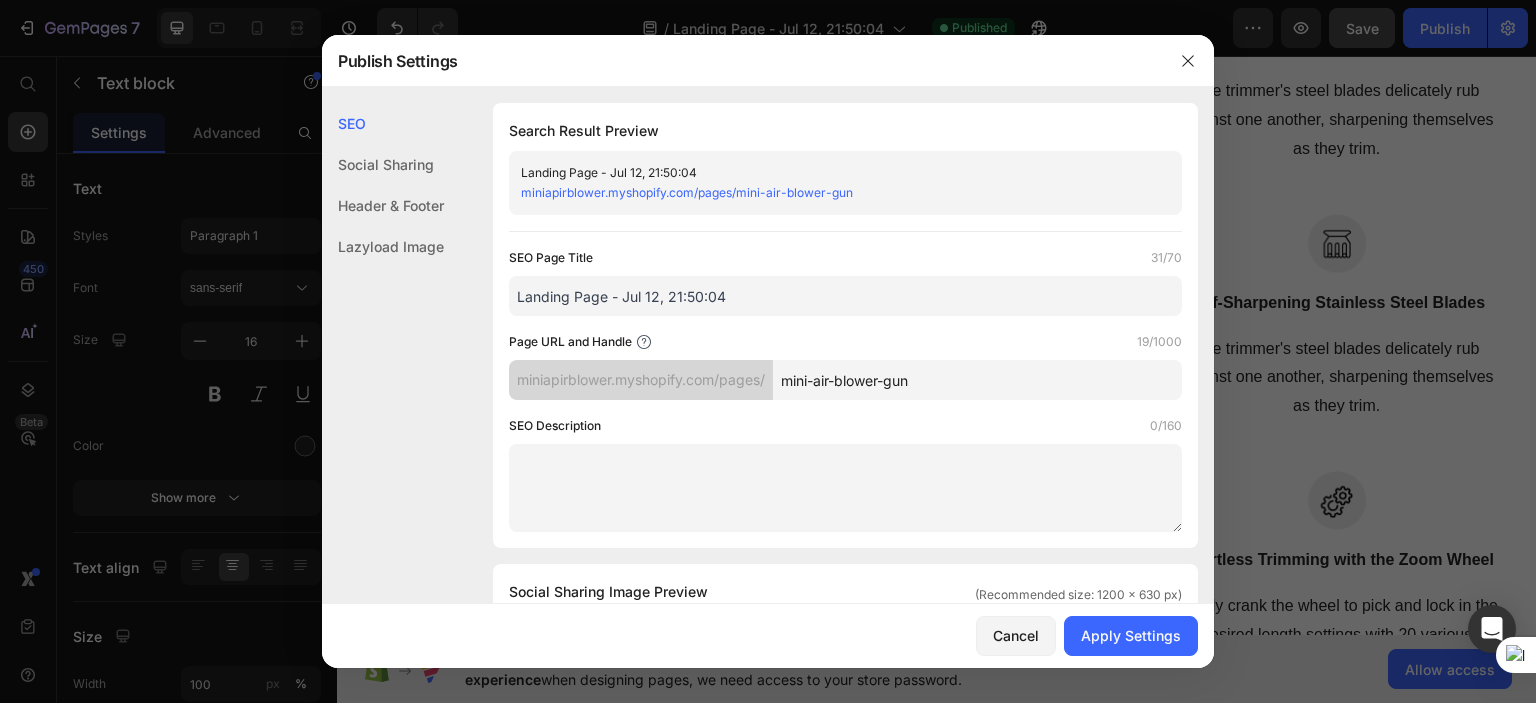 type on "mini-air-blower-gun" 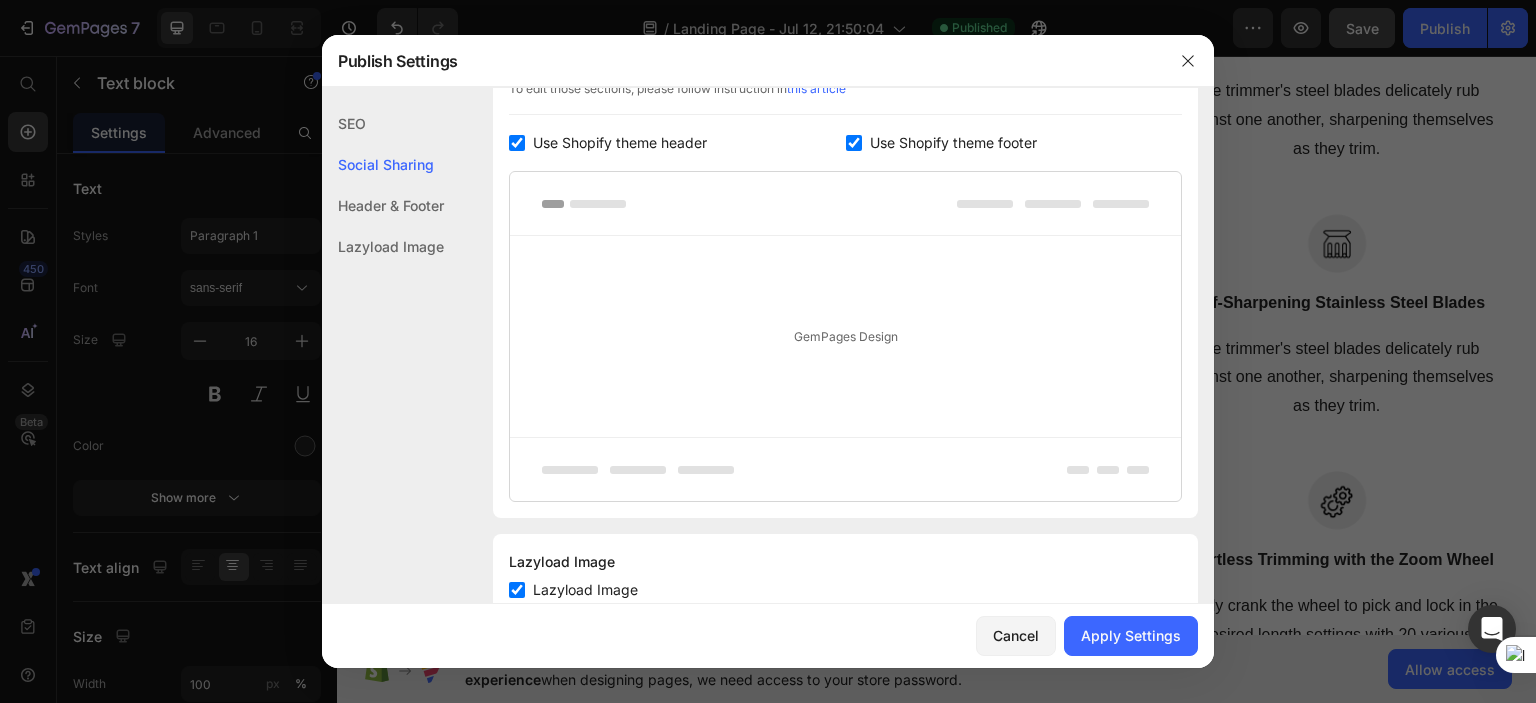 scroll, scrollTop: 1068, scrollLeft: 0, axis: vertical 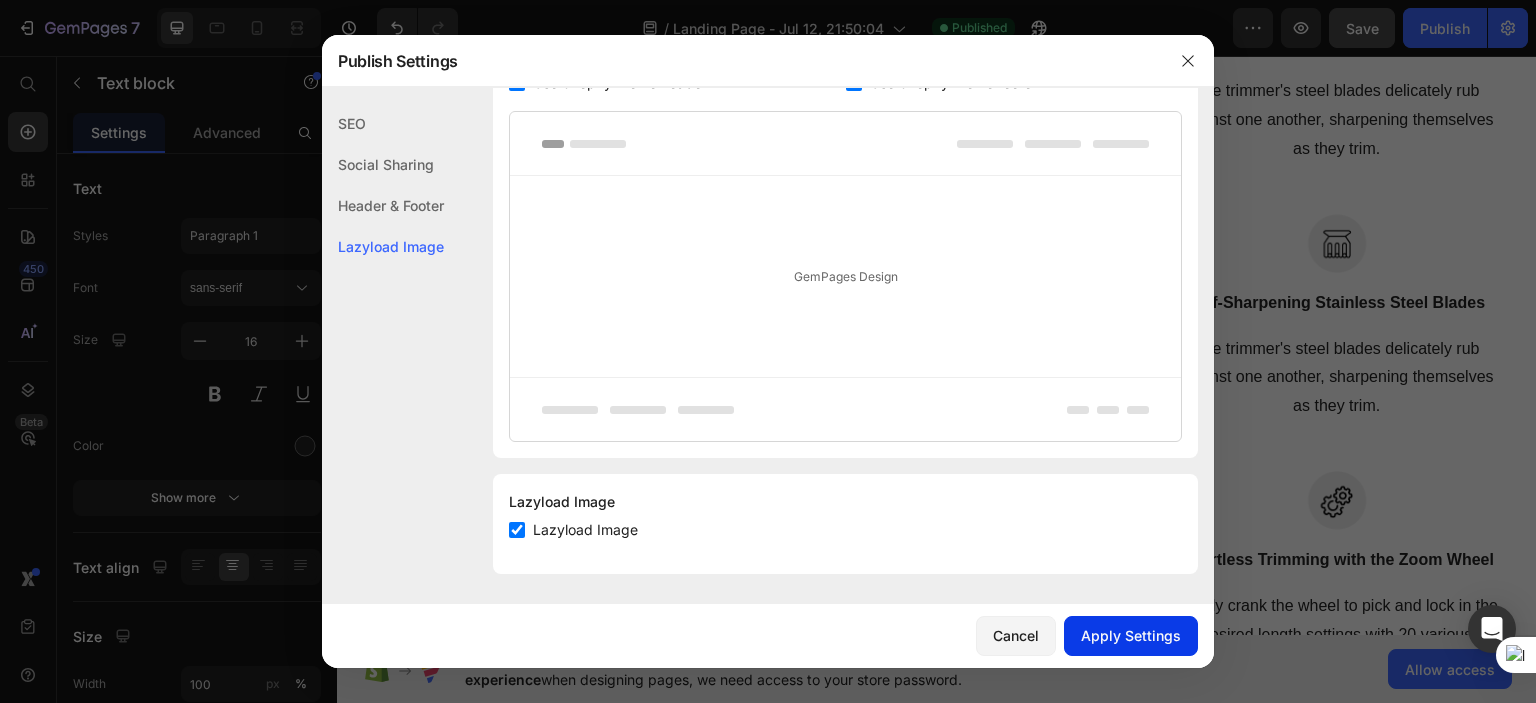 click on "Apply Settings" at bounding box center [1131, 635] 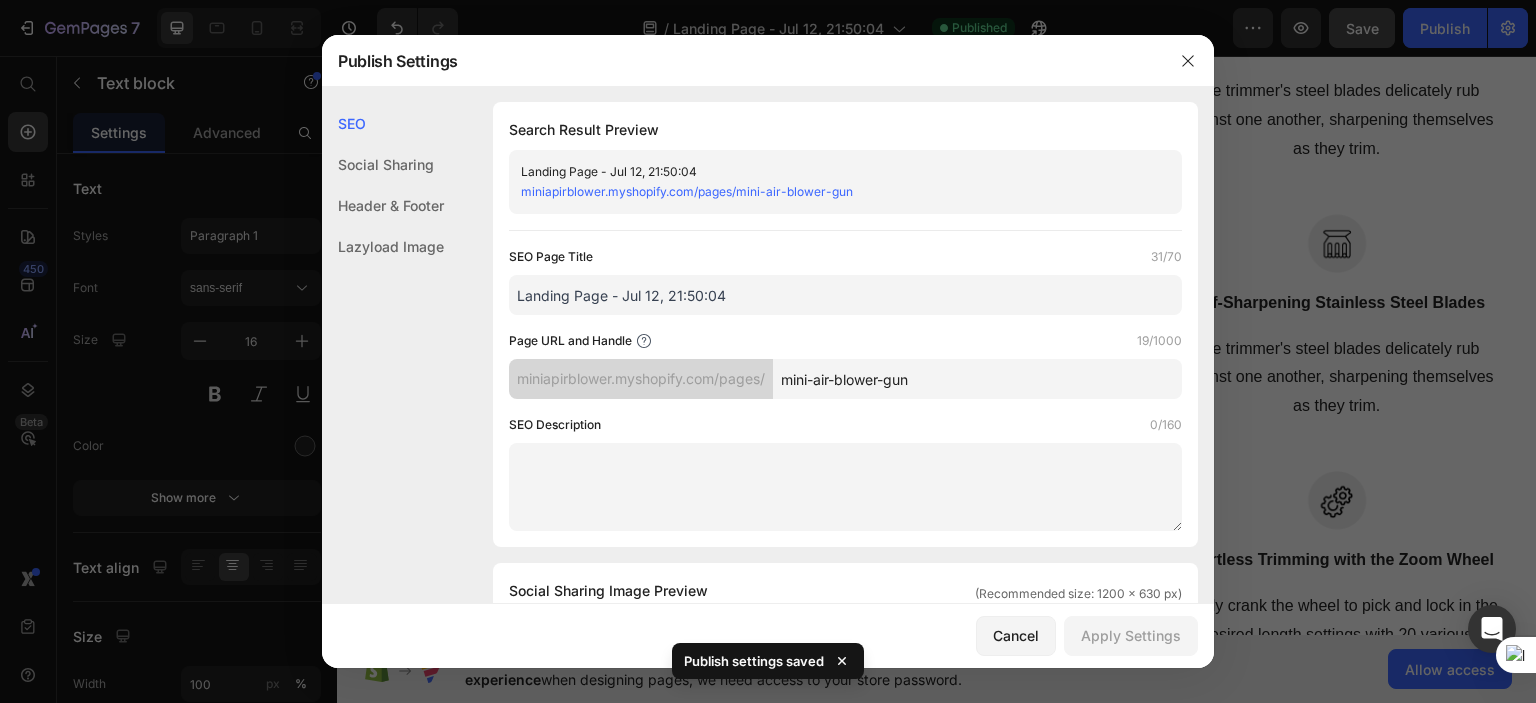 scroll, scrollTop: 0, scrollLeft: 0, axis: both 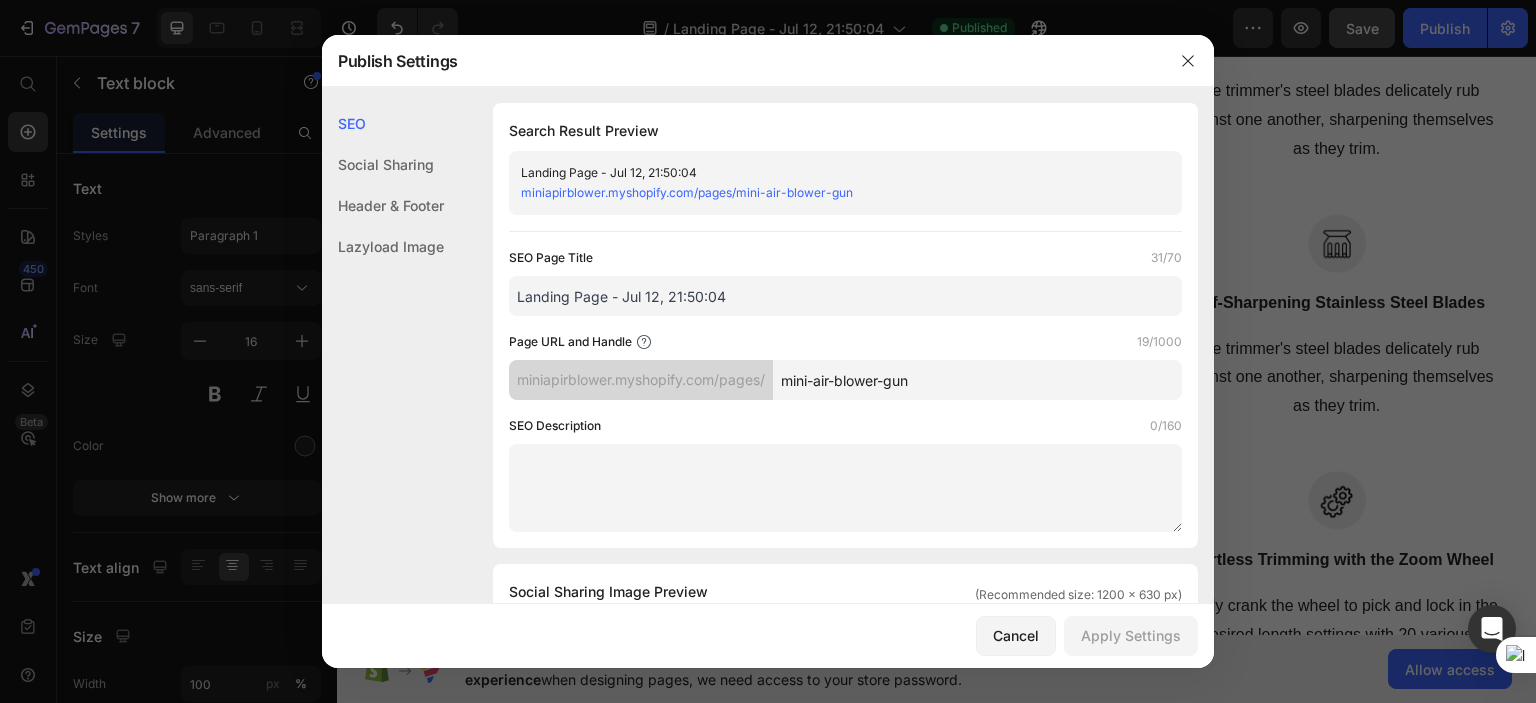 click on "miniapirblower.myshopify.com/pages/mini-air-blower-gun" at bounding box center (687, 192) 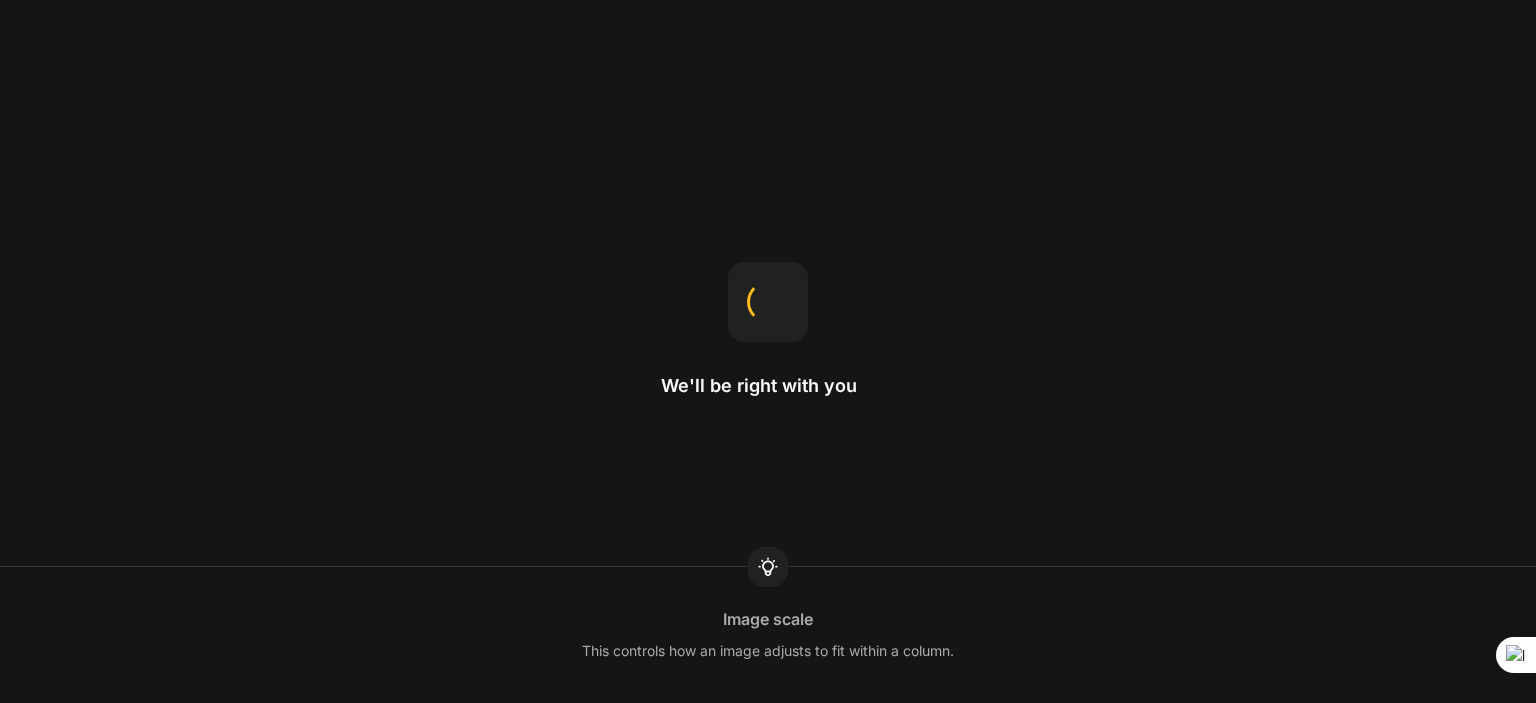 scroll, scrollTop: 0, scrollLeft: 0, axis: both 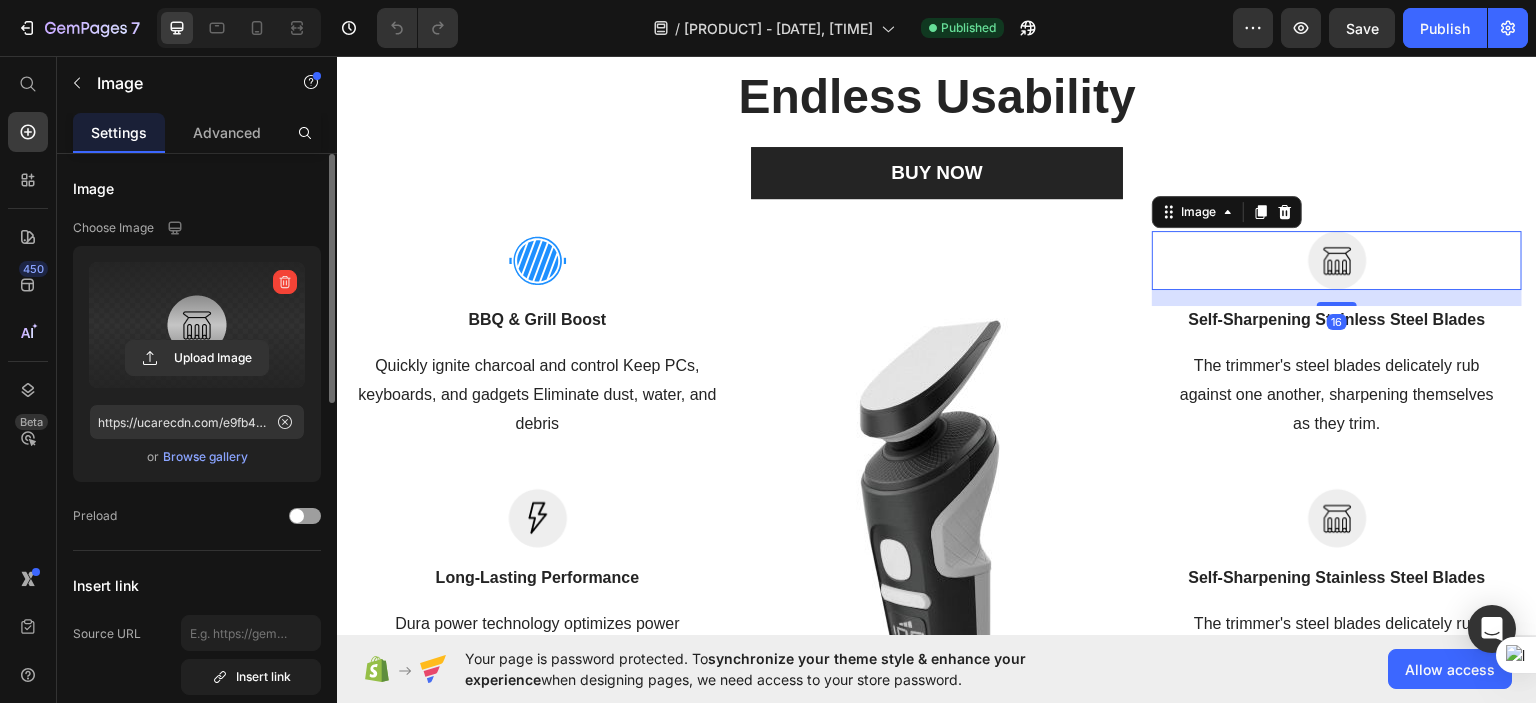click at bounding box center [197, 325] 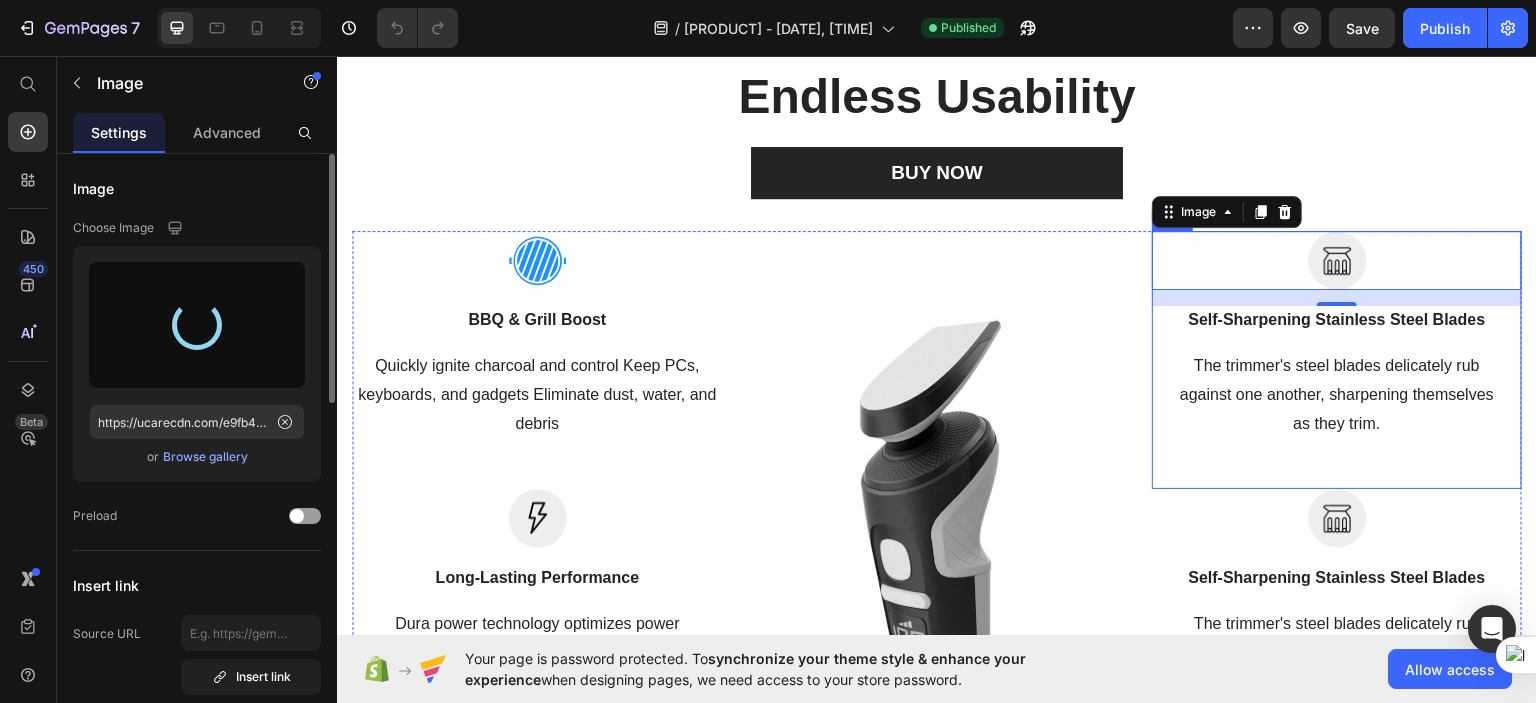 type on "https://cdn.shopify.com/s/files/1/0729/5549/4612/files/gempages_575156743844136048-b2886d20-9030-4776-88ae-b6984354ec6e.svg" 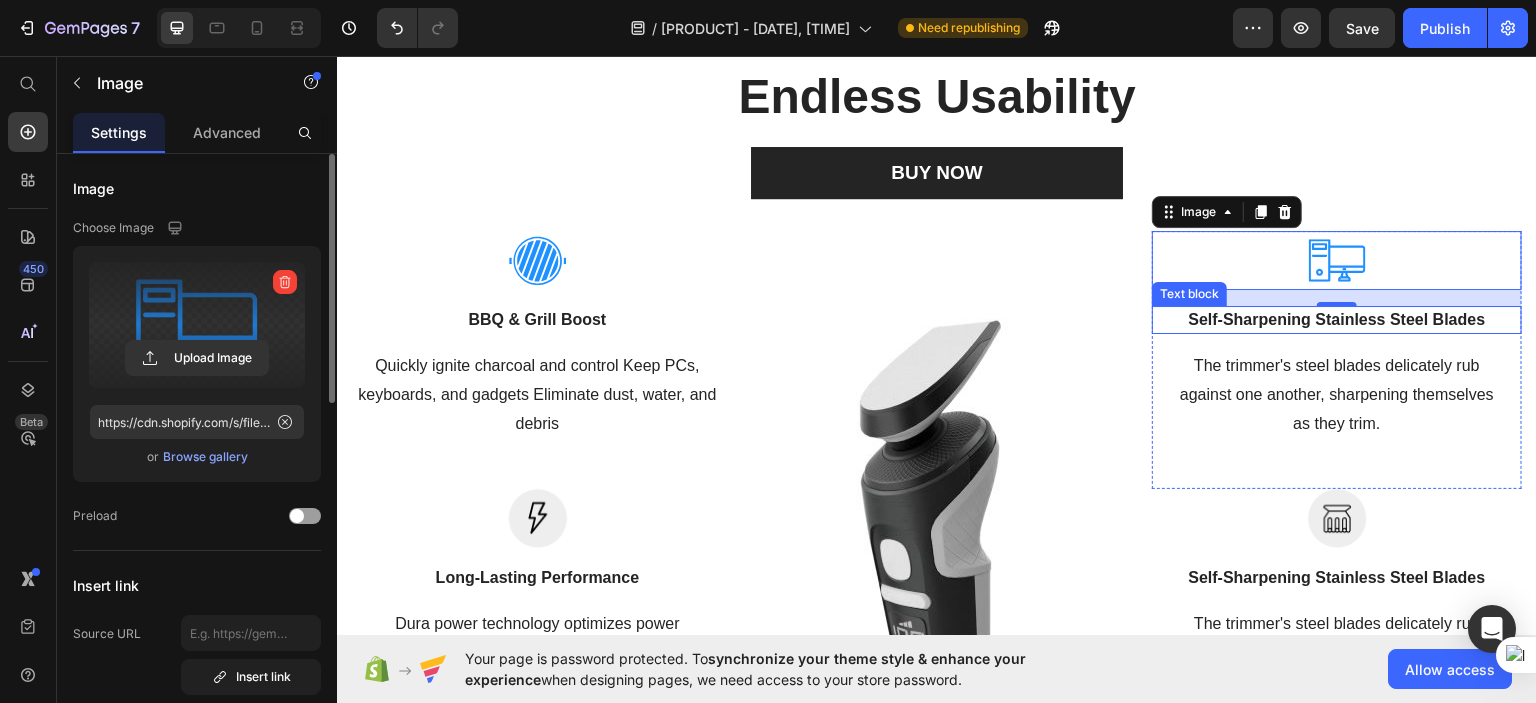 click on "Self-Sharpening Stainless Steel Blades" at bounding box center (1337, 319) 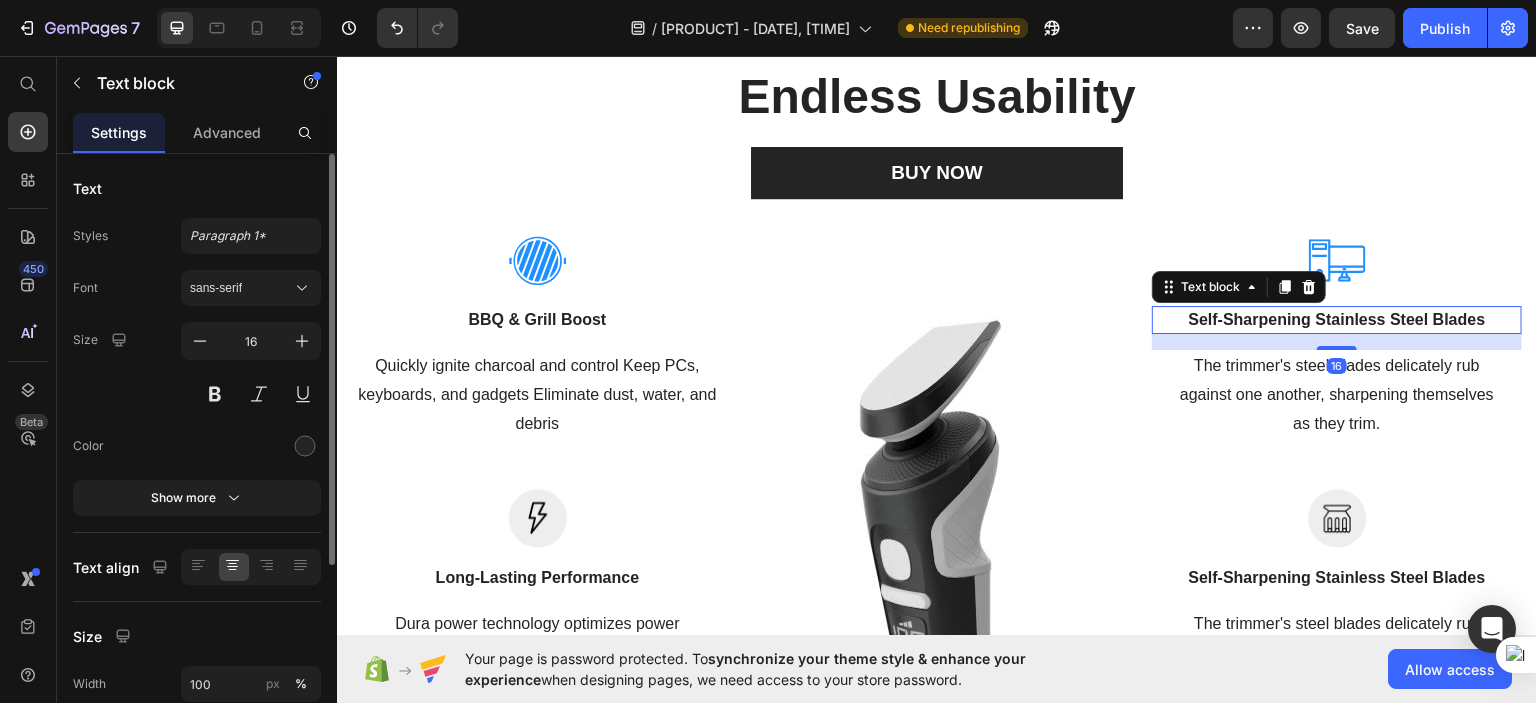 click on "Self-Sharpening Stainless Steel Blades" at bounding box center [1337, 319] 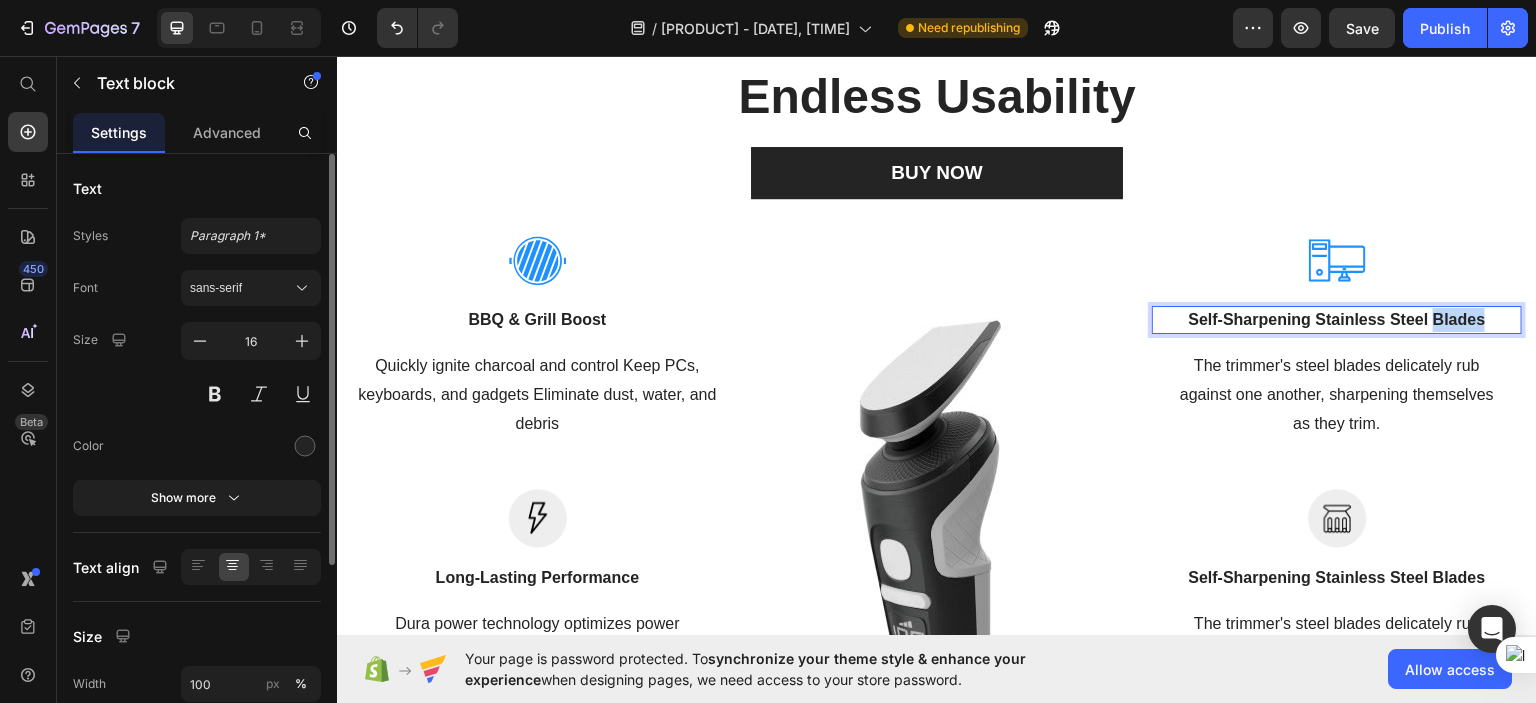 click on "Self-Sharpening Stainless Steel Blades" at bounding box center [1337, 319] 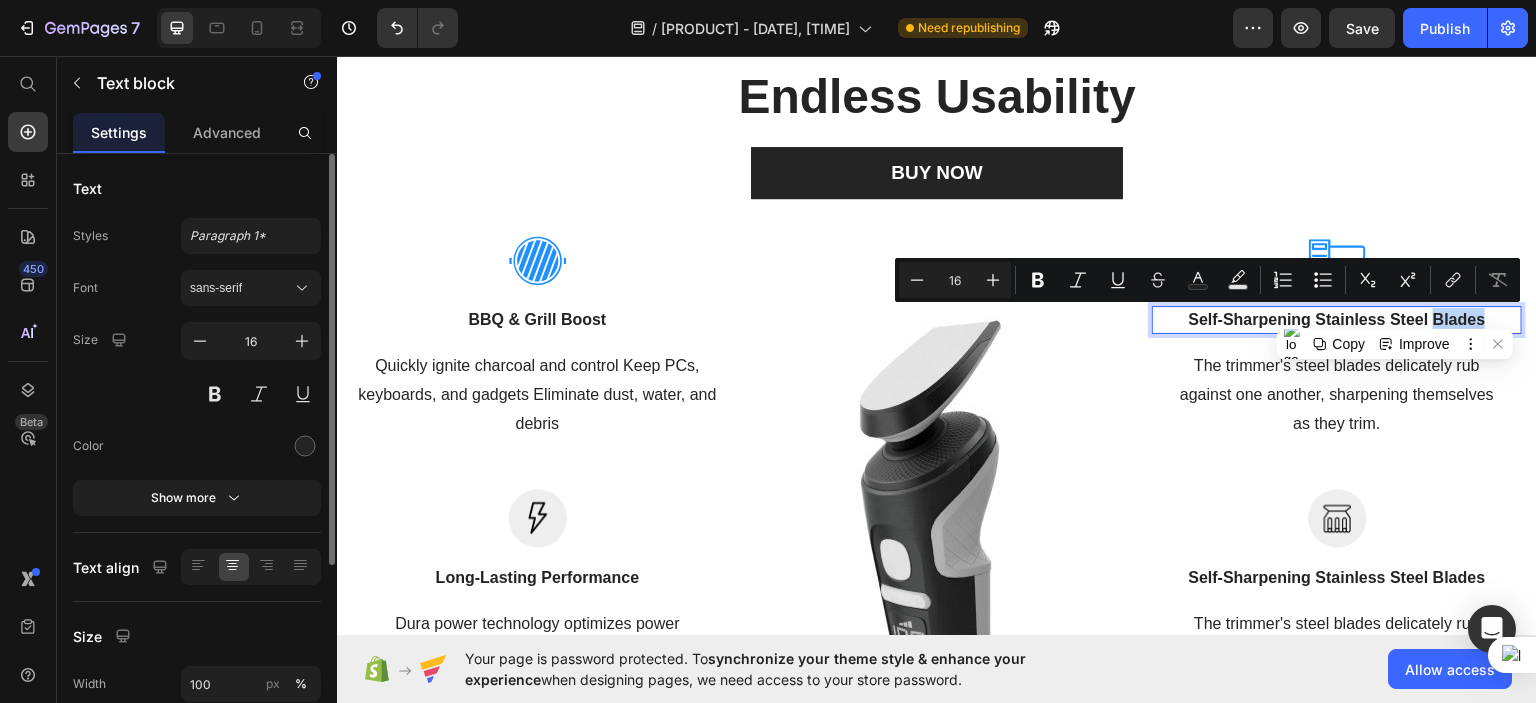 click on "Self-Sharpening Stainless Steel Blades" at bounding box center [1337, 319] 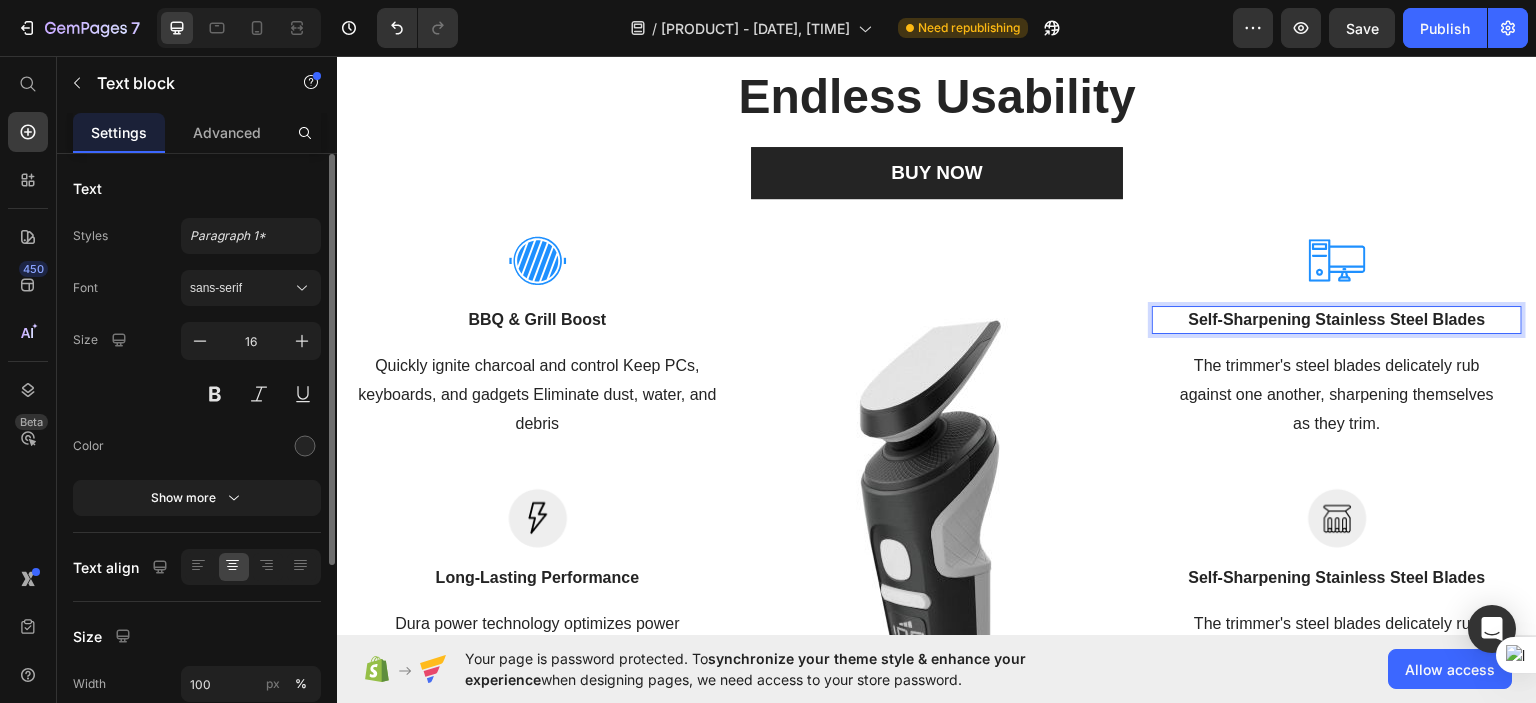 click on "Self-Sharpening Stainless Steel Blades" at bounding box center [1337, 319] 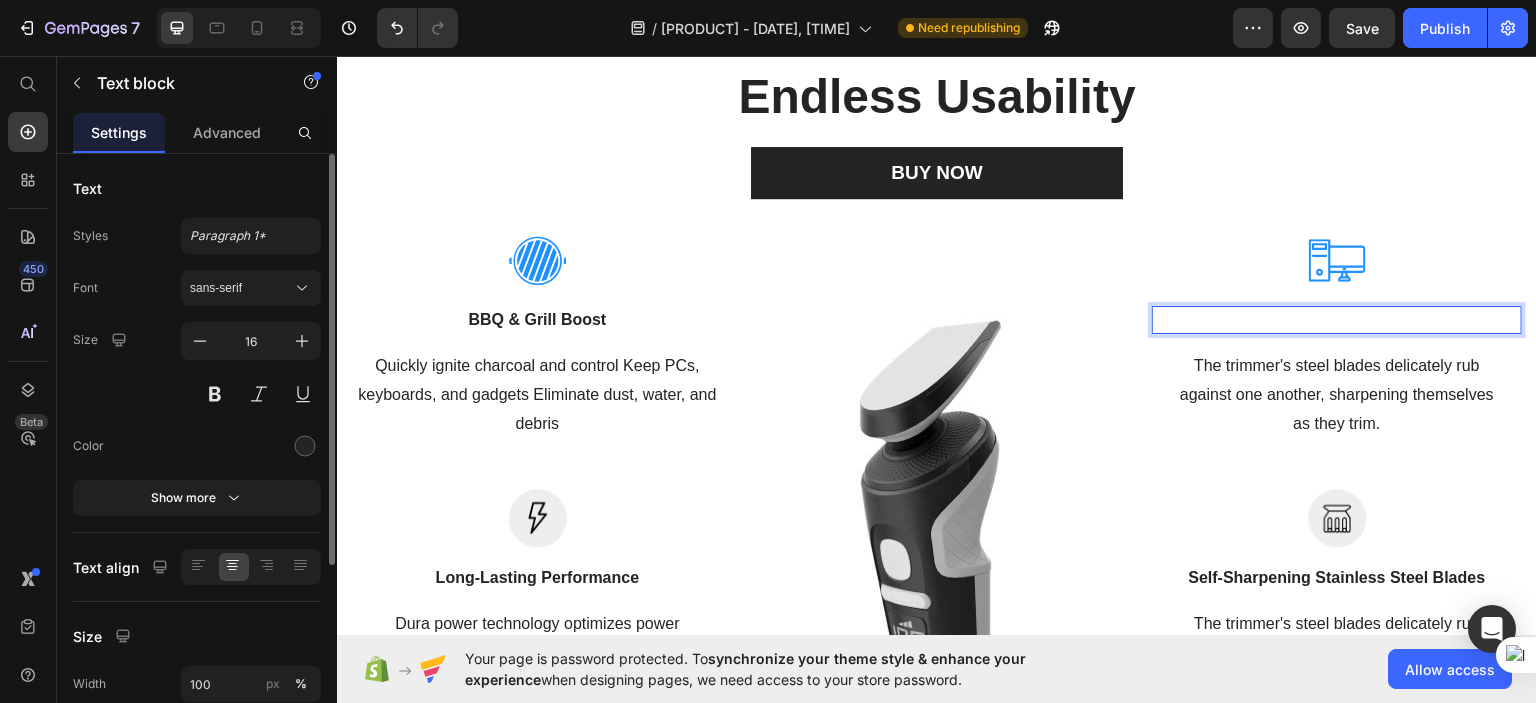 scroll, scrollTop: 588, scrollLeft: 0, axis: vertical 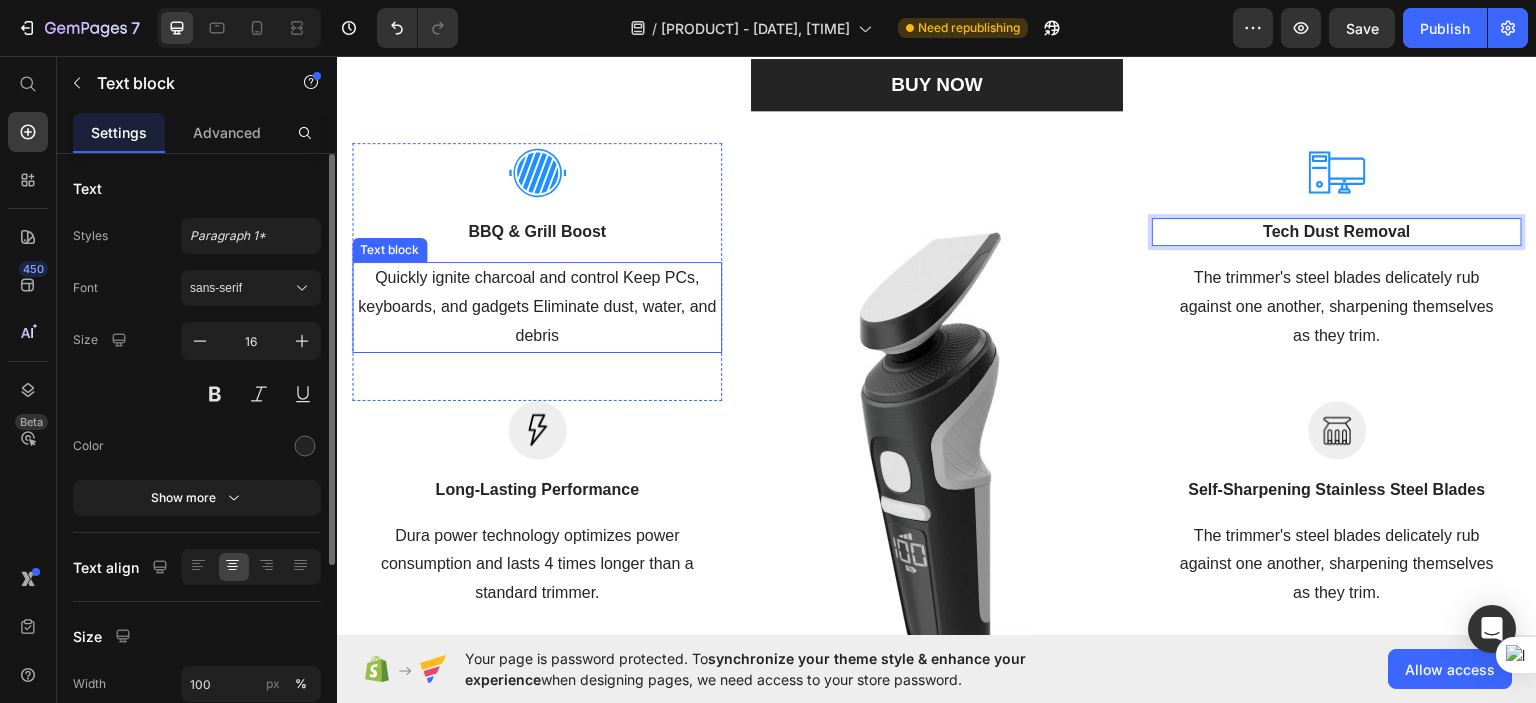 click on "Quickly ignite charcoal and control Keep PCs, keyboards, and gadgets Eliminate dust, water, and debris" at bounding box center (537, 306) 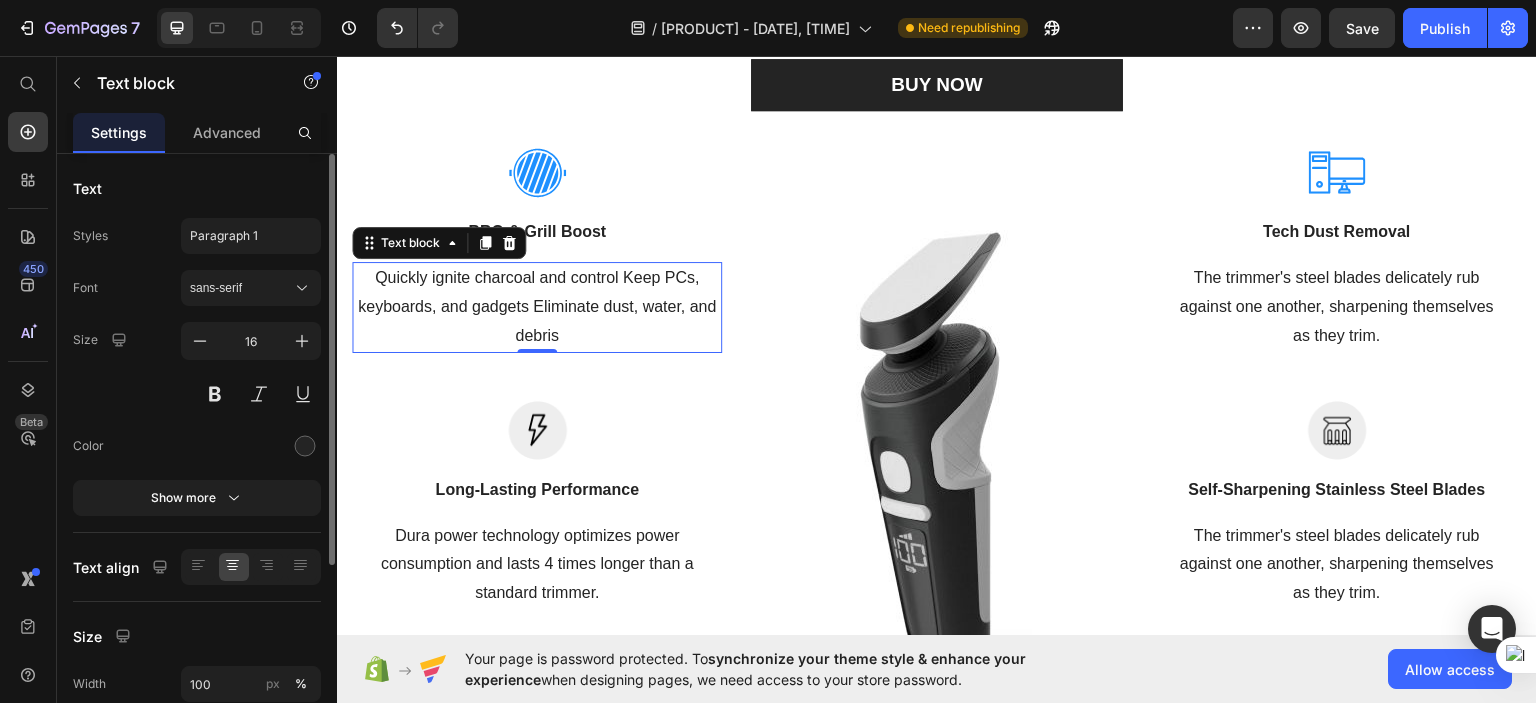 click on "Quickly ignite charcoal and control Keep PCs, keyboards, and gadgets Eliminate dust, water, and debris" at bounding box center [537, 306] 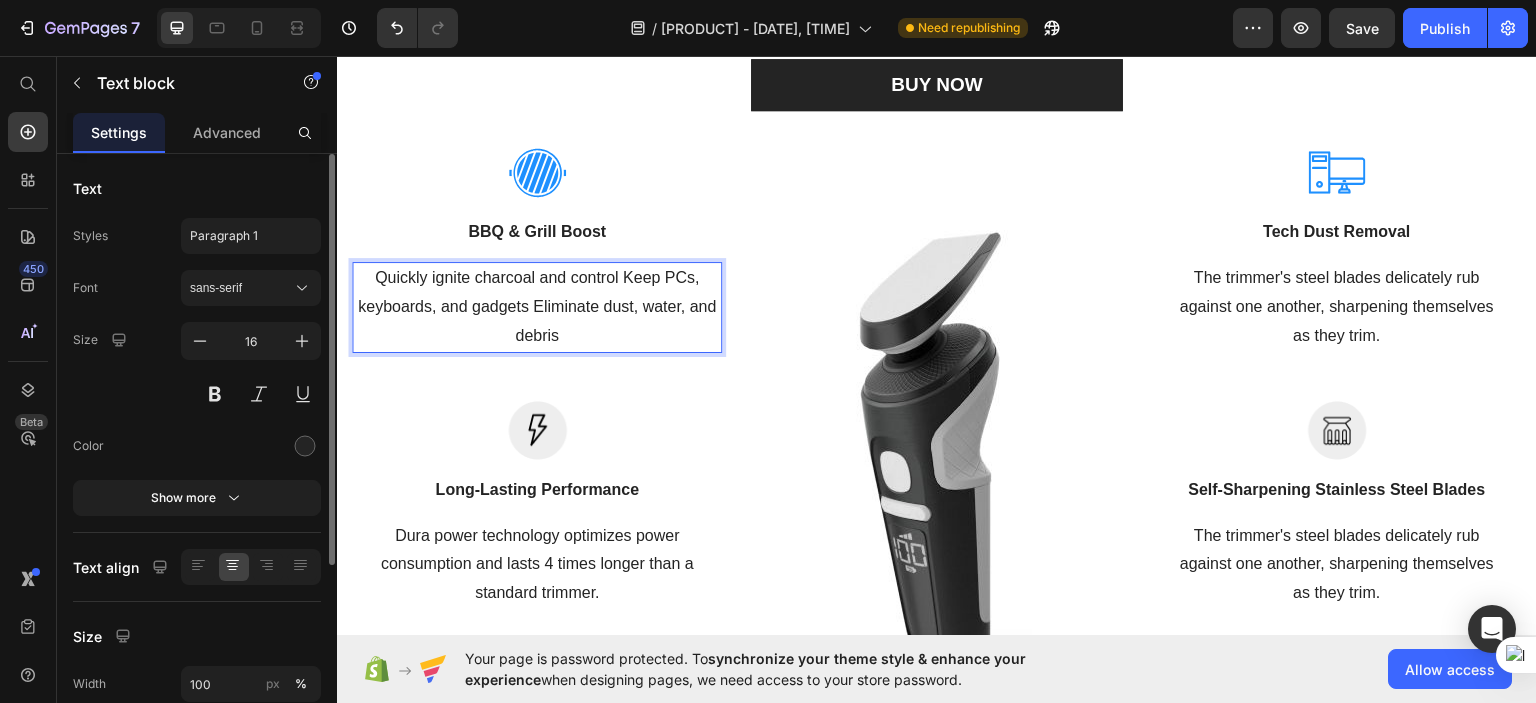 click on "Quickly ignite charcoal and control Keep PCs, keyboards, and gadgets Eliminate dust, water, and debris" at bounding box center (537, 306) 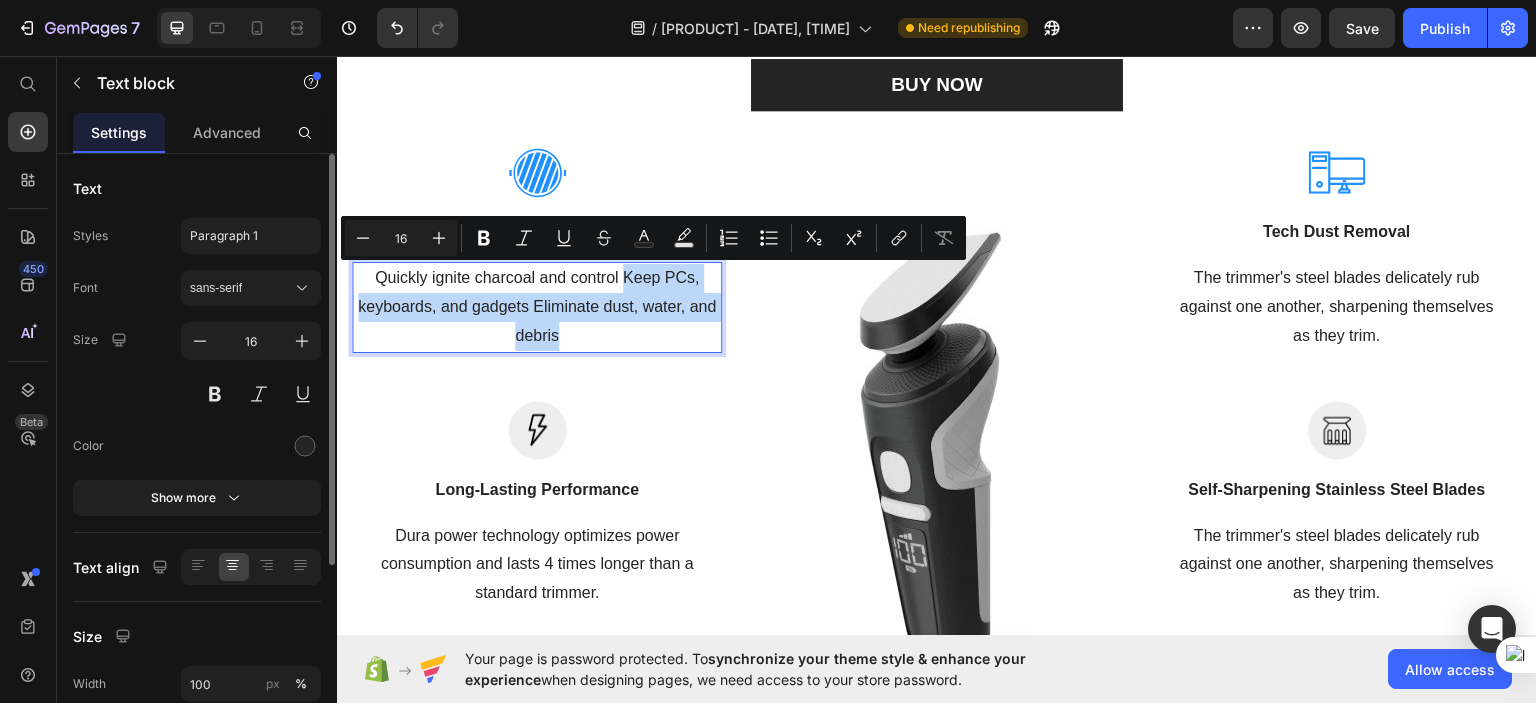 drag, startPoint x: 619, startPoint y: 276, endPoint x: 570, endPoint y: 332, distance: 74.41102 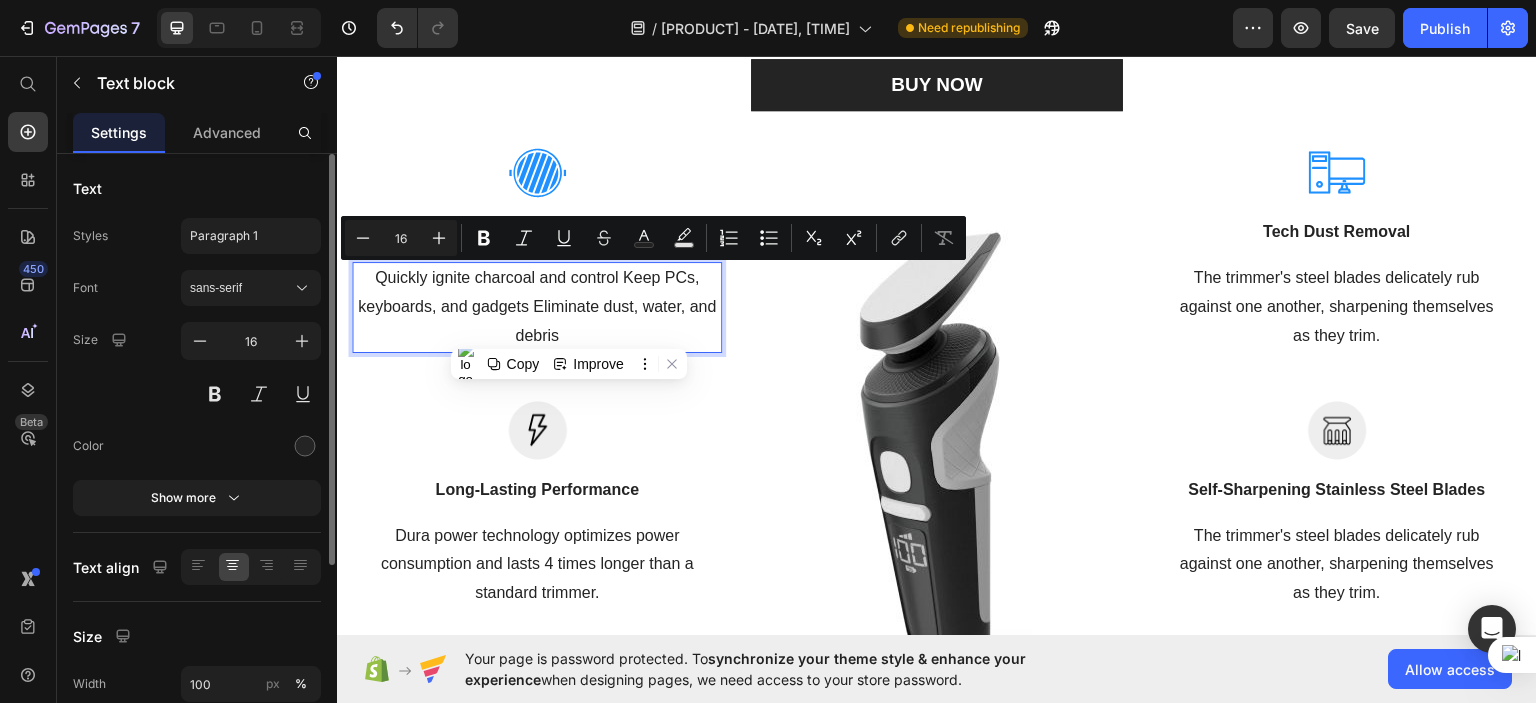 scroll, scrollTop: 702, scrollLeft: 0, axis: vertical 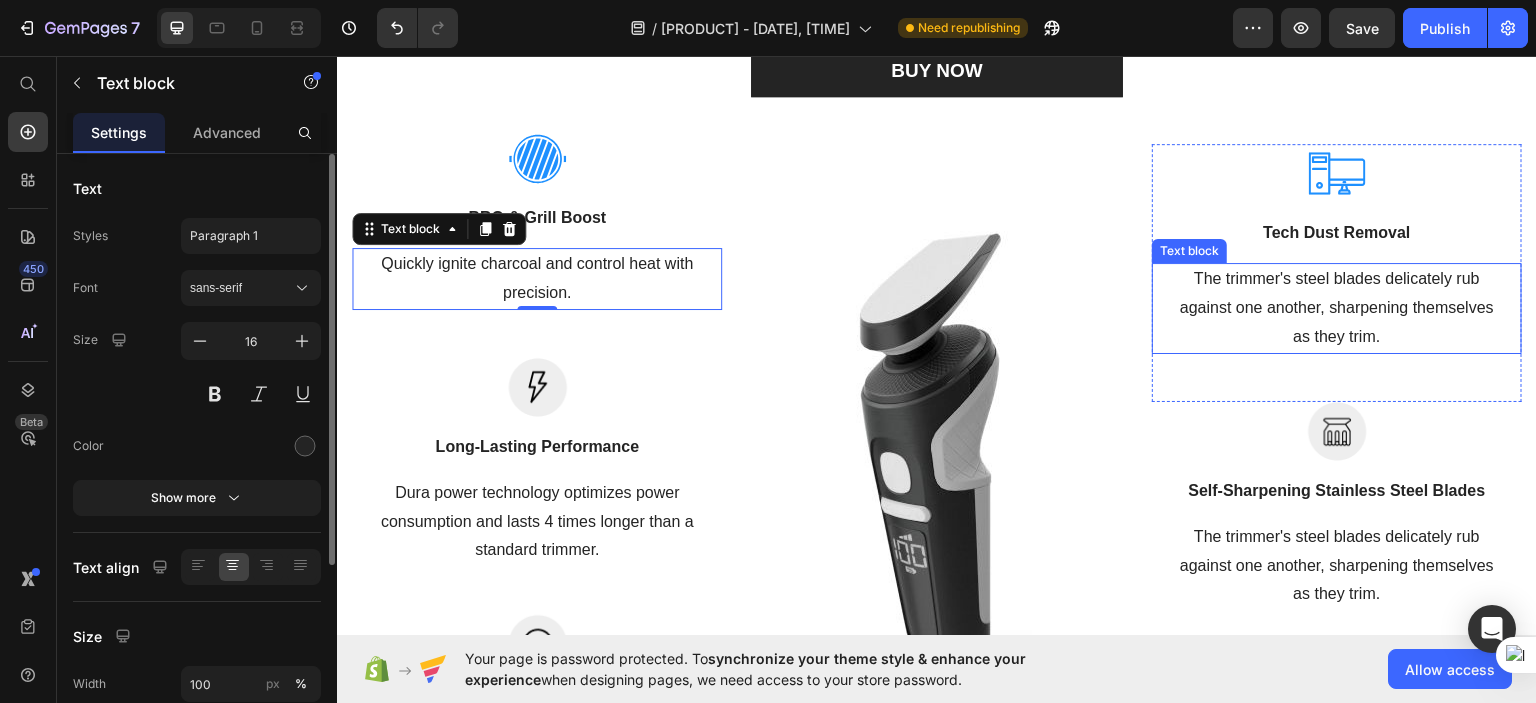 click on "The trimmer's steel blades delicately rub  against one another, sharpening themselves  as they trim." at bounding box center [1337, 307] 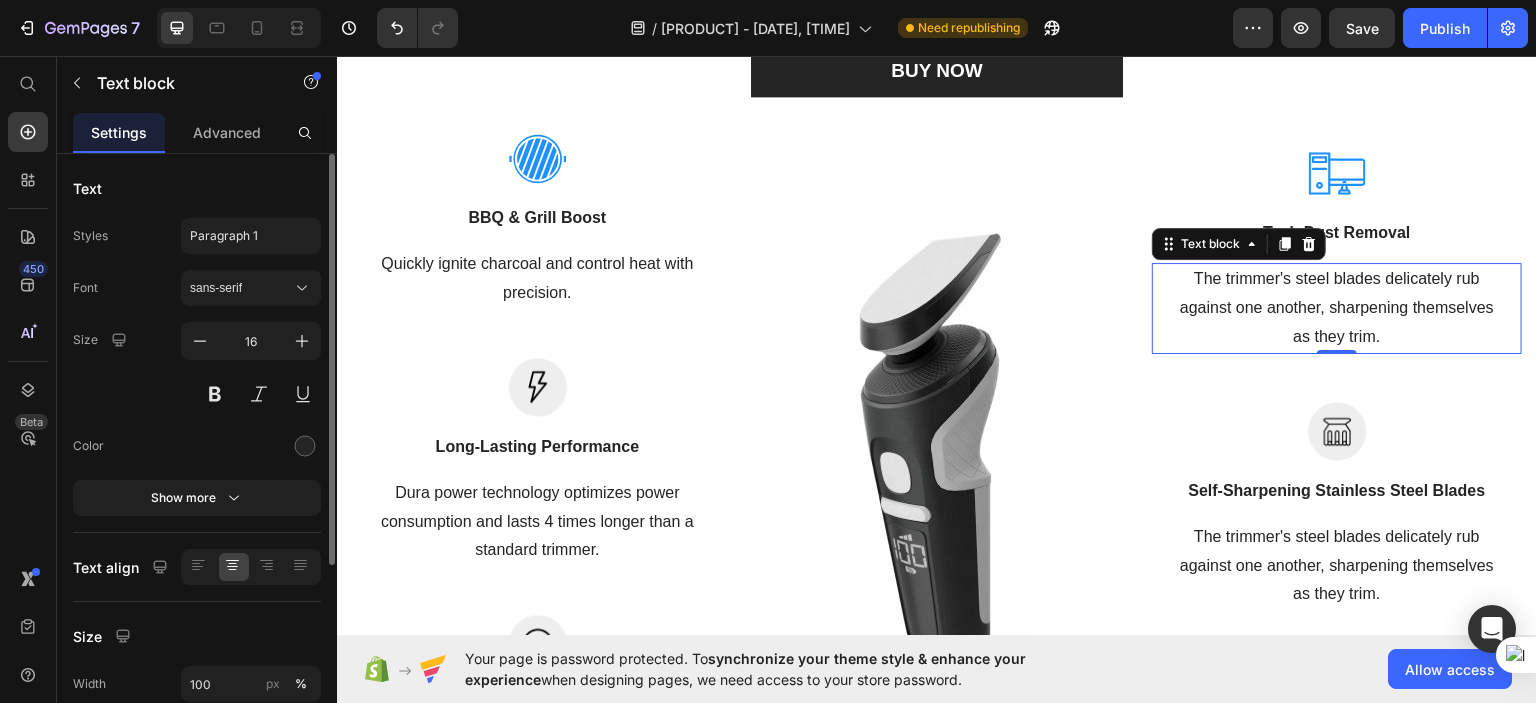 click on "The trimmer's steel blades delicately rub  against one another, sharpening themselves  as they trim." at bounding box center [1337, 307] 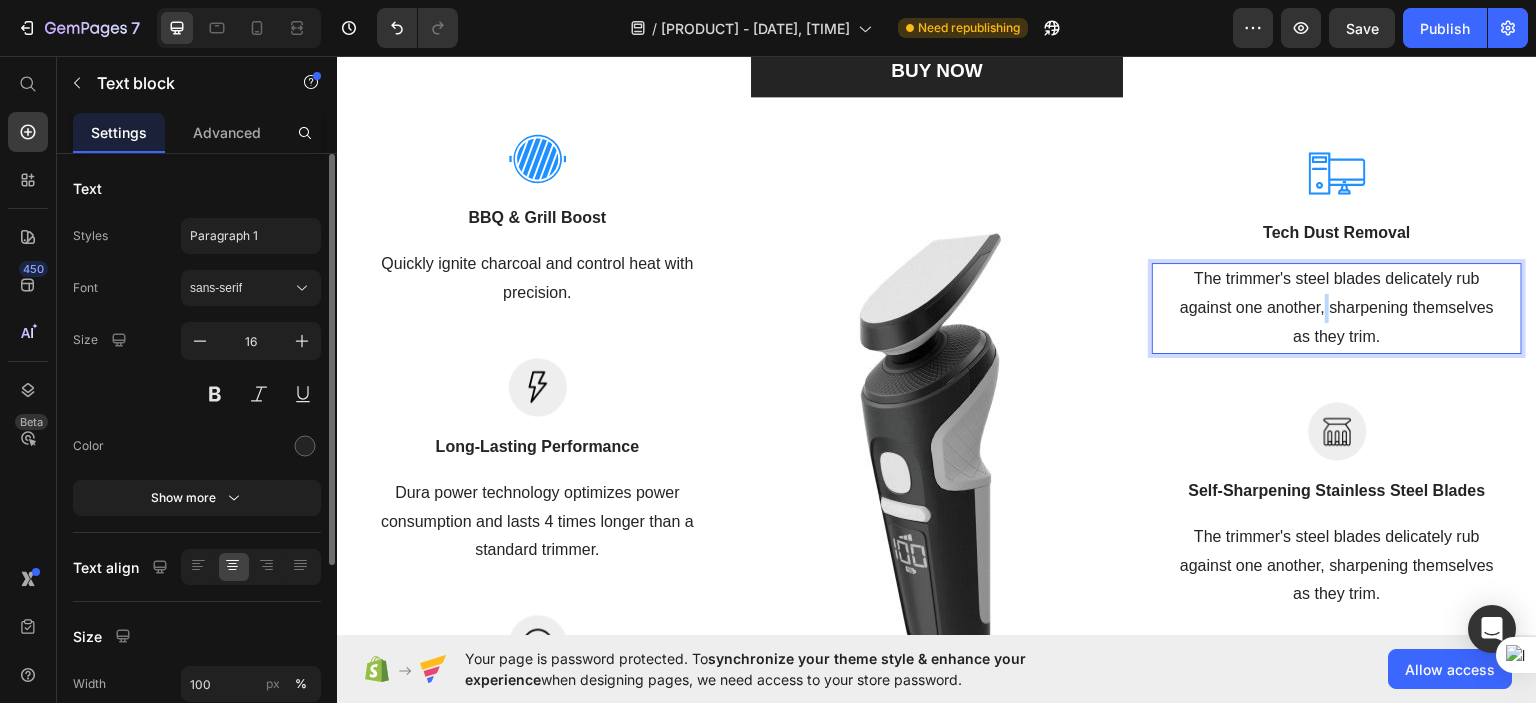 click on "The trimmer's steel blades delicately rub  against one another, sharpening themselves  as they trim." at bounding box center (1337, 307) 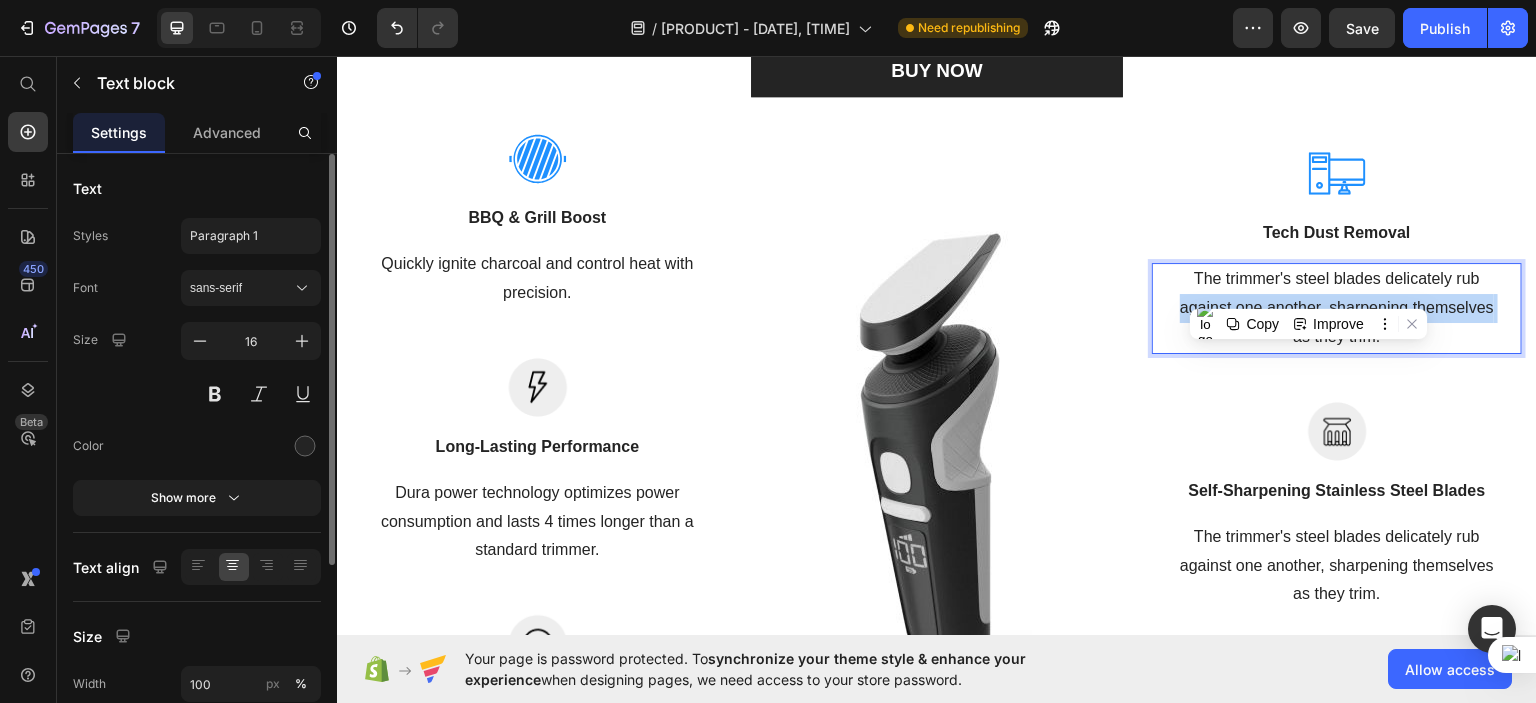 click on "The trimmer's steel blades delicately rub  against one another, sharpening themselves  as they trim." at bounding box center [1337, 307] 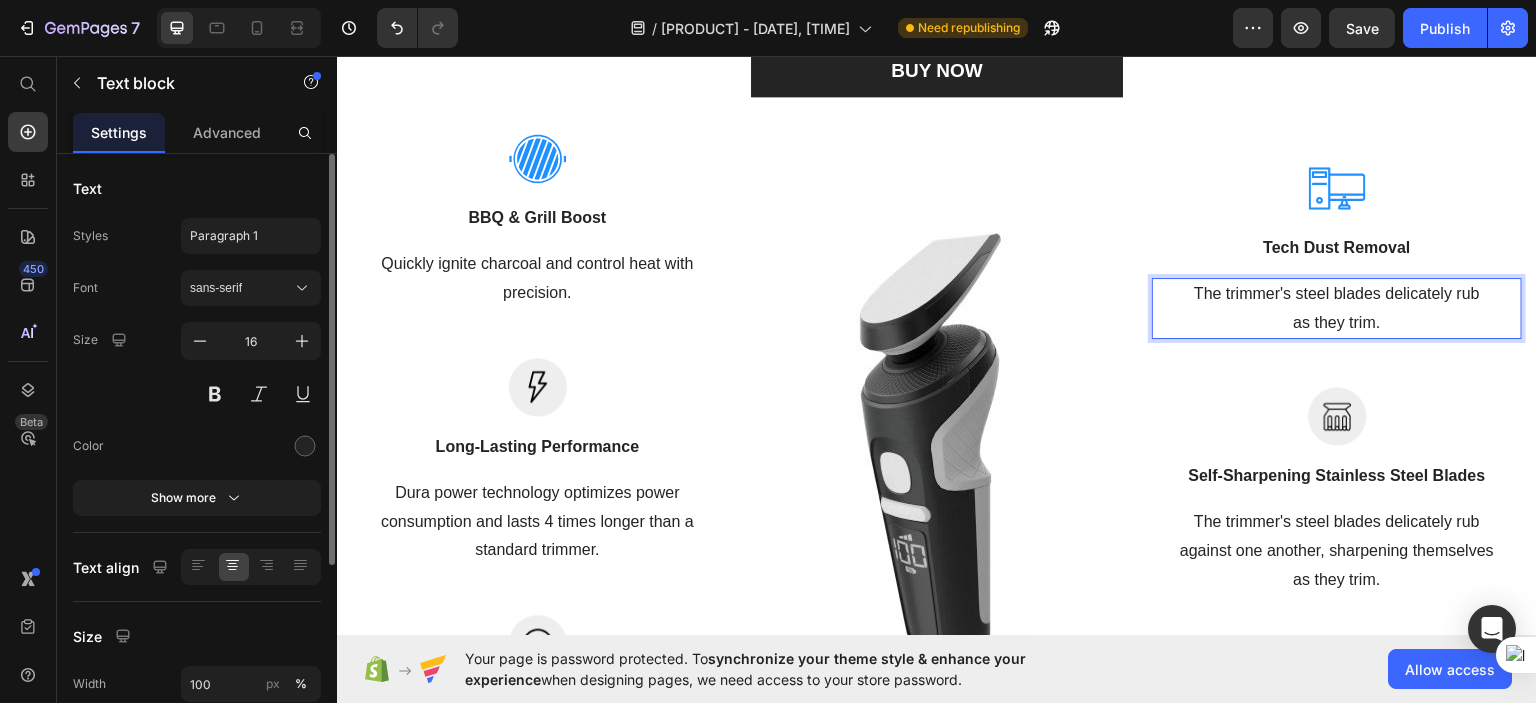 click on "The trimmer's steel blades delicately rub  as they trim." at bounding box center [1337, 308] 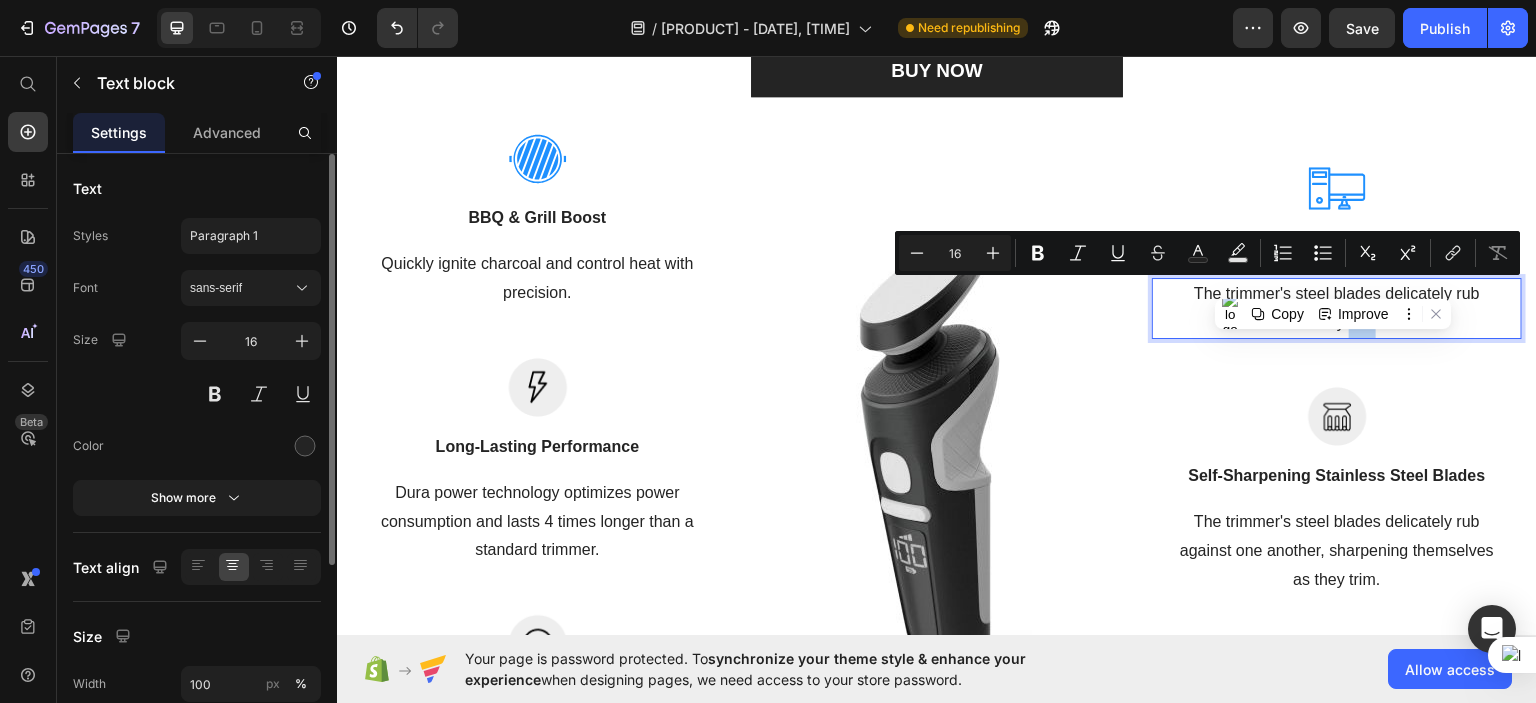 click on "The trimmer's steel blades delicately rub  as they trim." at bounding box center (1337, 308) 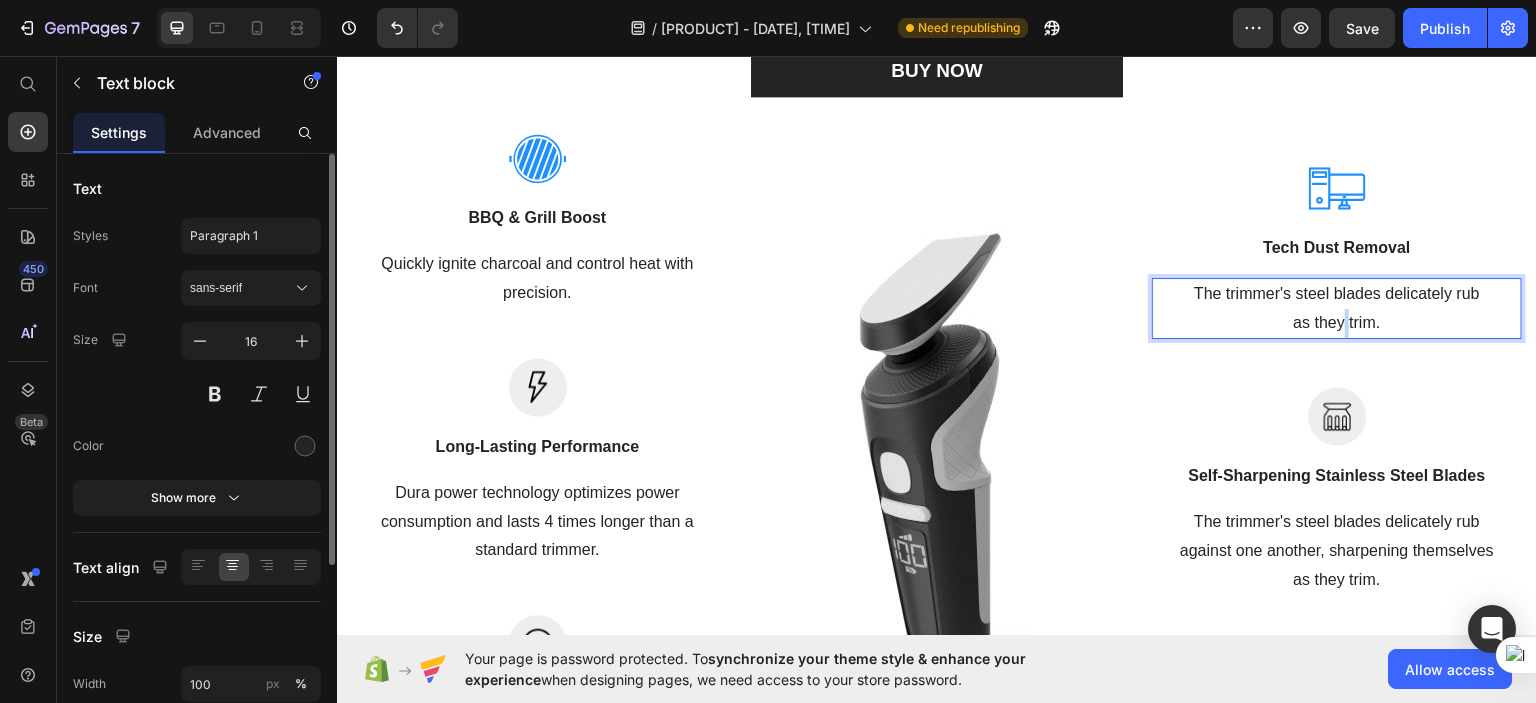 click on "The trimmer's steel blades delicately rub  as they trim." at bounding box center [1337, 308] 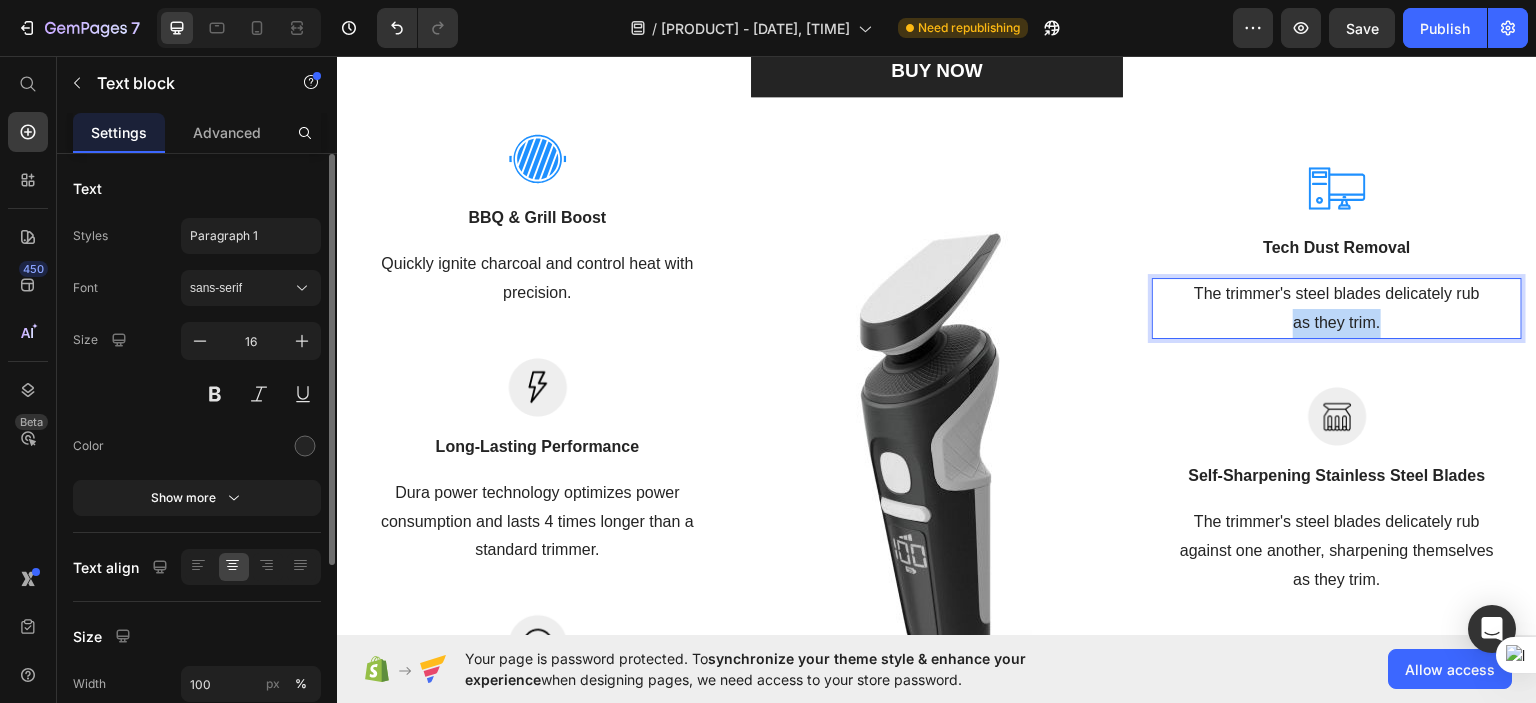 click on "The trimmer's steel blades delicately rub  as they trim." at bounding box center (1337, 308) 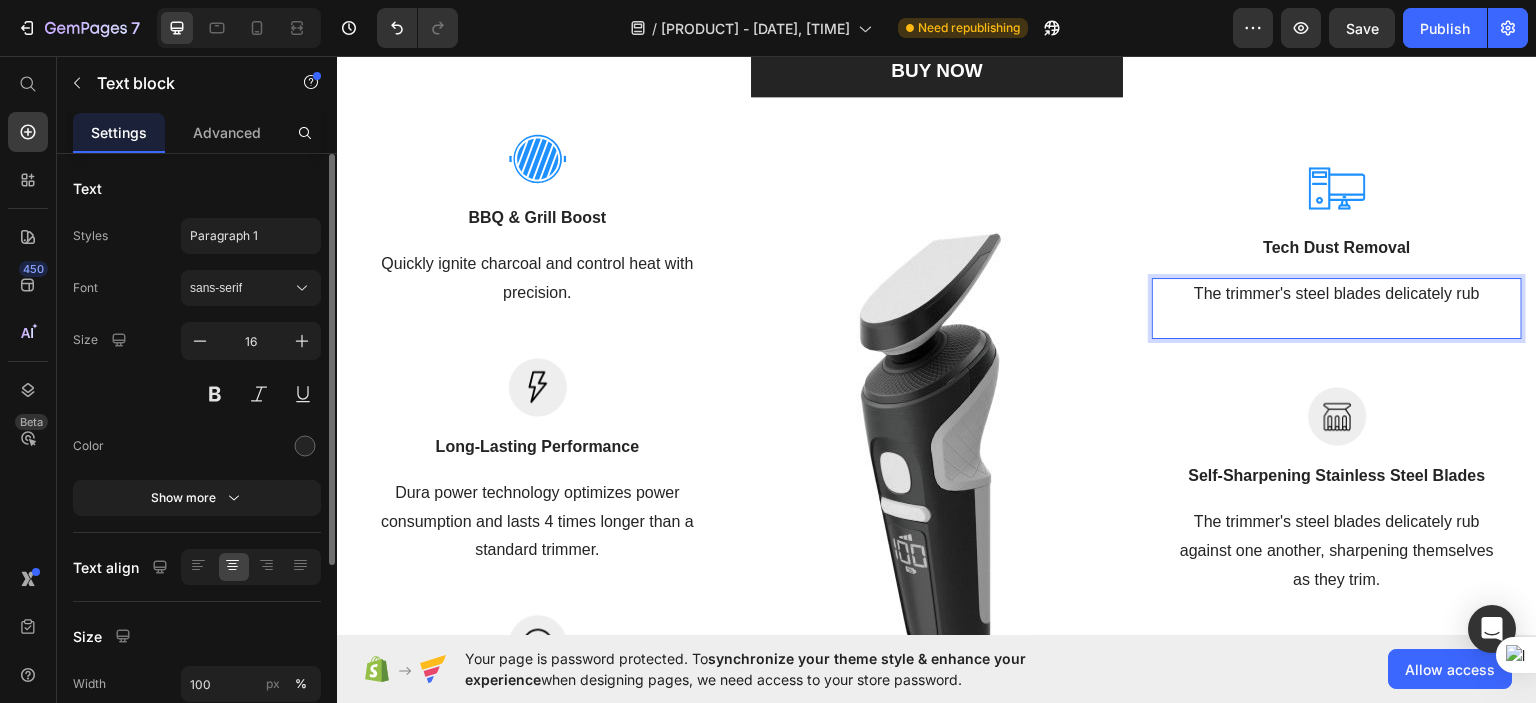 click on "The trimmer's steel blades delicately rub" at bounding box center (1337, 308) 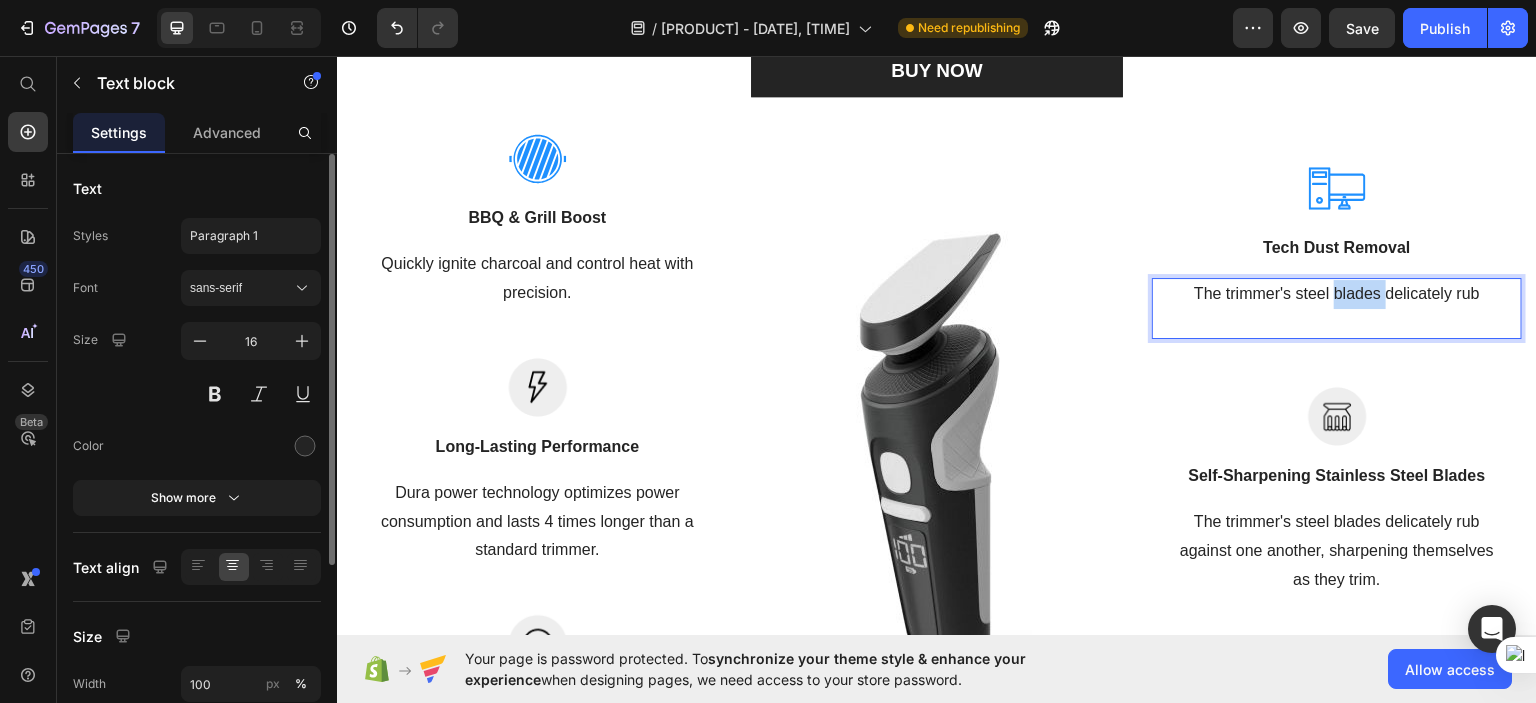 click on "The trimmer's steel blades delicately rub" at bounding box center (1337, 308) 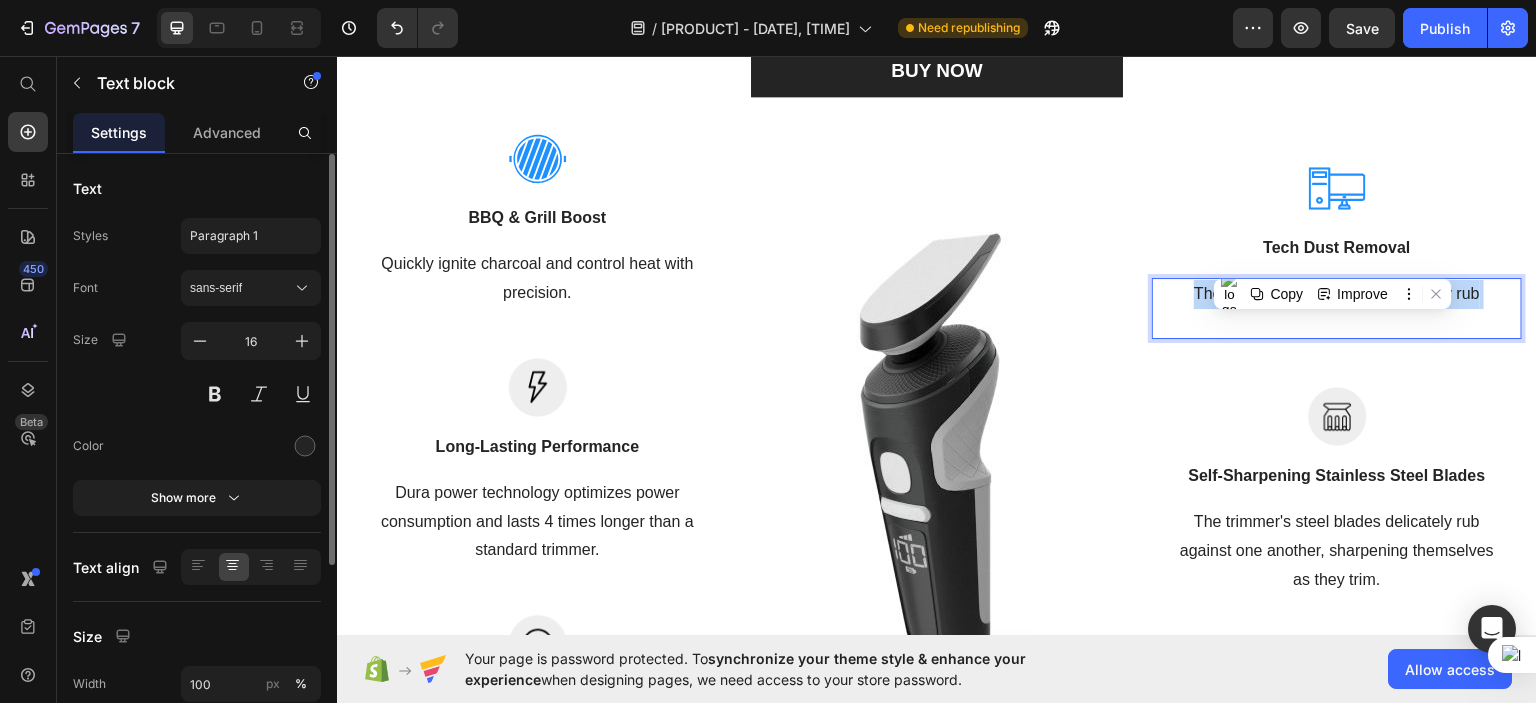 click on "The trimmer's steel blades delicately rub" at bounding box center [1337, 308] 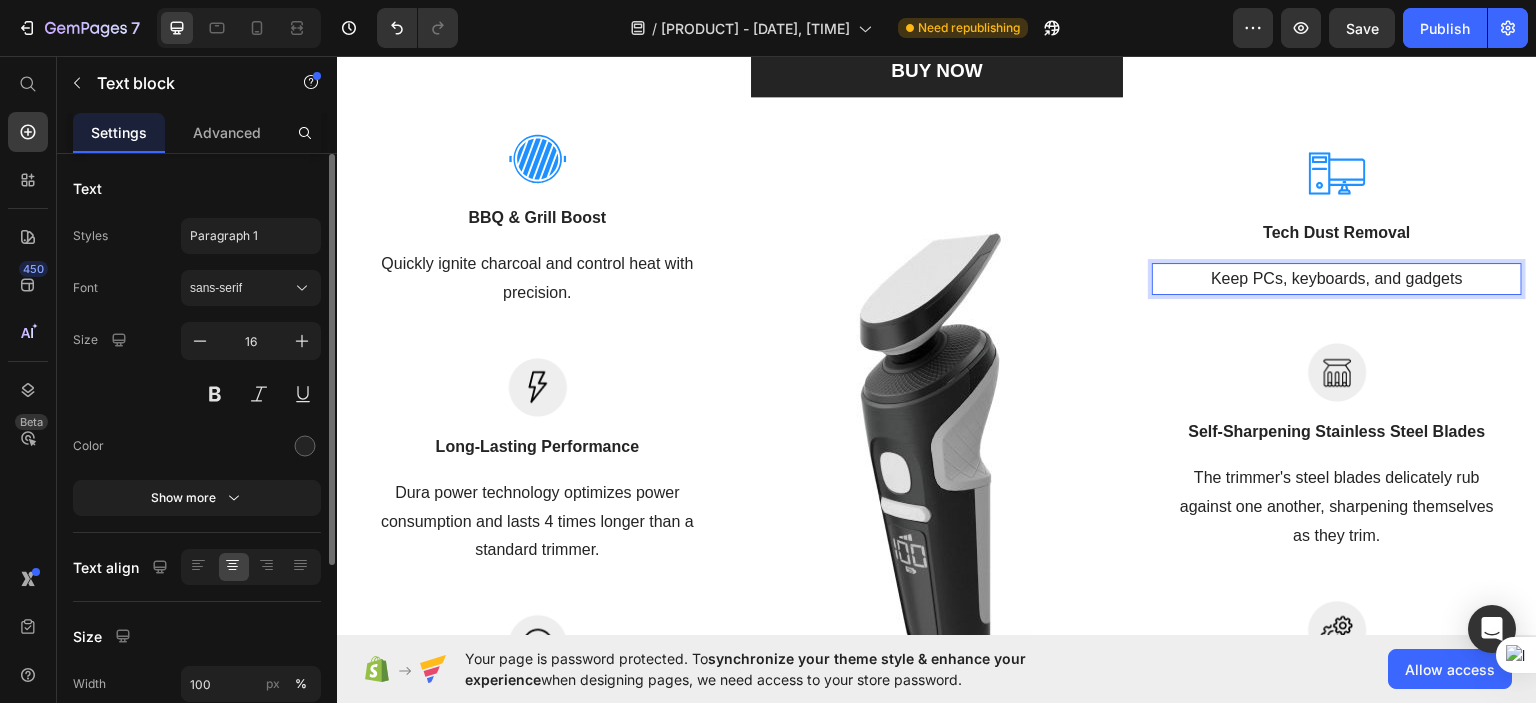 click on "Keep PCs, keyboards, and gadgets" at bounding box center [1337, 278] 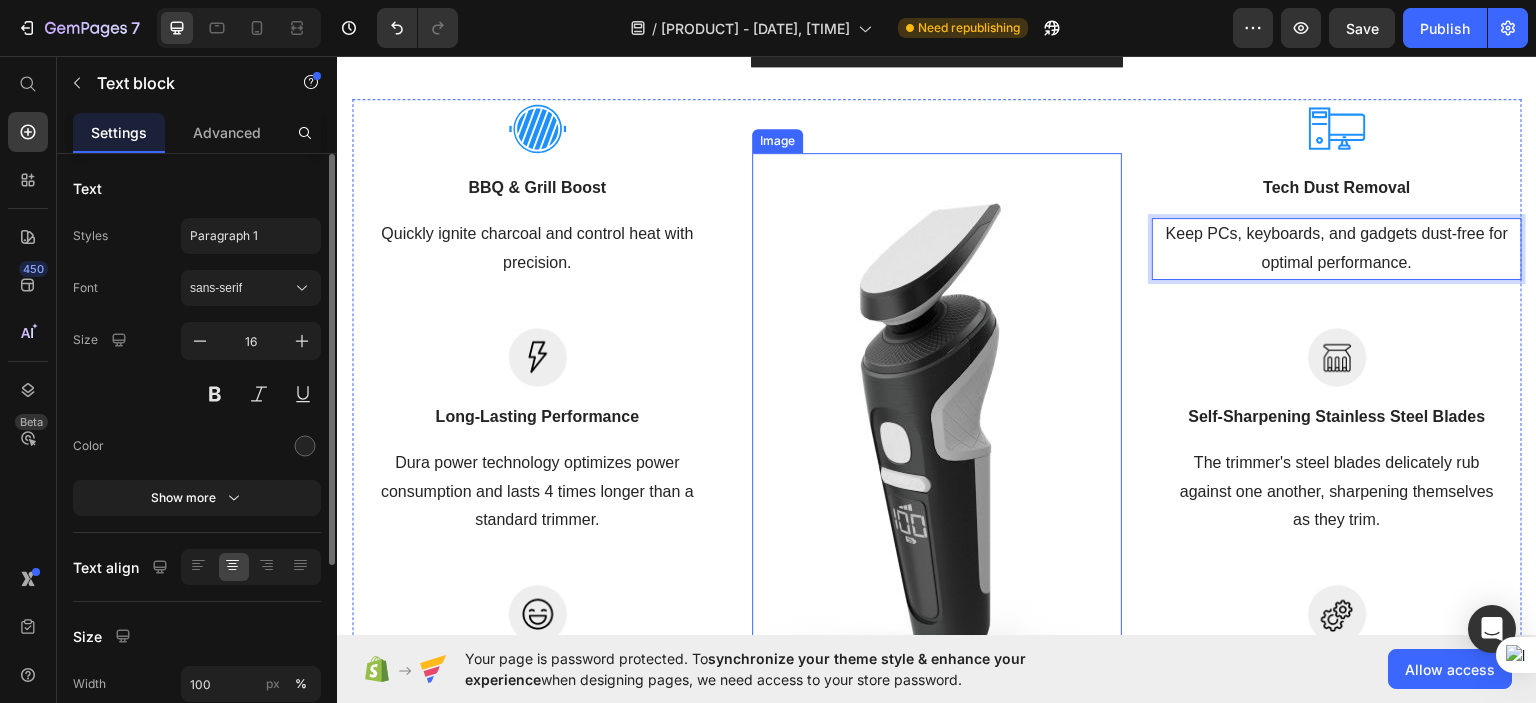 scroll, scrollTop: 702, scrollLeft: 0, axis: vertical 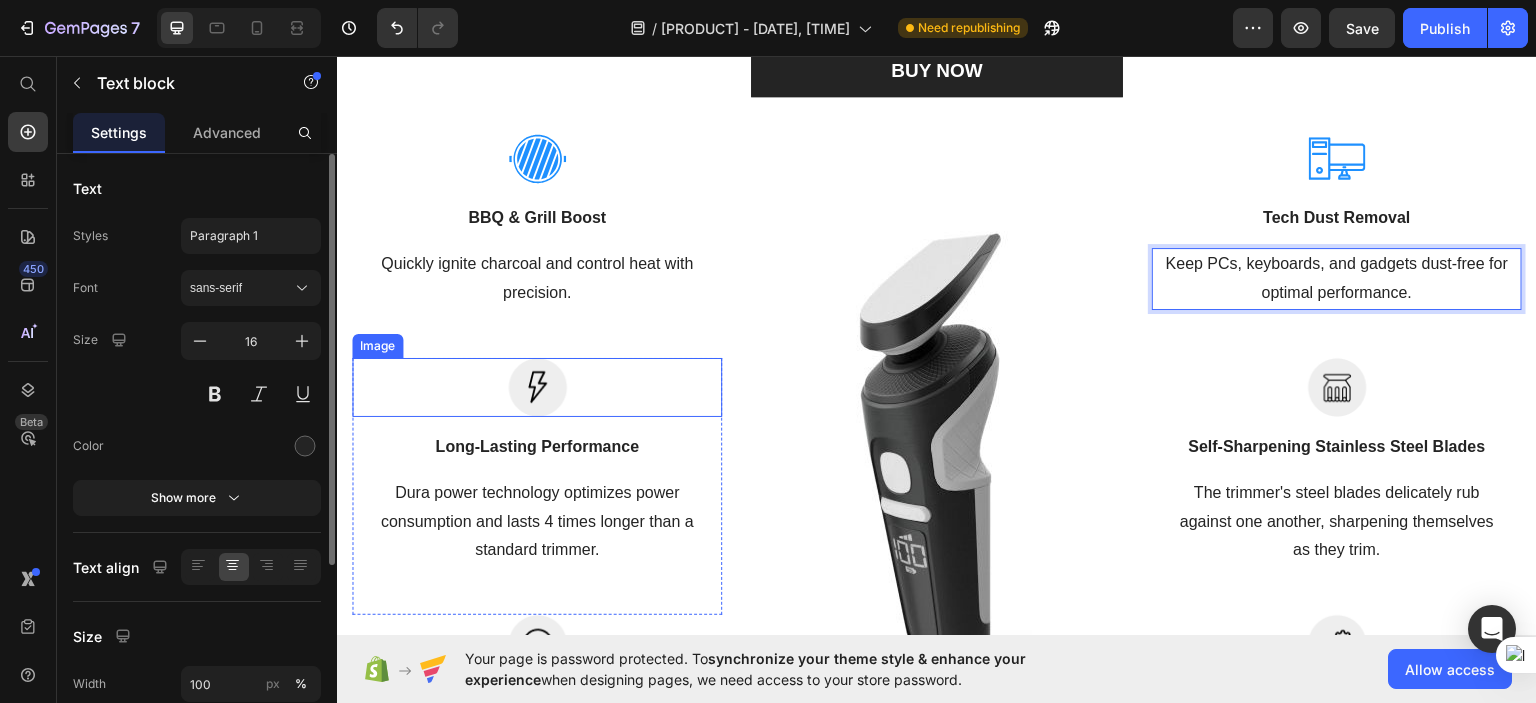 click at bounding box center [537, 386] 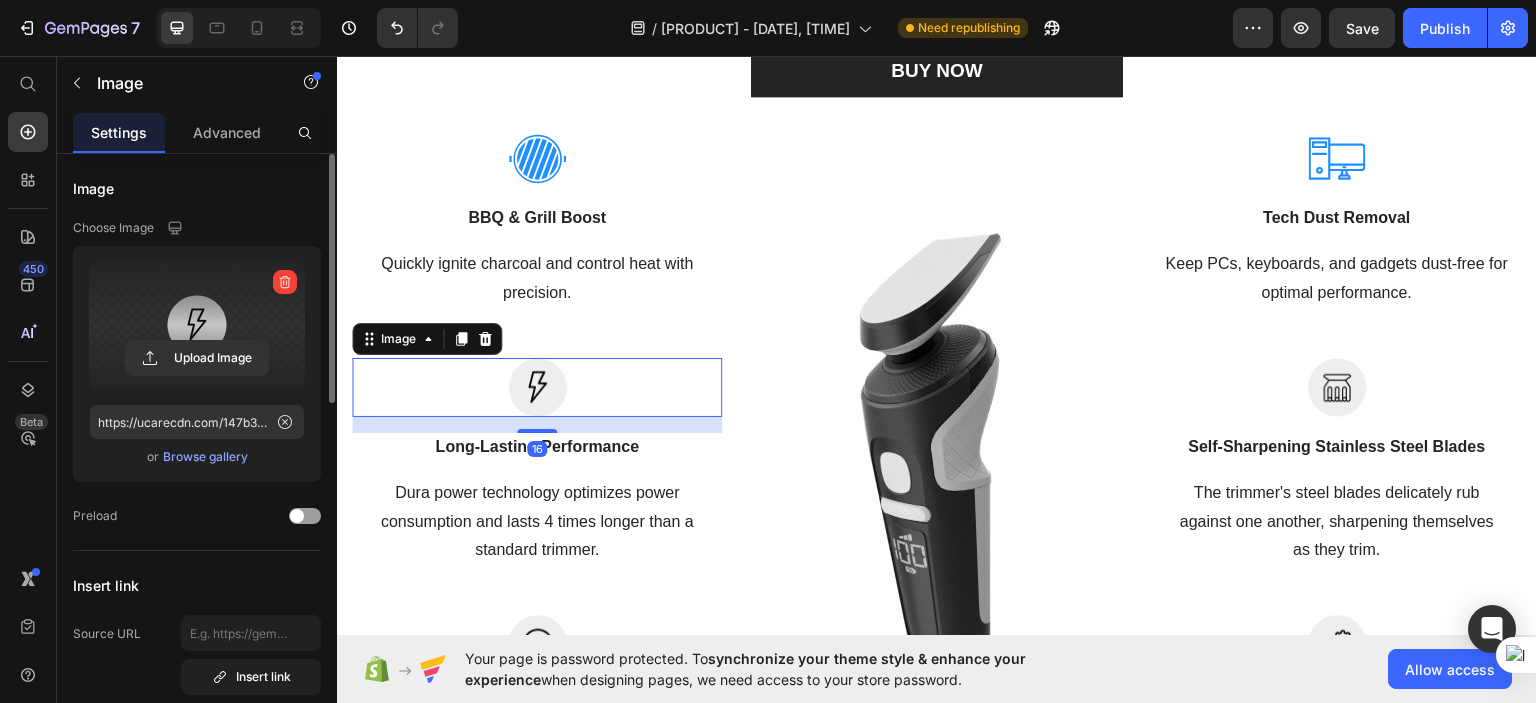 click at bounding box center [197, 325] 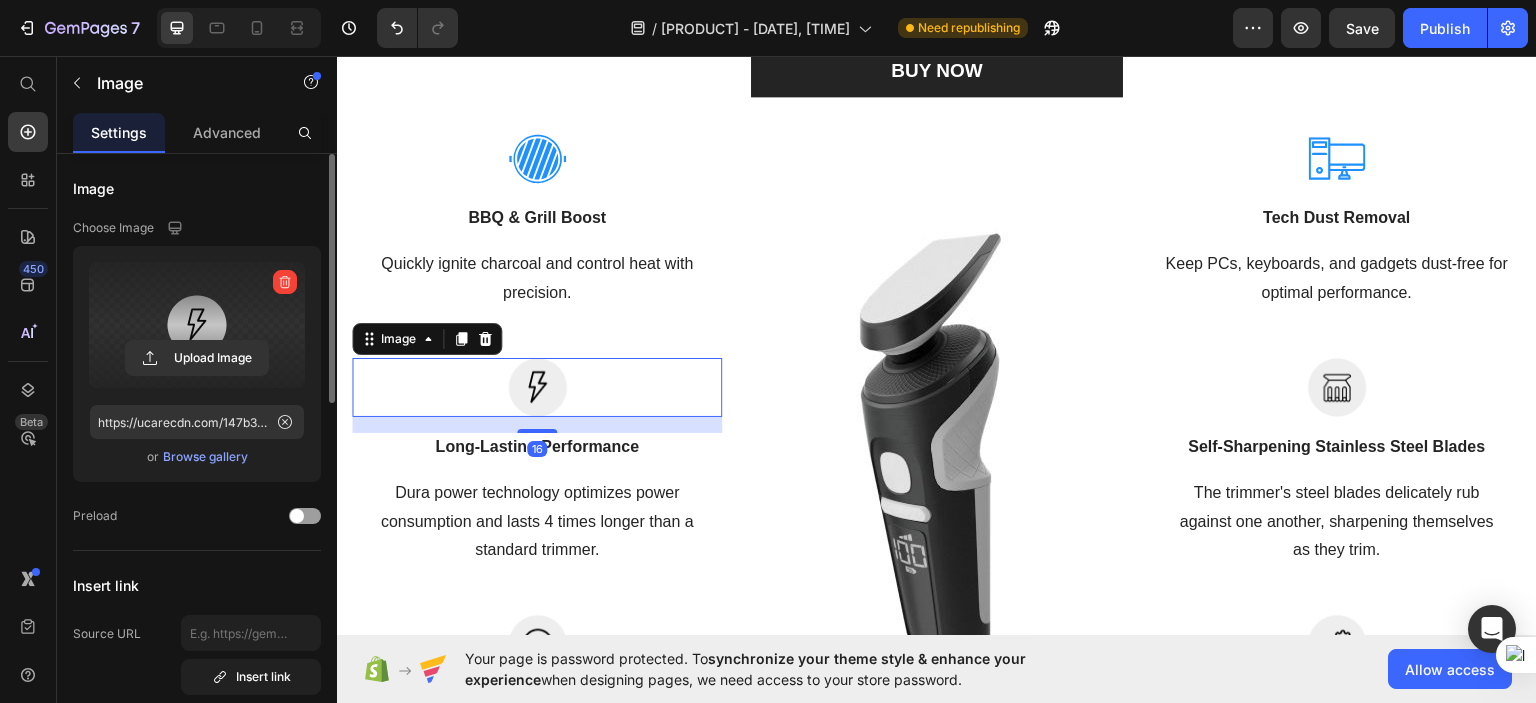 click 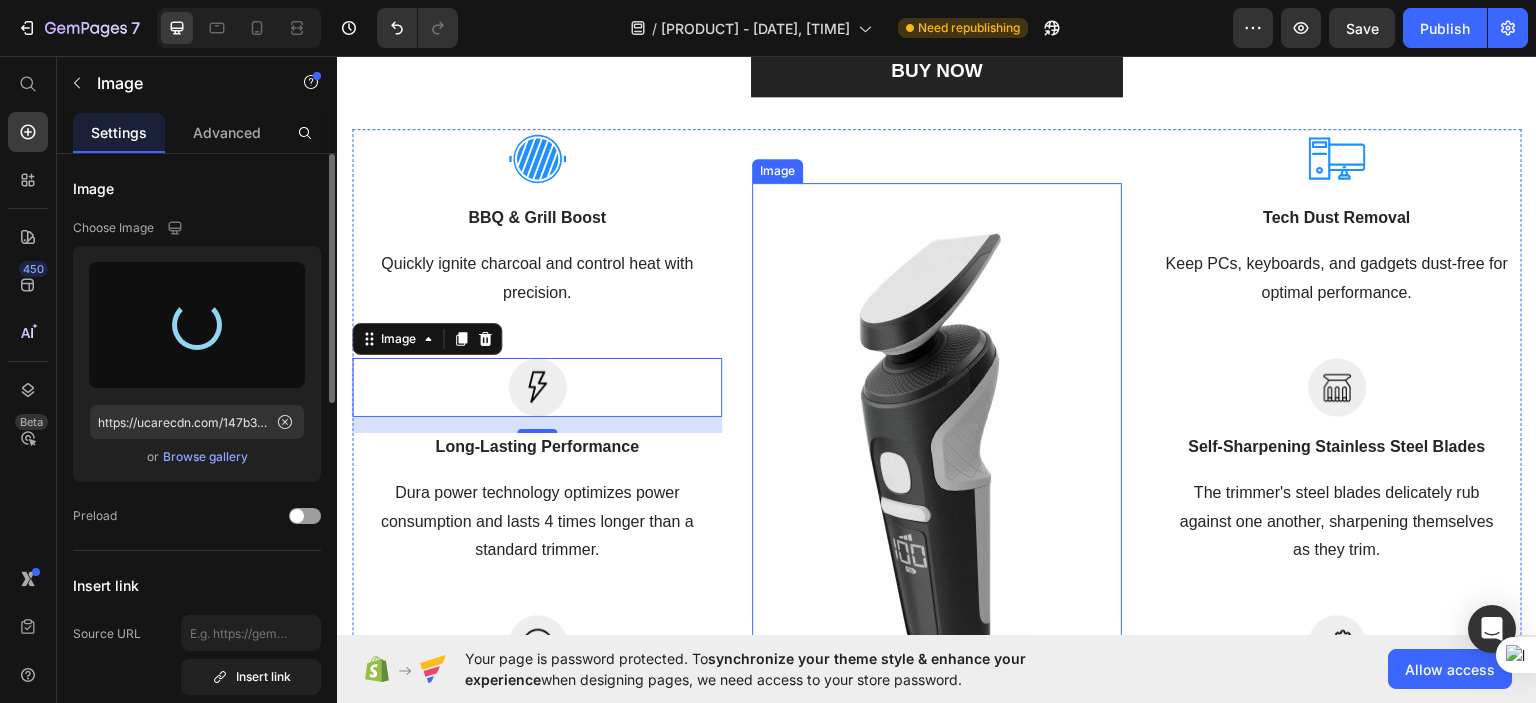 type on "https://cdn.shopify.com/s/files/1/0729/5549/4612/files/gempages_575156743844136048-533188e2-b86e-46cf-8973-0463aa73cb24.svg" 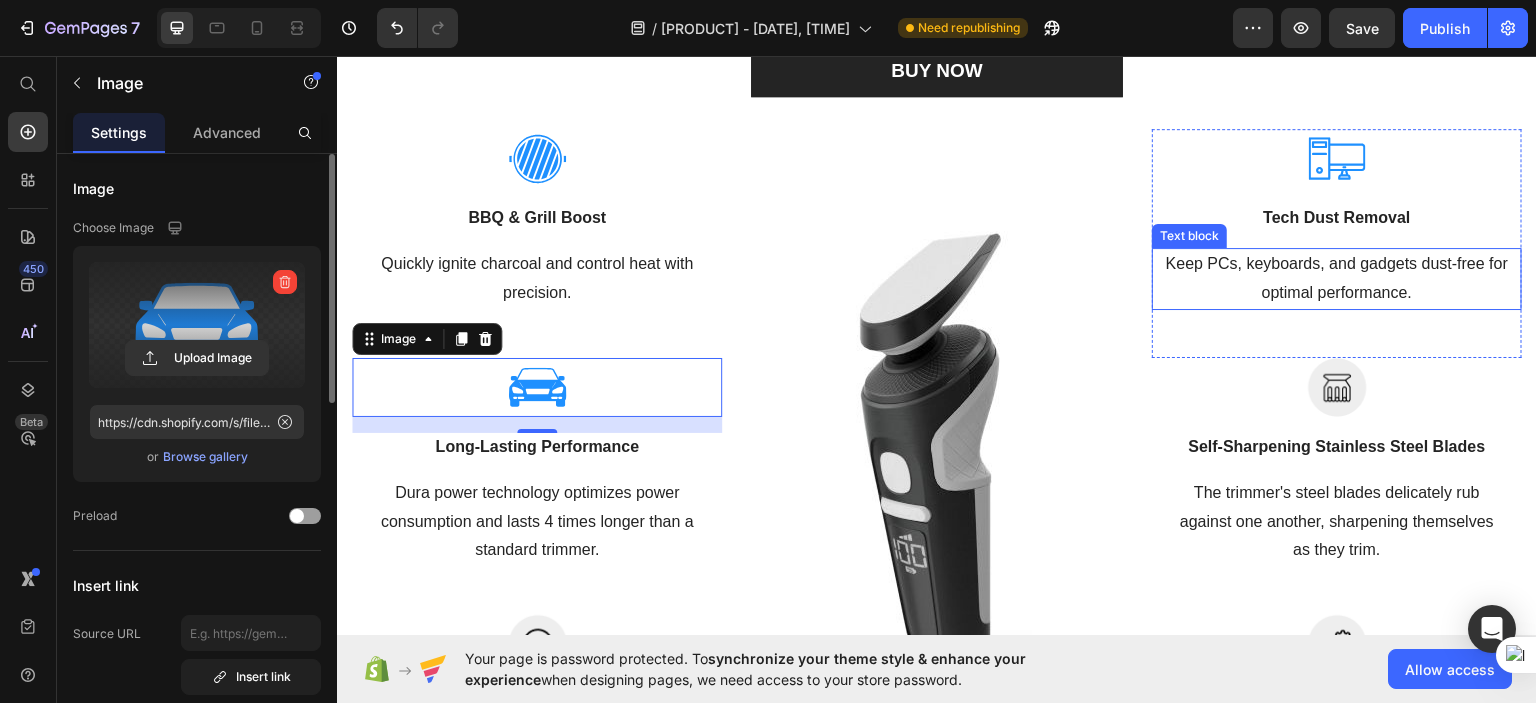 click on "Keep PCs, keyboards, and gadgets dust-free for optimal performance." at bounding box center [1337, 278] 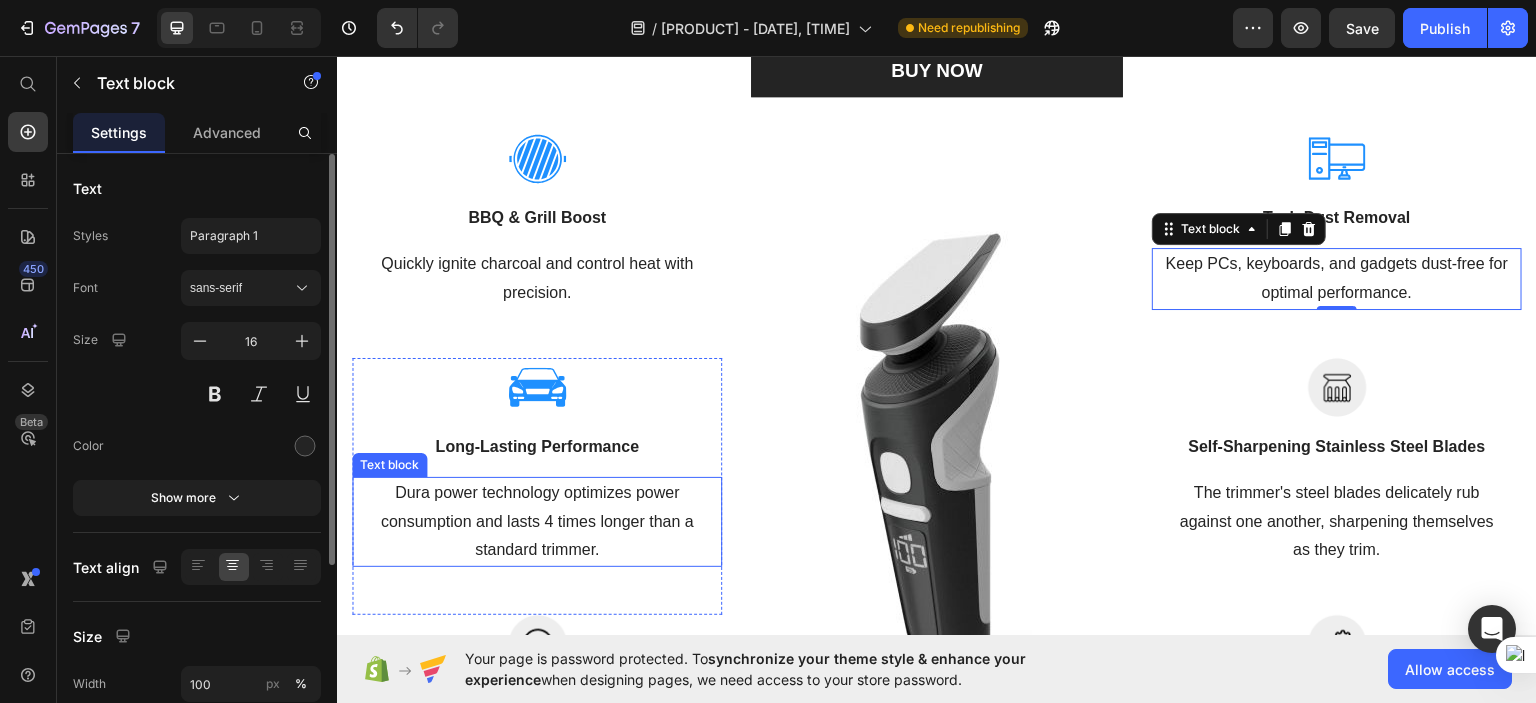 click on "Dura power technology optimizes power consumption and lasts 4 times longer than a standard trimmer." at bounding box center [537, 521] 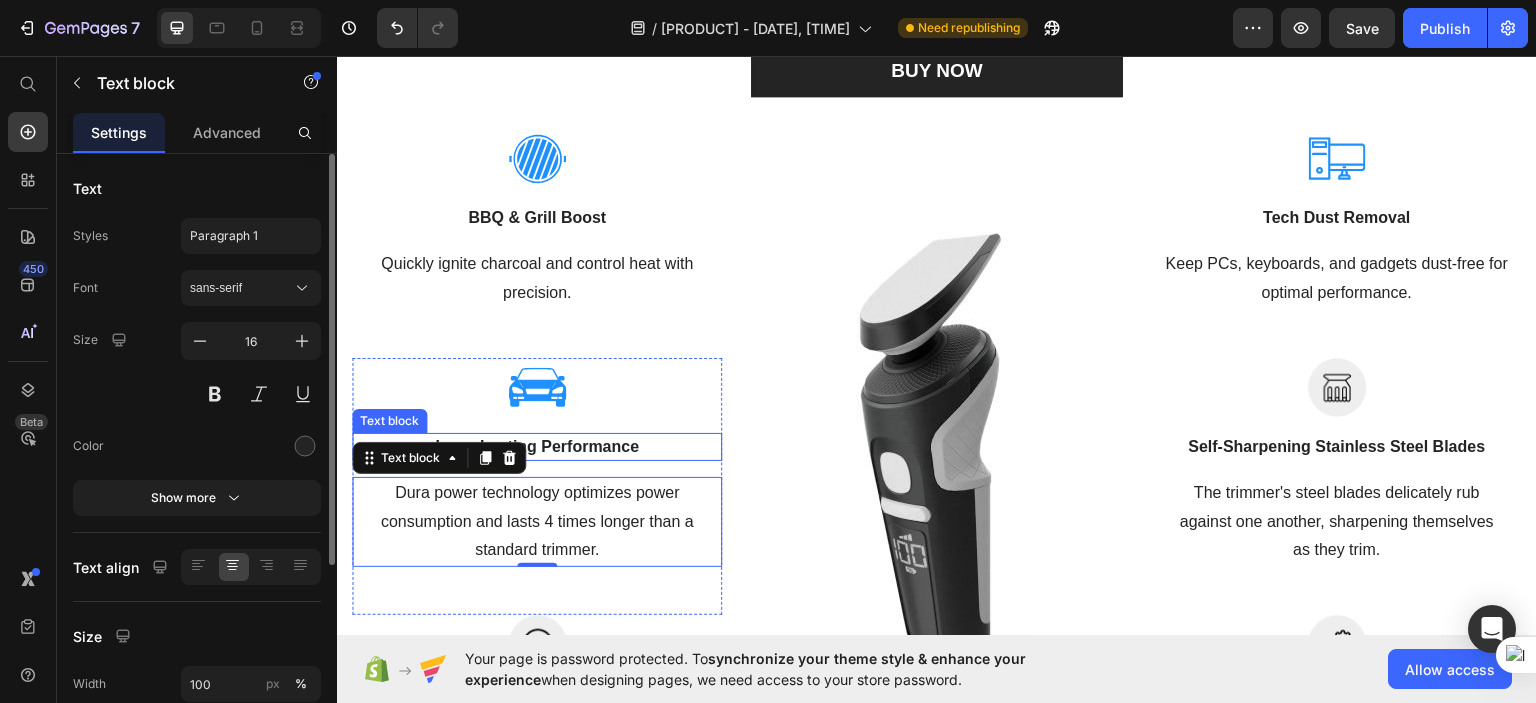 click on "Long-Lasting Performance" at bounding box center [537, 446] 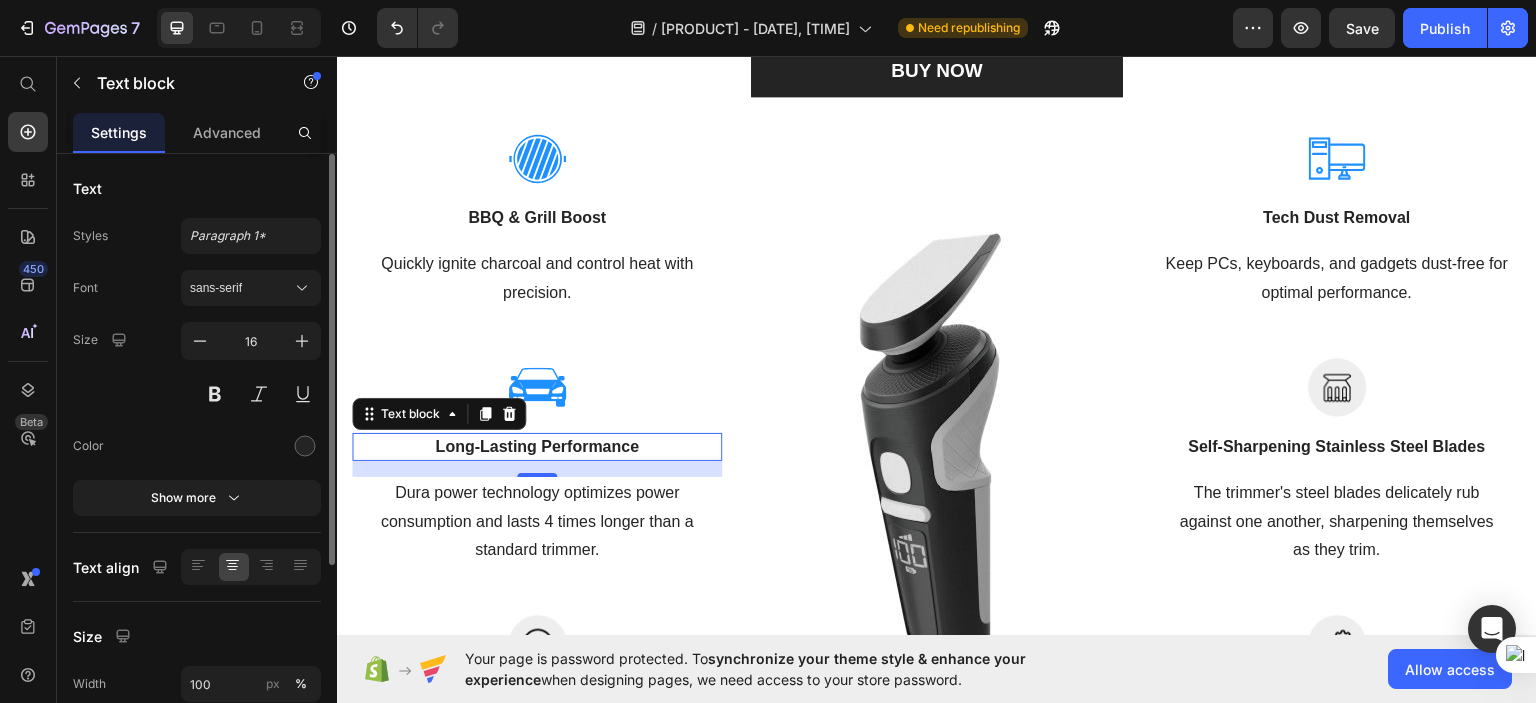 click on "Long-Lasting Performance" at bounding box center (537, 446) 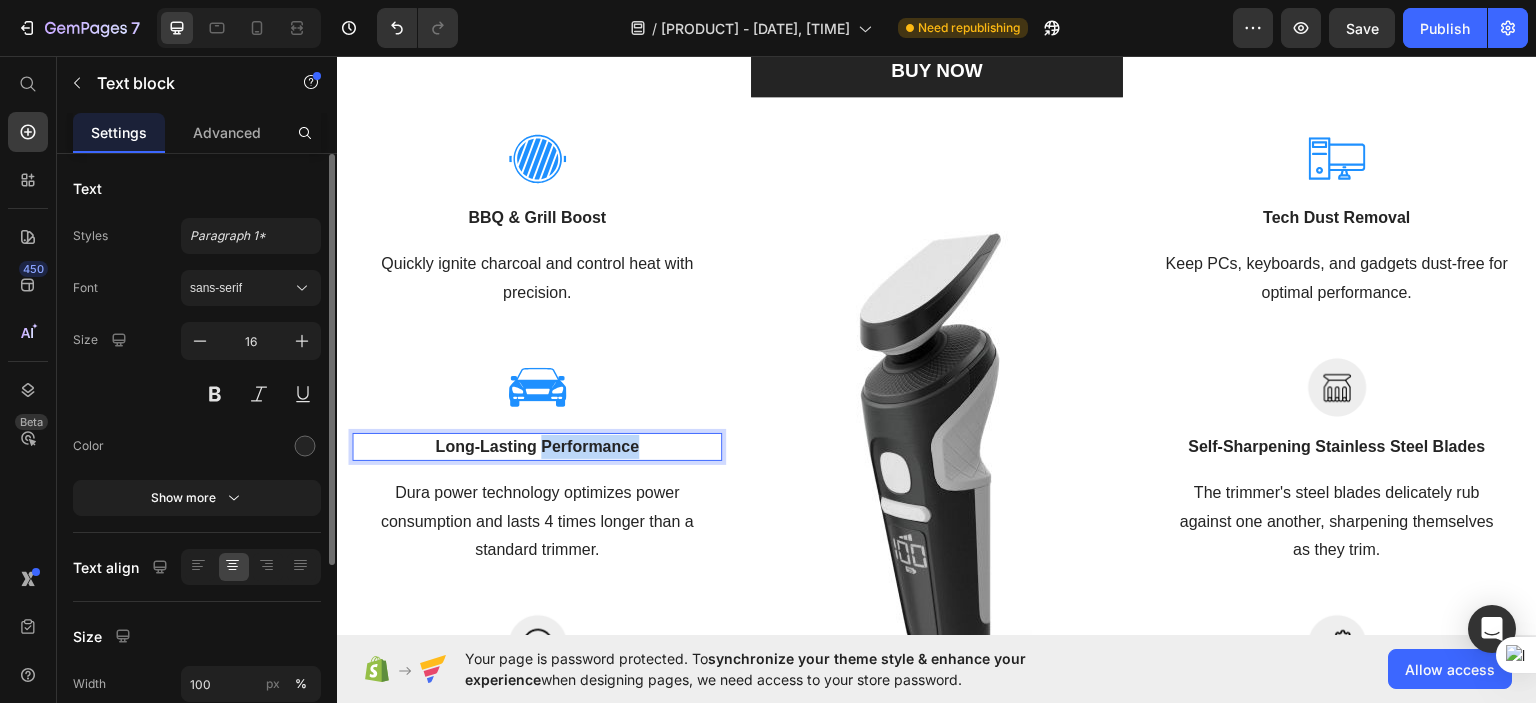 click on "Long-Lasting Performance" at bounding box center (537, 446) 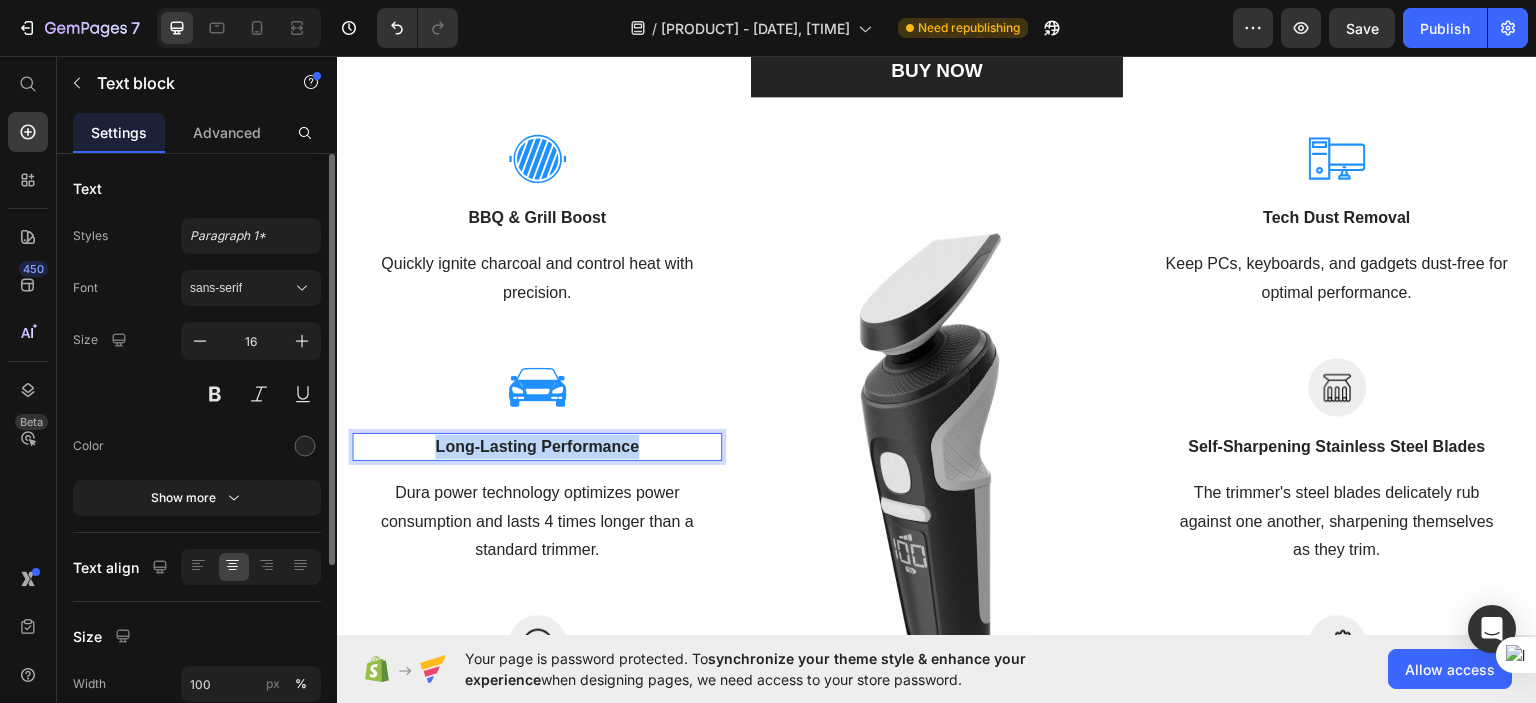 click on "Long-Lasting Performance" at bounding box center (537, 446) 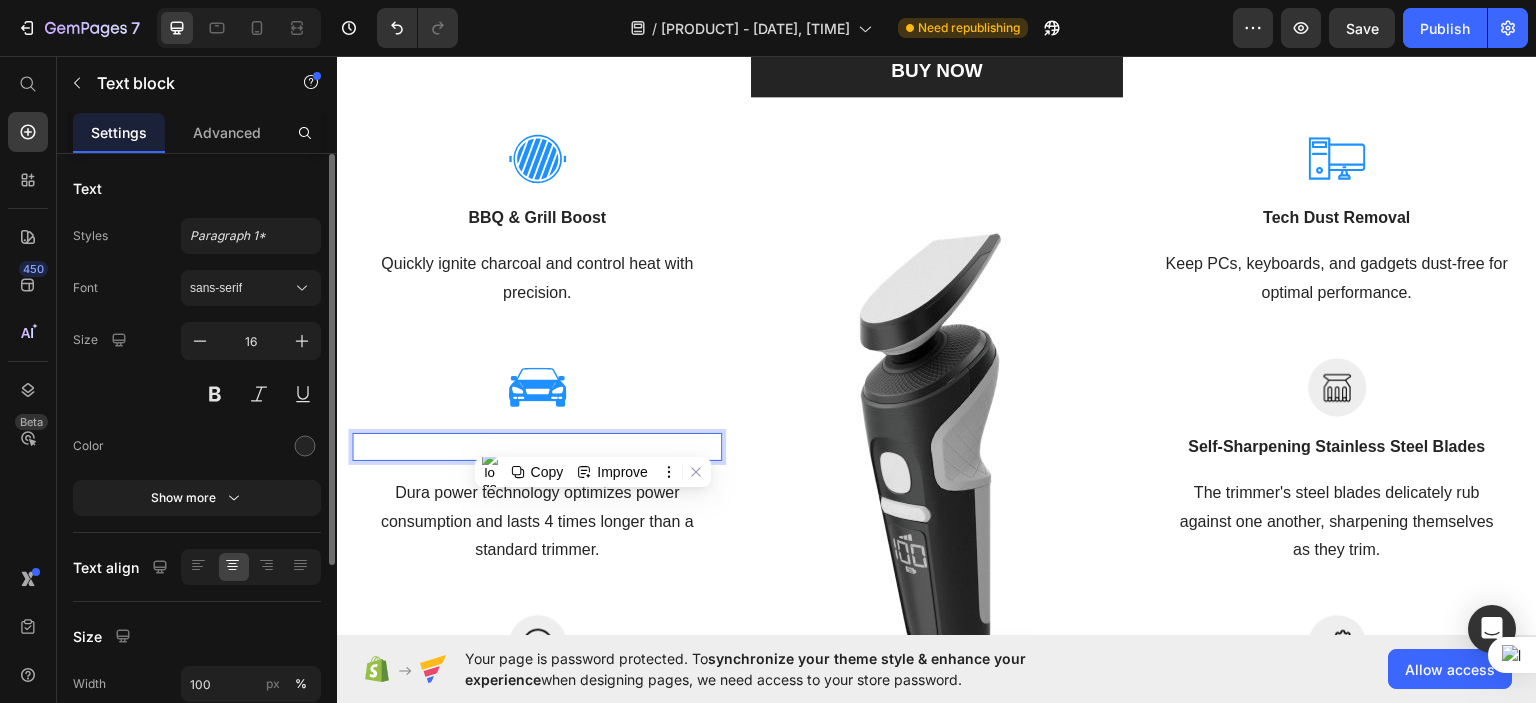 scroll, scrollTop: 690, scrollLeft: 0, axis: vertical 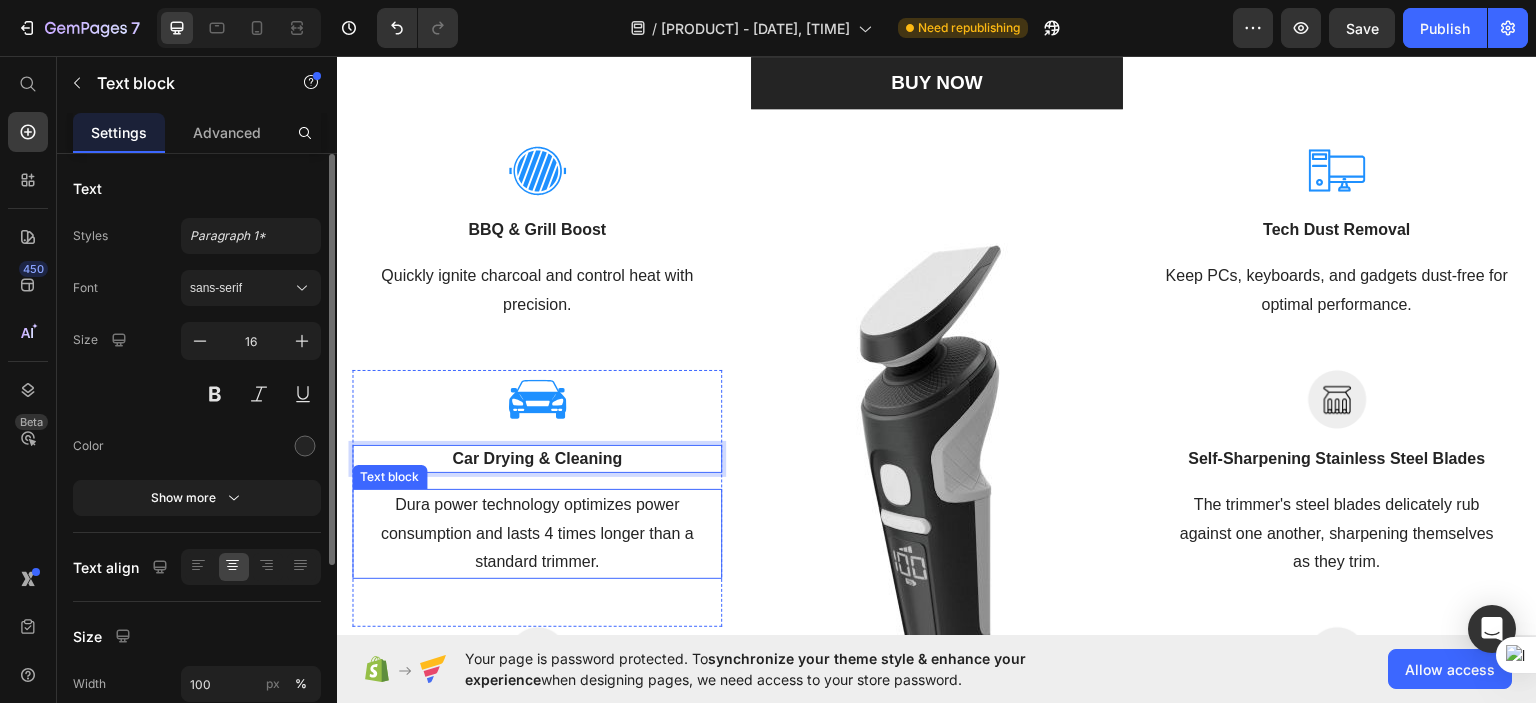 click on "Dura power technology optimizes power consumption and lasts 4 times longer than a standard trimmer." at bounding box center (537, 533) 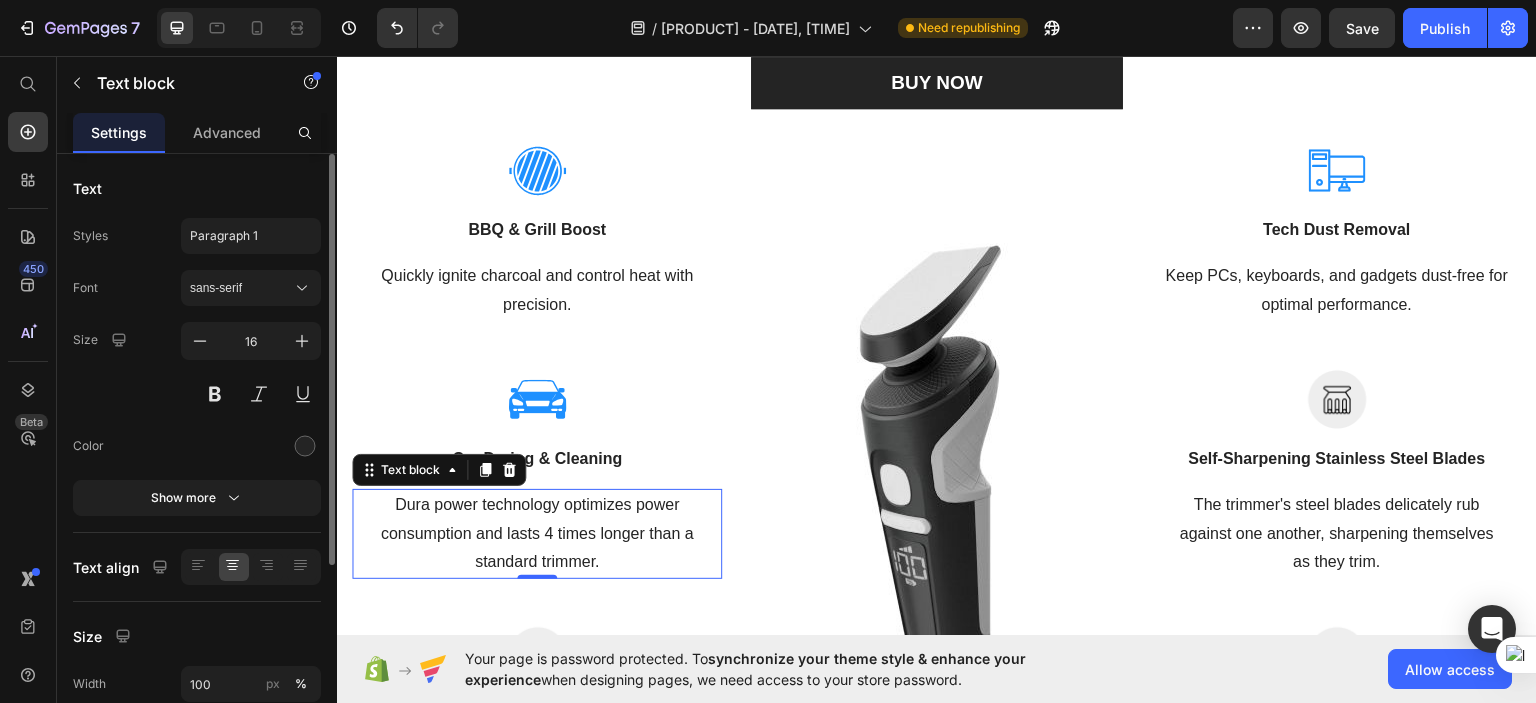click on "Dura power technology optimizes power consumption and lasts 4 times longer than a standard trimmer." at bounding box center (537, 533) 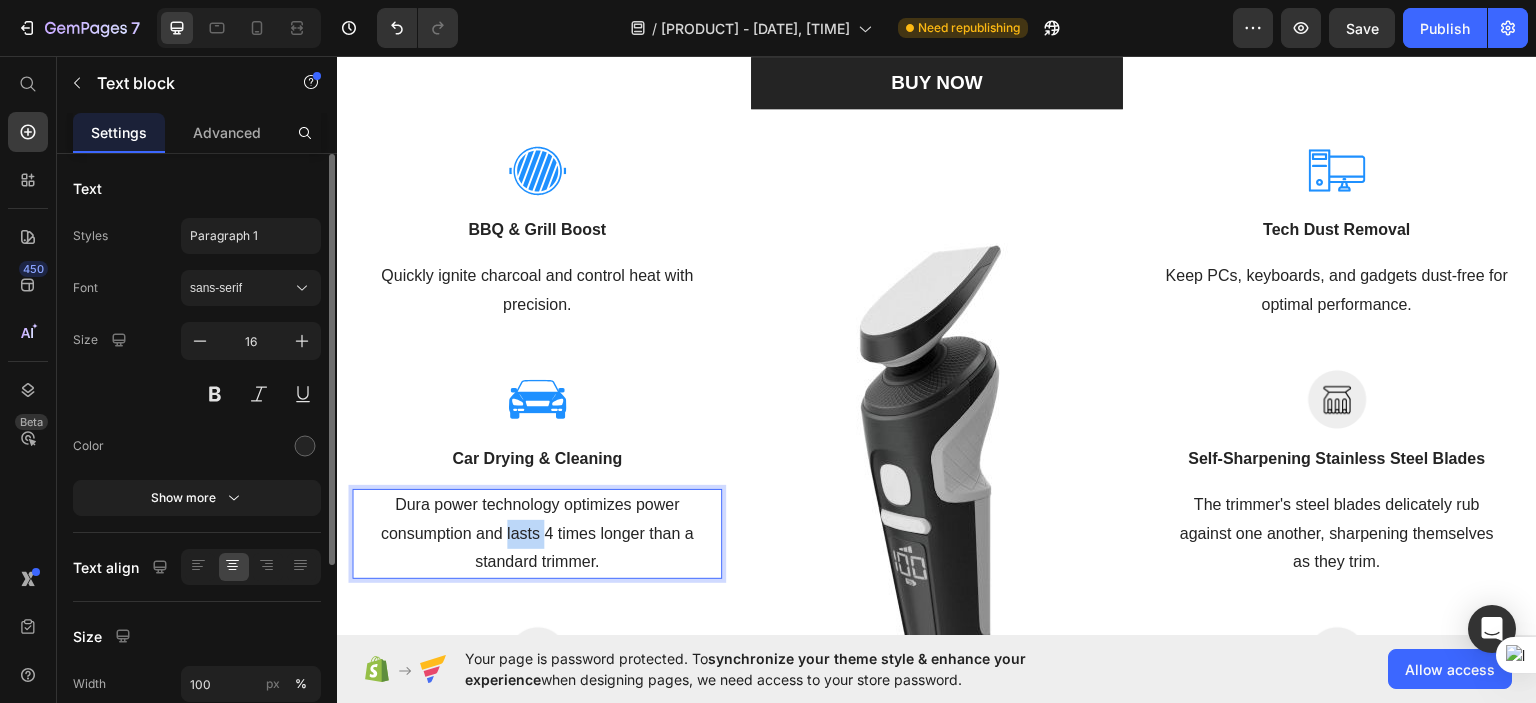 click on "Dura power technology optimizes power consumption and lasts 4 times longer than a standard trimmer." at bounding box center [537, 533] 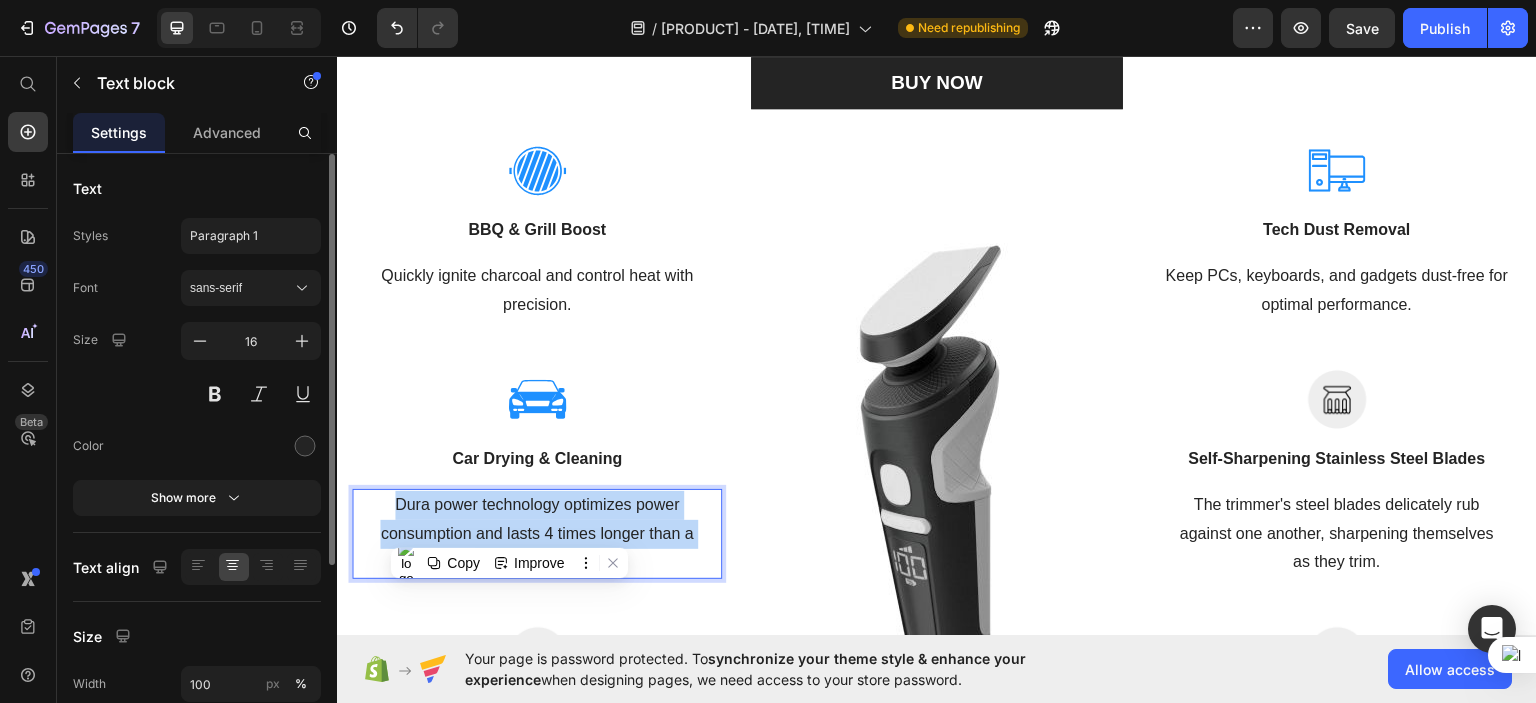 click on "Dura power technology optimizes power consumption and lasts 4 times longer than a standard trimmer." at bounding box center [537, 533] 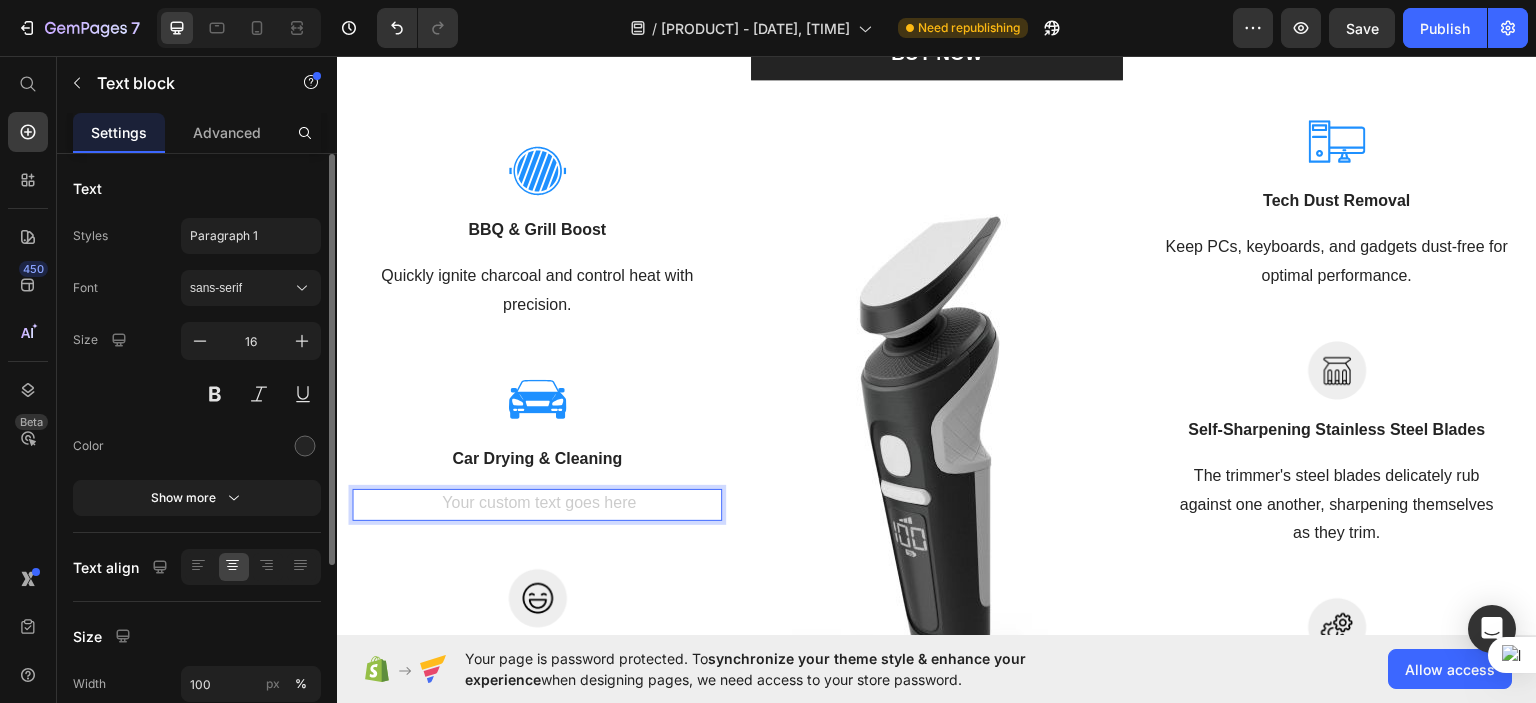 scroll, scrollTop: 704, scrollLeft: 0, axis: vertical 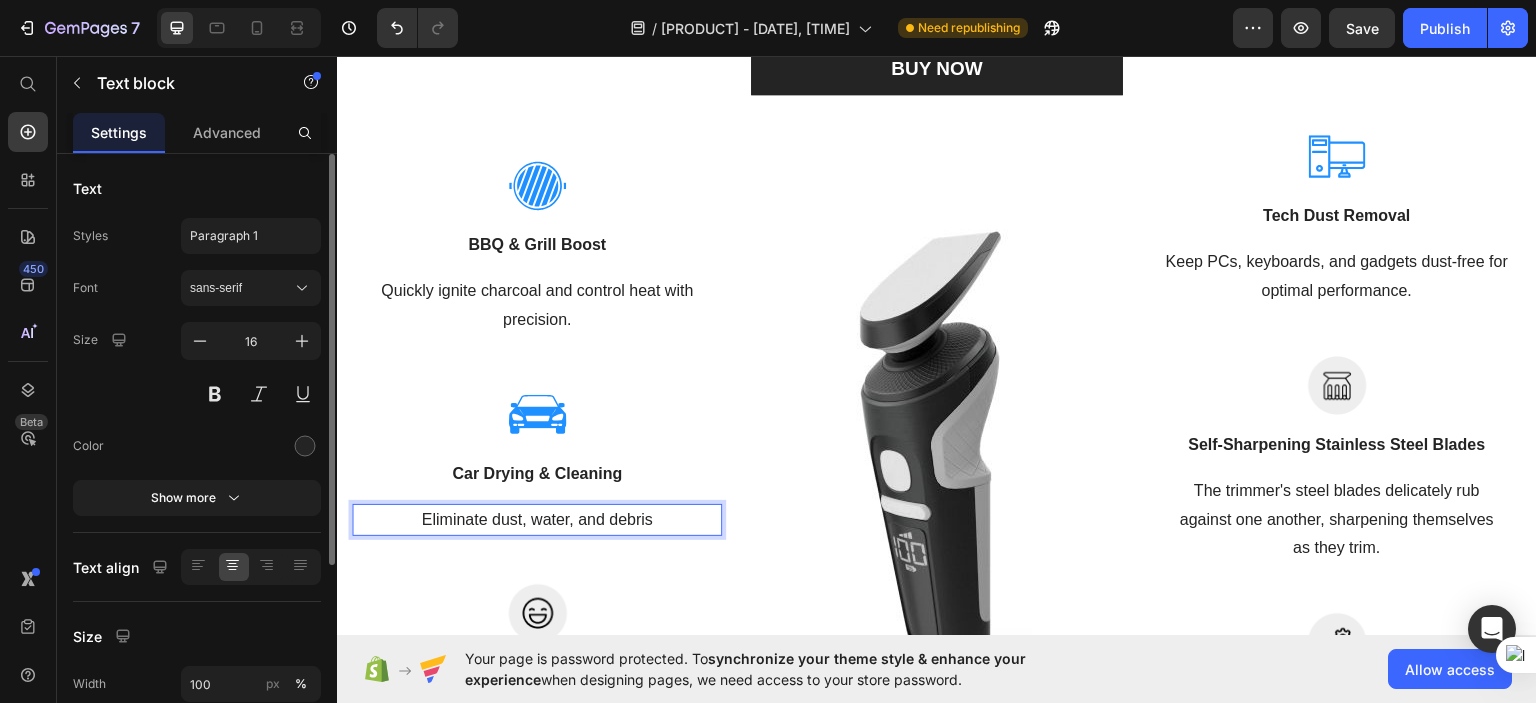 click on "Eliminate dust, water, and debris" at bounding box center (537, 519) 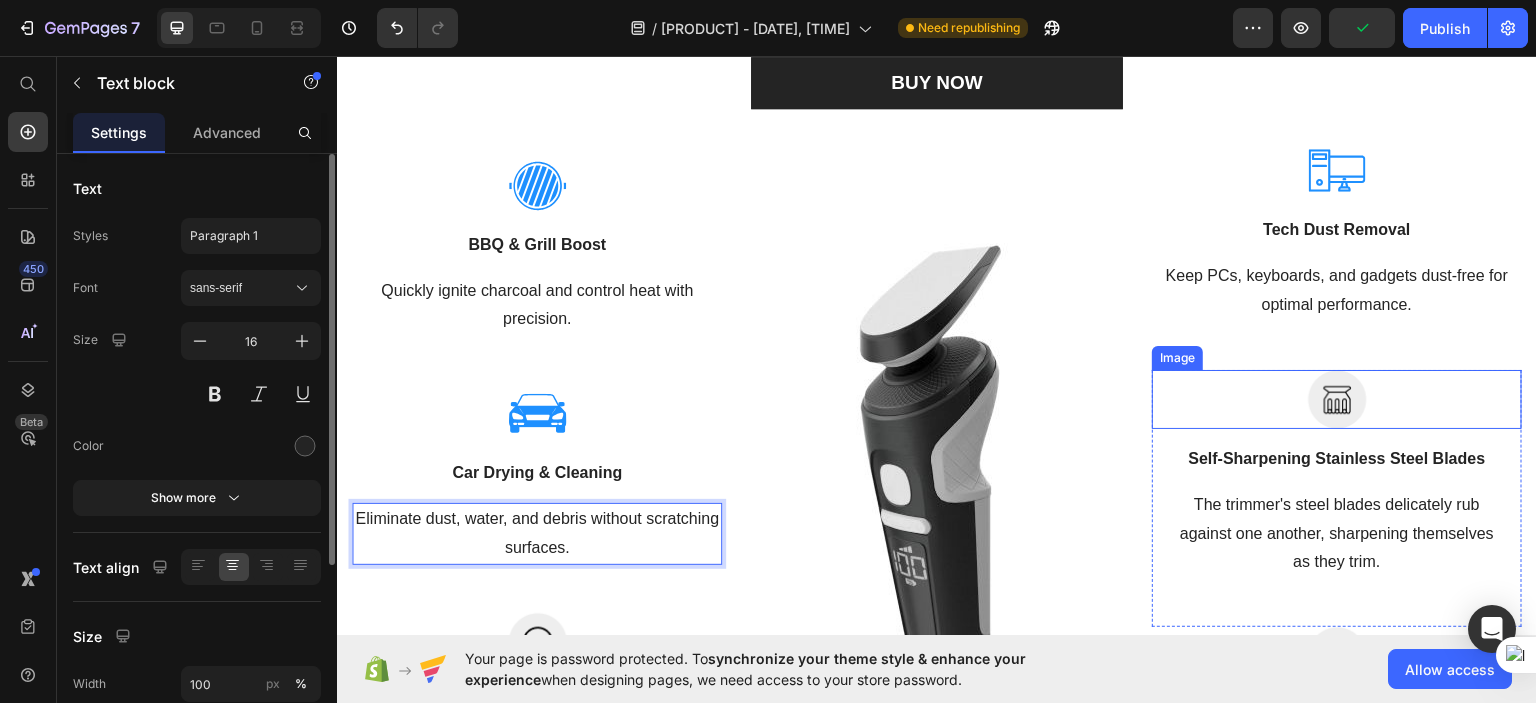 click at bounding box center [1337, 398] 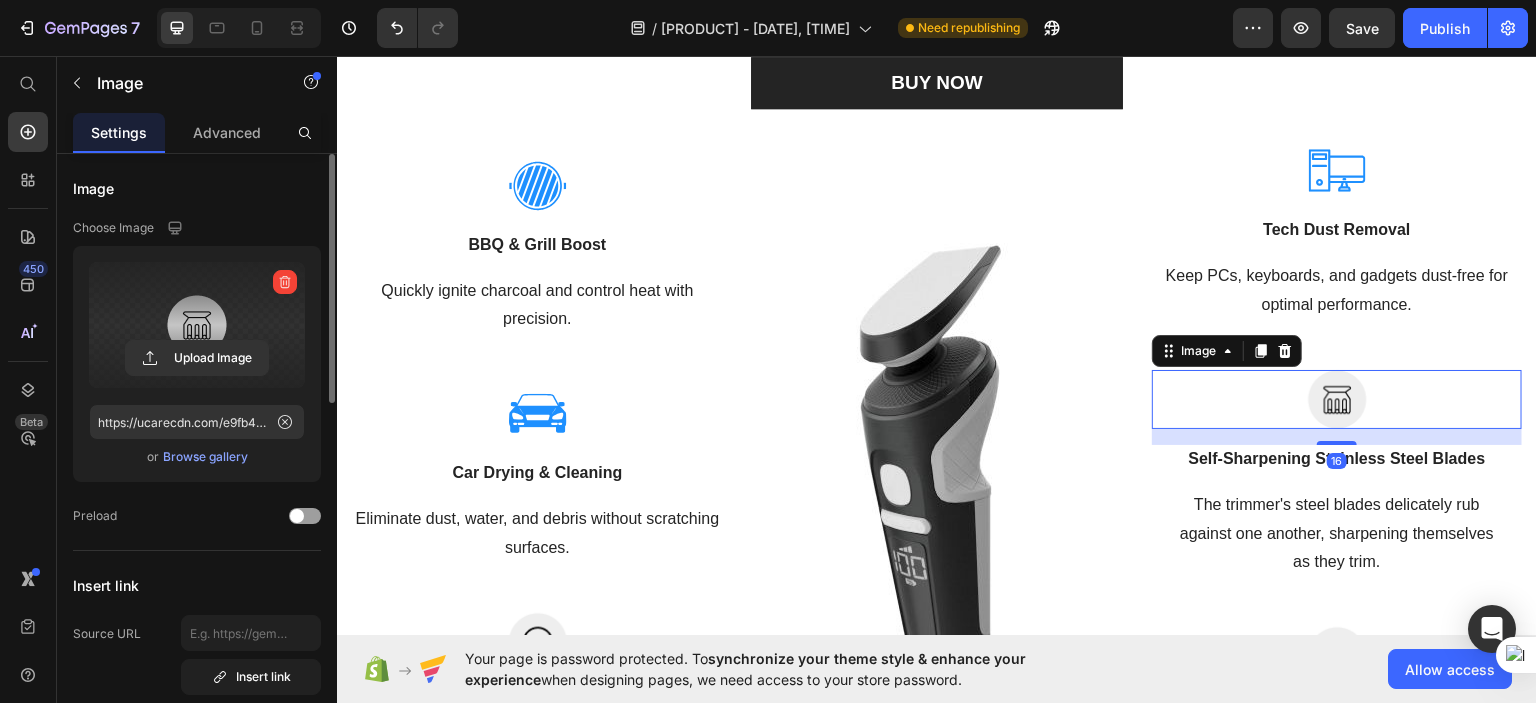 click at bounding box center [197, 325] 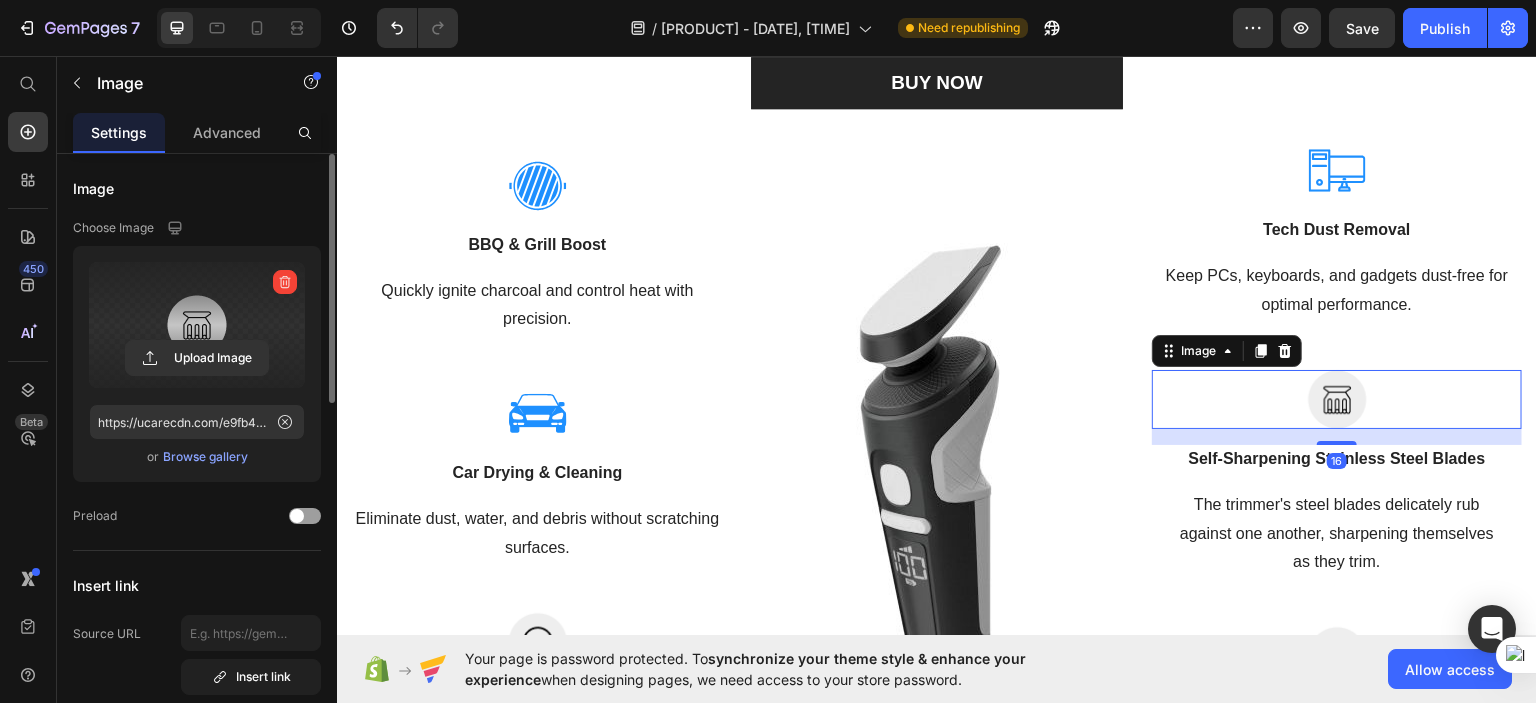 click 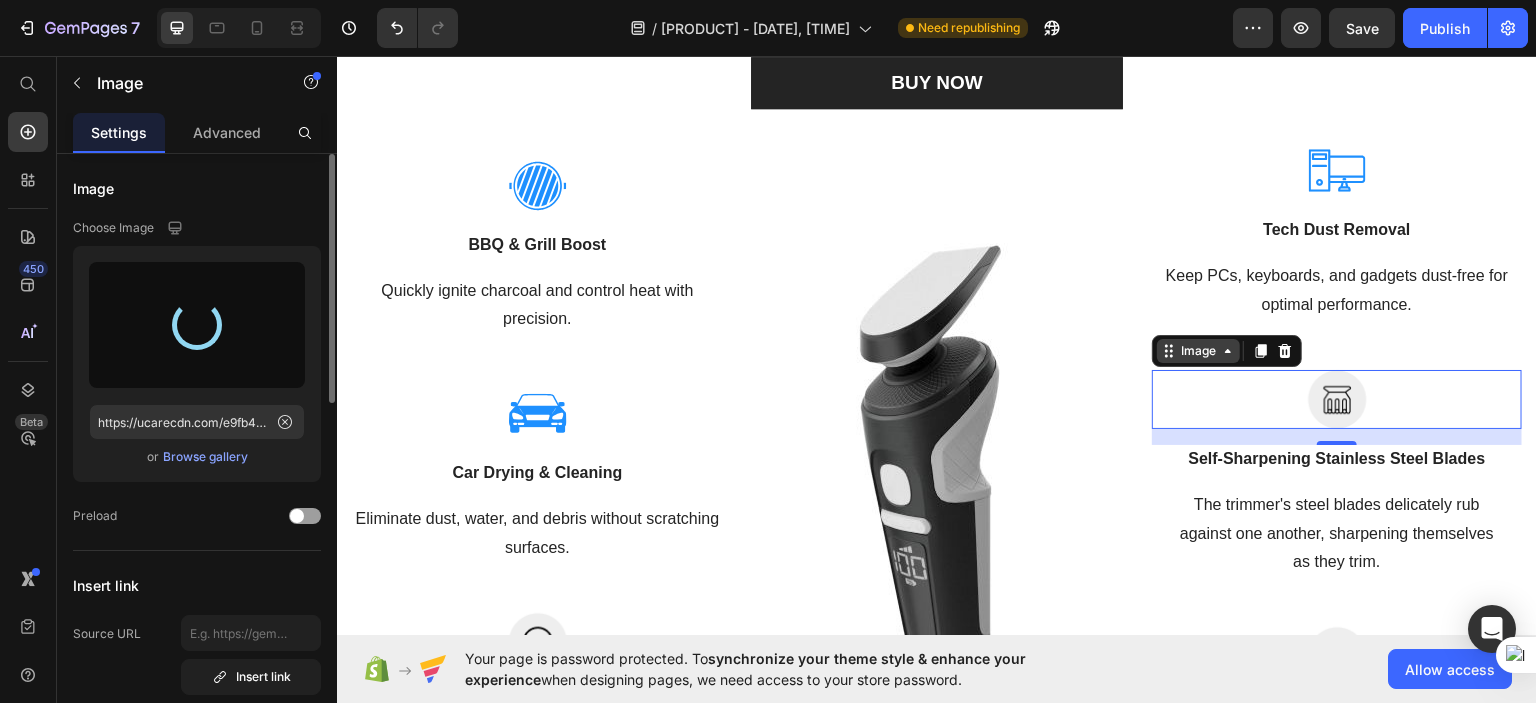 type on "https://cdn.shopify.com/s/files/1/0729/5549/4612/files/gempages_575156743844136048-b9b1438b-22ca-4d27-b94c-2adda2c217f6.svg" 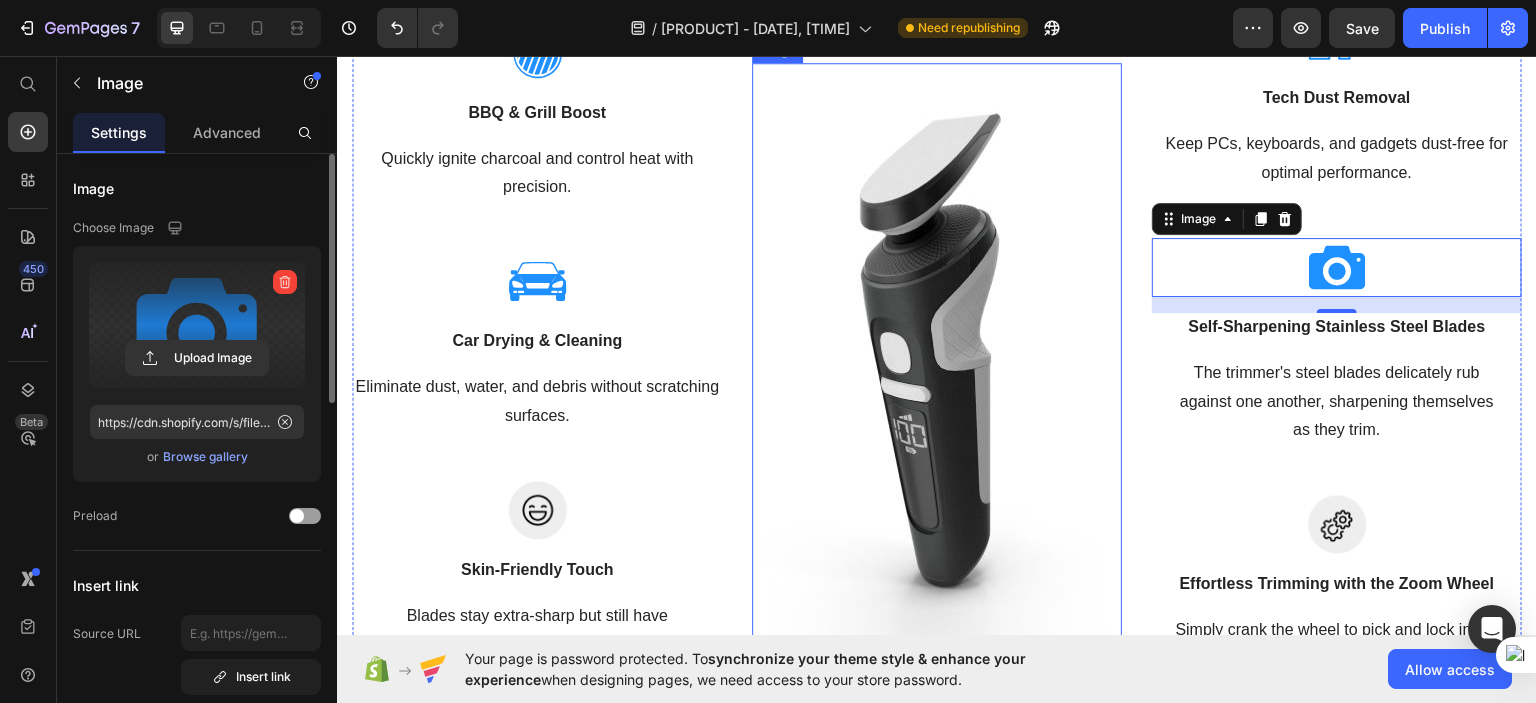 scroll, scrollTop: 790, scrollLeft: 0, axis: vertical 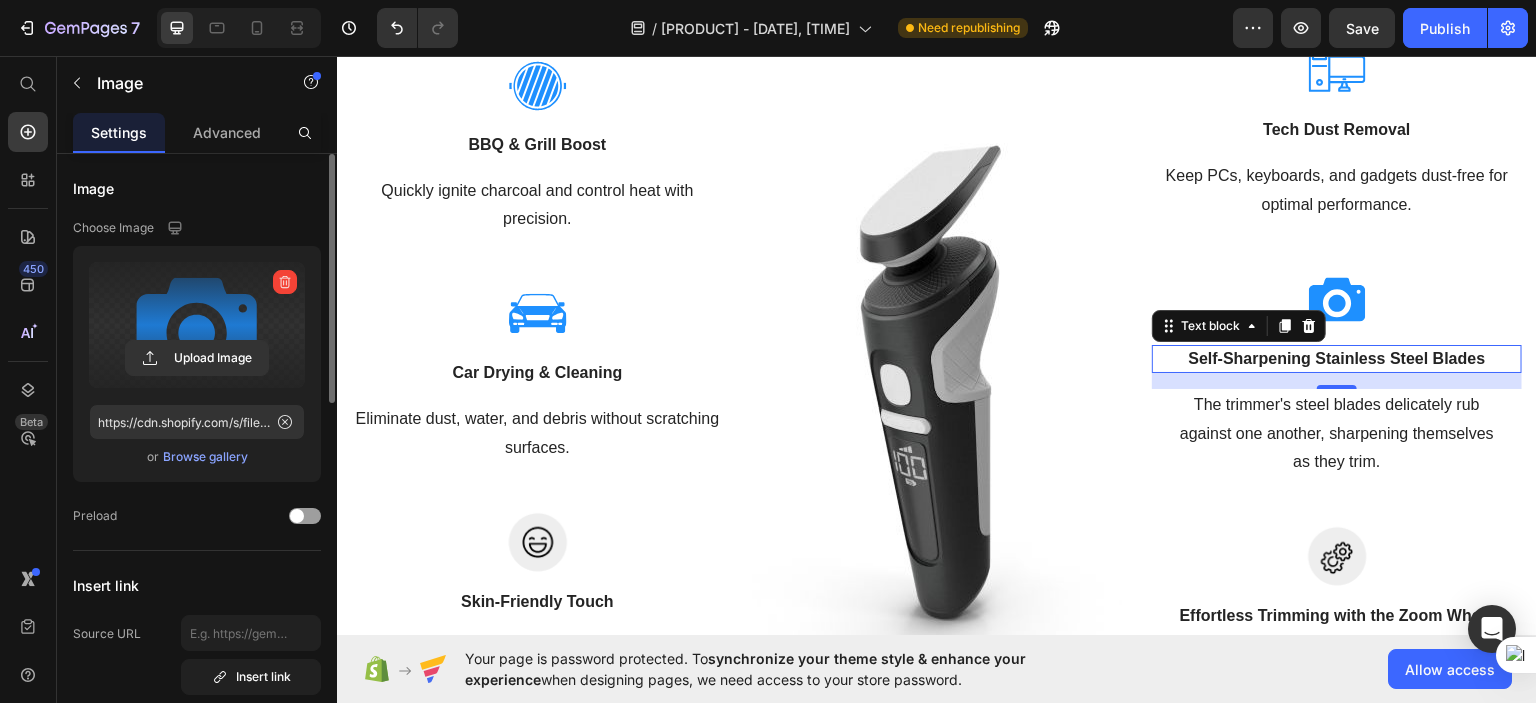 click on "Self-Sharpening Stainless Steel Blades" at bounding box center (1337, 358) 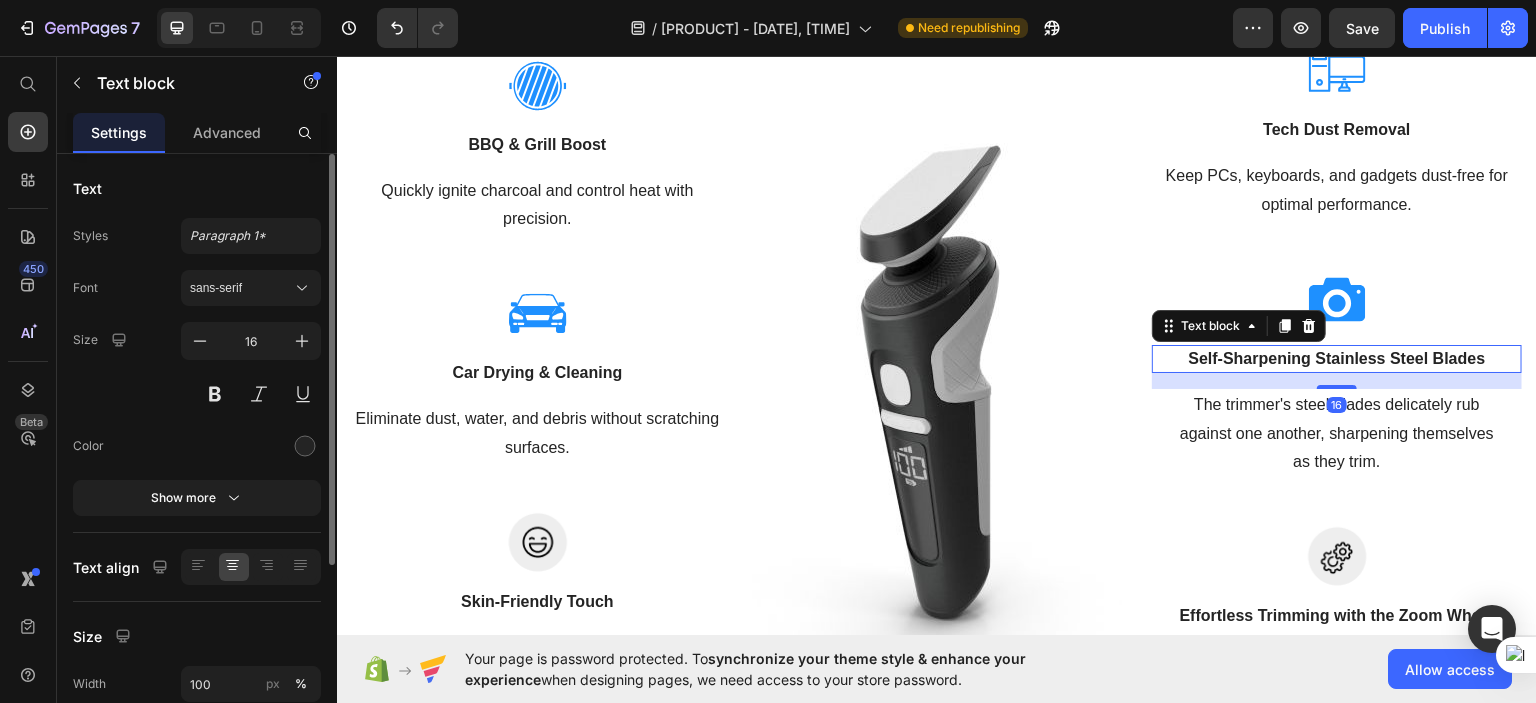 click on "Self-Sharpening Stainless Steel Blades" at bounding box center [1337, 358] 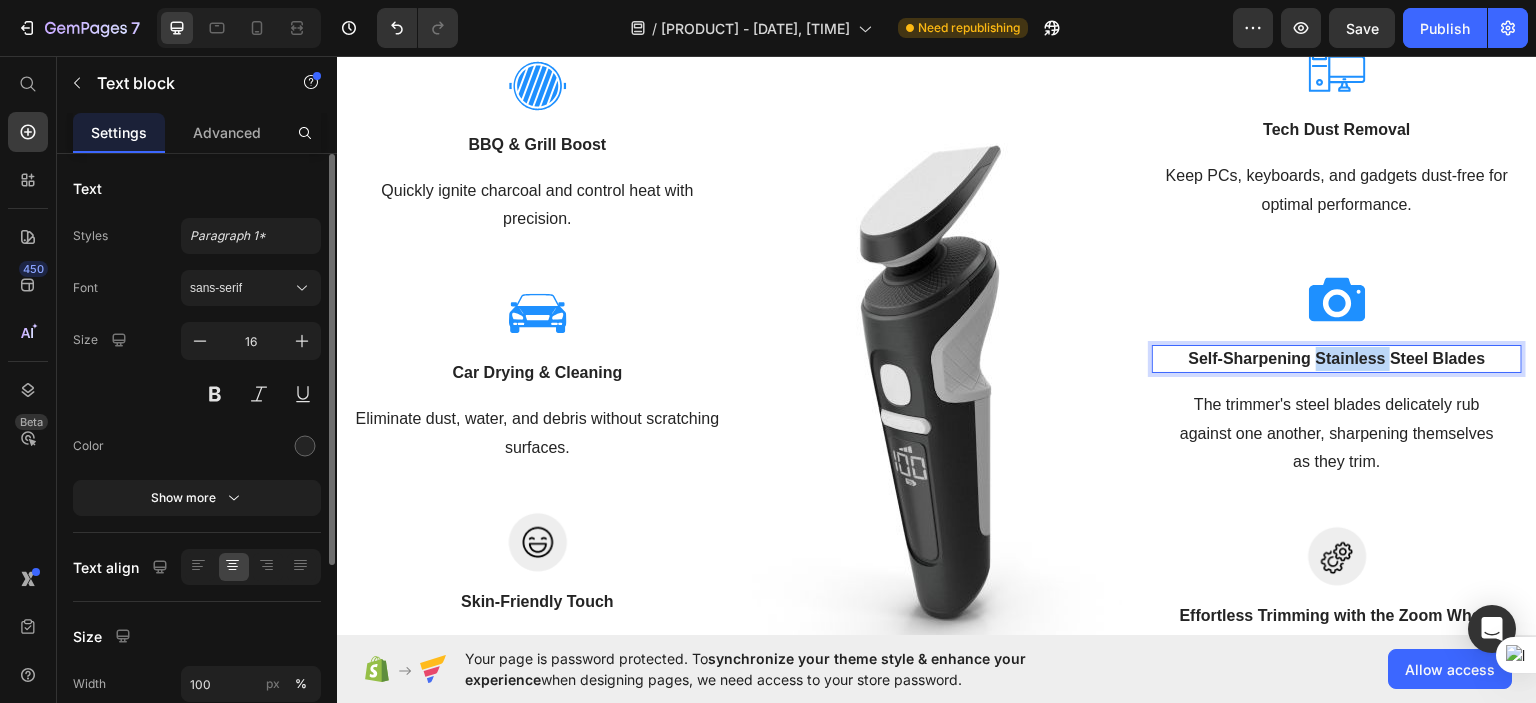 click on "Self-Sharpening Stainless Steel Blades" at bounding box center (1337, 358) 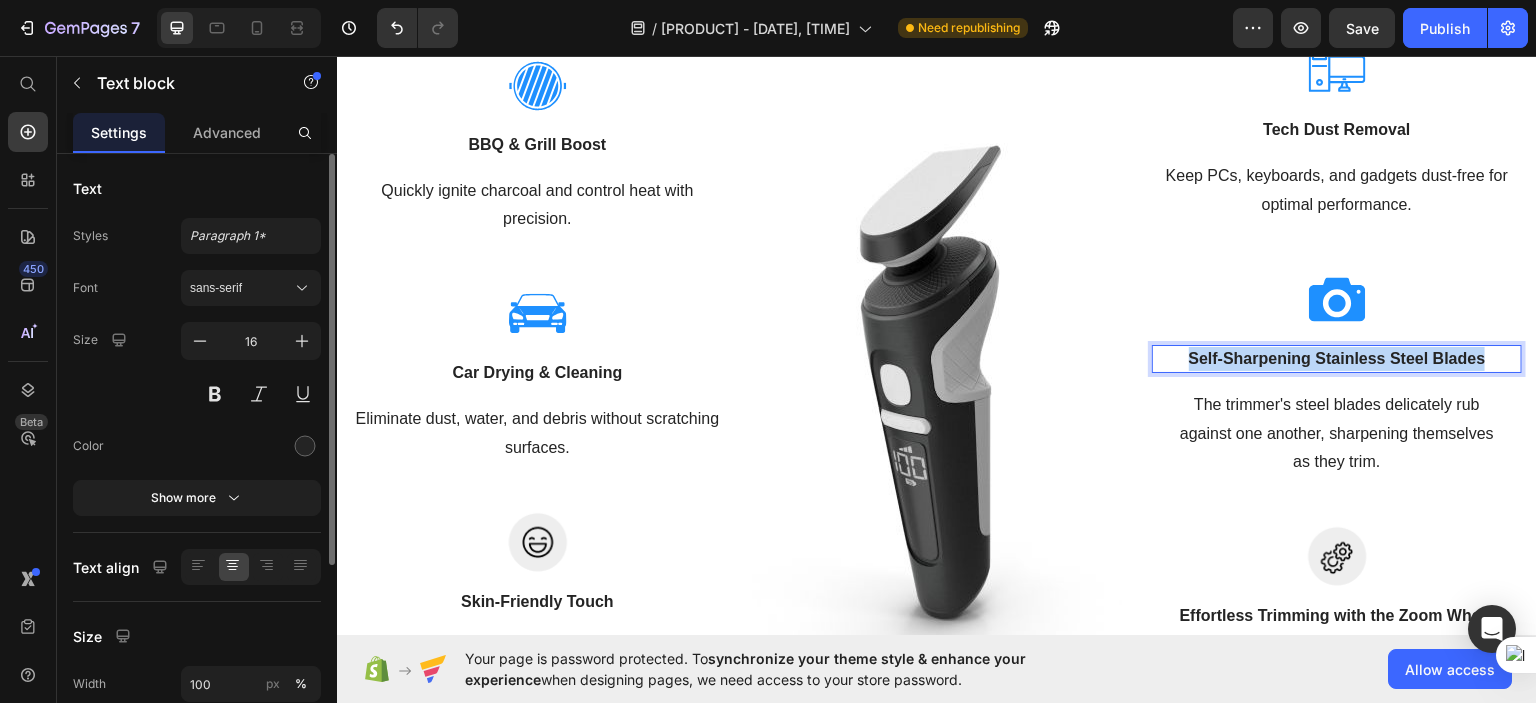click on "Self-Sharpening Stainless Steel Blades" at bounding box center [1337, 358] 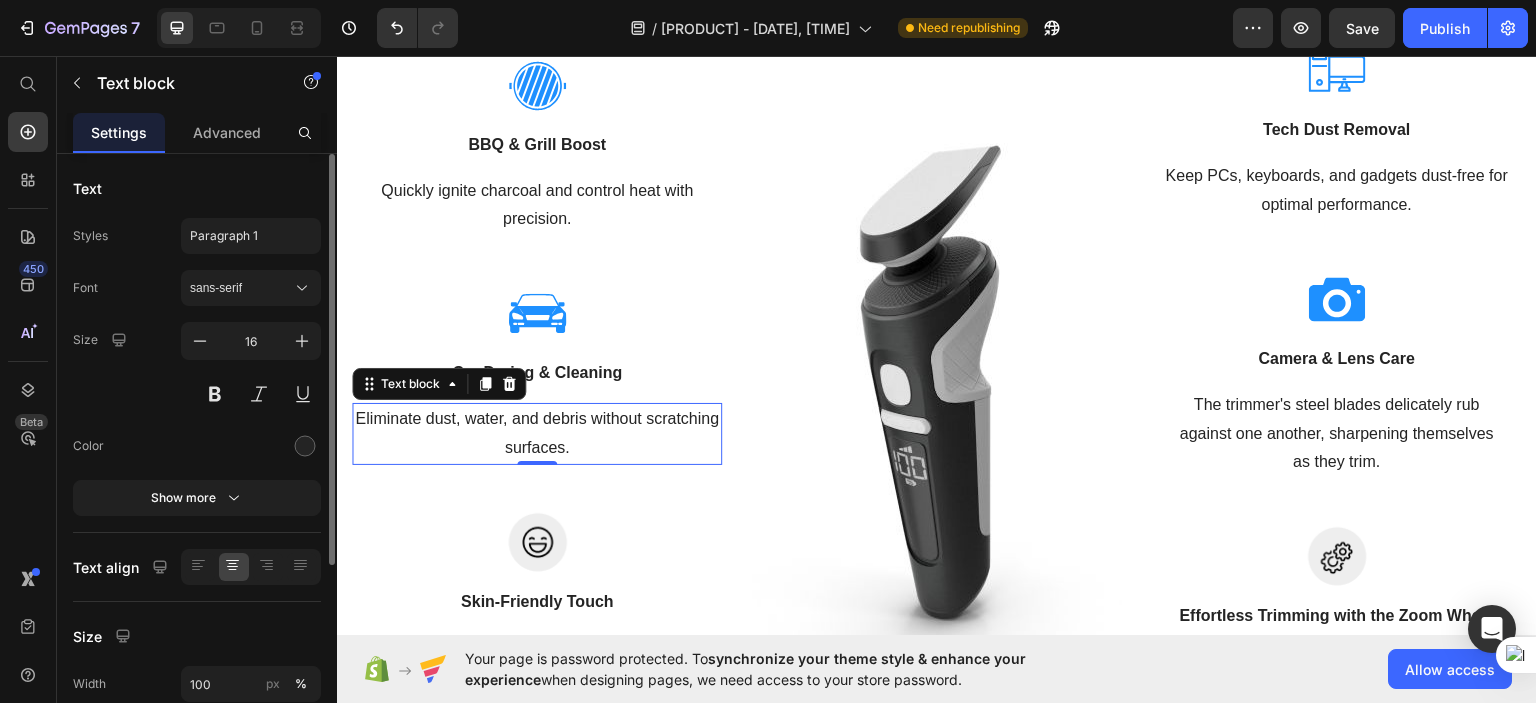 click on "Eliminate dust, water, and debris without scratching surfaces." at bounding box center (537, 433) 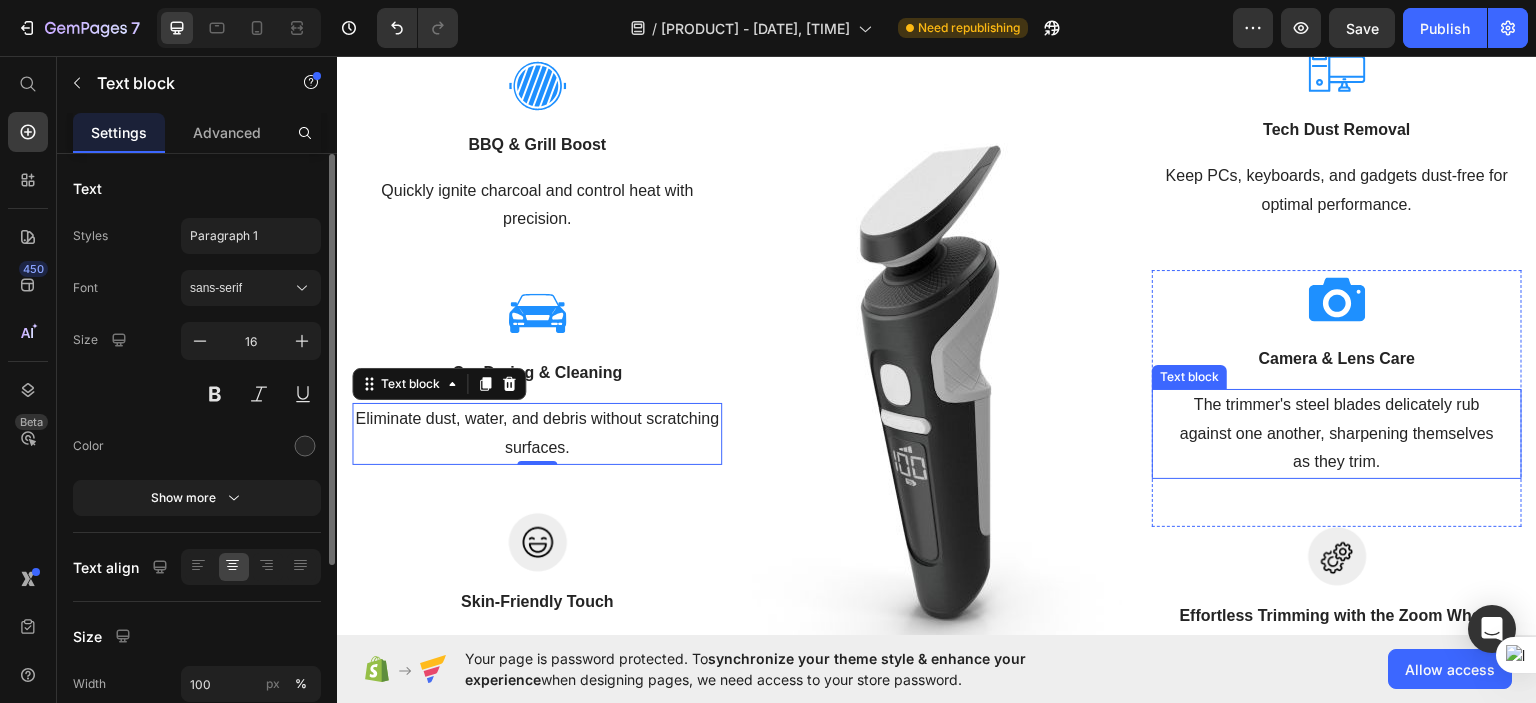 click on "The trimmer's steel blades delicately rub  against one another, sharpening themselves  as they trim." at bounding box center (1337, 433) 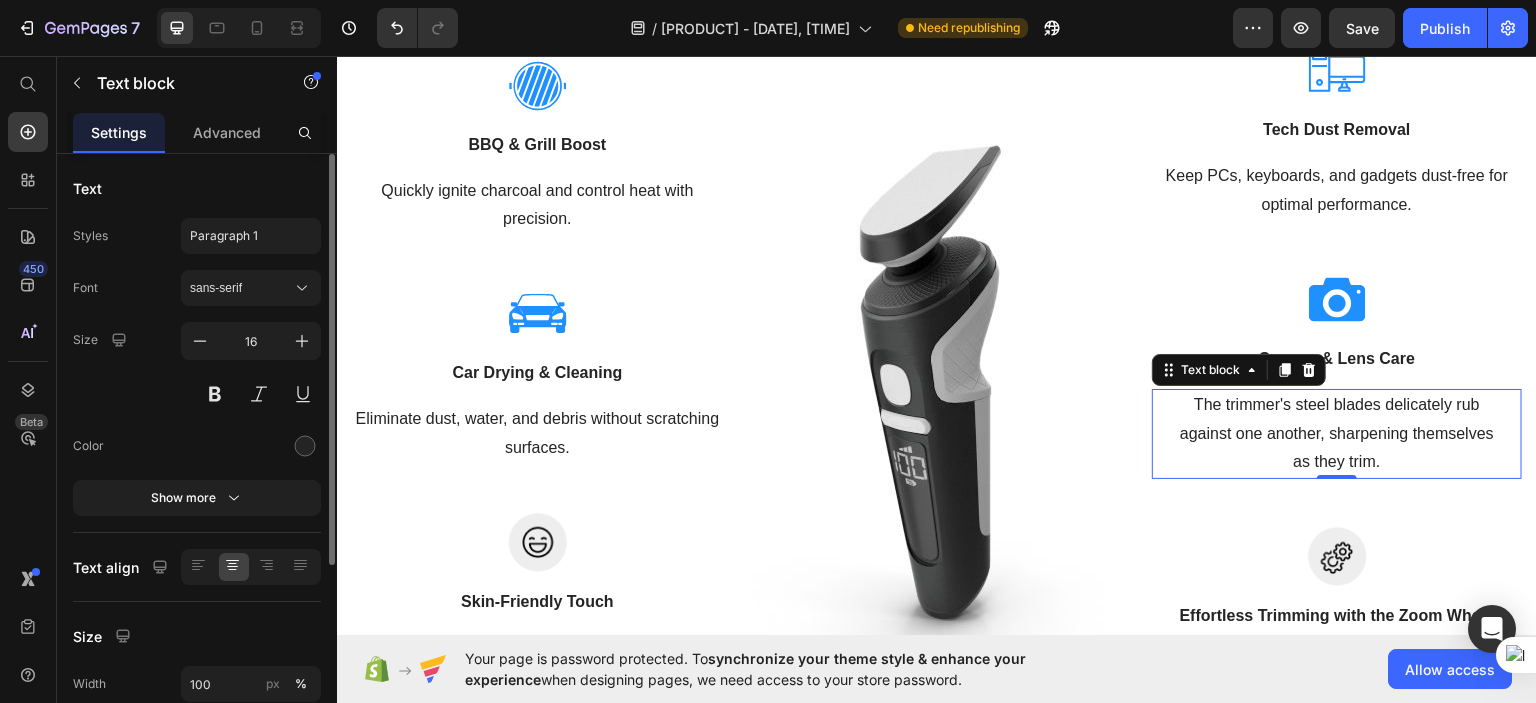 click on "The trimmer's steel blades delicately rub  against one another, sharpening themselves  as they trim." at bounding box center (1337, 433) 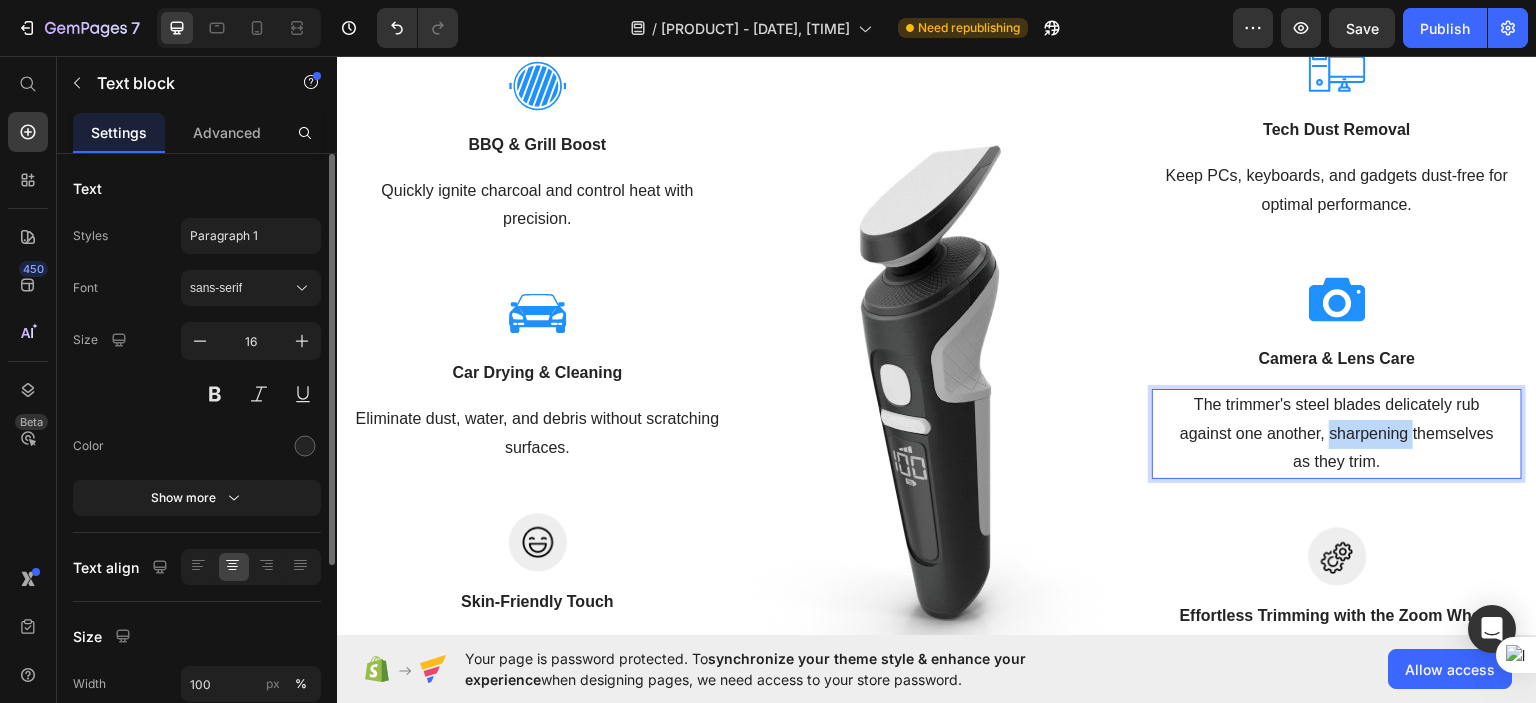 click on "The trimmer's steel blades delicately rub  against one another, sharpening themselves  as they trim." at bounding box center (1337, 433) 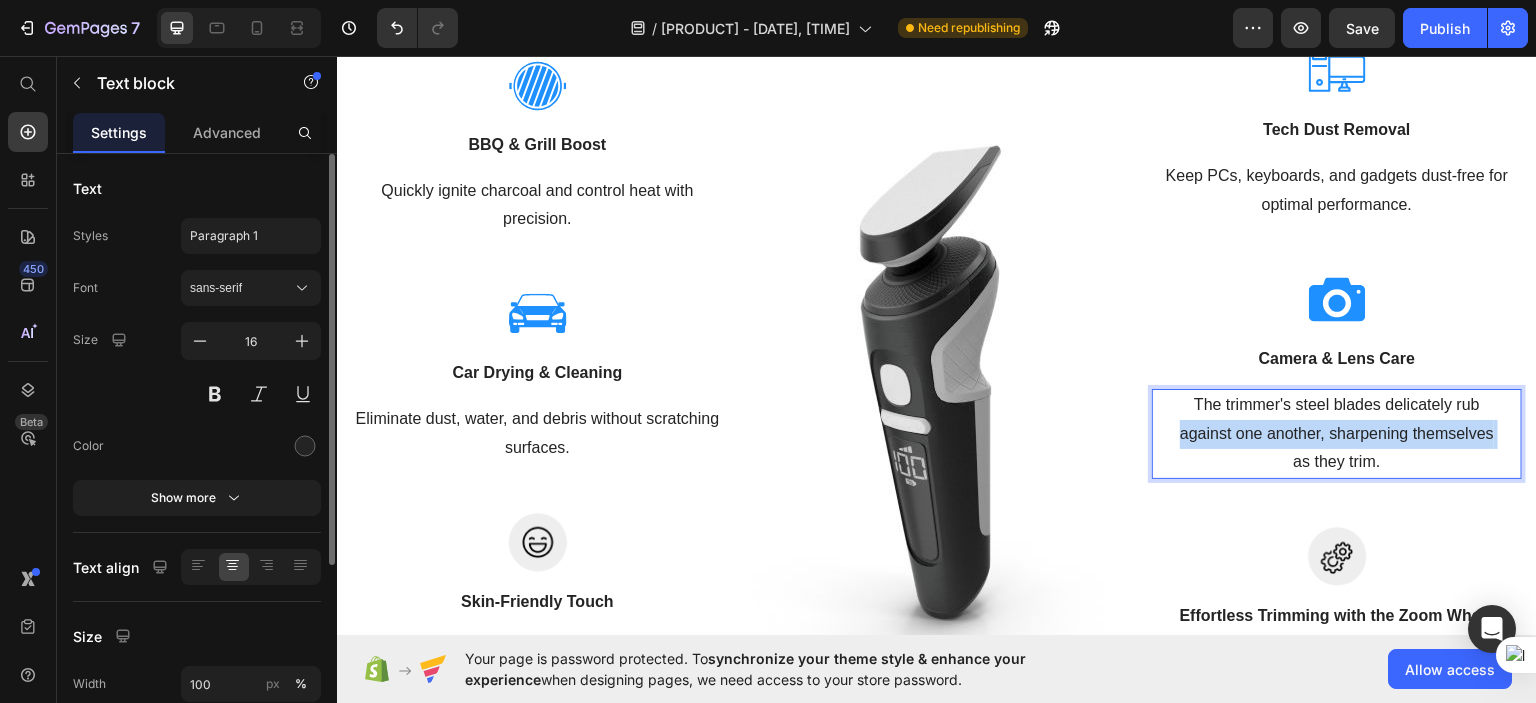 click on "The trimmer's steel blades delicately rub  against one another, sharpening themselves  as they trim." at bounding box center (1337, 433) 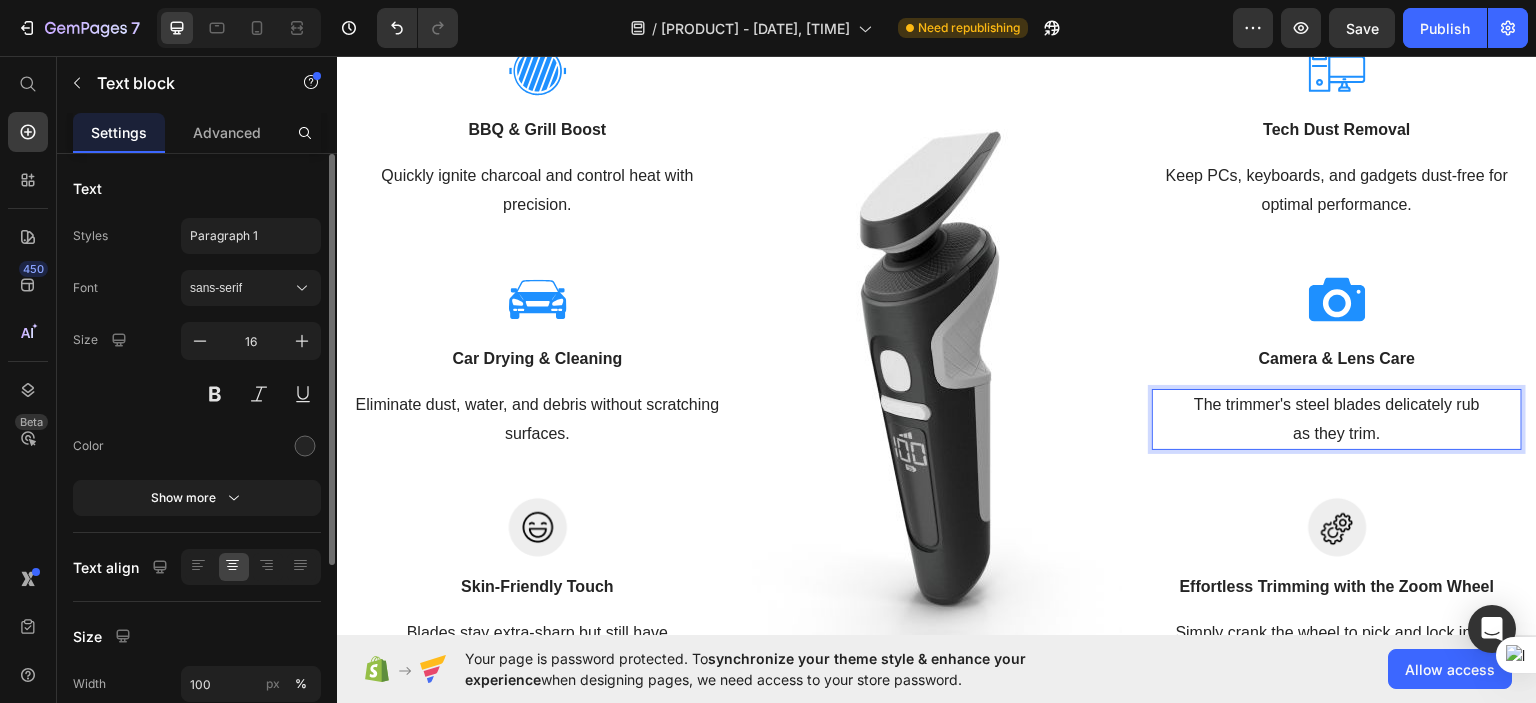 click on "The trimmer's steel blades delicately rub  as they trim." at bounding box center [1337, 419] 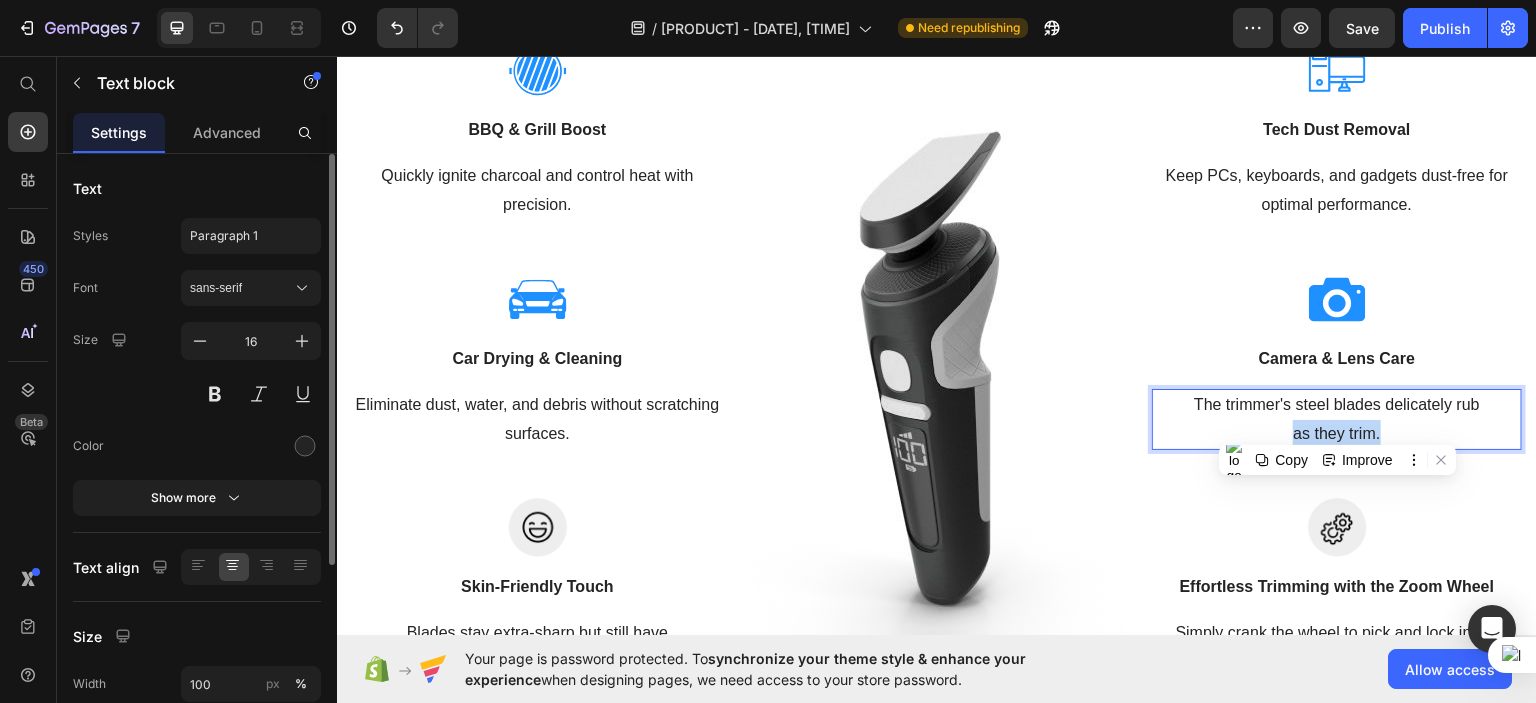click on "The trimmer's steel blades delicately rub  as they trim." at bounding box center [1337, 419] 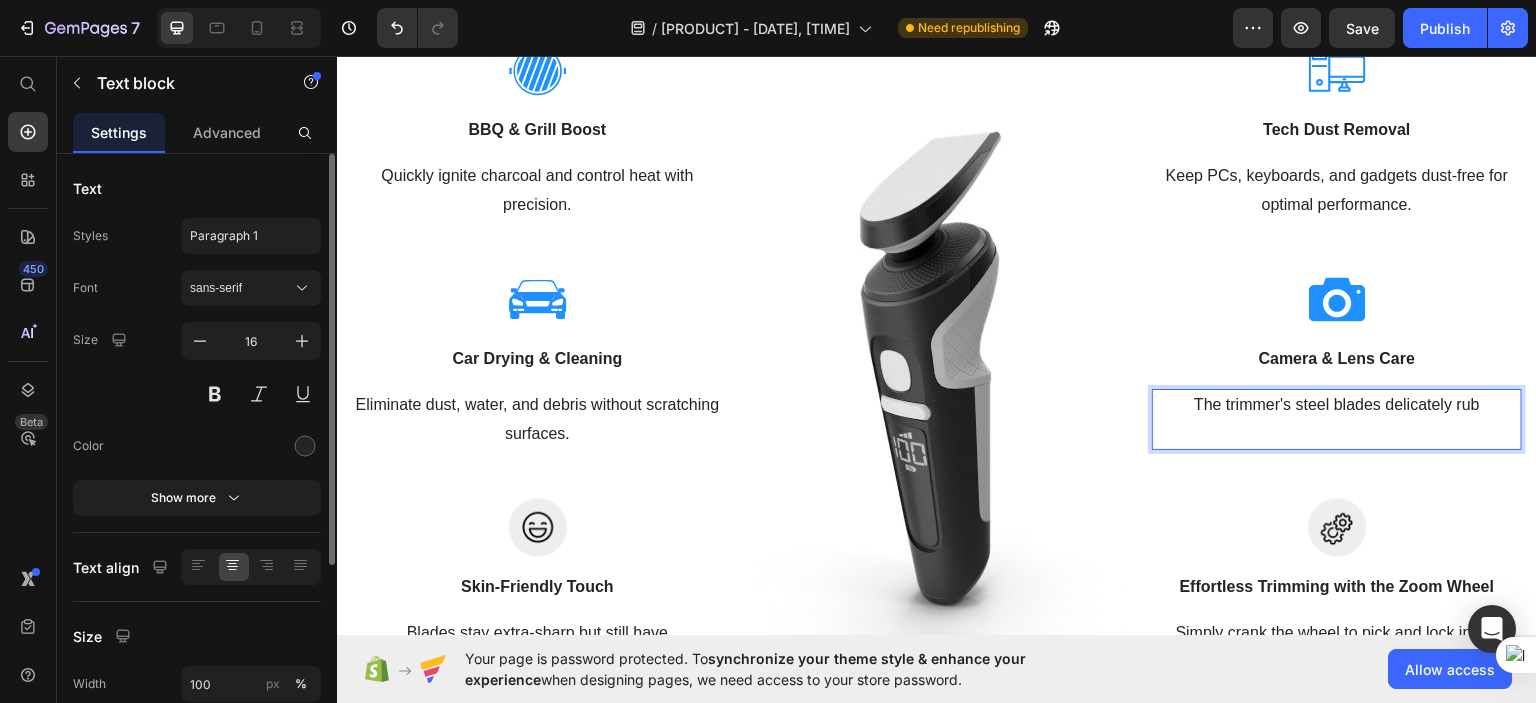 click on "The trimmer's steel blades delicately rub" at bounding box center [1337, 419] 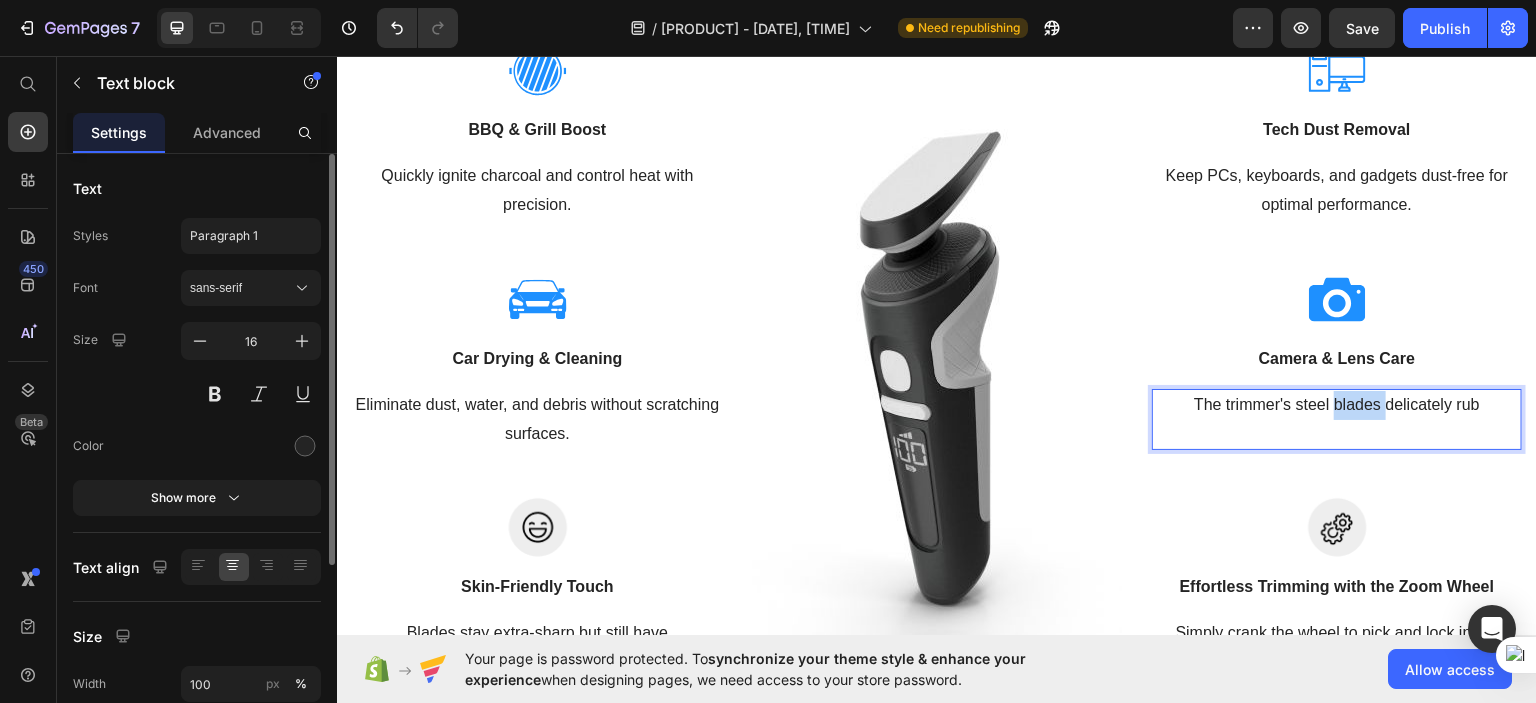 click on "The trimmer's steel blades delicately rub" at bounding box center [1337, 419] 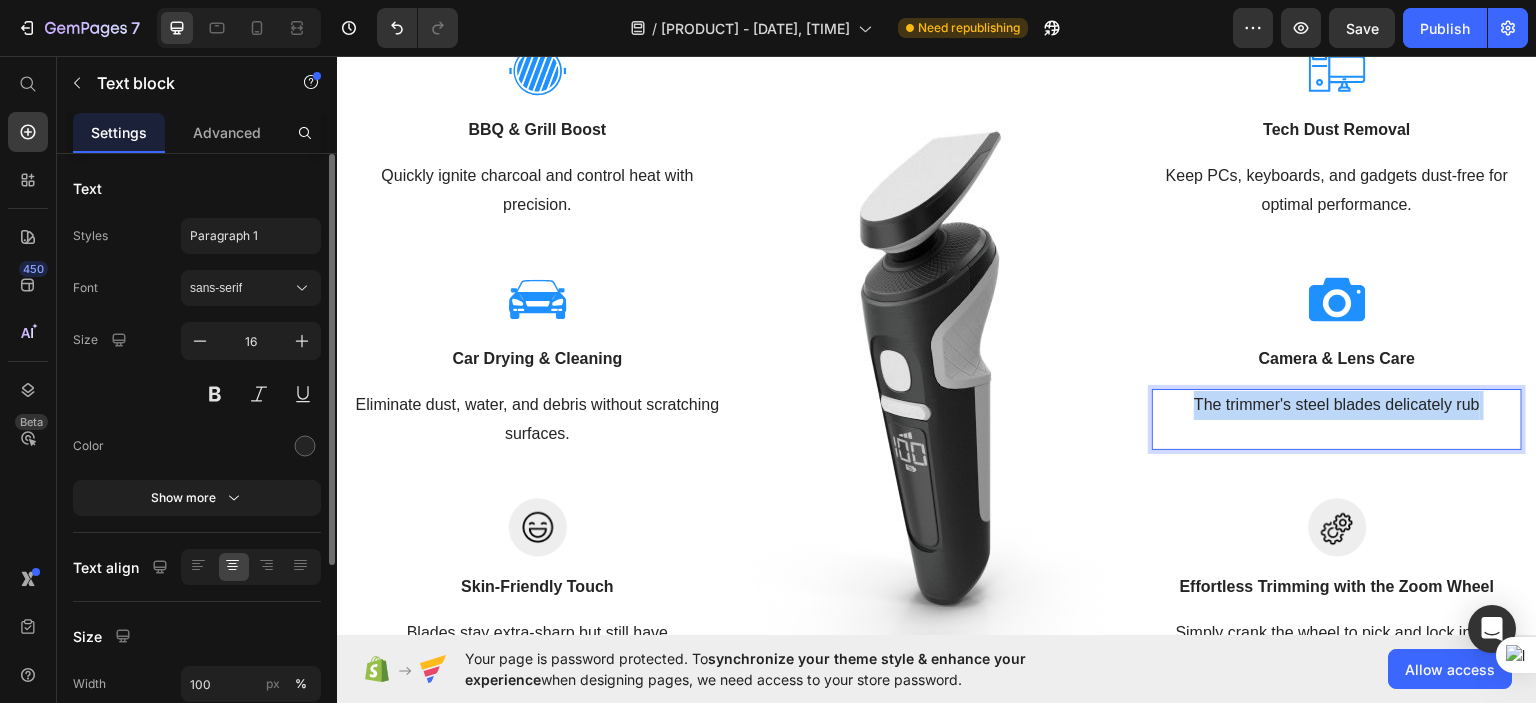 click on "The trimmer's steel blades delicately rub" at bounding box center (1337, 419) 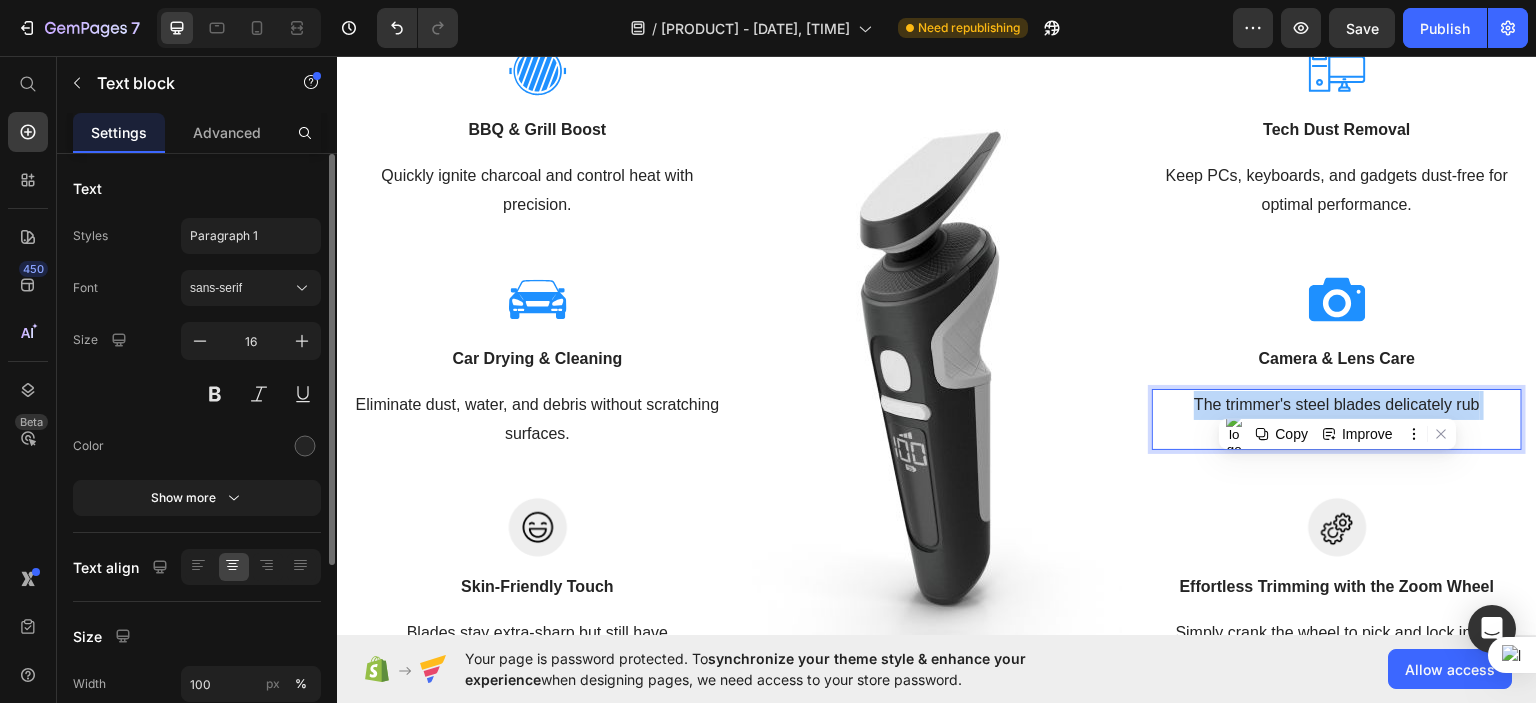 click on "The trimmer's steel blades delicately rub" at bounding box center [1337, 419] 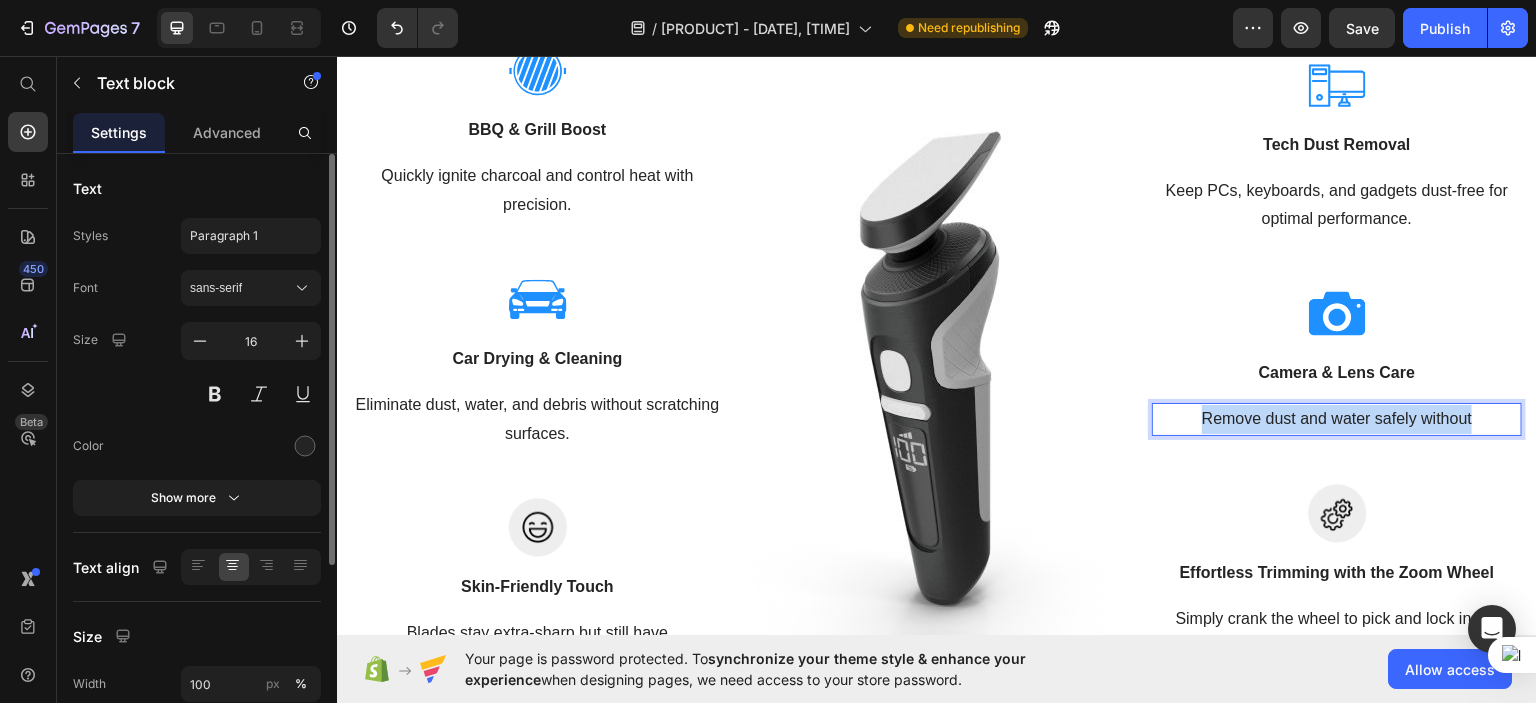 scroll, scrollTop: 804, scrollLeft: 0, axis: vertical 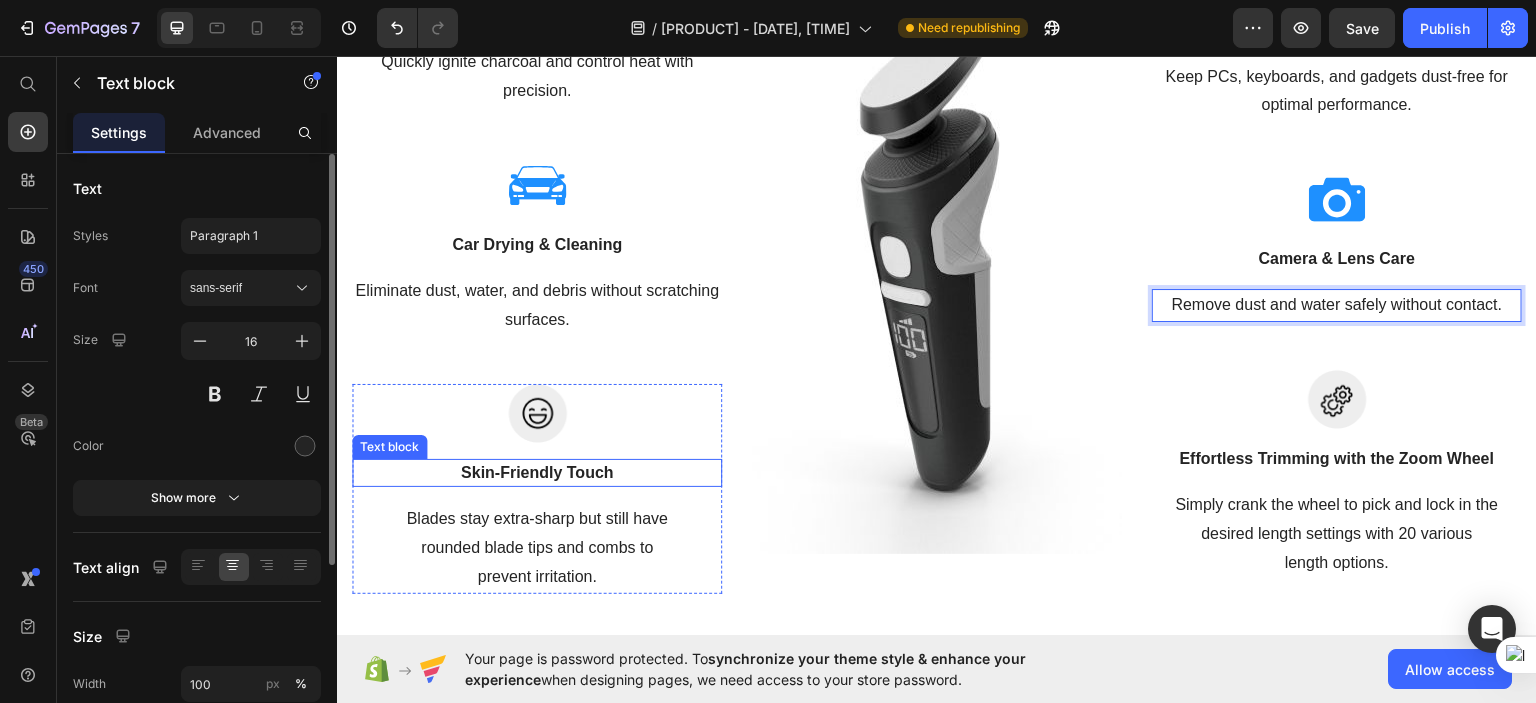 click on "Skin-Friendly Touch" at bounding box center [537, 472] 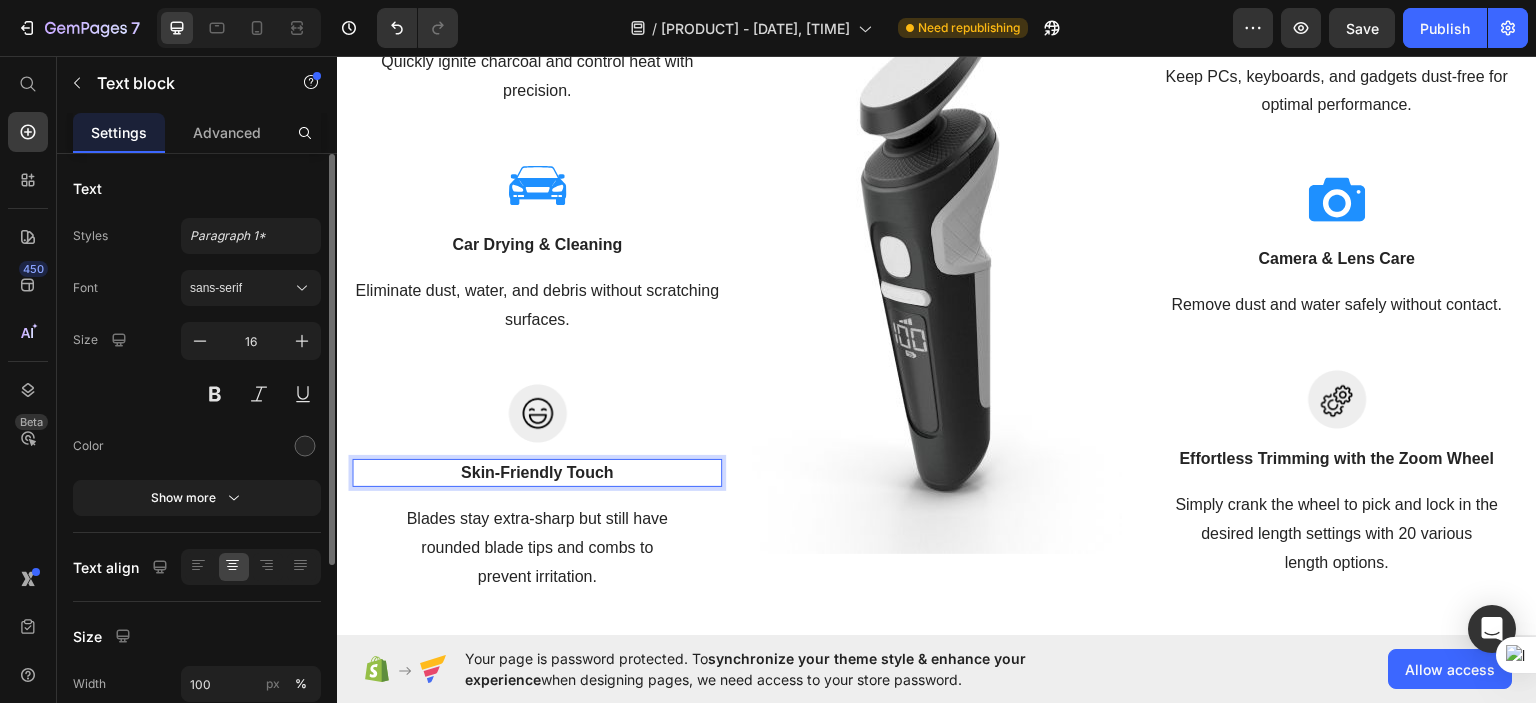 click on "Skin-Friendly Touch" at bounding box center [537, 472] 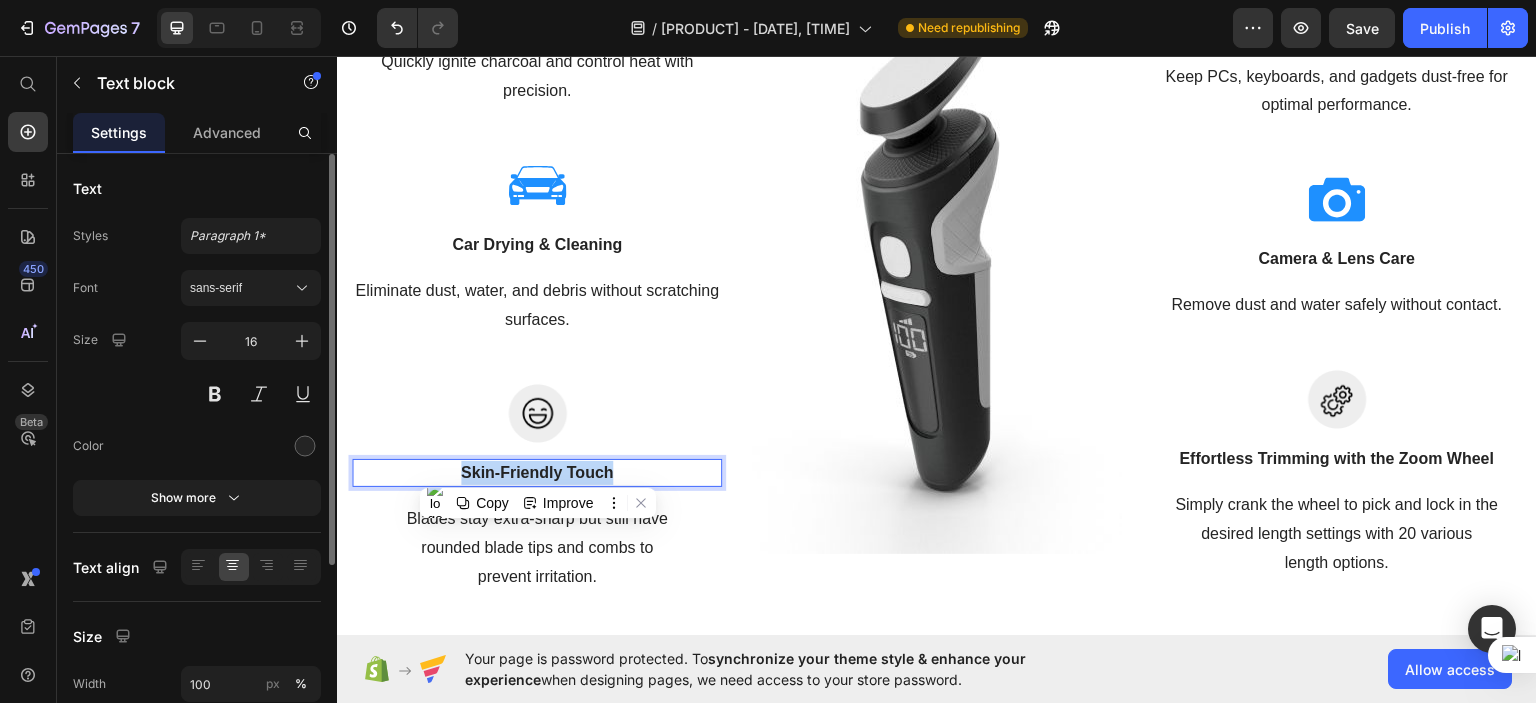 click on "Skin-Friendly Touch" at bounding box center [537, 472] 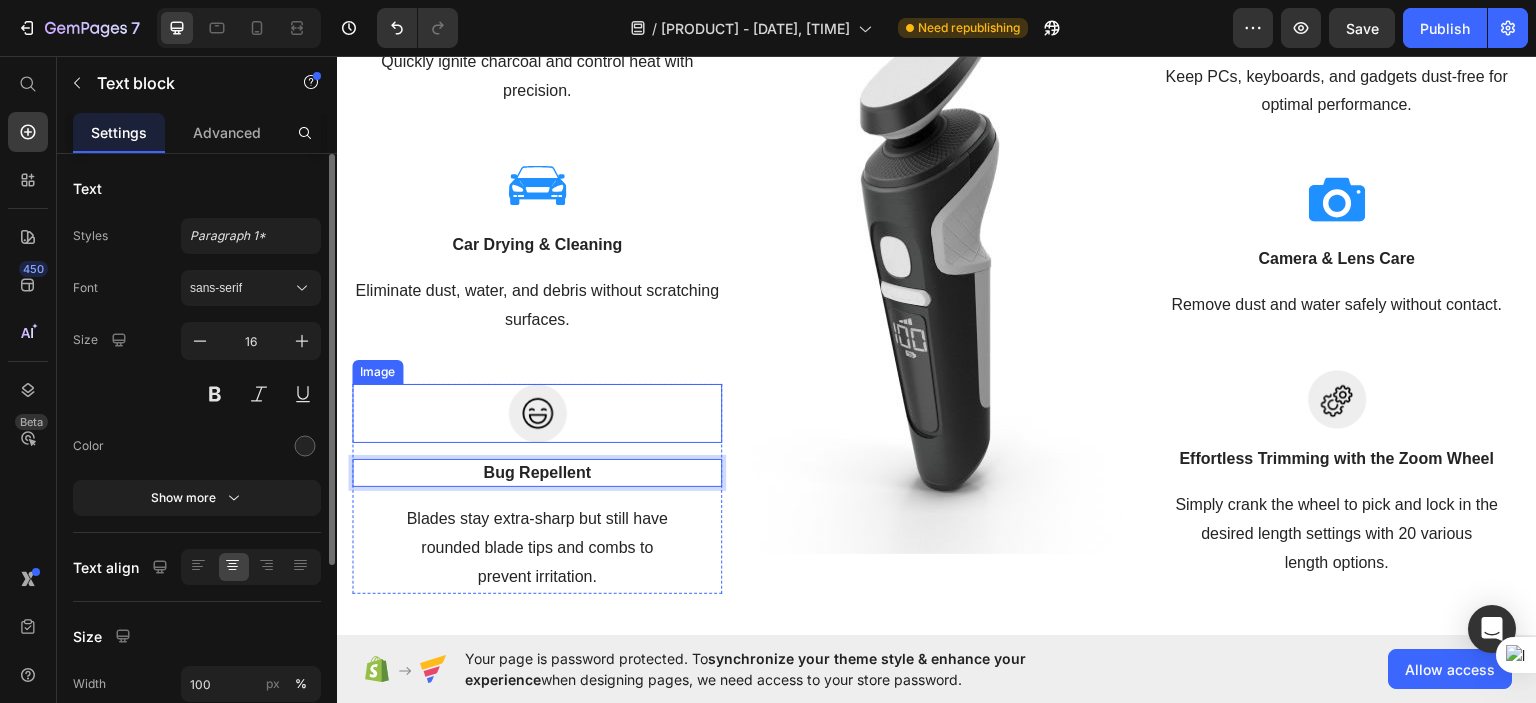 click at bounding box center (537, 412) 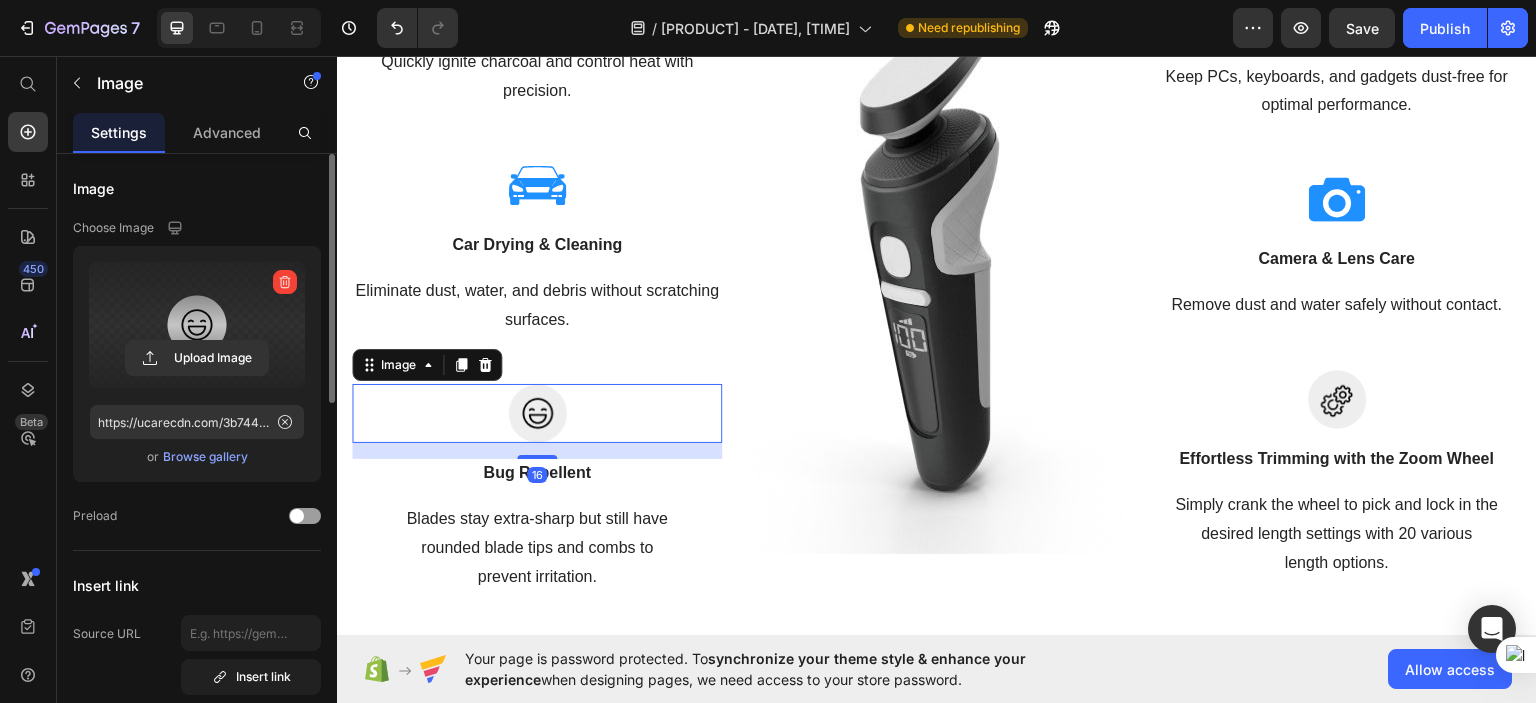click at bounding box center [197, 325] 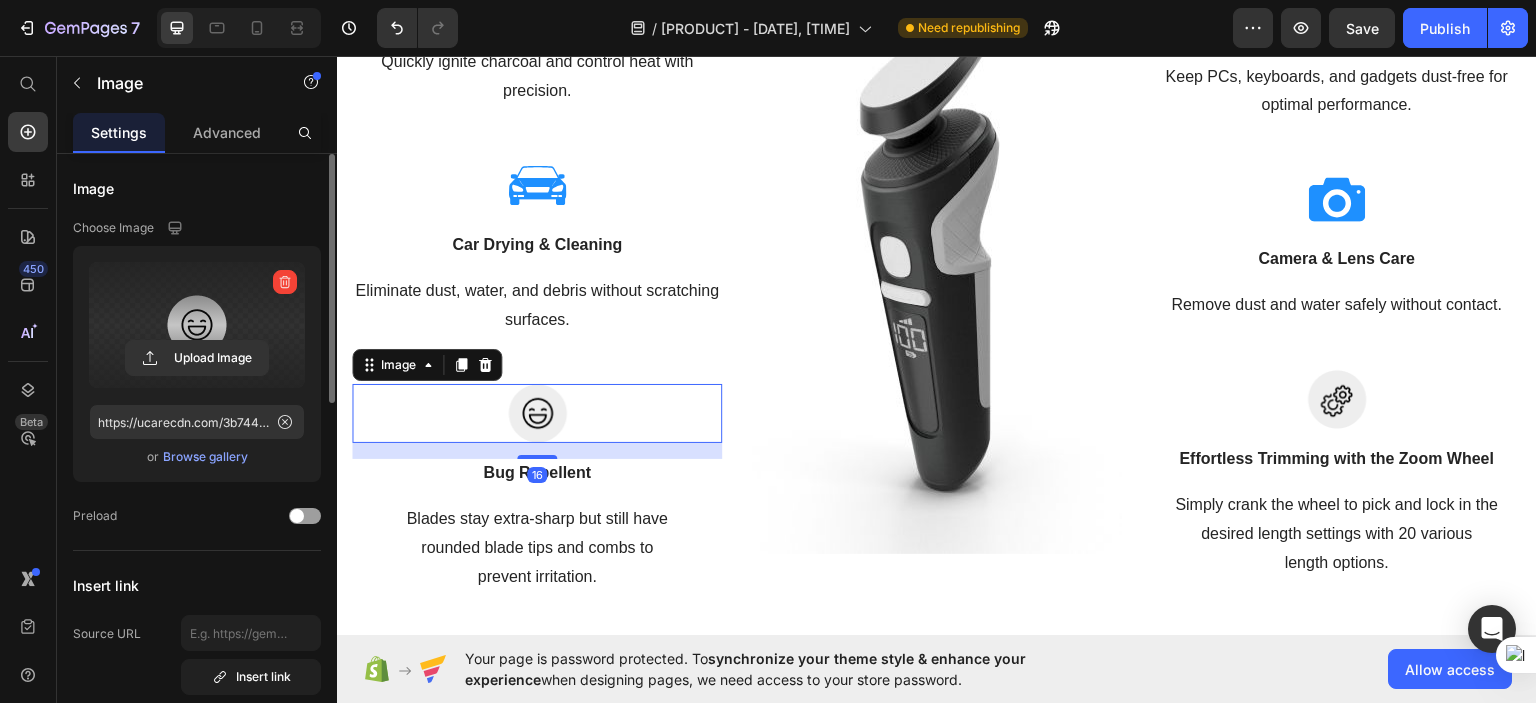 click 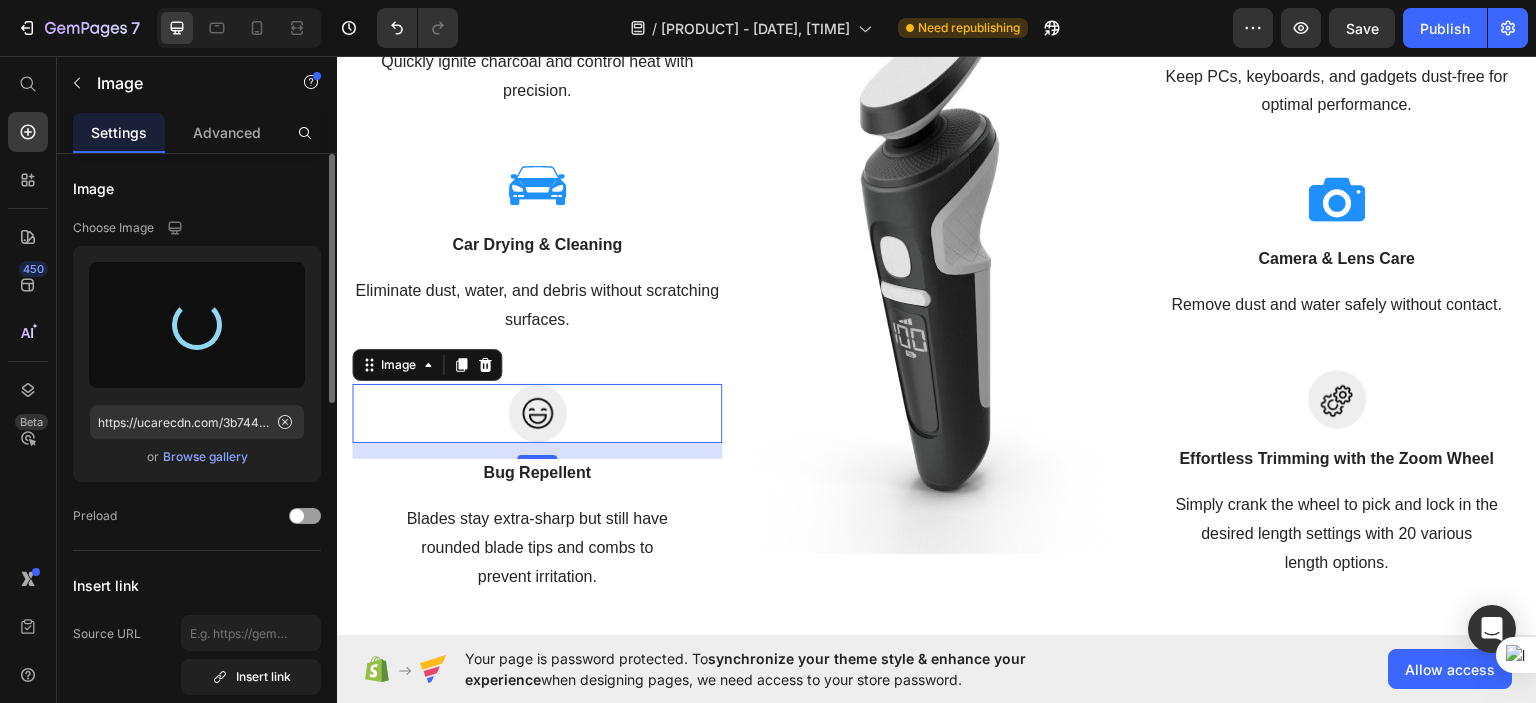 type on "https://cdn.shopify.com/s/files/1/0729/5549/4612/files/gempages_575156743844136048-240d2753-2eff-407e-889b-2e7ad6ab73f8.svg" 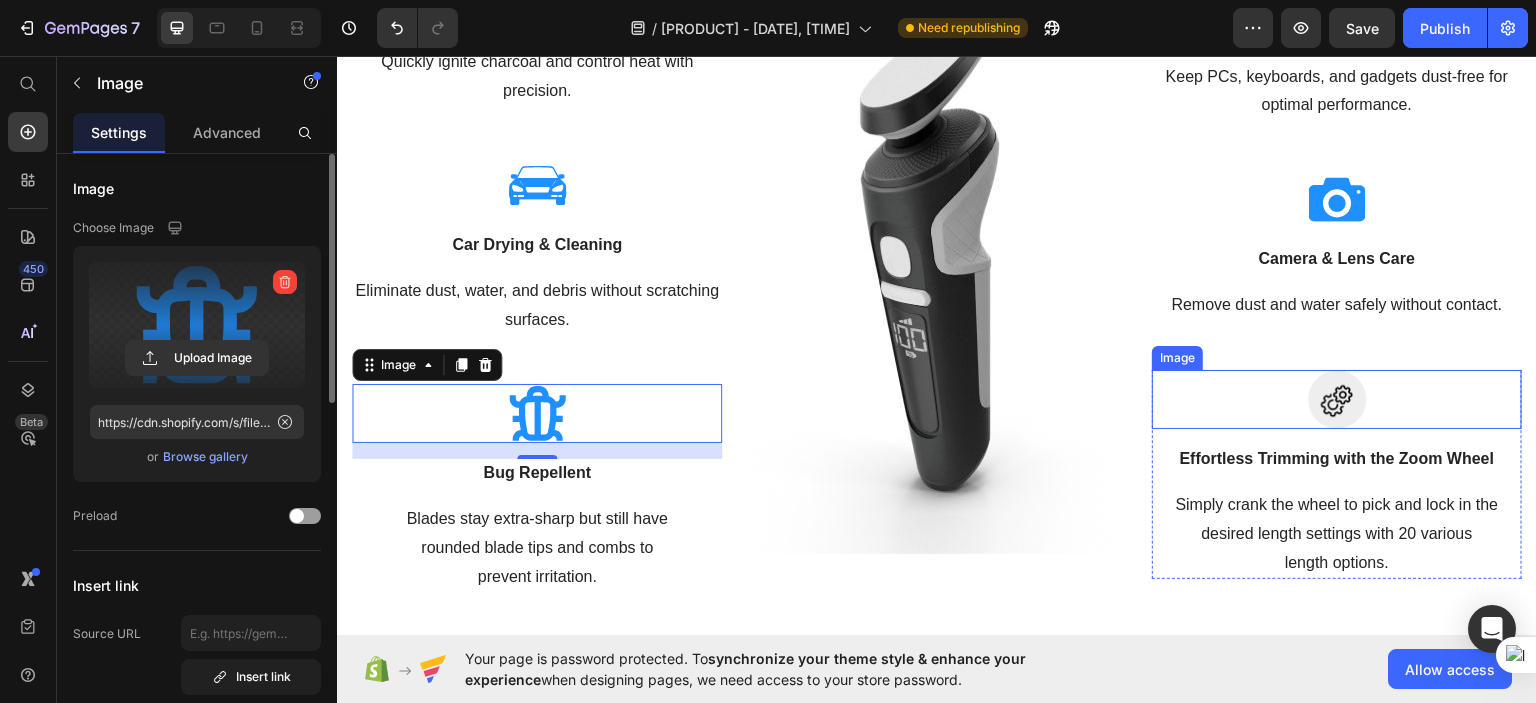 click at bounding box center (1337, 398) 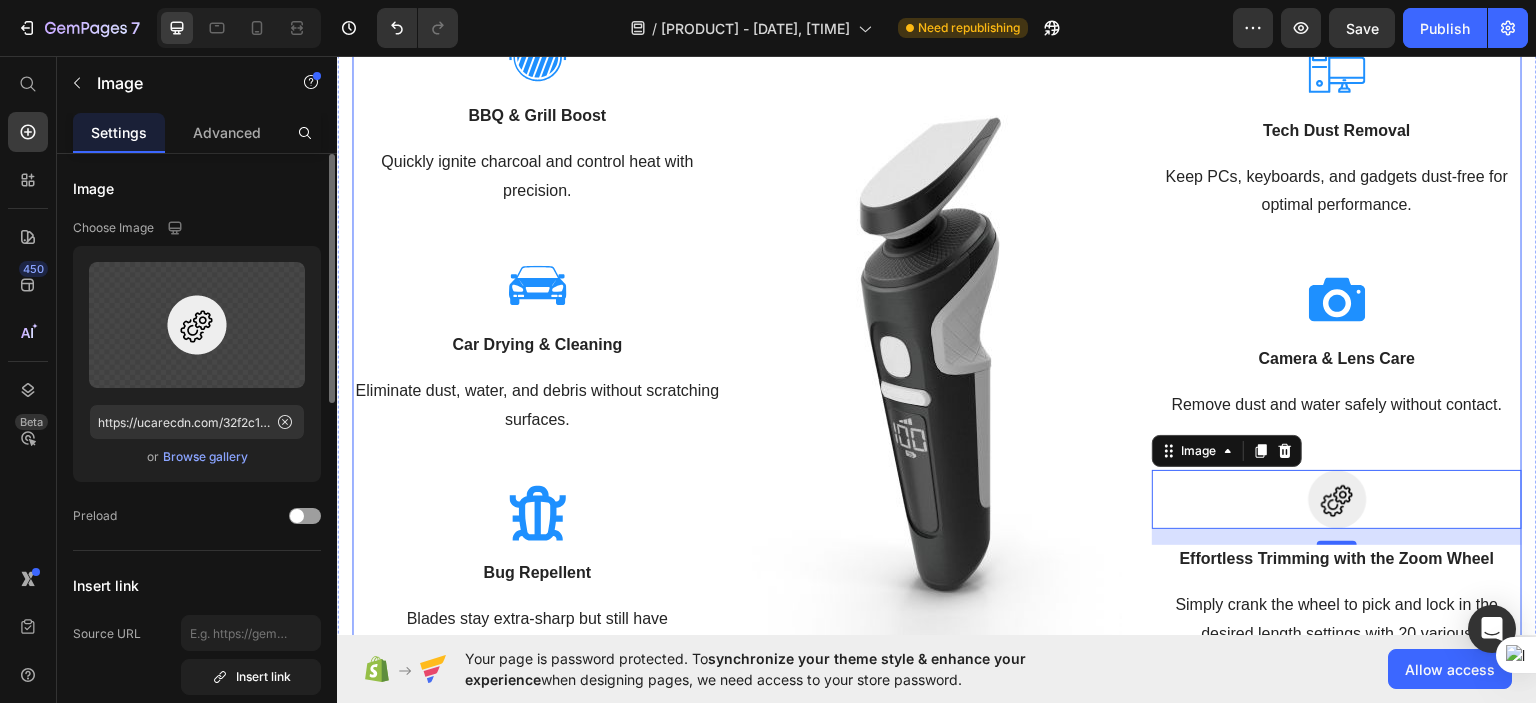 scroll, scrollTop: 904, scrollLeft: 0, axis: vertical 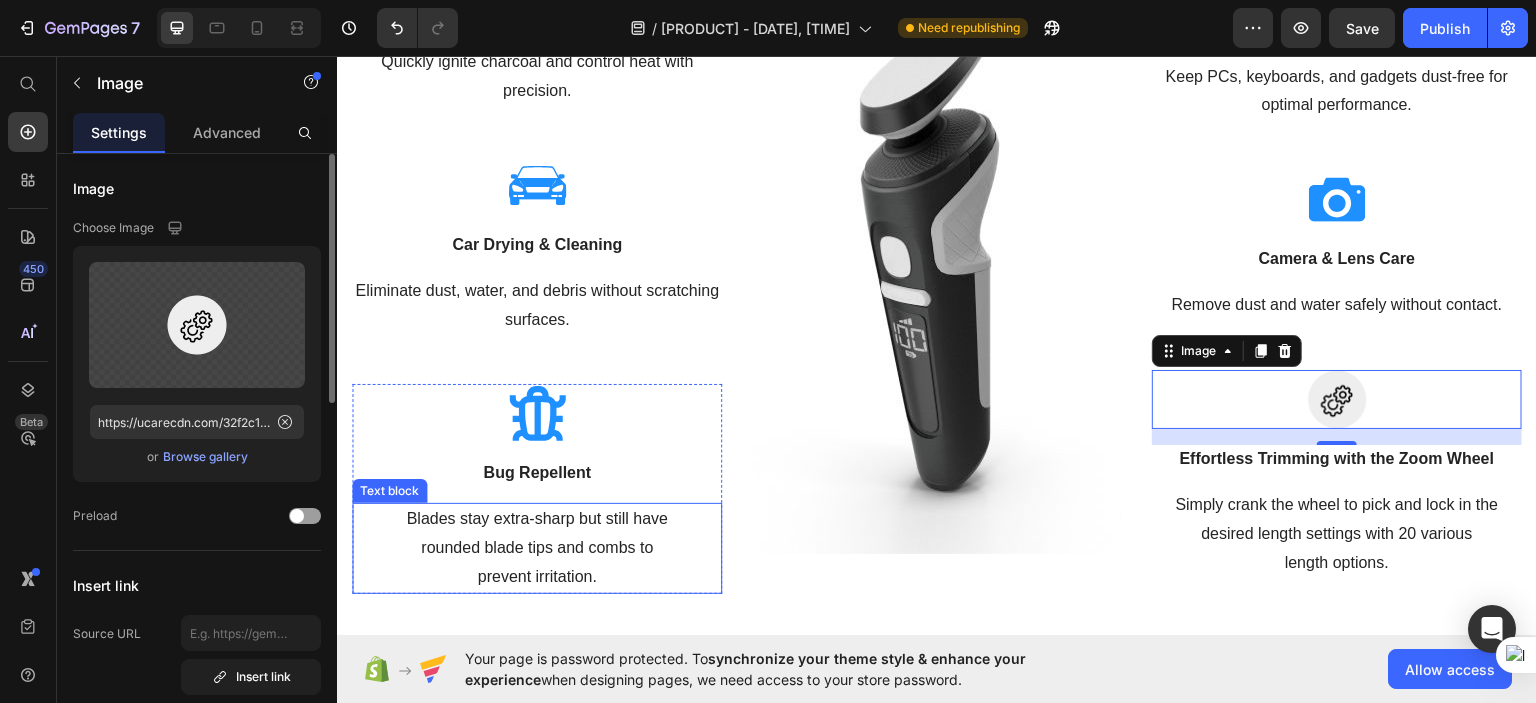 click on "Blades stay extra-sharp but still have  rounded blade tips and combs to  prevent irritation." at bounding box center [537, 547] 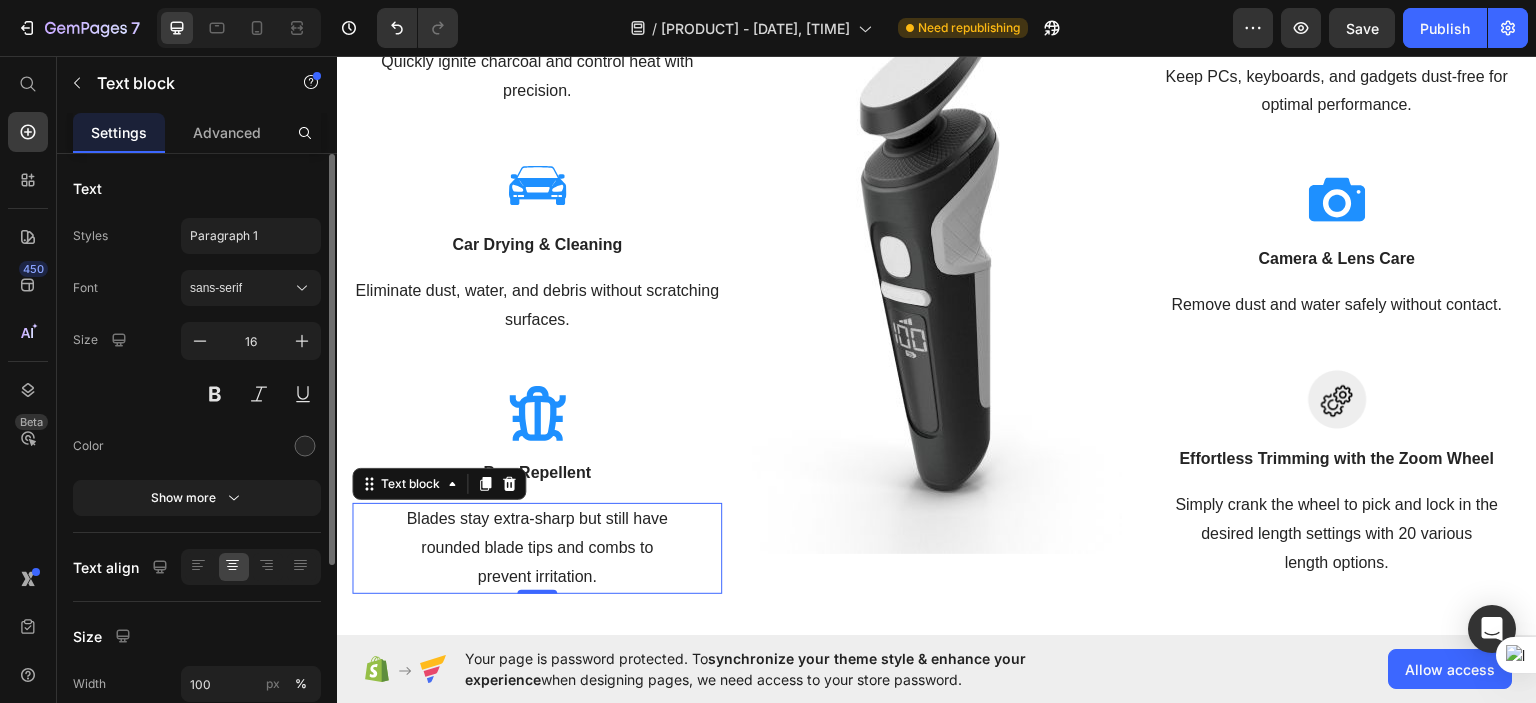click on "Blades stay extra-sharp but still have  rounded blade tips and combs to  prevent irritation." at bounding box center (537, 547) 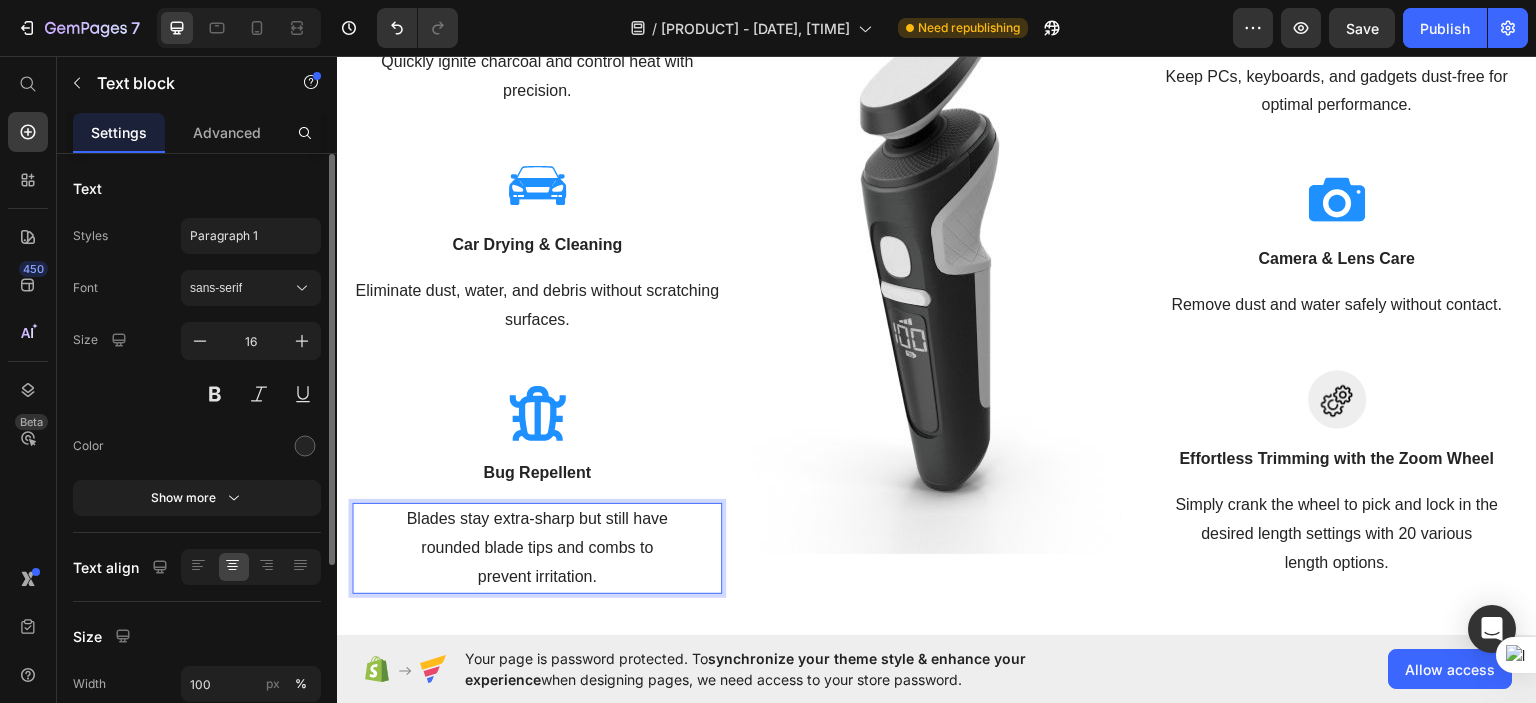 click on "Blades stay extra-sharp but still have  rounded blade tips and combs to  prevent irritation." at bounding box center (537, 547) 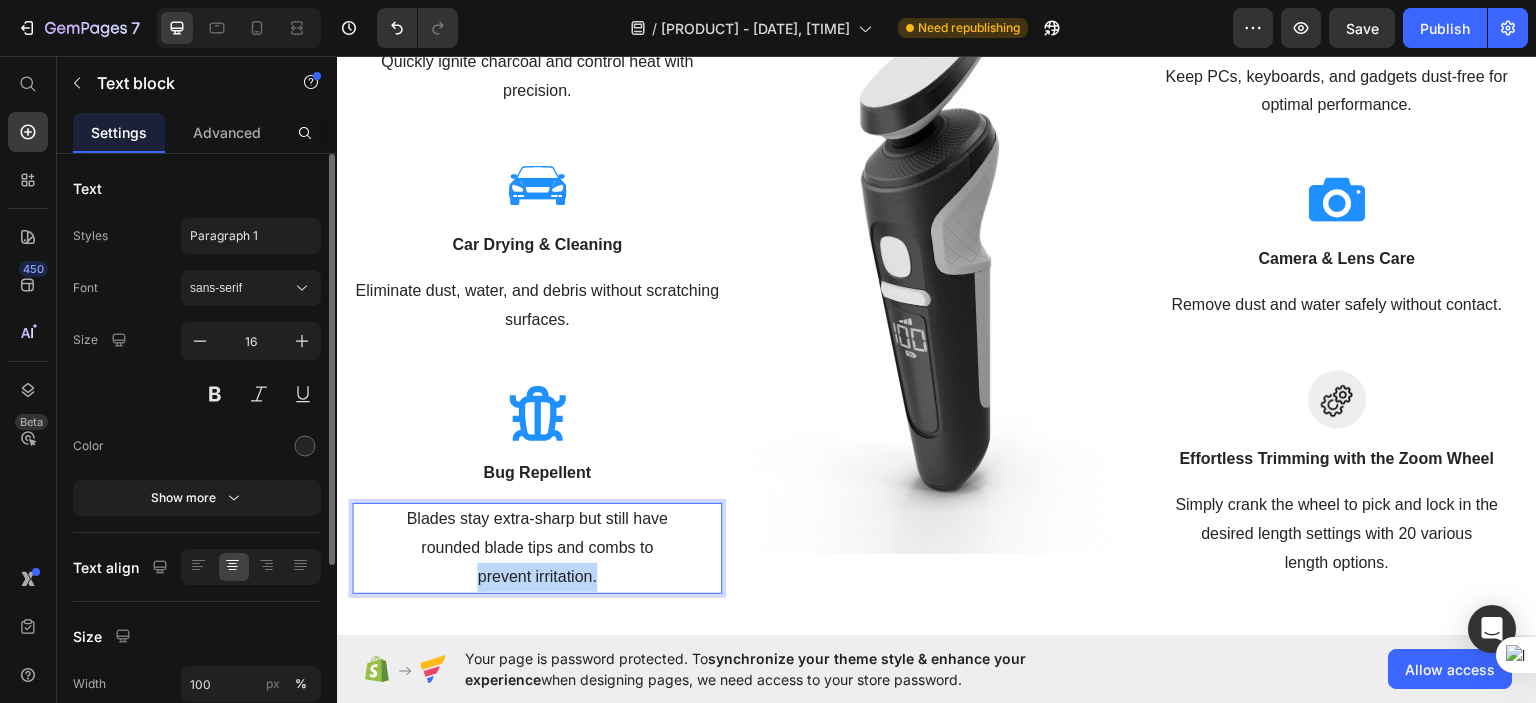 click on "Blades stay extra-sharp but still have  rounded blade tips and combs to  prevent irritation." at bounding box center [537, 547] 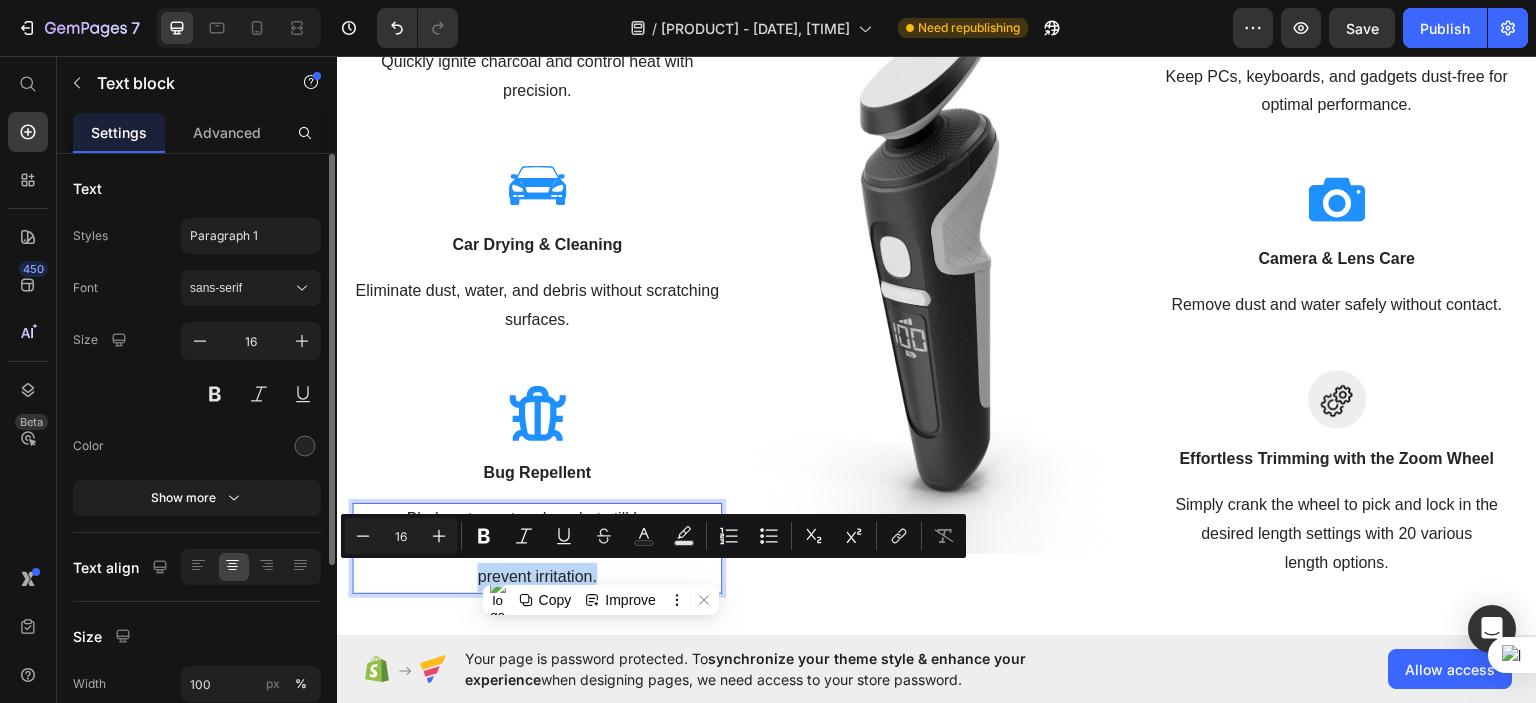 click on "Blades stay extra-sharp but still have  rounded blade tips and combs to  prevent irritation." at bounding box center [537, 547] 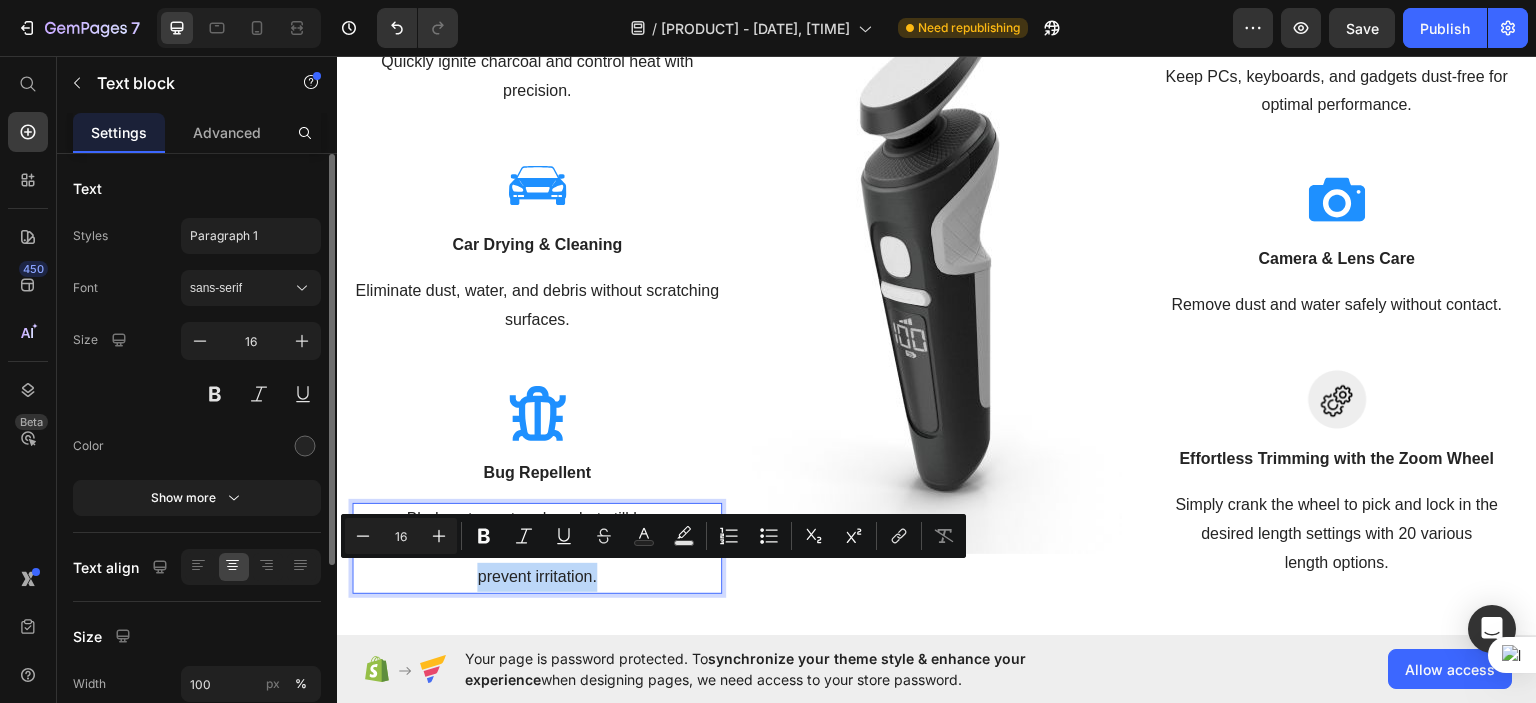 click on "Blades stay extra-sharp but still have  rounded blade tips and combs to  prevent irritation." at bounding box center (537, 547) 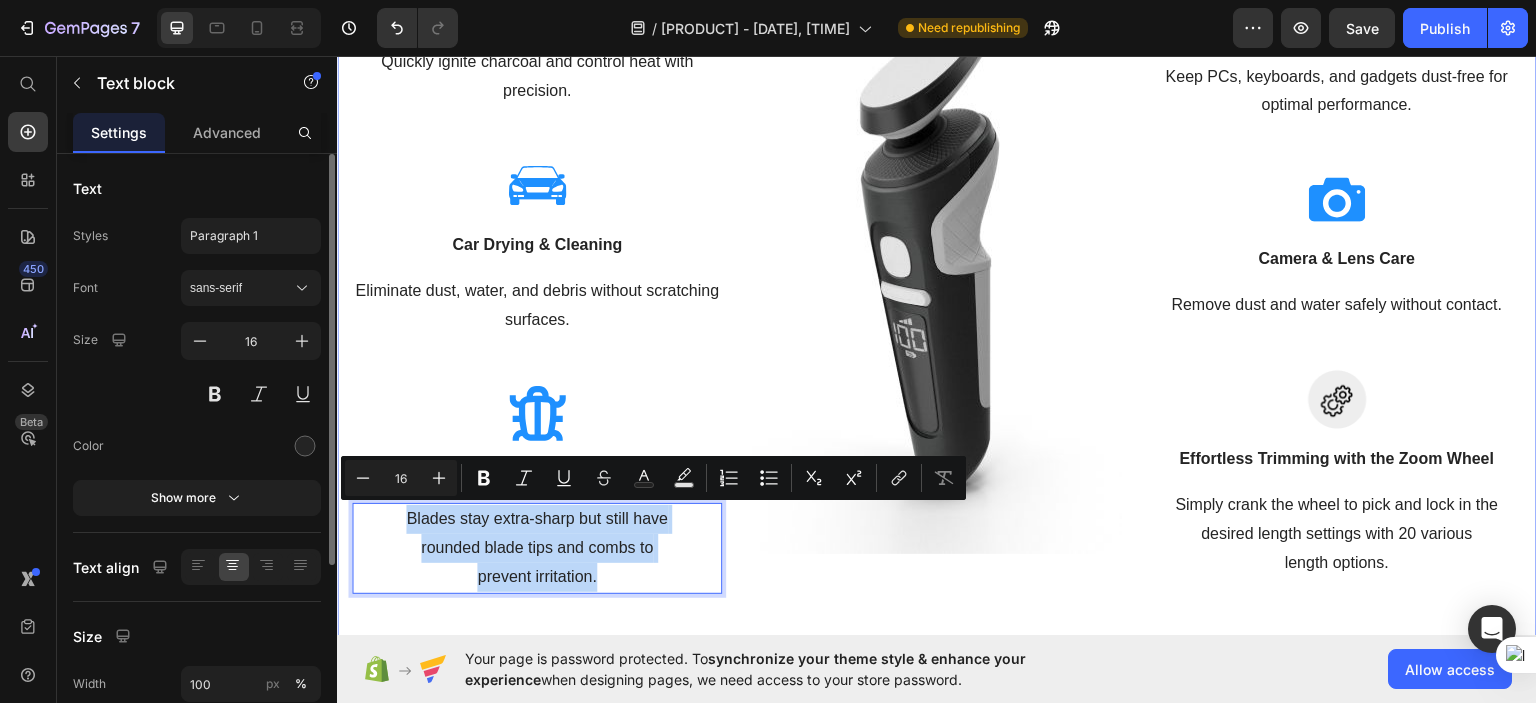 drag, startPoint x: 405, startPoint y: 516, endPoint x: 630, endPoint y: 598, distance: 239.47652 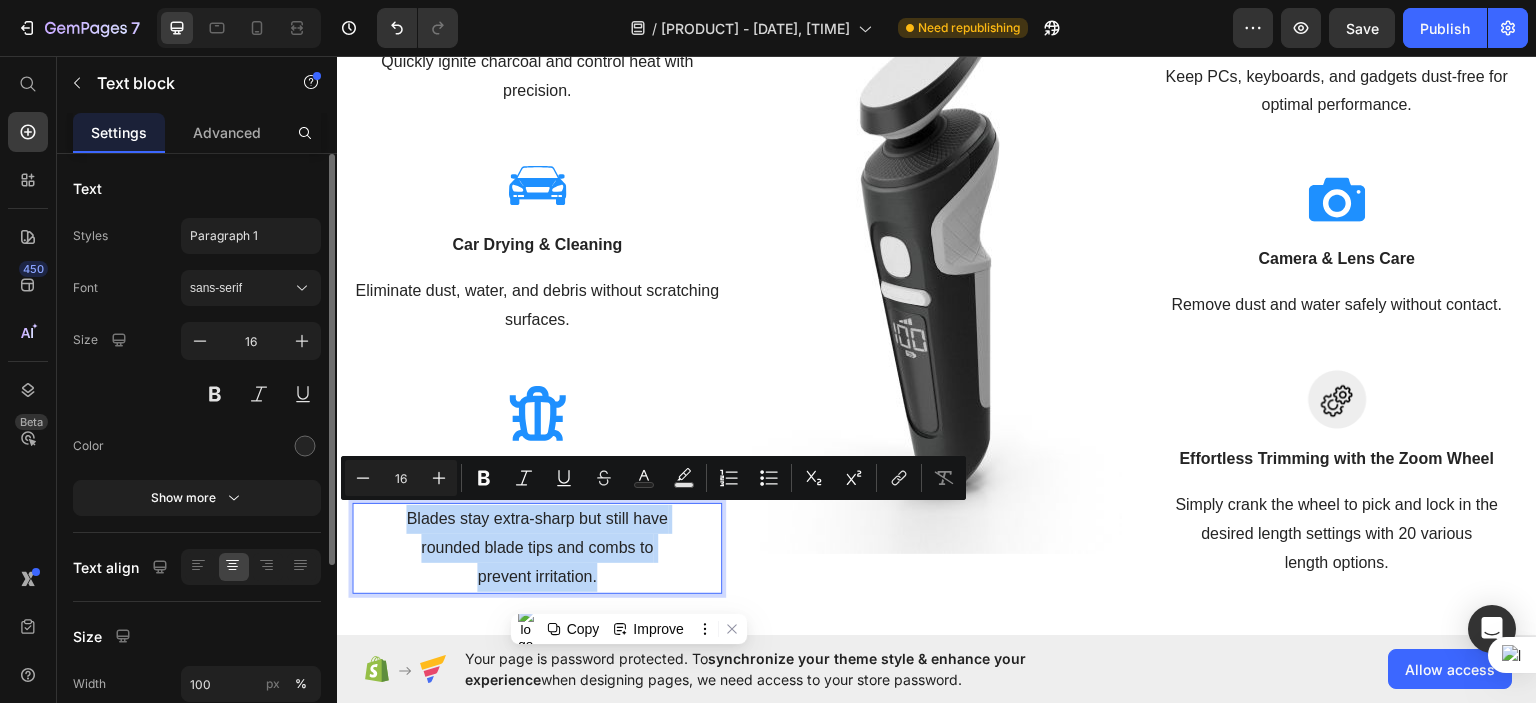 scroll, scrollTop: 919, scrollLeft: 0, axis: vertical 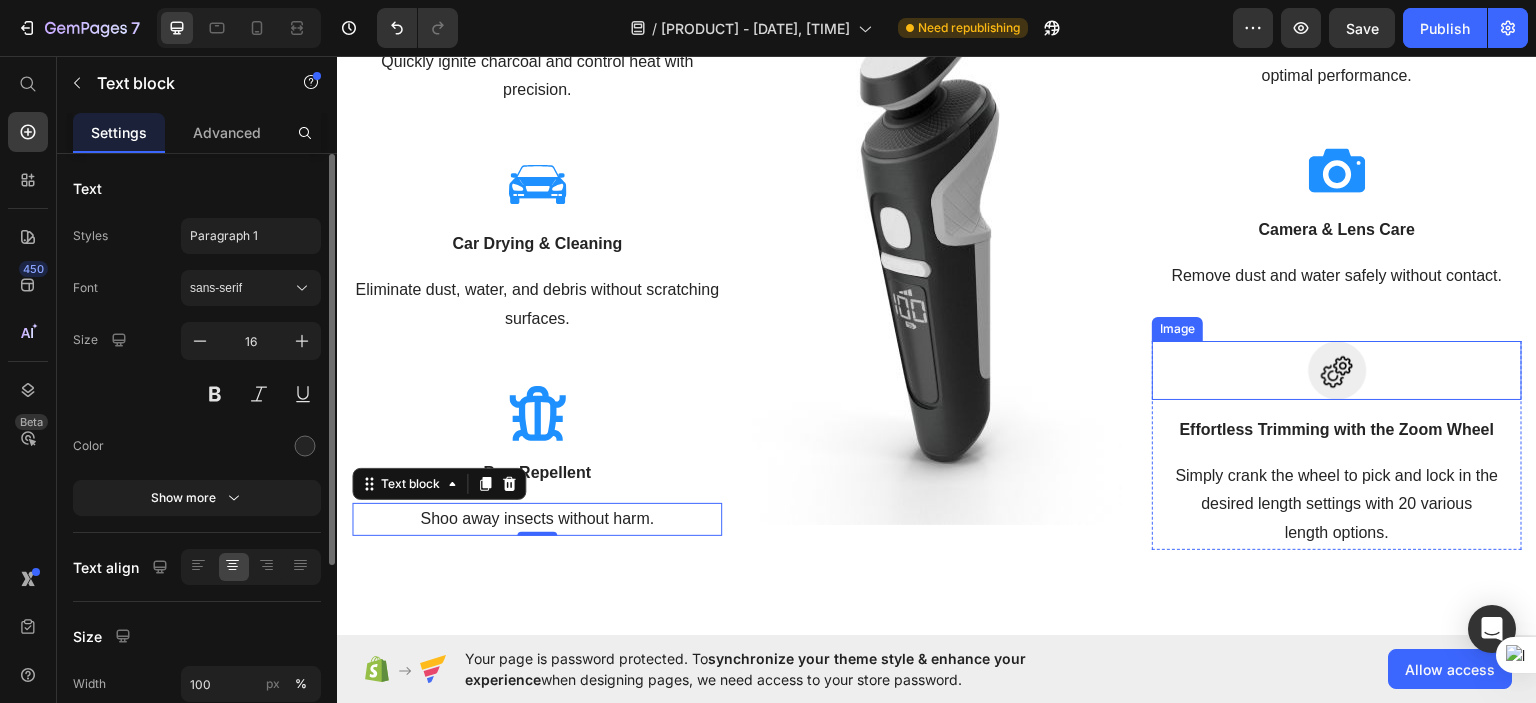 click at bounding box center [1337, 369] 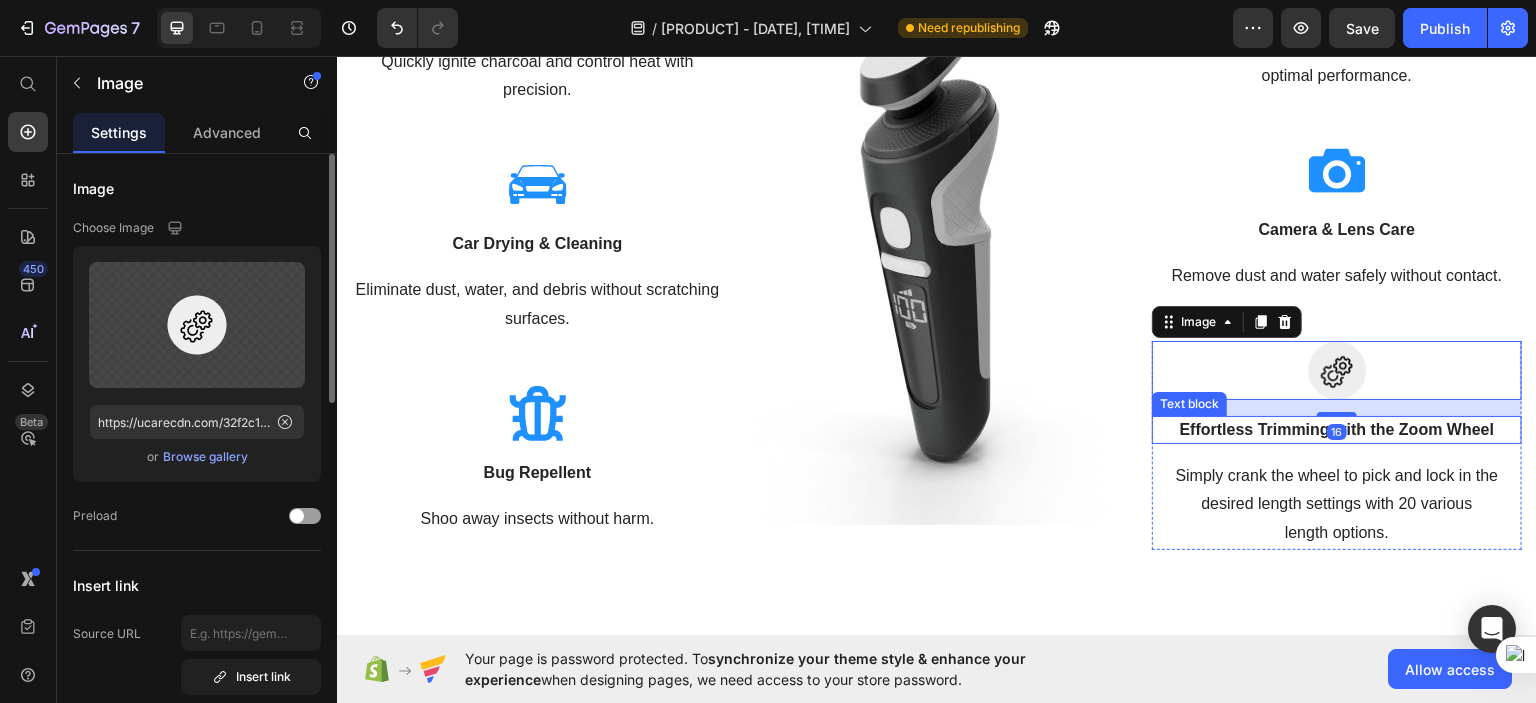 click on "Effortless Trimming with the Zoom Wheel" at bounding box center [1337, 429] 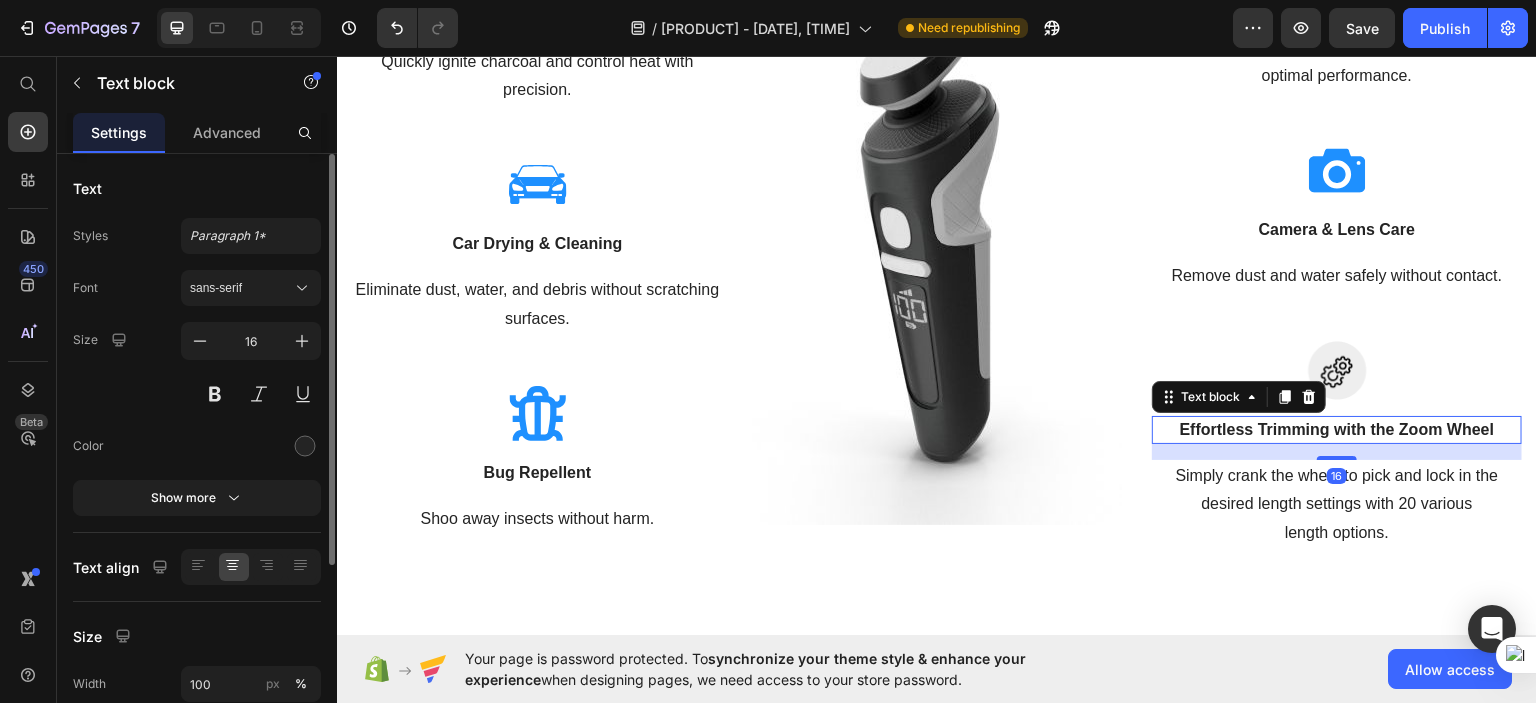 click on "Effortless Trimming with the Zoom Wheel" at bounding box center [1337, 429] 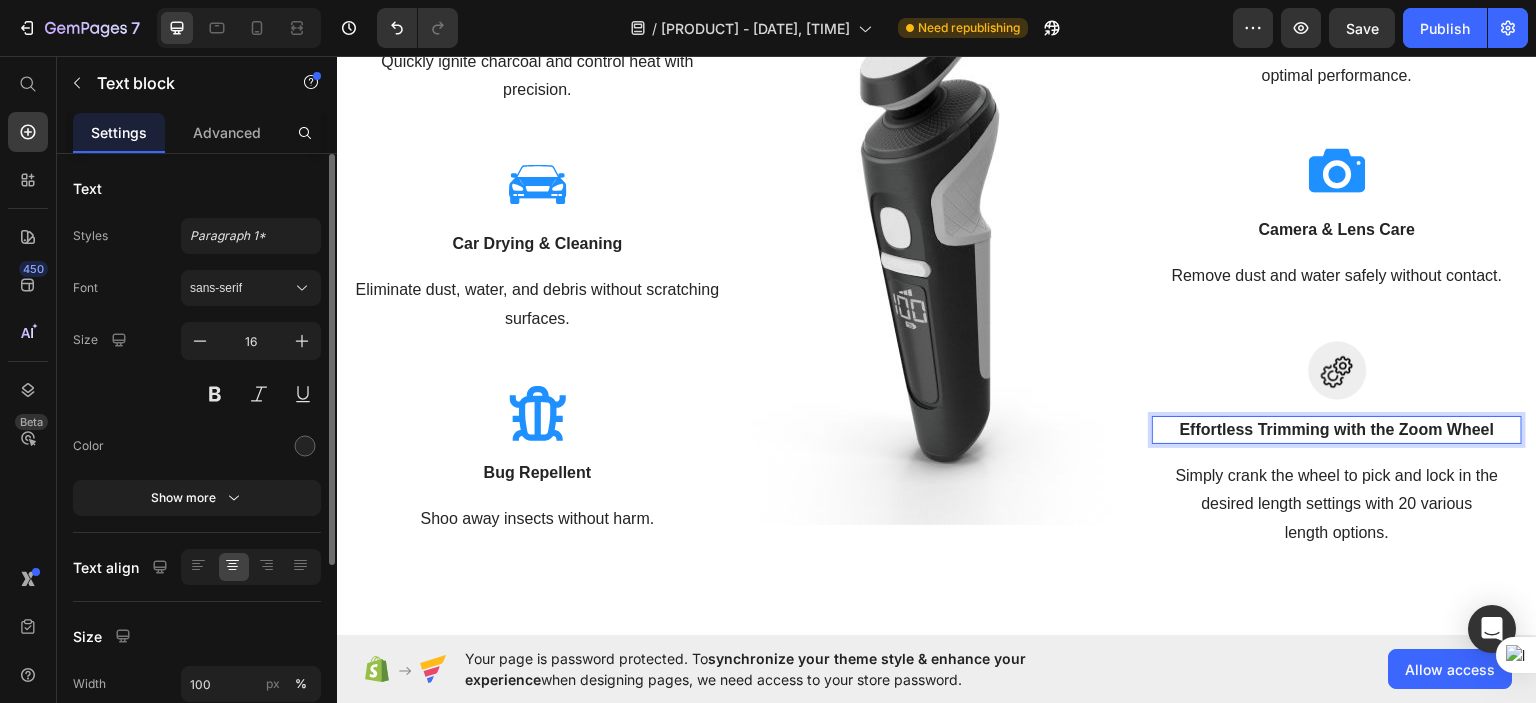 click on "Effortless Trimming with the Zoom Wheel" at bounding box center [1337, 429] 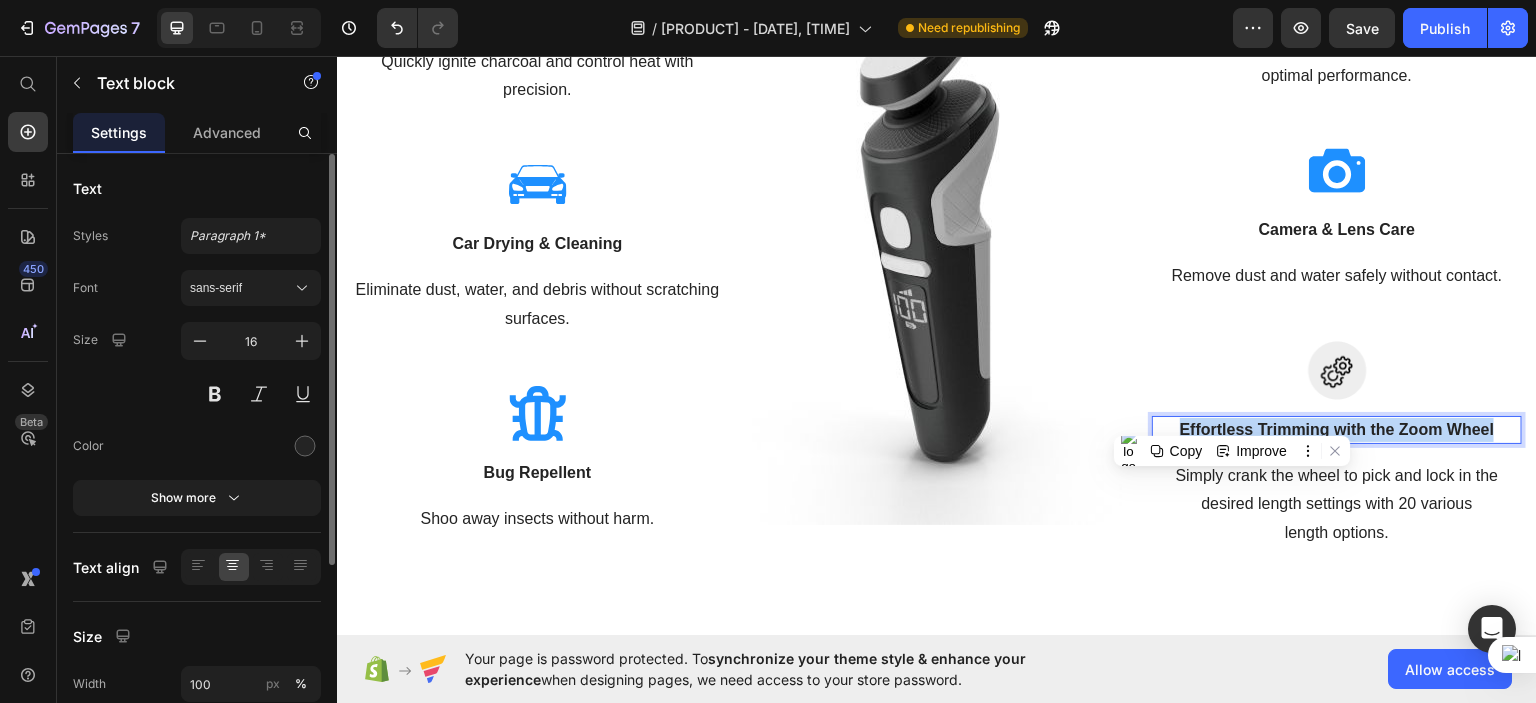 click on "Effortless Trimming with the Zoom Wheel" at bounding box center (1337, 429) 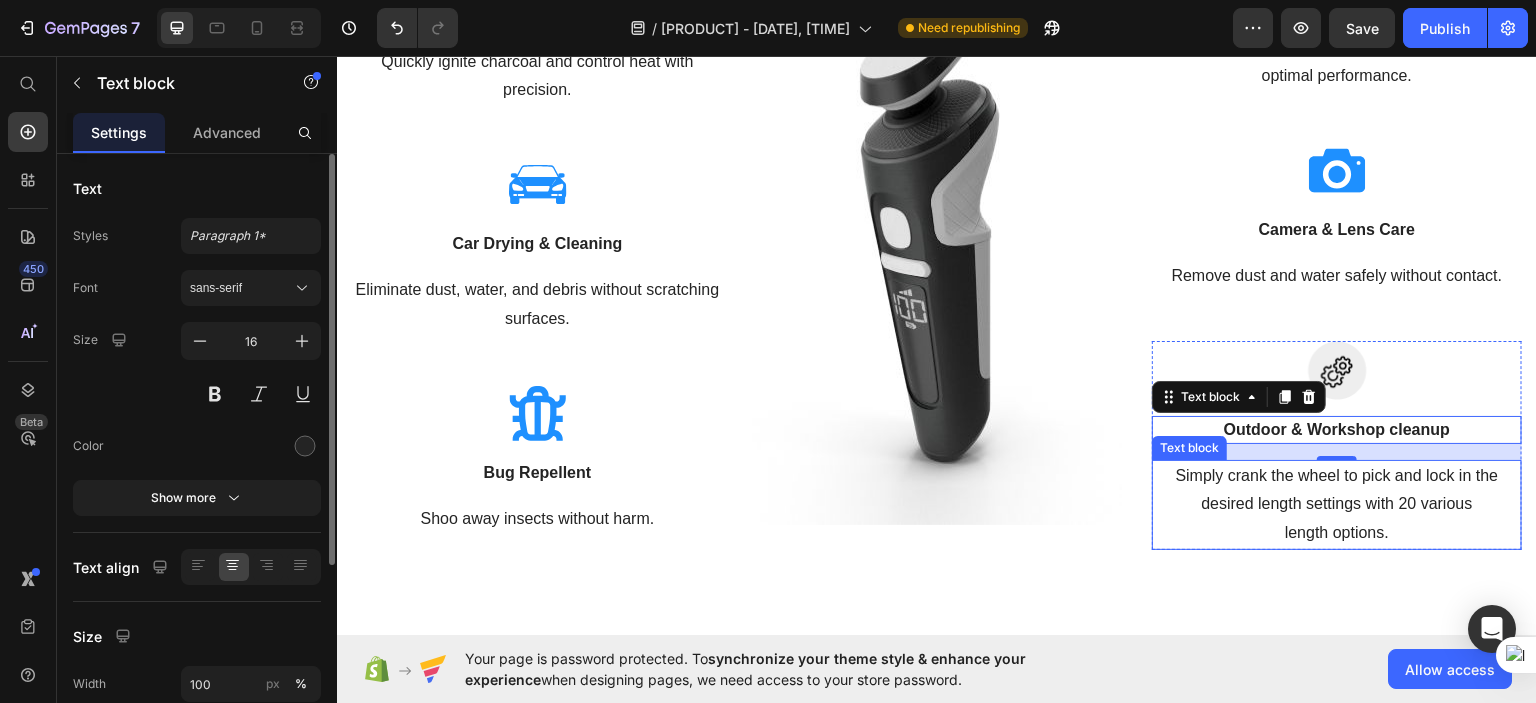 click on "Simply crank the wheel to pick and lock in the desired length settings with 20 various length options." at bounding box center (1337, 504) 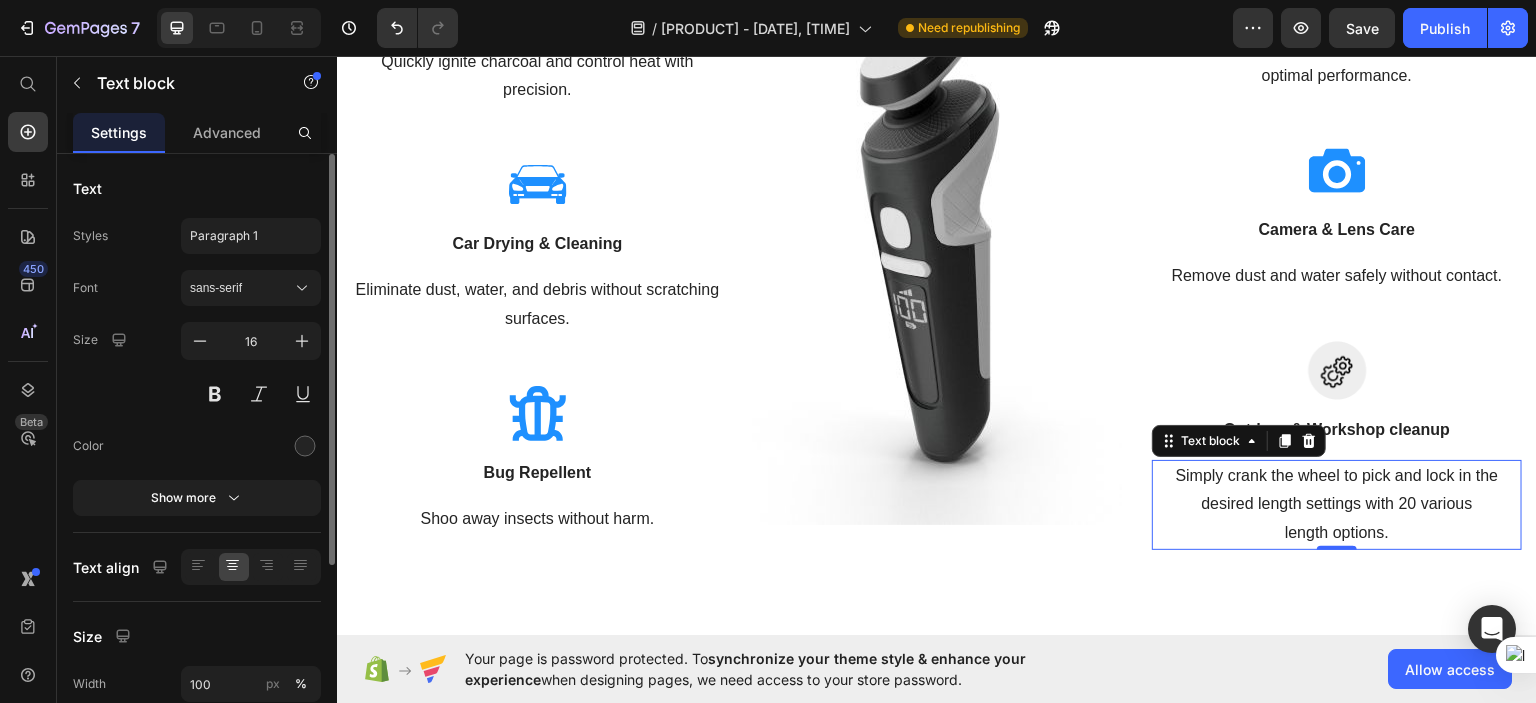 click on "Simply crank the wheel to pick and lock in the desired length settings with 20 various length options." at bounding box center (1337, 504) 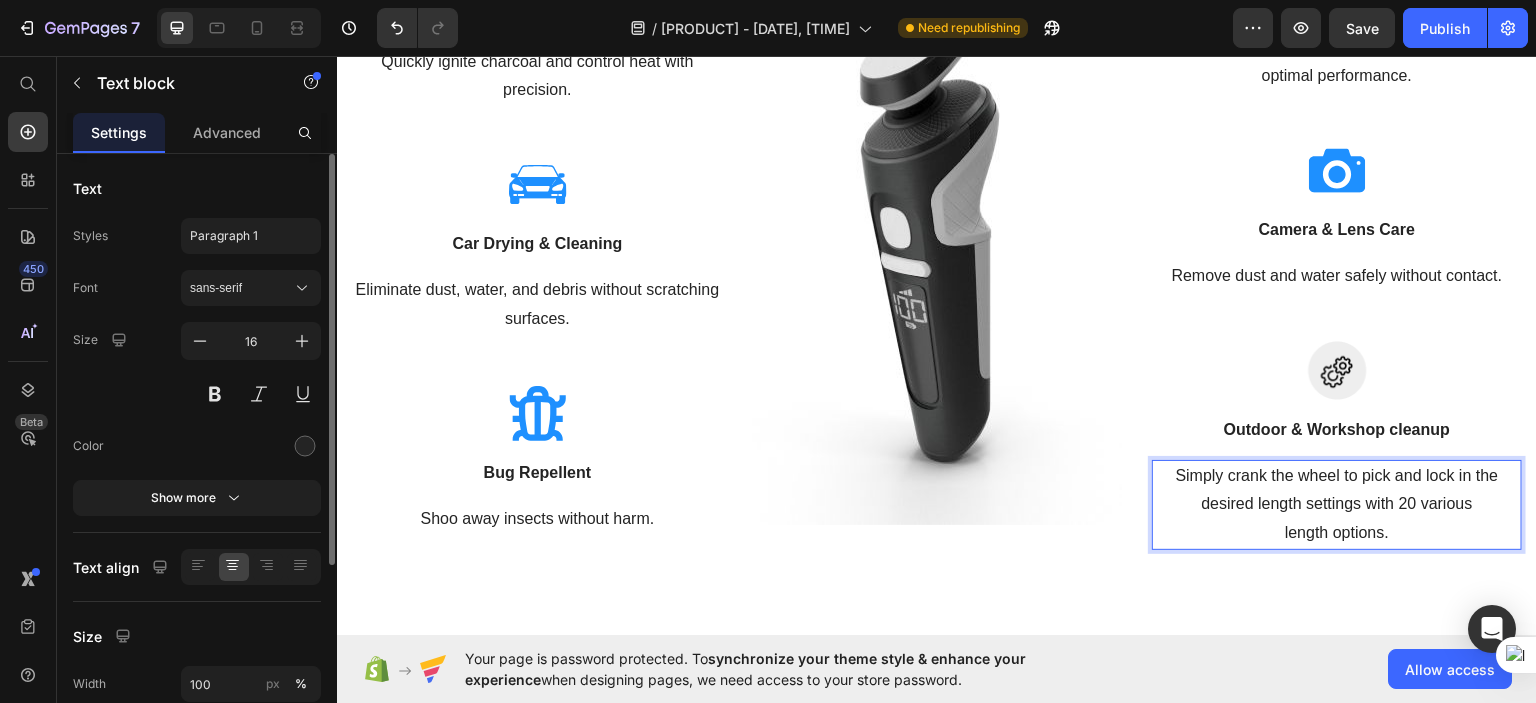 click on "Simply crank the wheel to pick and lock in the desired length settings with 20 various length options." at bounding box center (1337, 504) 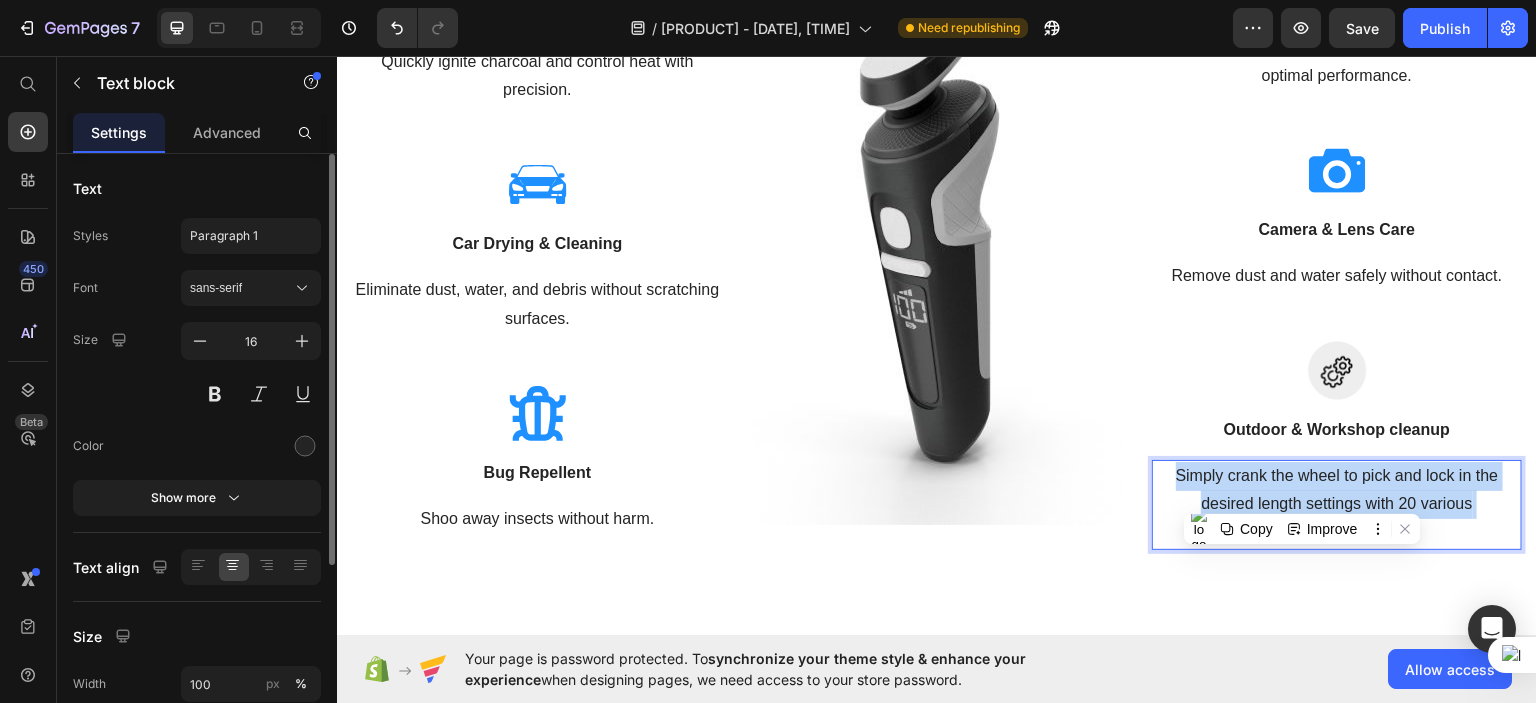 click on "Simply crank the wheel to pick and lock in the desired length settings with 20 various length options." at bounding box center [1337, 504] 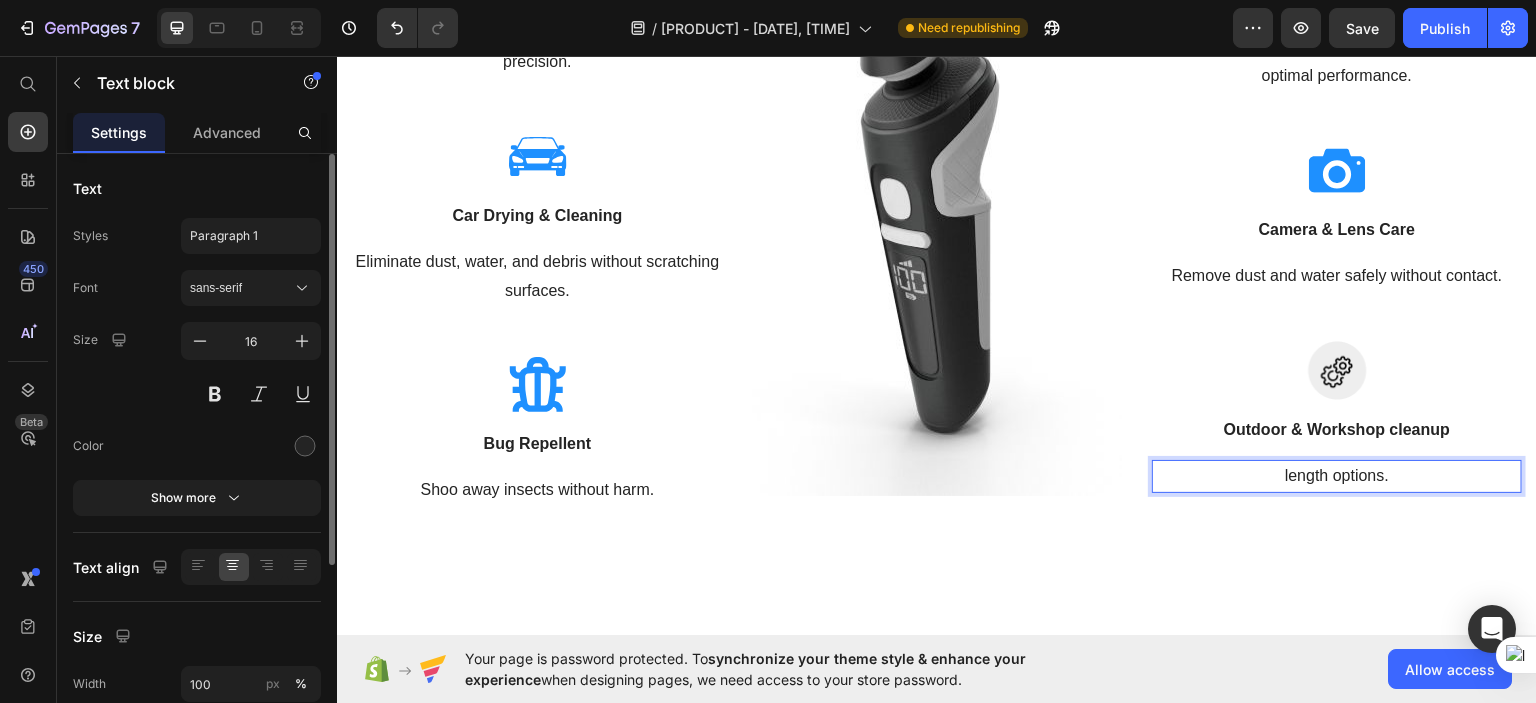 click on "length options." at bounding box center (1337, 475) 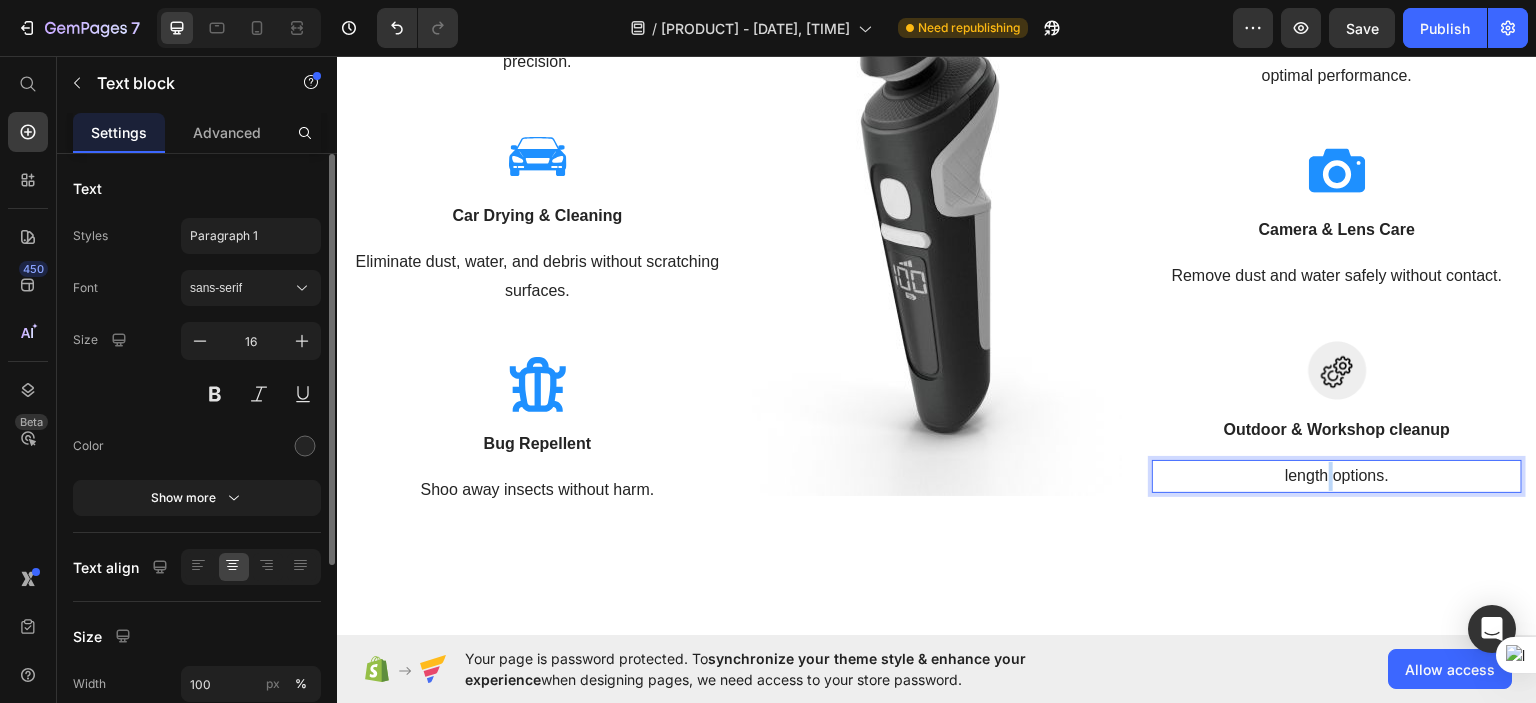 click on "length options." at bounding box center [1337, 475] 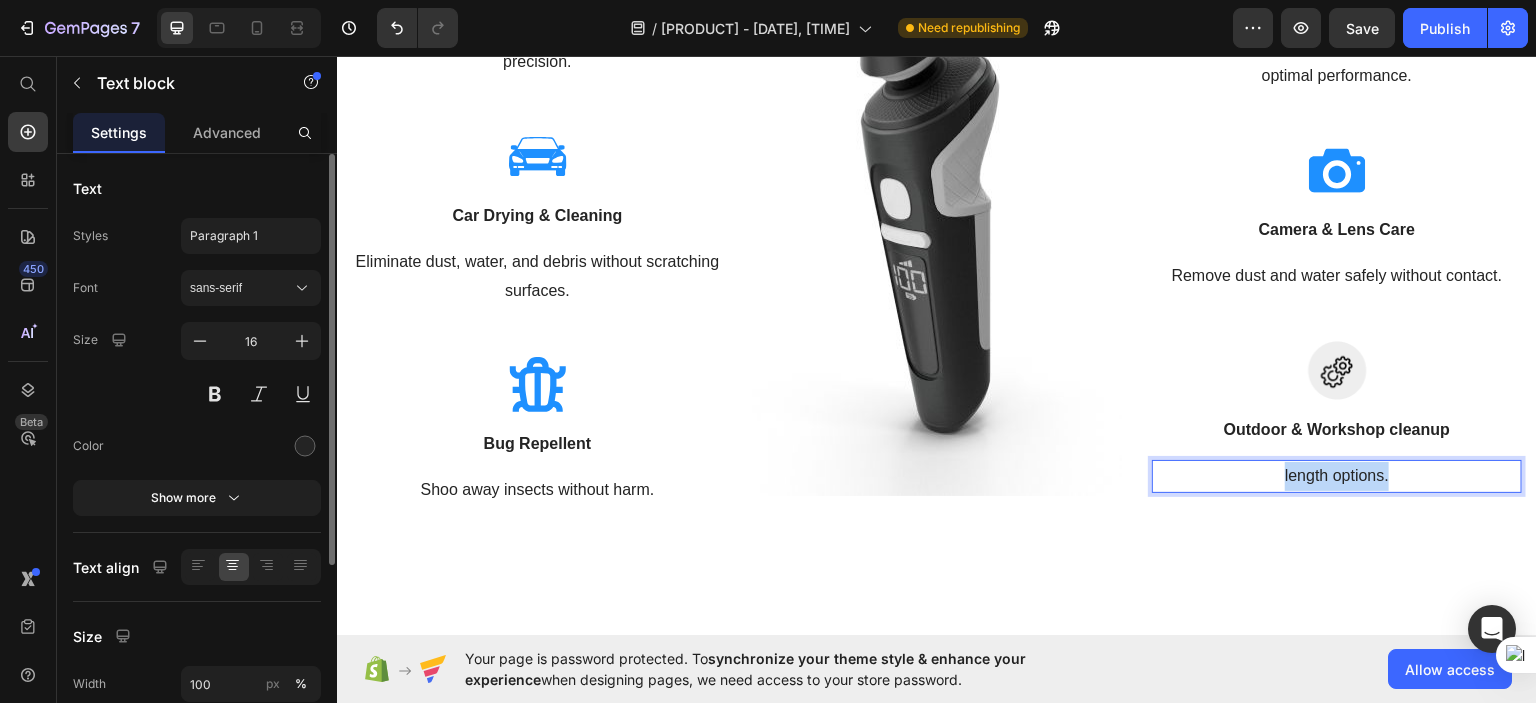 click on "length options." at bounding box center [1337, 475] 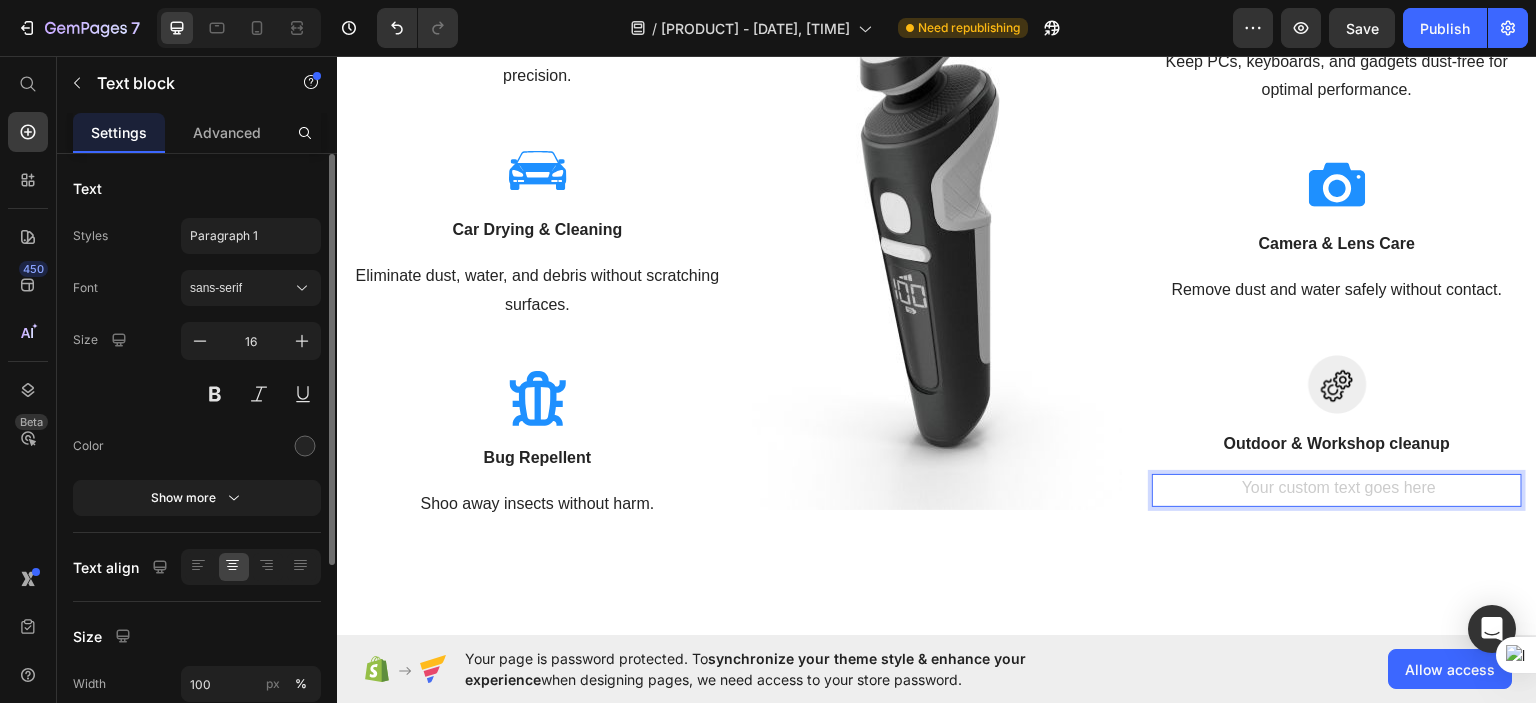 scroll, scrollTop: 904, scrollLeft: 0, axis: vertical 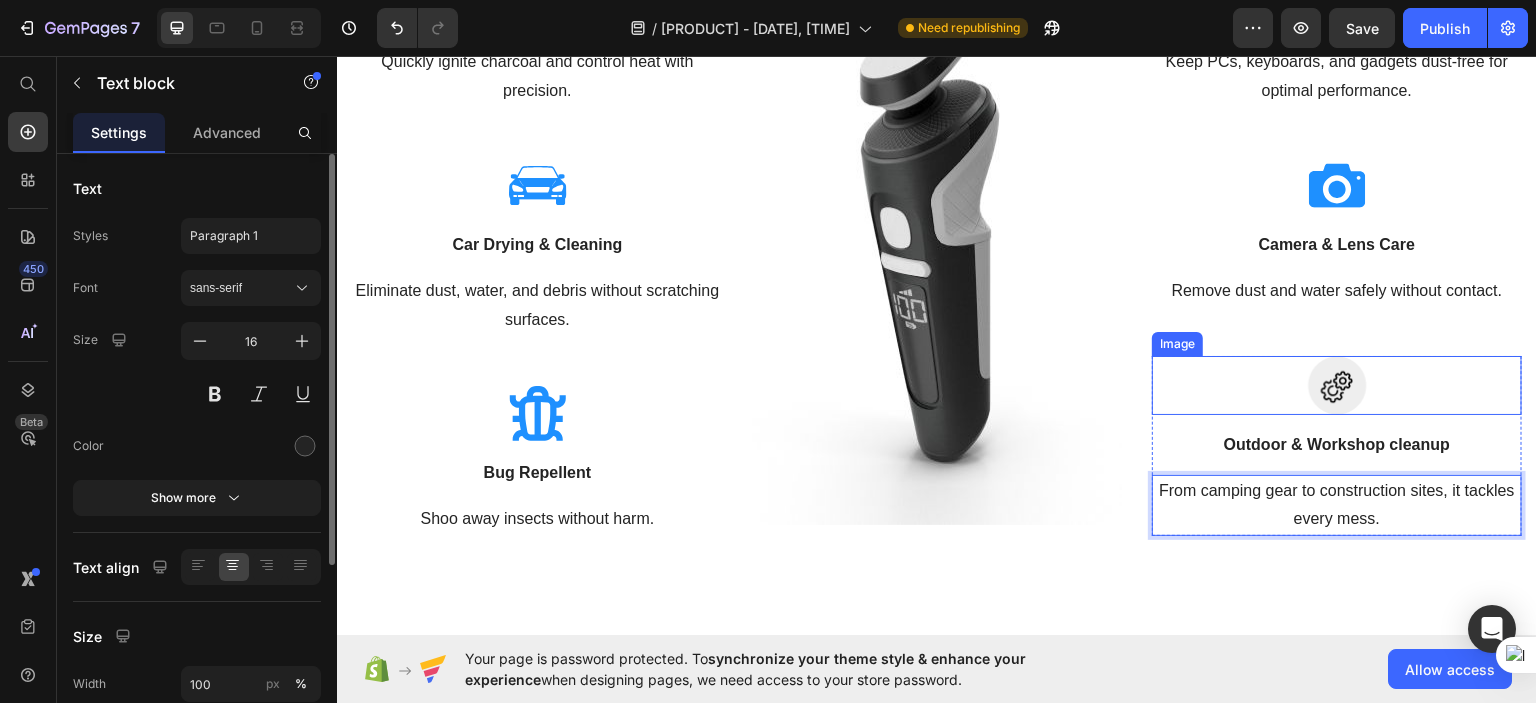 click at bounding box center [1337, 384] 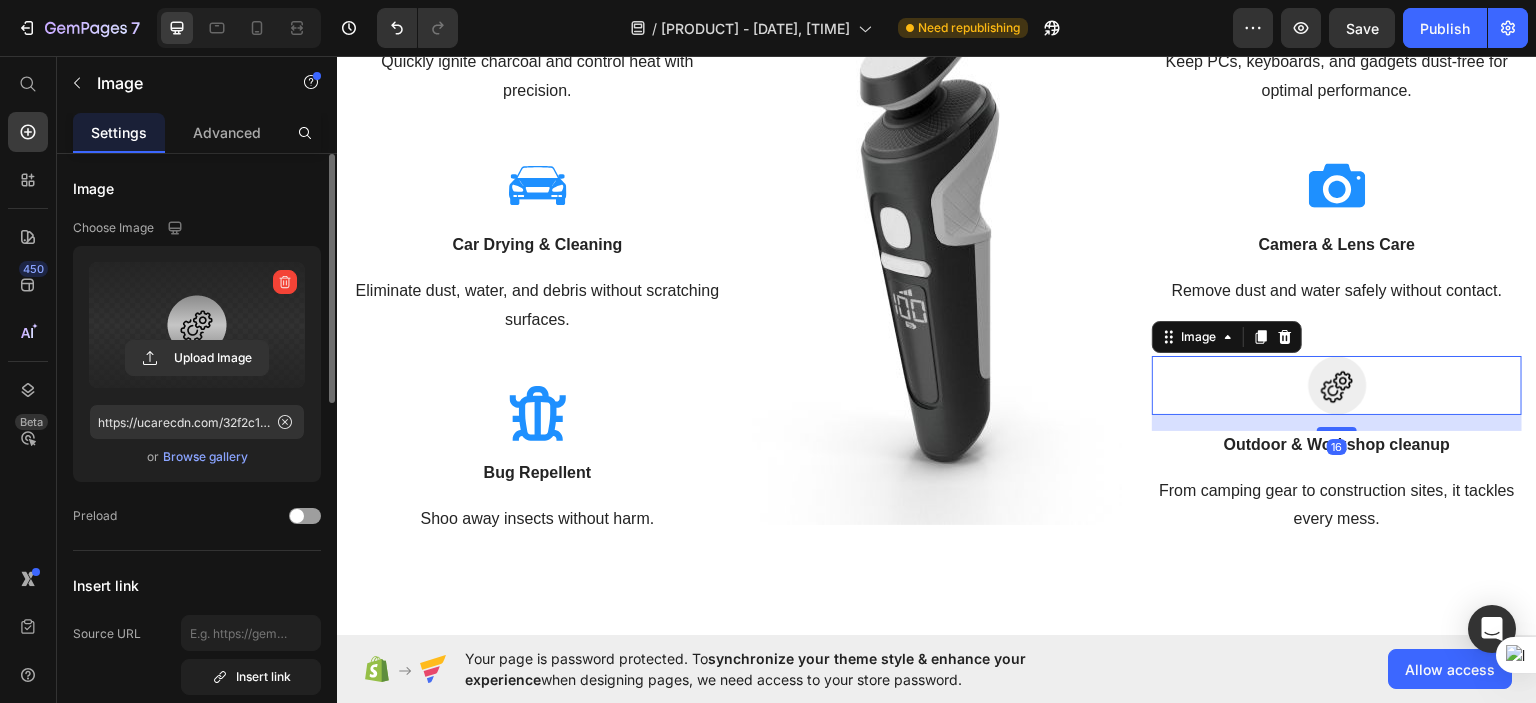 click at bounding box center [197, 325] 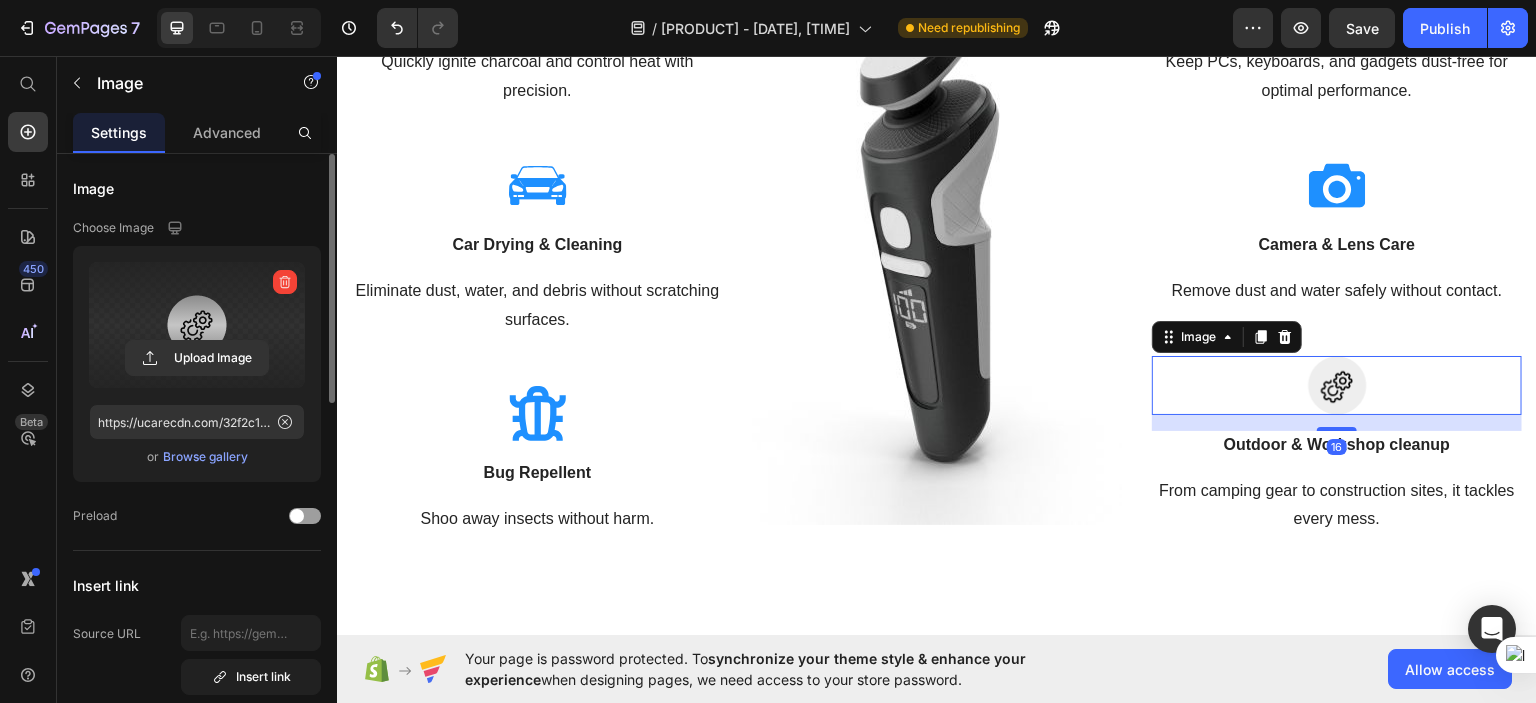 click 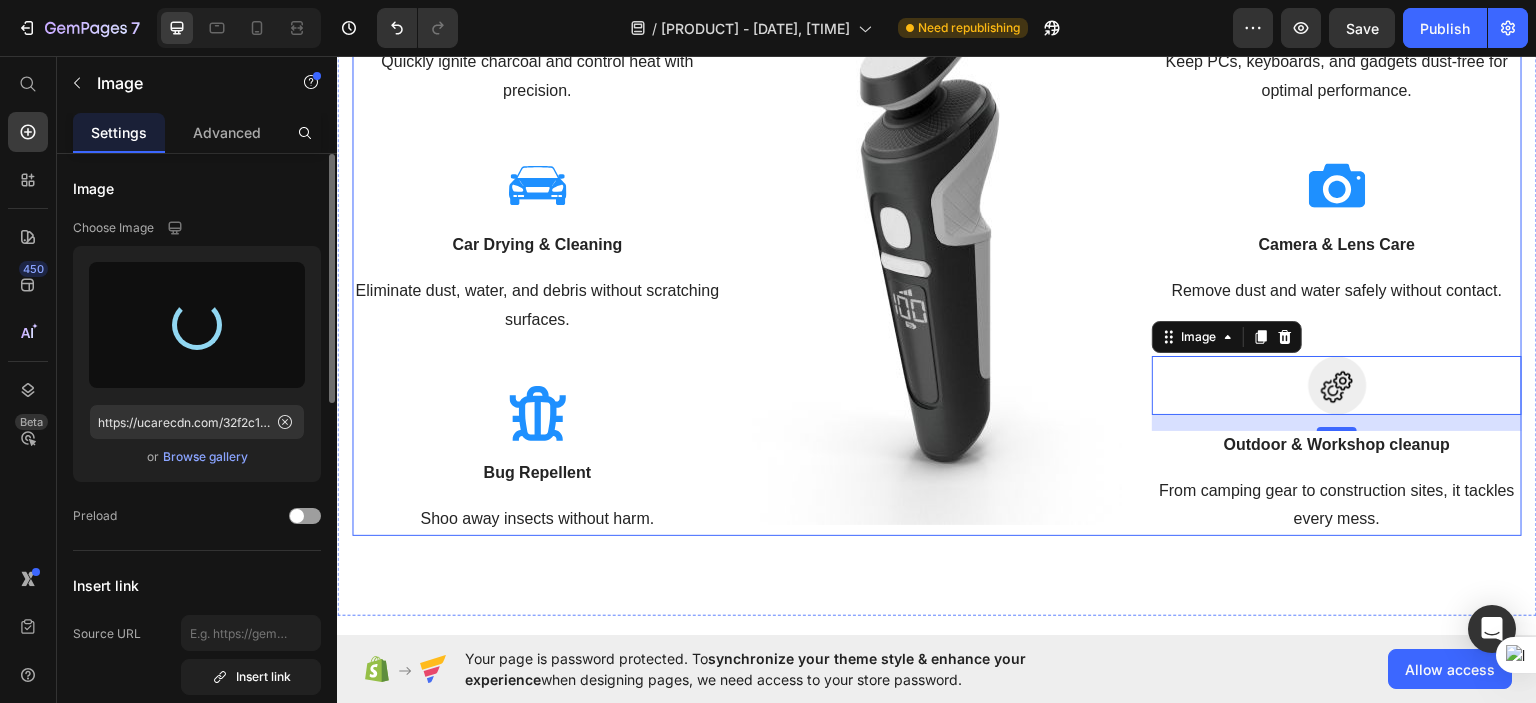 type on "https://cdn.shopify.com/s/files/1/0729/5549/4612/files/gempages_575156743844136048-23da3ea2-fce2-4427-925c-52aa6686a129.svg" 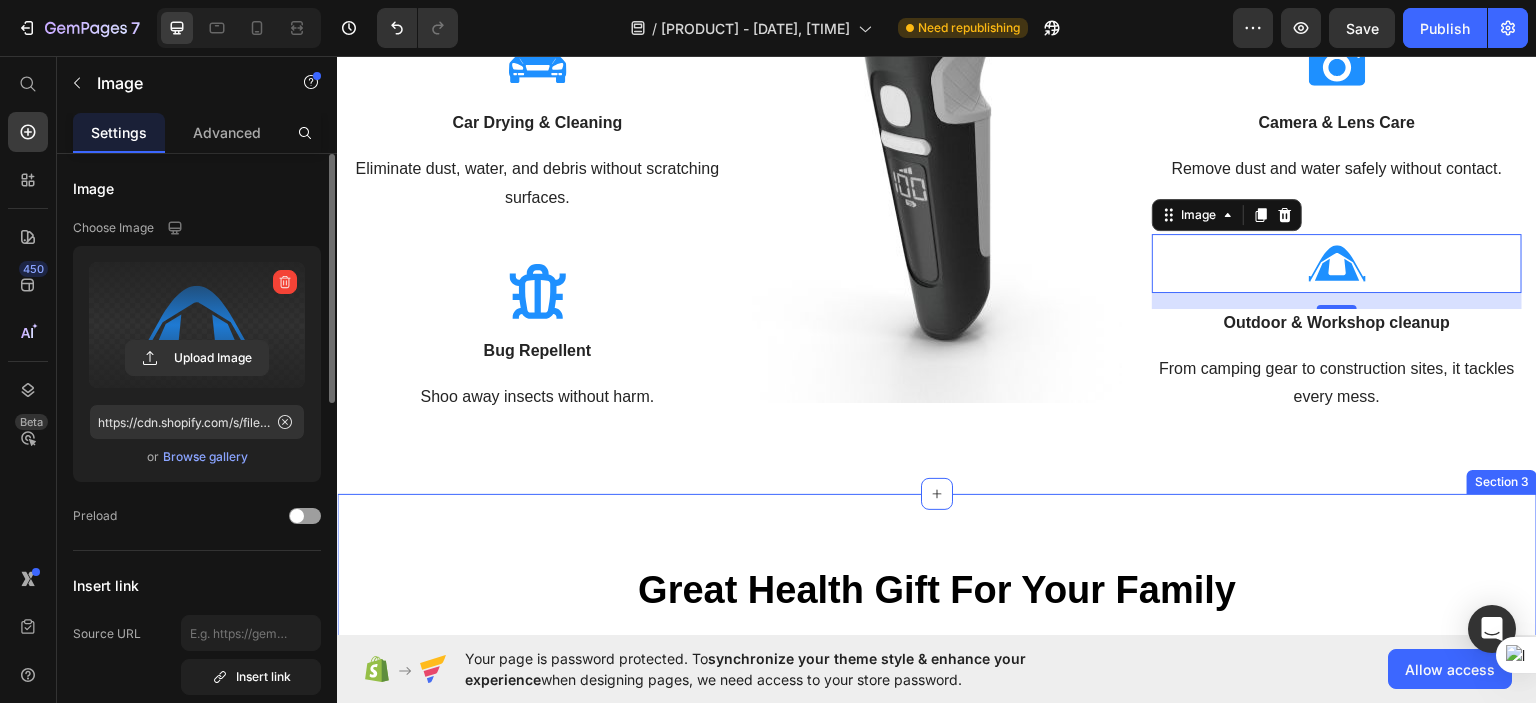 scroll, scrollTop: 1004, scrollLeft: 0, axis: vertical 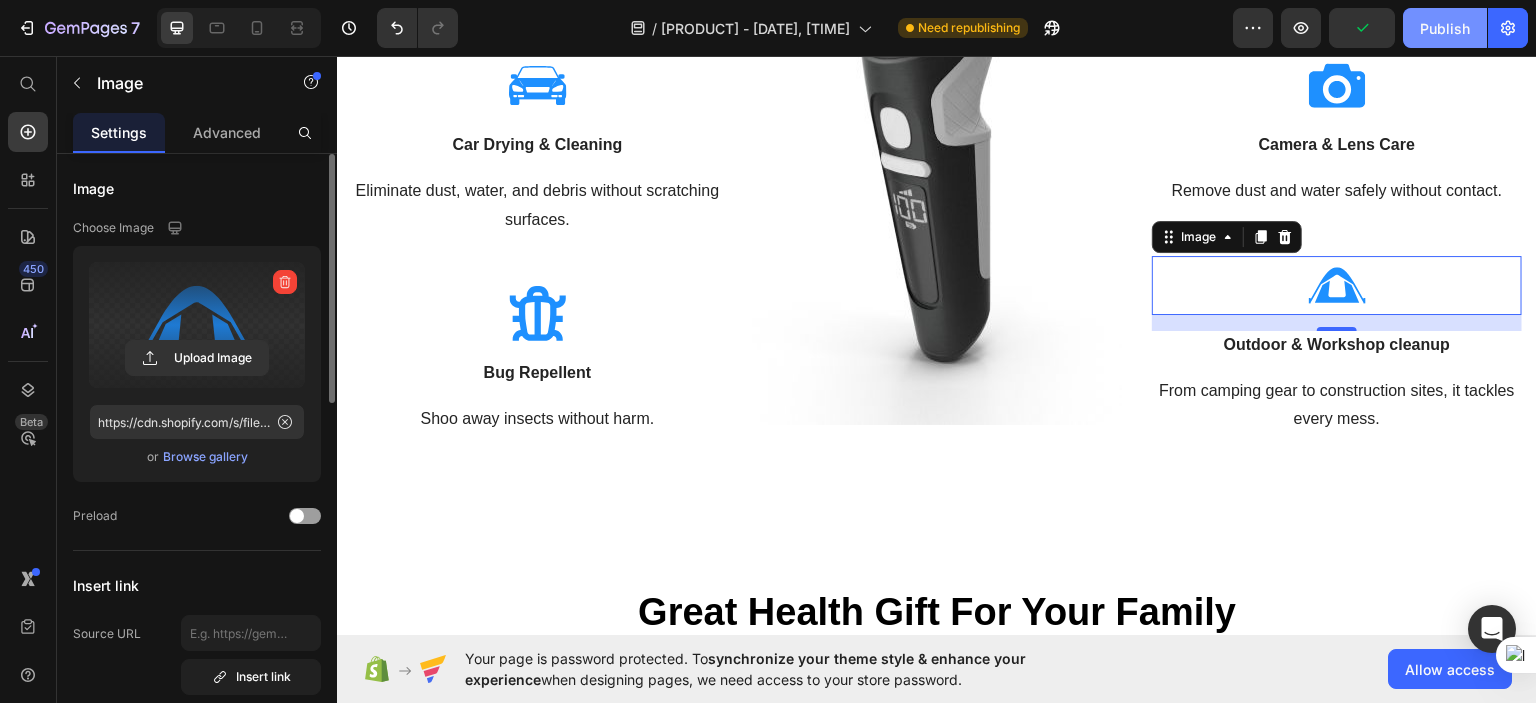 click on "Publish" at bounding box center [1445, 28] 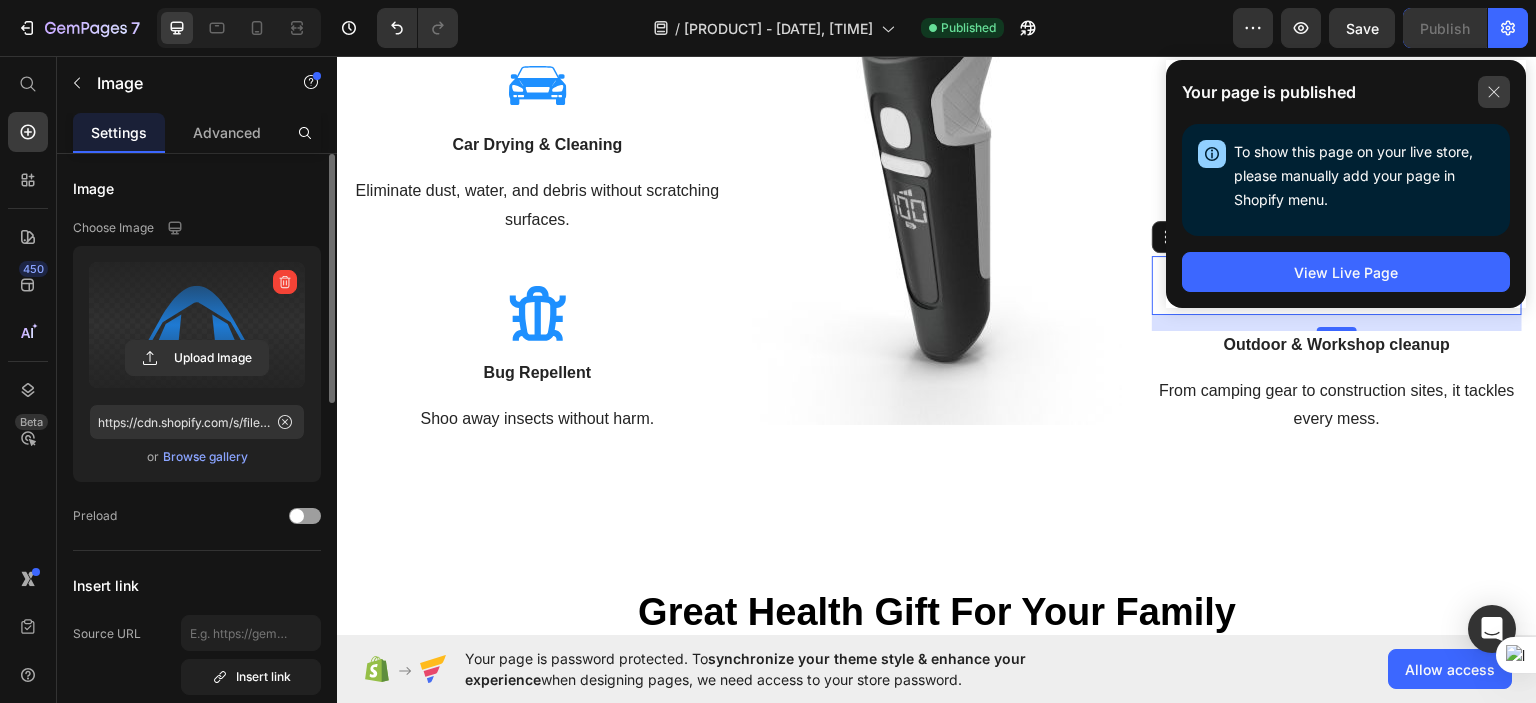 click 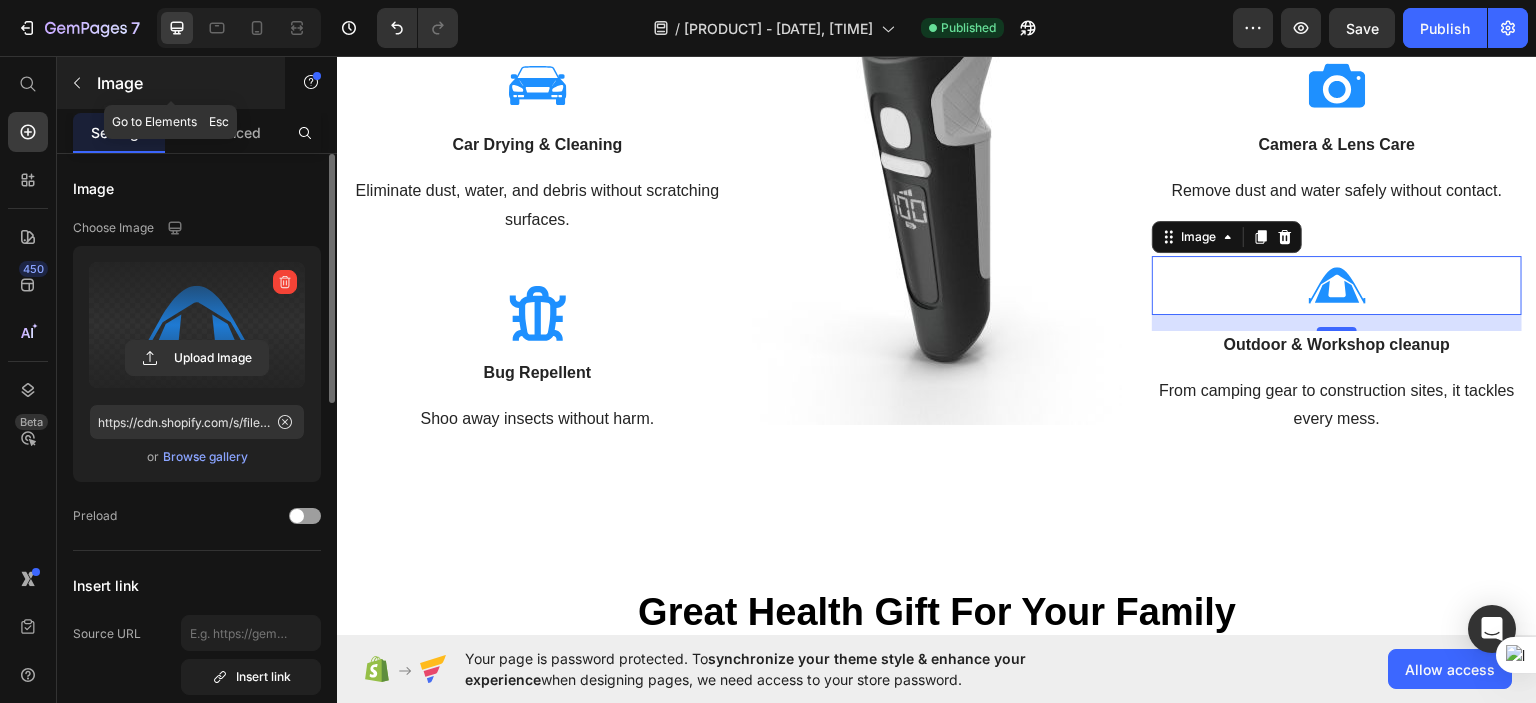 click 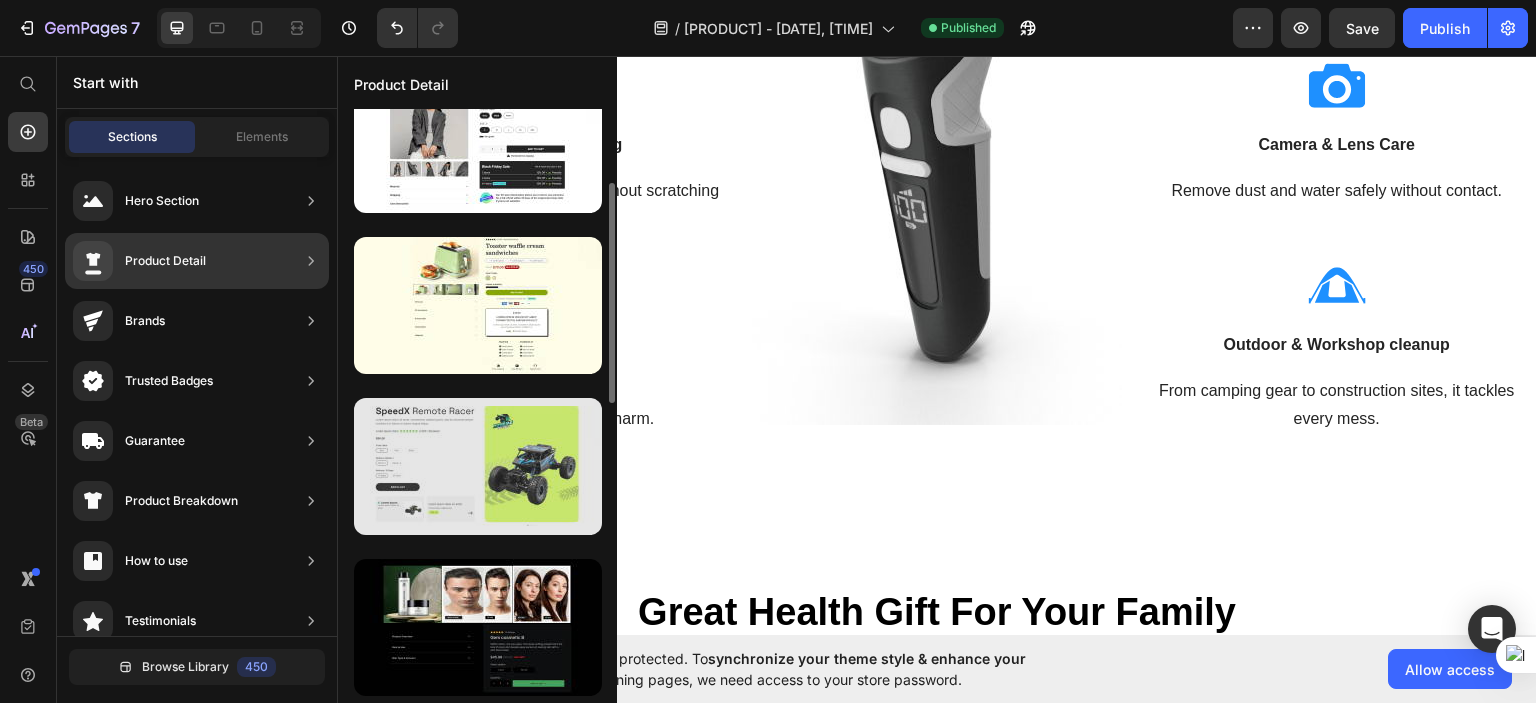 scroll, scrollTop: 0, scrollLeft: 0, axis: both 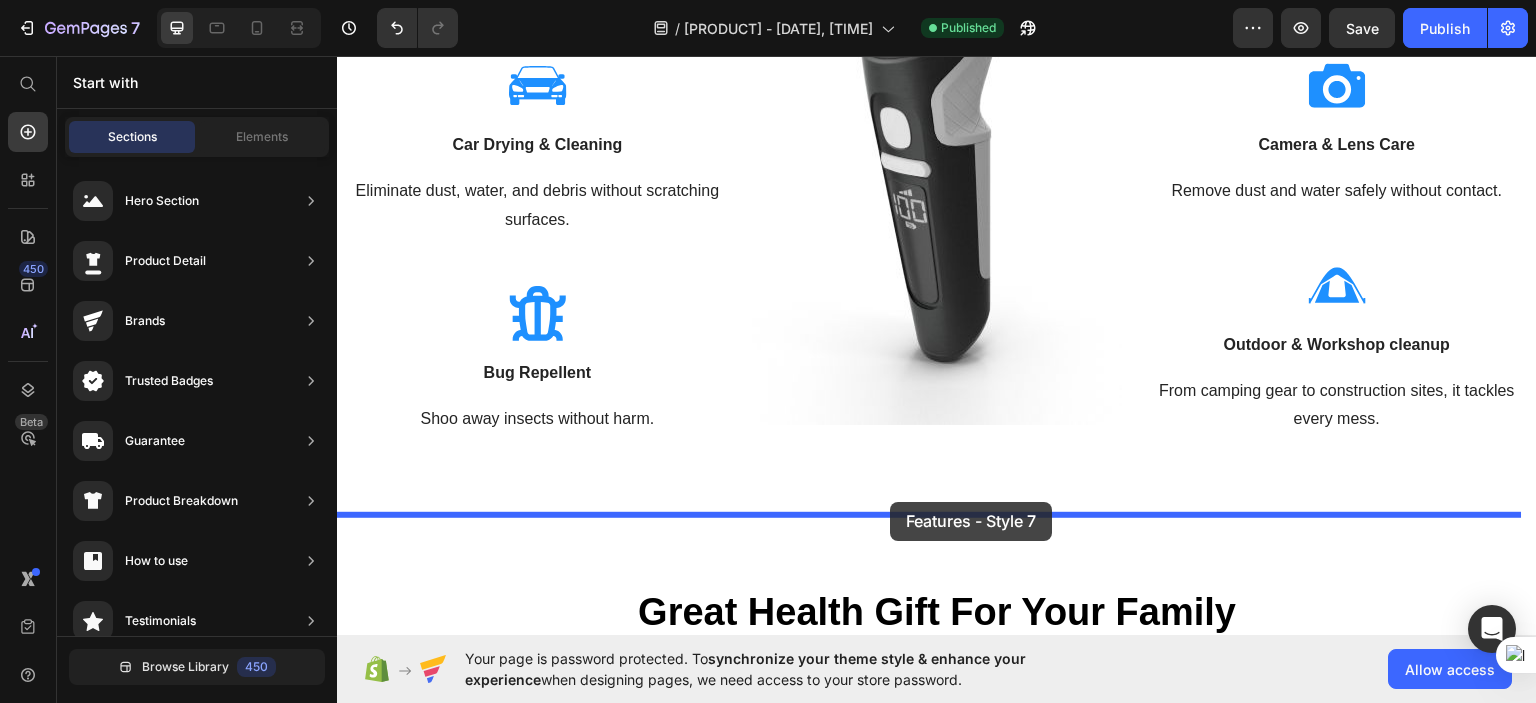 drag, startPoint x: 829, startPoint y: 518, endPoint x: 890, endPoint y: 501, distance: 63.324562 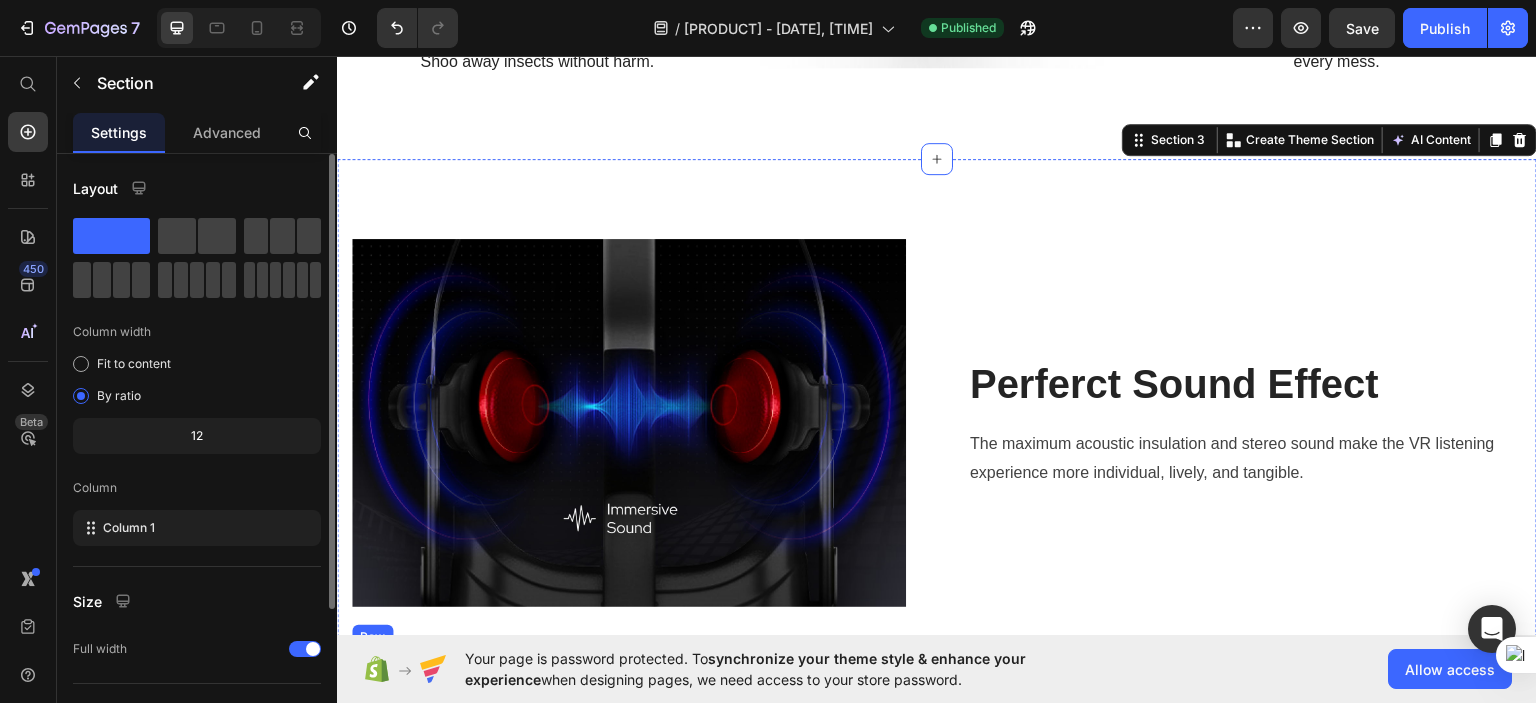 scroll, scrollTop: 1293, scrollLeft: 0, axis: vertical 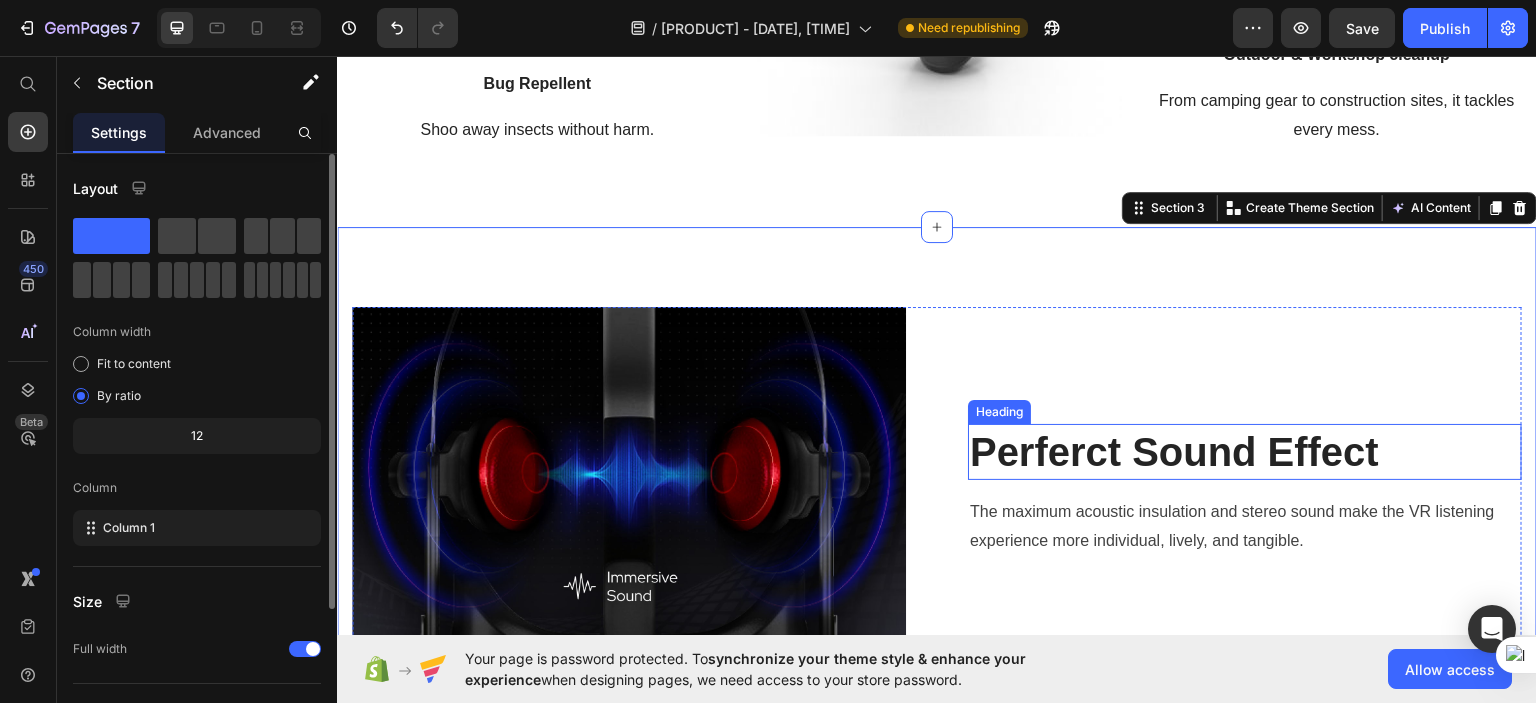click on "Perferct Sound Effect" at bounding box center (1245, 451) 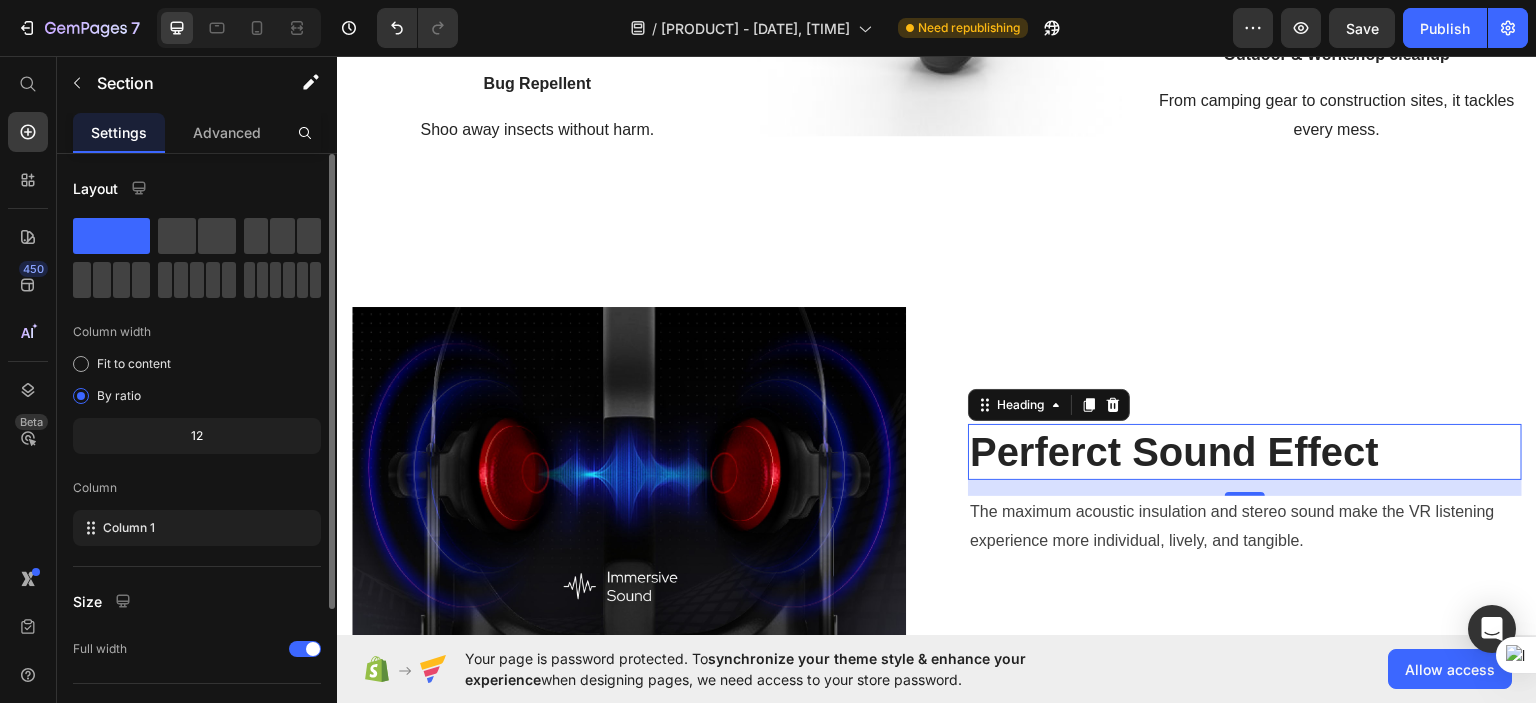 click on "Perferct Sound Effect" at bounding box center (1245, 451) 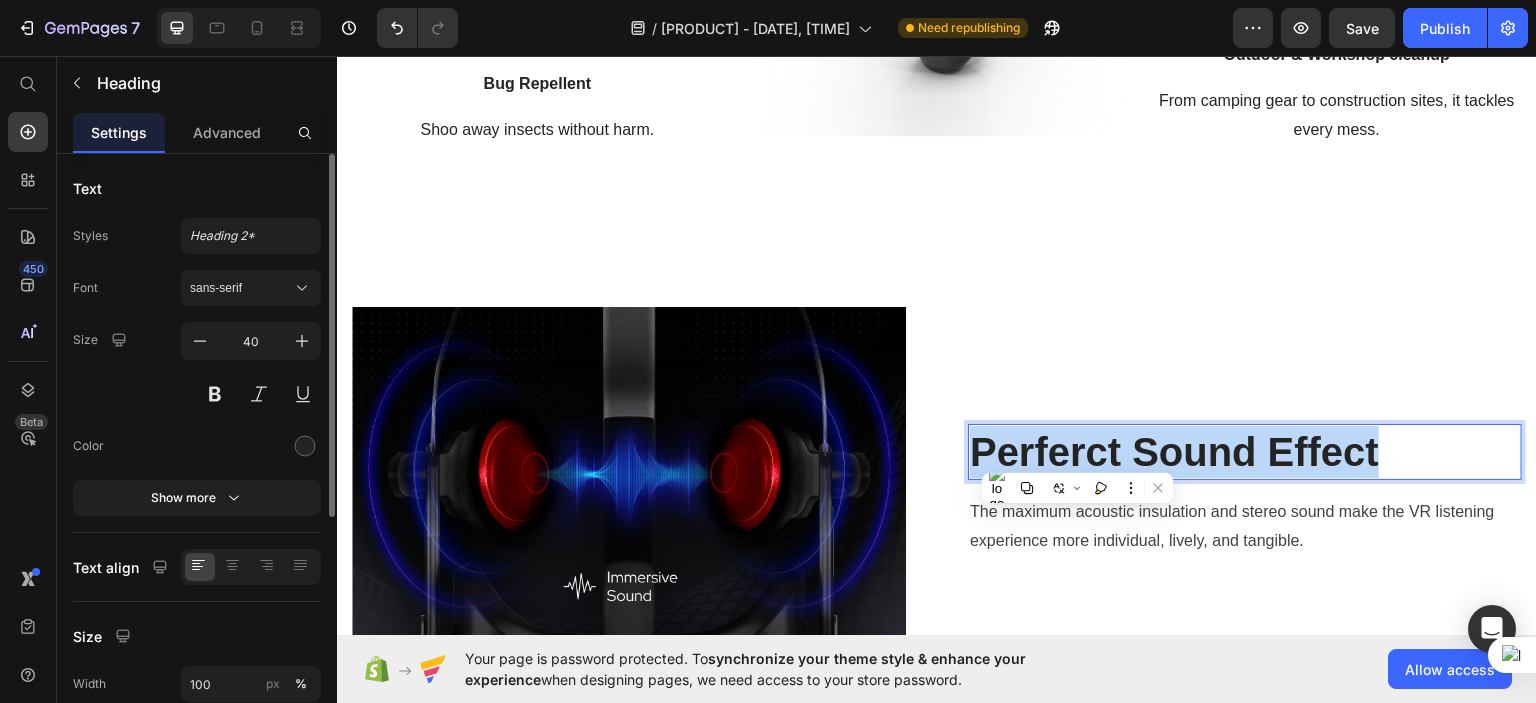 click on "Perferct Sound Effect" at bounding box center [1245, 451] 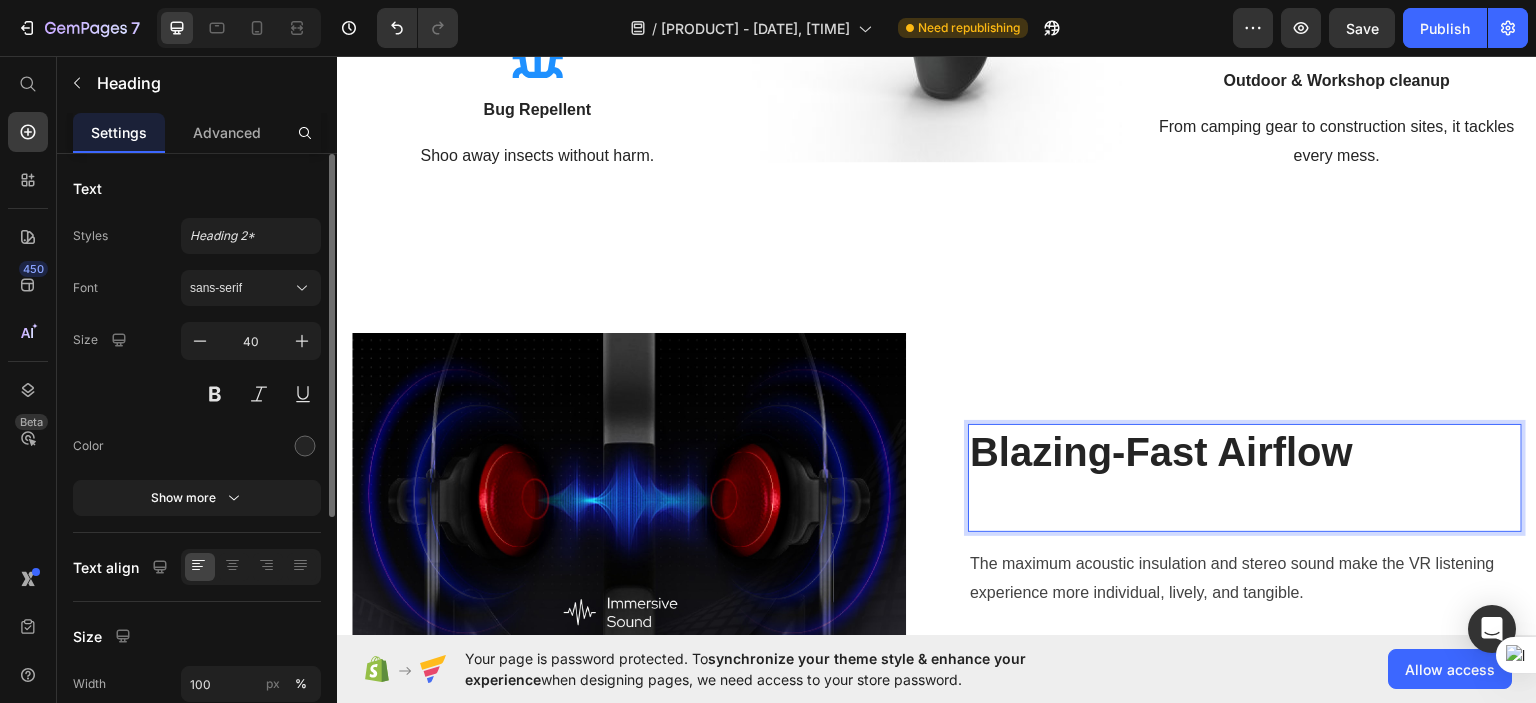 scroll, scrollTop: 1293, scrollLeft: 0, axis: vertical 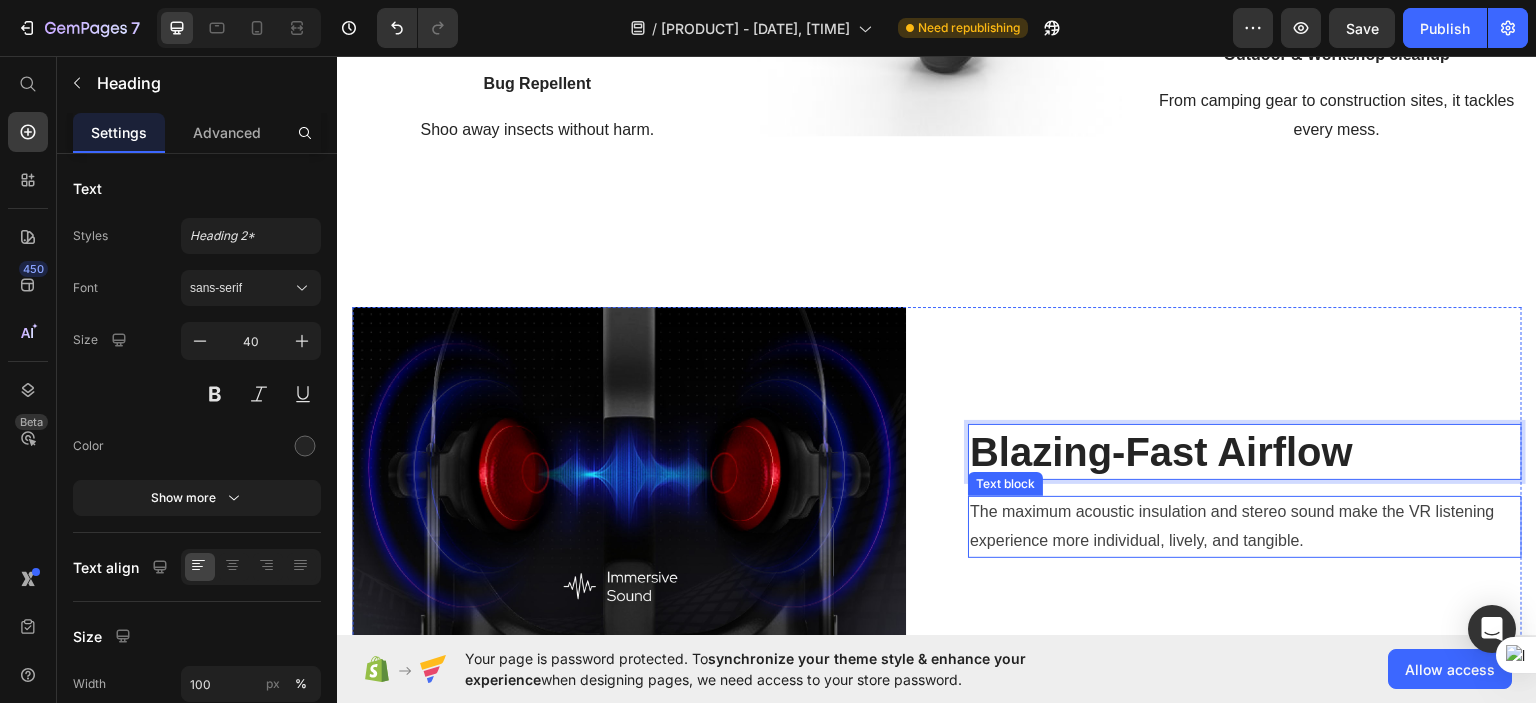 click on "The maximum acoustic insulation and stereo sound make the VR listening experience more individual, lively, and tangible." at bounding box center [1245, 526] 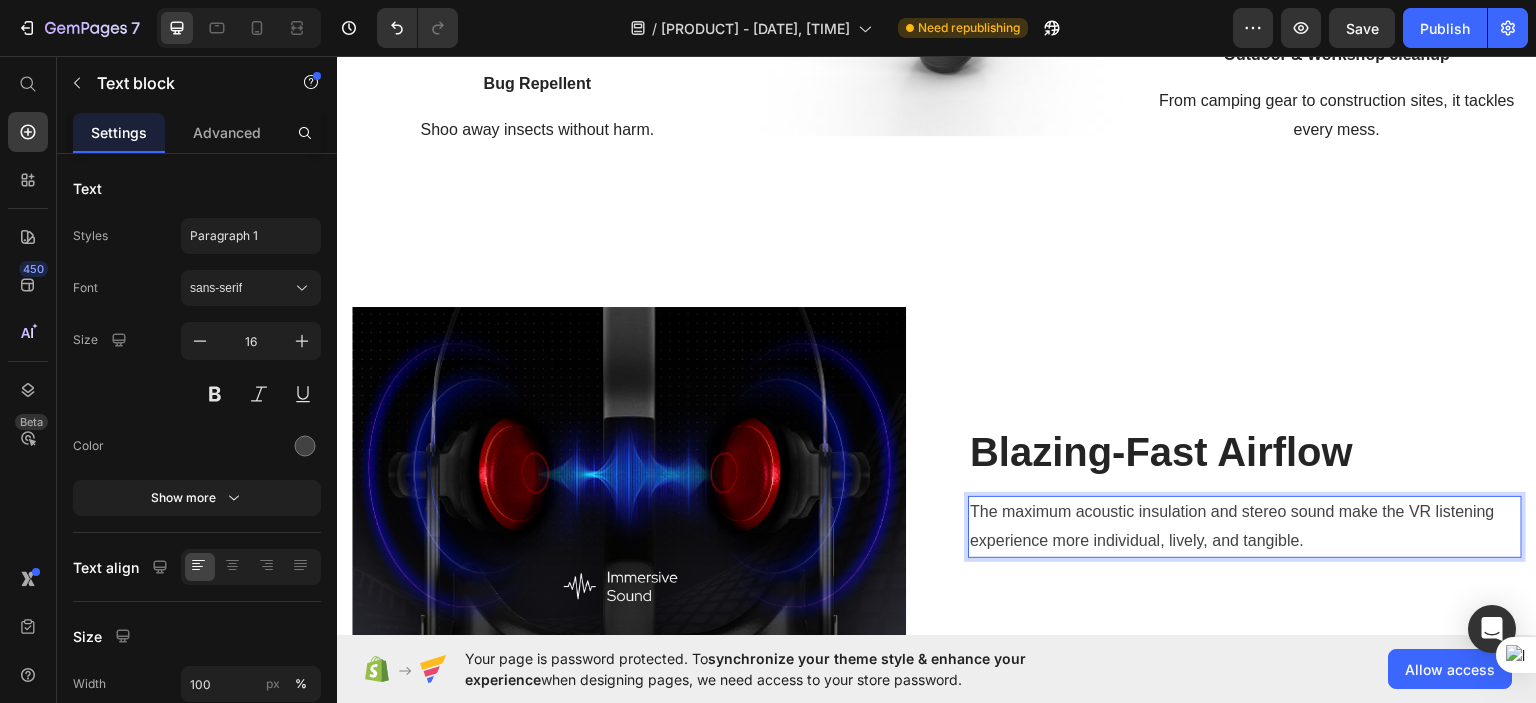 scroll, scrollTop: 1262, scrollLeft: 0, axis: vertical 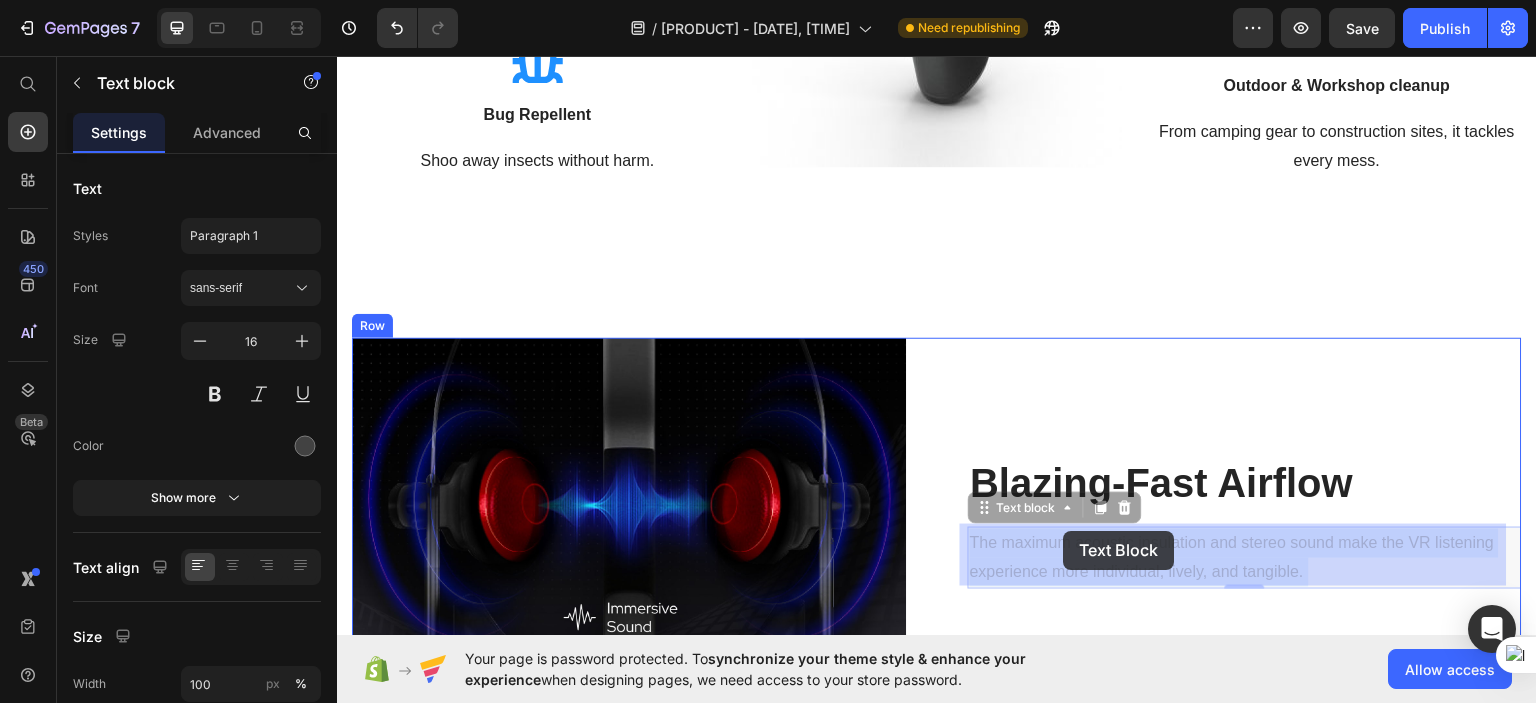 drag, startPoint x: 1308, startPoint y: 536, endPoint x: 1065, endPoint y: 530, distance: 243.07407 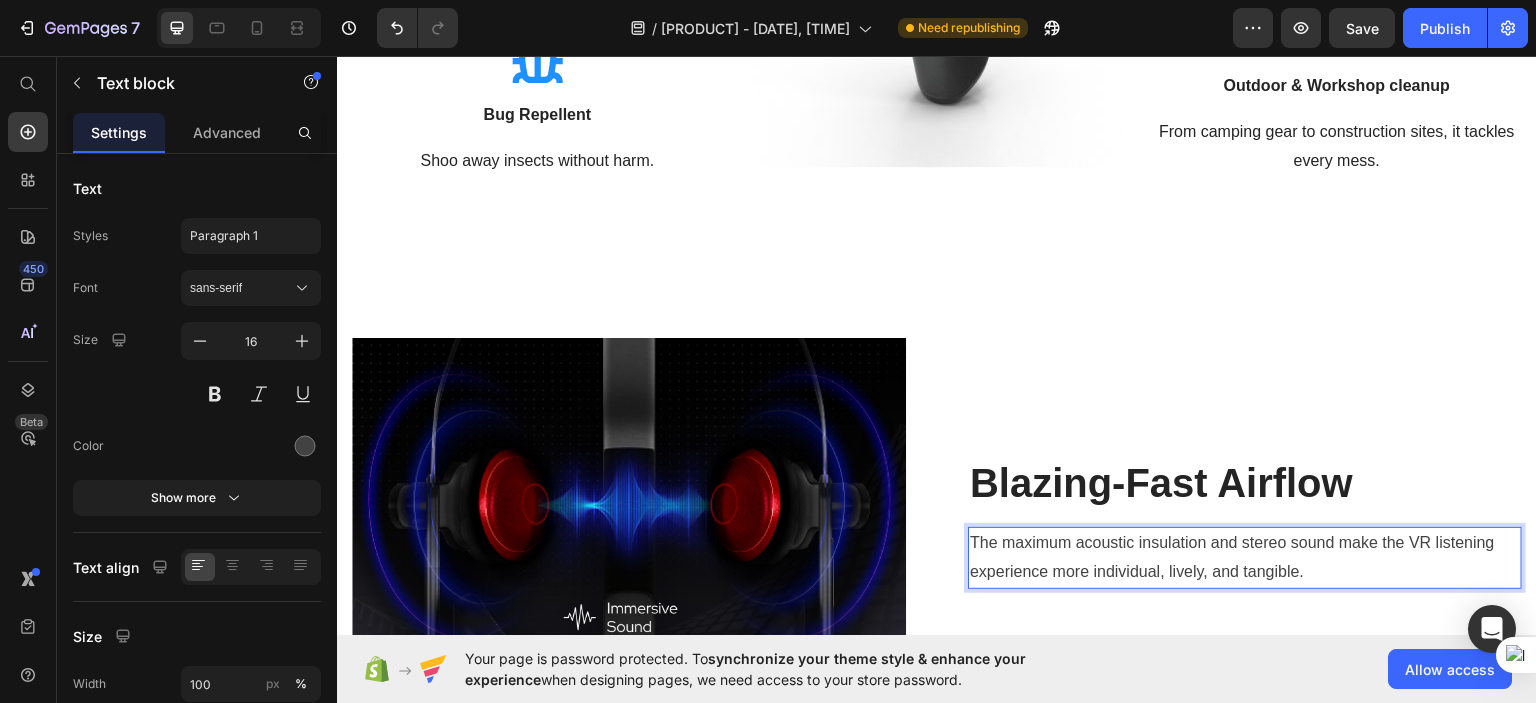 click on "The maximum acoustic insulation and stereo sound make the VR listening experience more individual, lively, and tangible." at bounding box center [1245, 557] 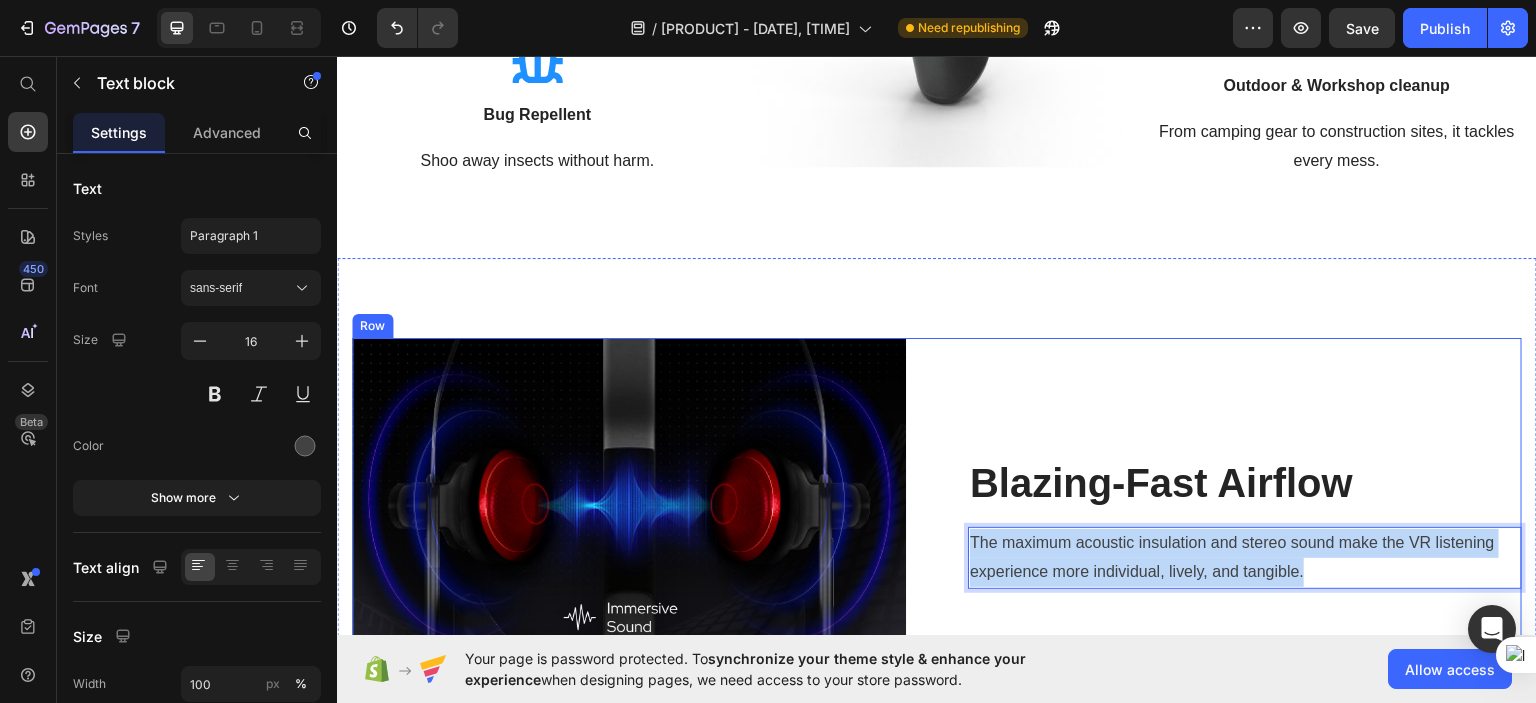 drag, startPoint x: 1304, startPoint y: 569, endPoint x: 958, endPoint y: 529, distance: 348.30447 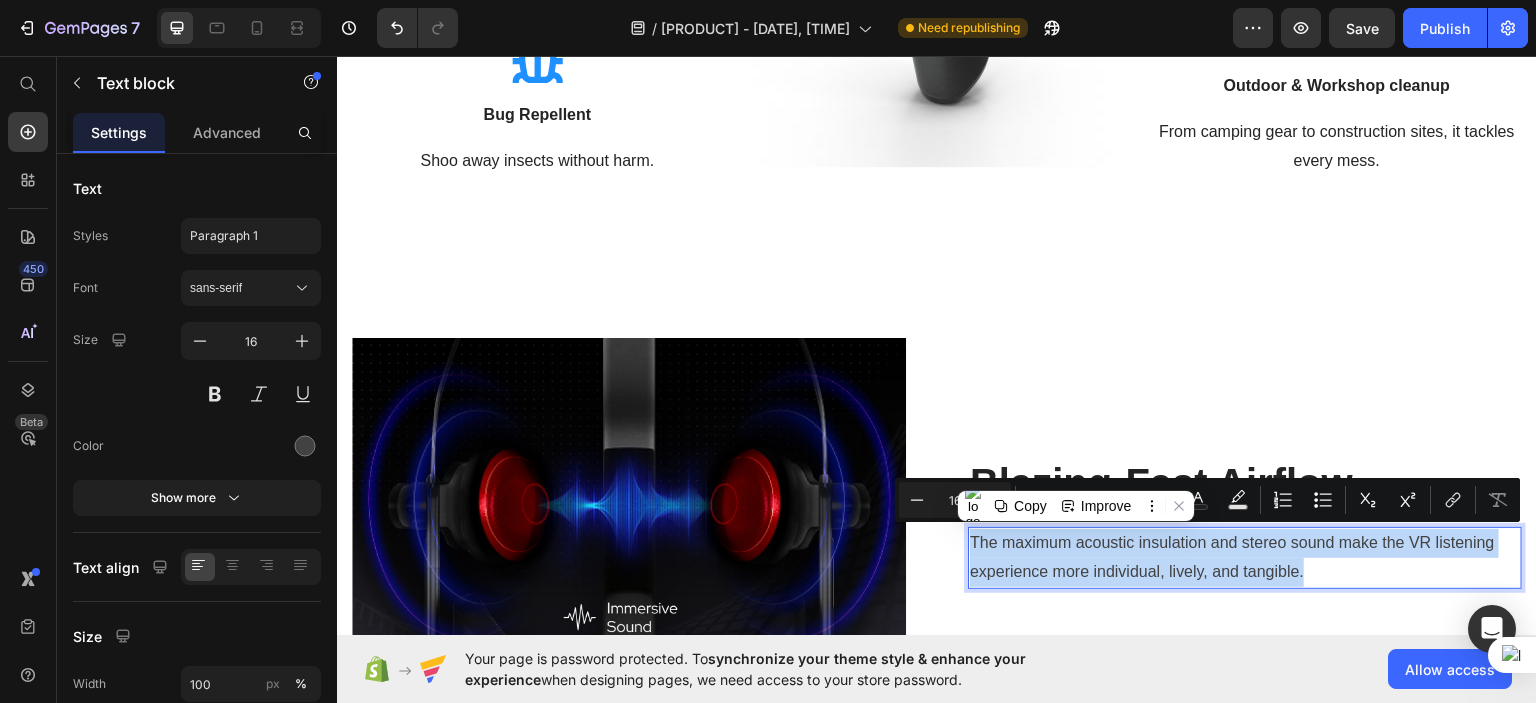 click on "The maximum acoustic insulation and stereo sound make the VR listening experience more individual, lively, and tangible." at bounding box center (1245, 557) 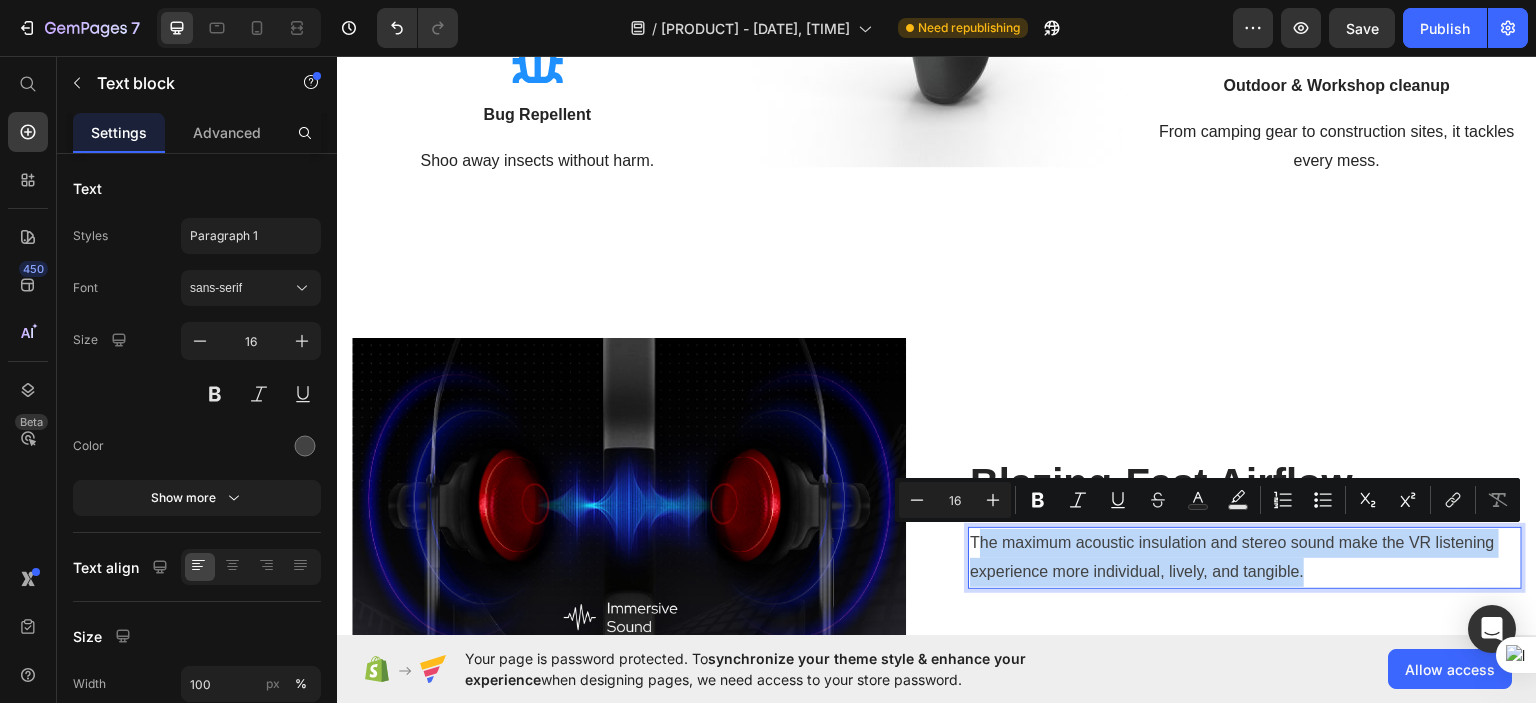 drag, startPoint x: 1306, startPoint y: 561, endPoint x: 972, endPoint y: 529, distance: 335.52942 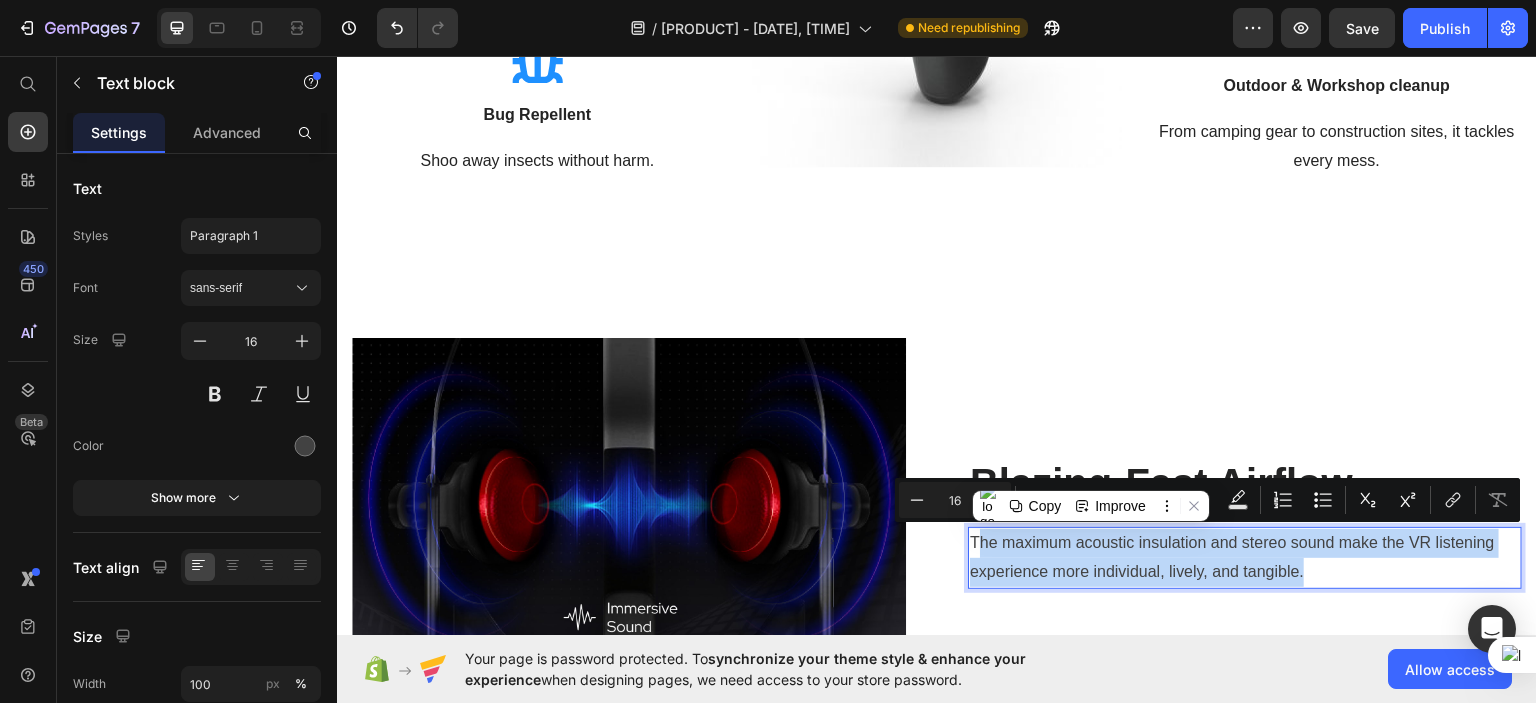 click on "The maximum acoustic insulation and stereo sound make the VR listening experience more individual, lively, and tangible." at bounding box center (1245, 557) 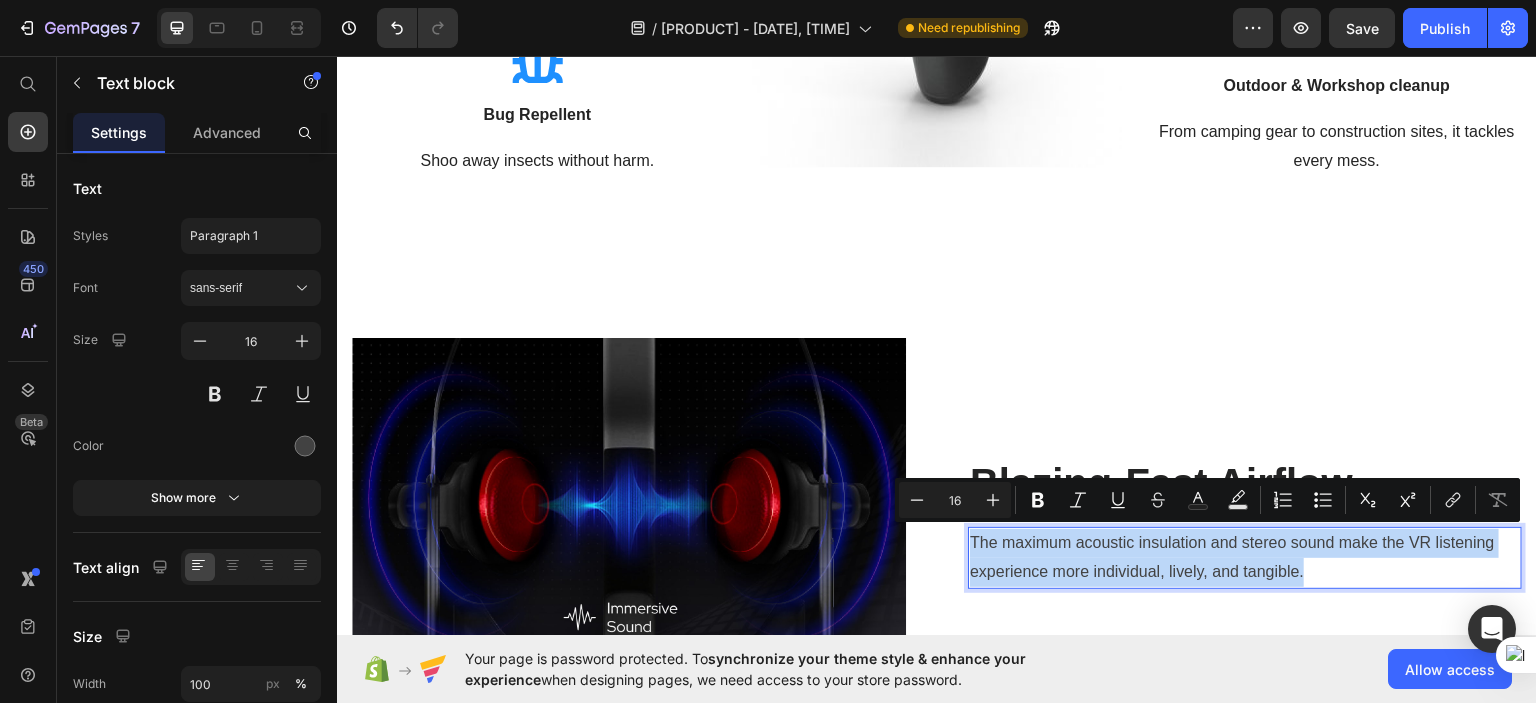 drag, startPoint x: 1313, startPoint y: 568, endPoint x: 965, endPoint y: 532, distance: 349.85712 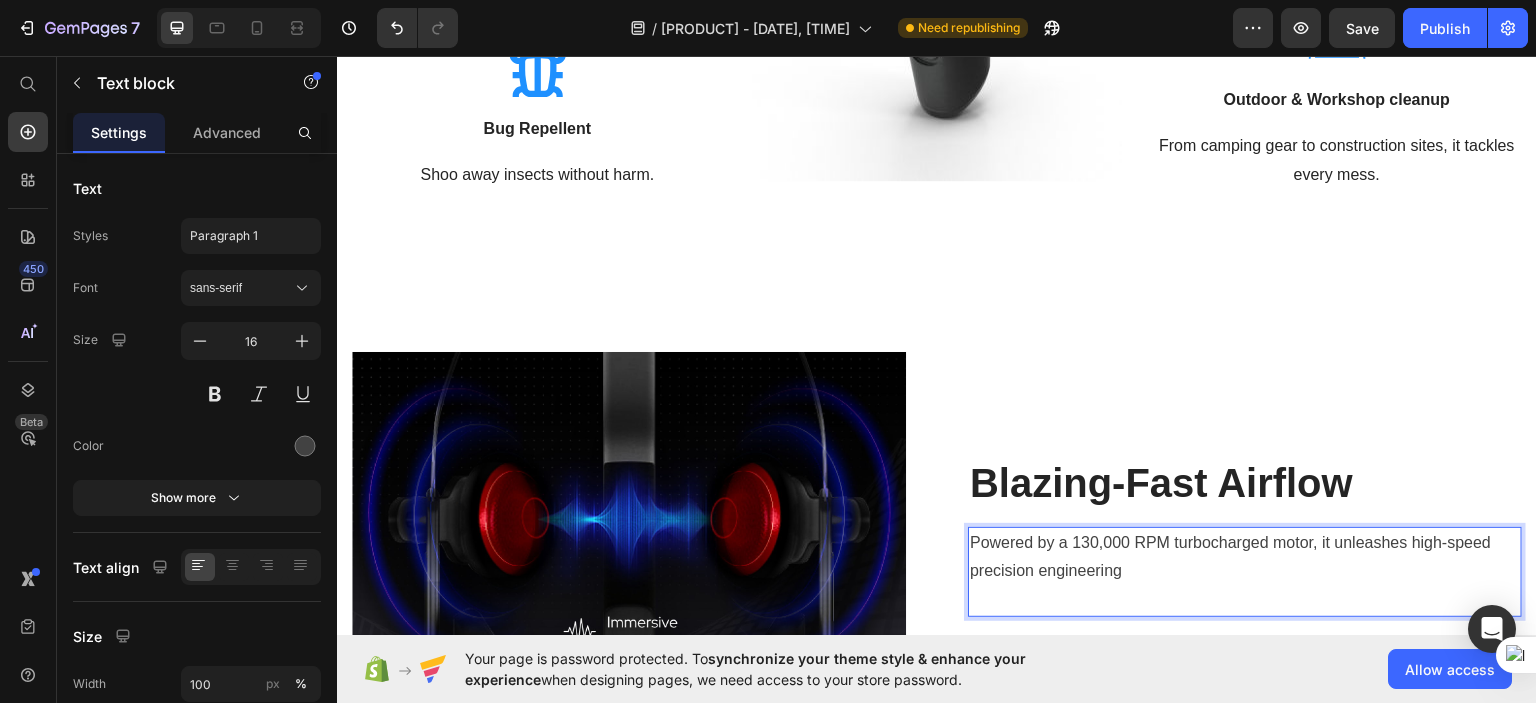 scroll, scrollTop: 1262, scrollLeft: 0, axis: vertical 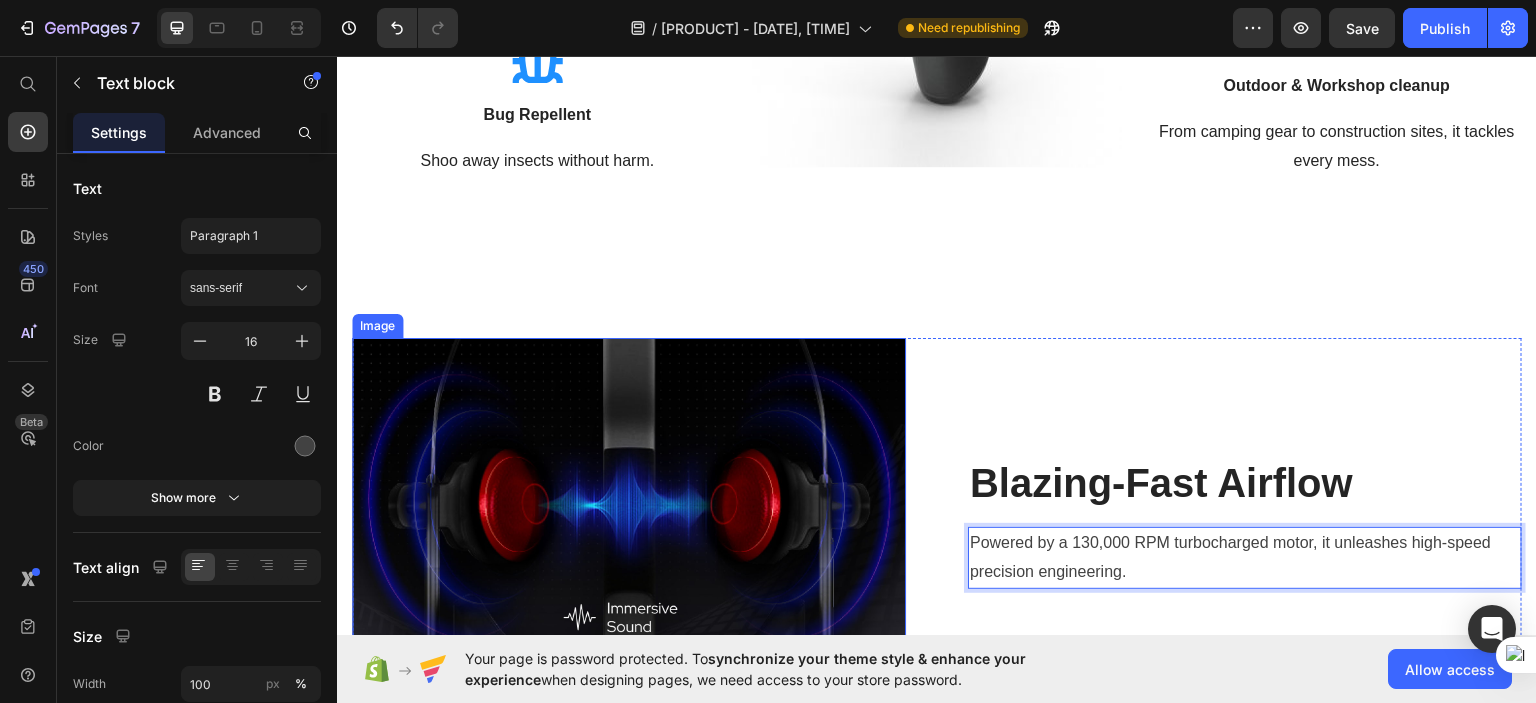 click at bounding box center (629, 521) 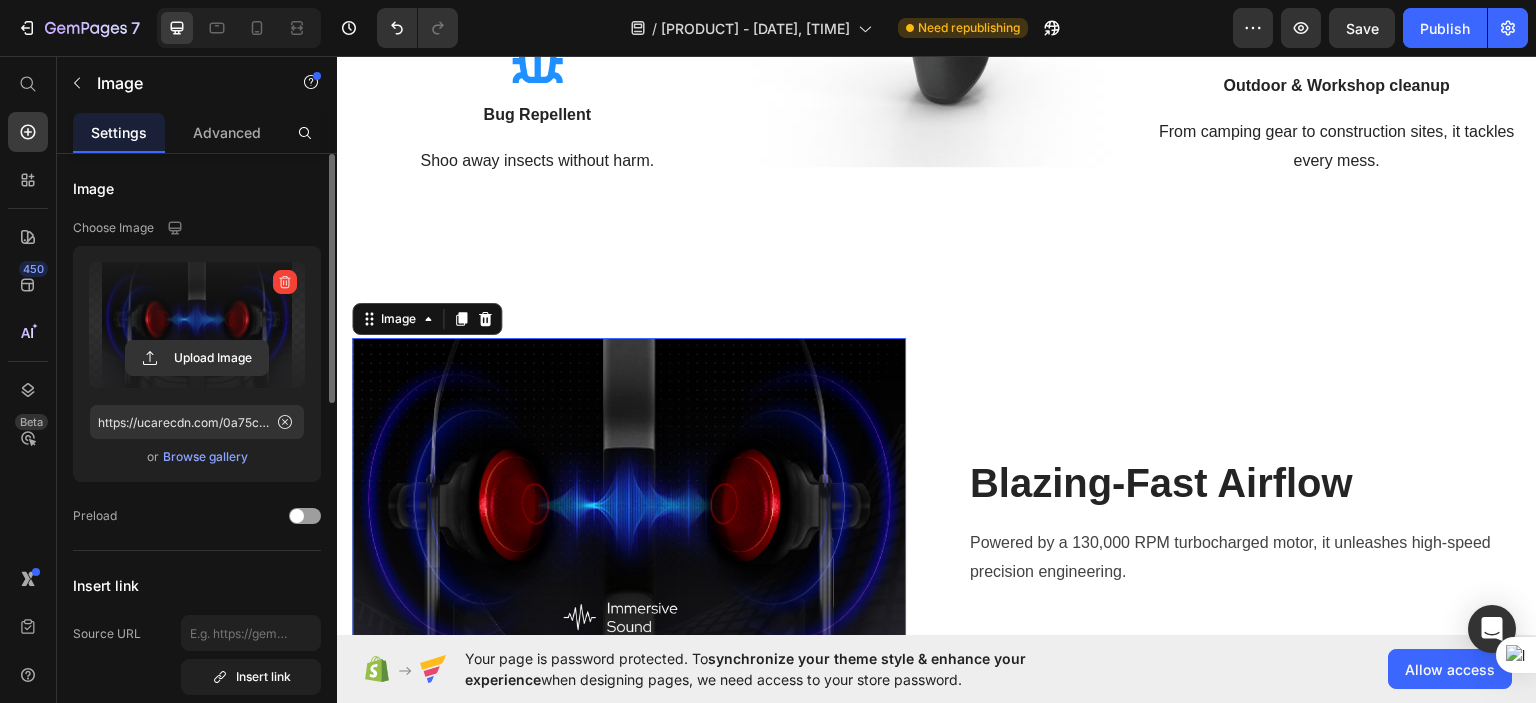 click at bounding box center (197, 325) 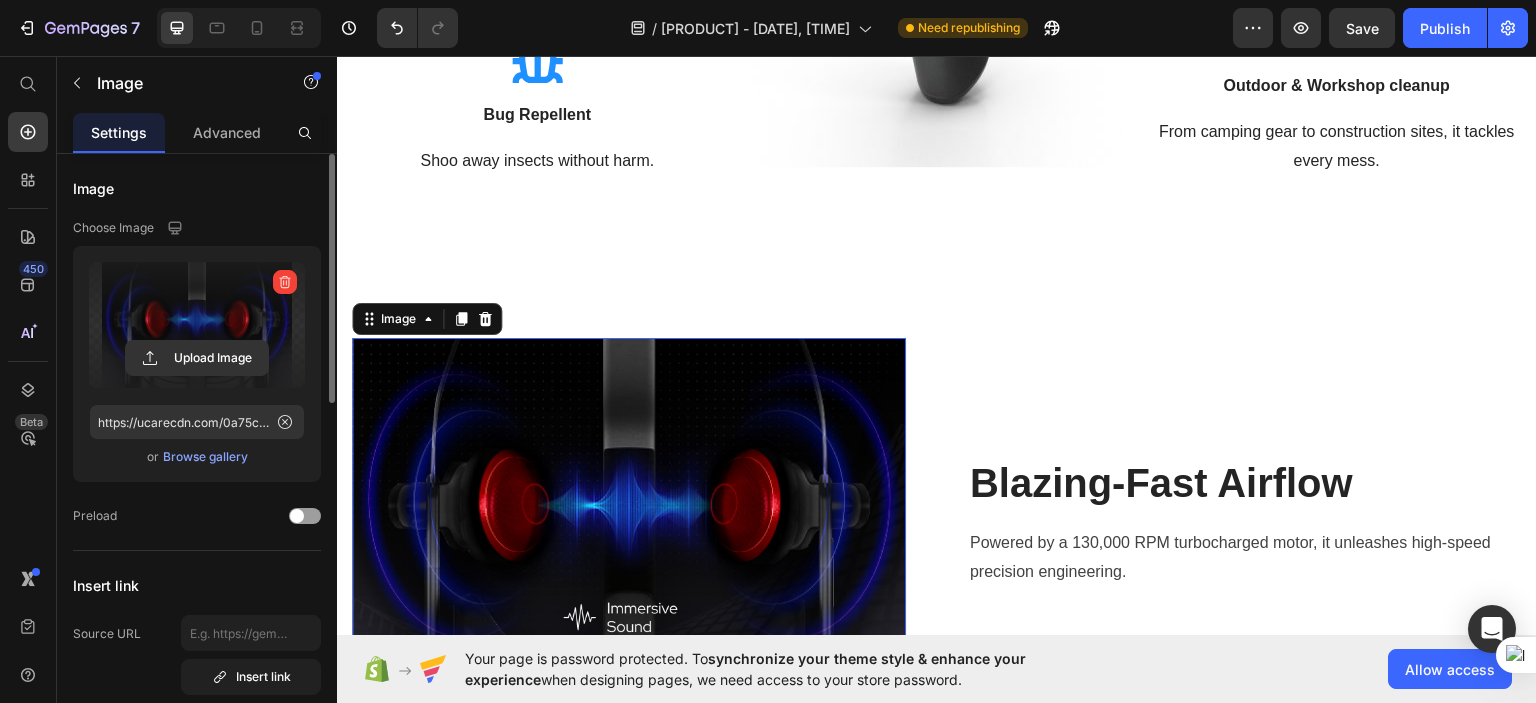 click 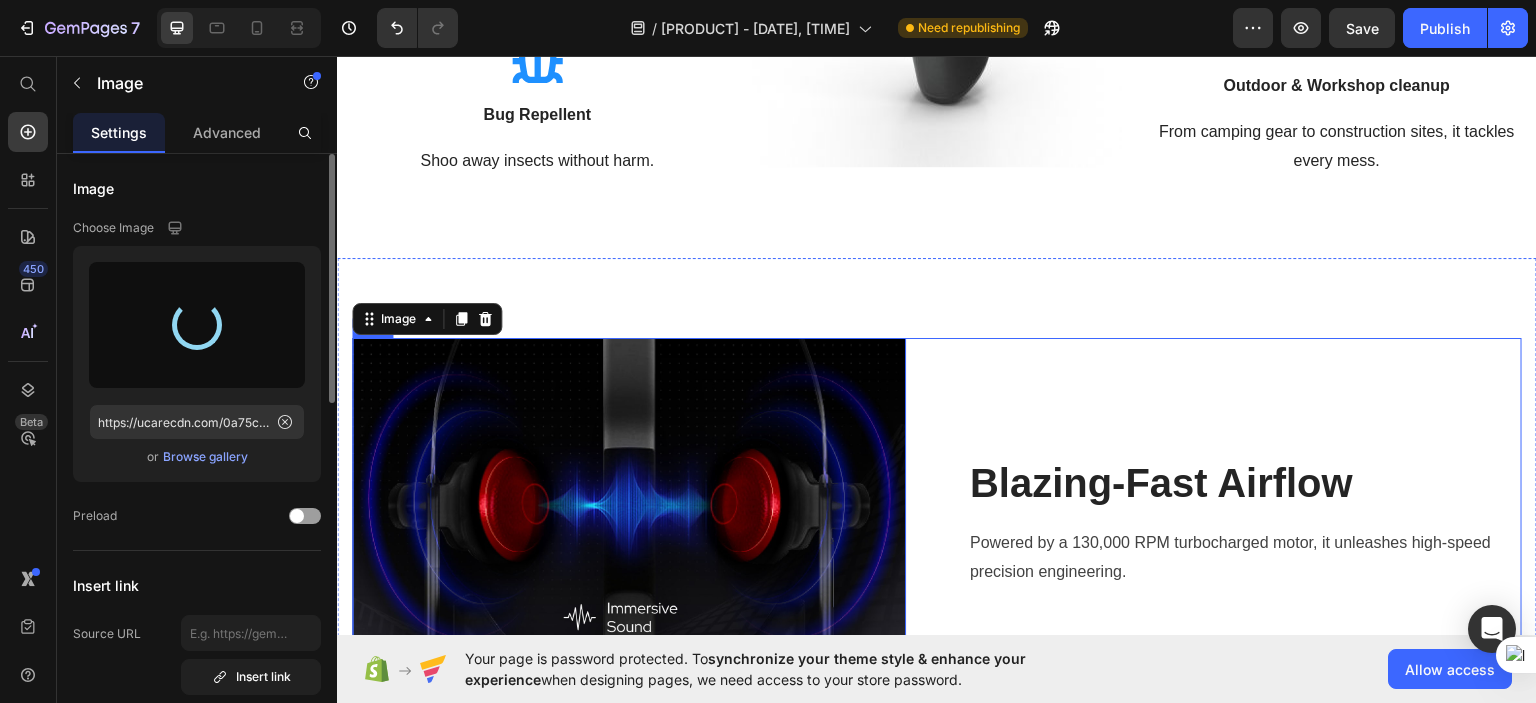 type on "https://cdn.shopify.com/s/files/1/0729/5549/4612/files/gempages_575156743844136048-80669034-e2f9-4d09-b21e-cb6239c94c85.jpg" 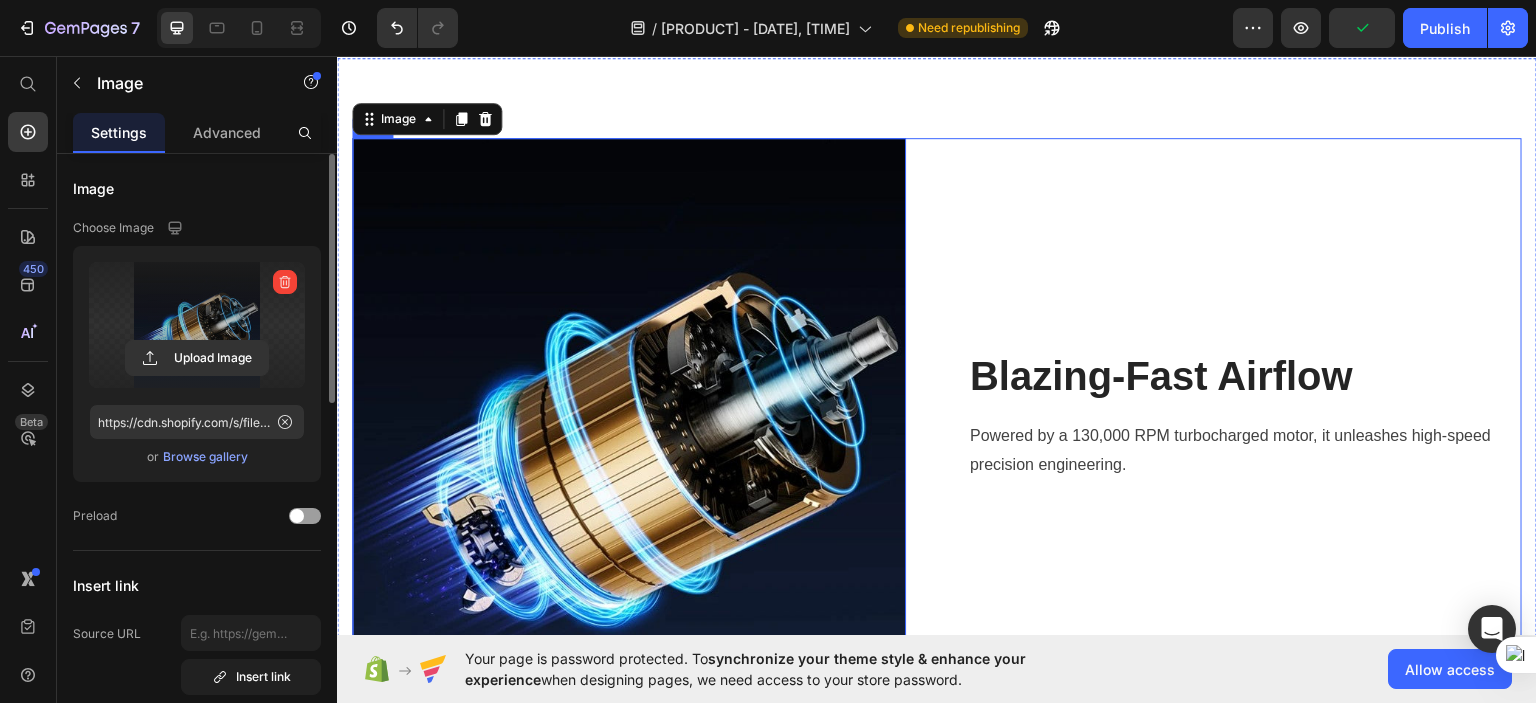 scroll, scrollTop: 1562, scrollLeft: 0, axis: vertical 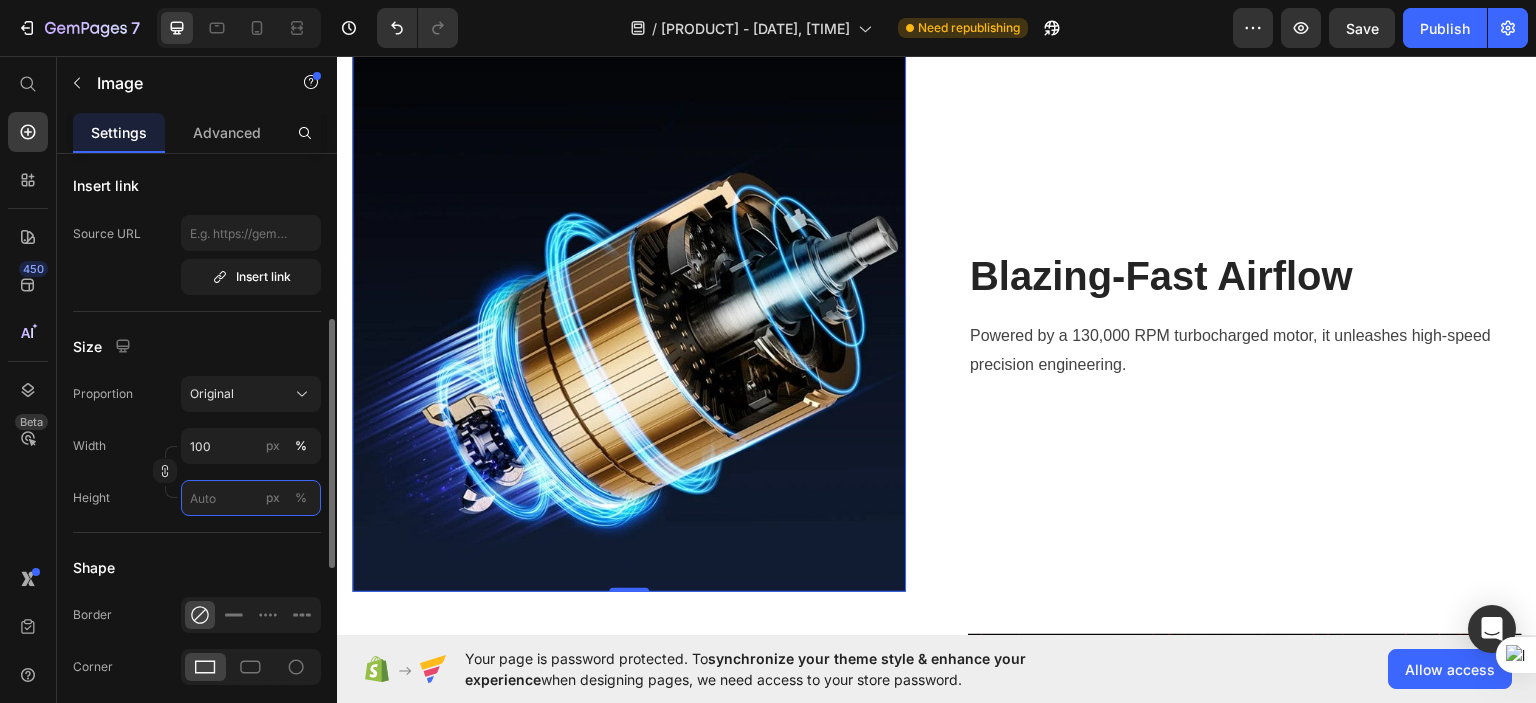 click on "px %" at bounding box center [251, 498] 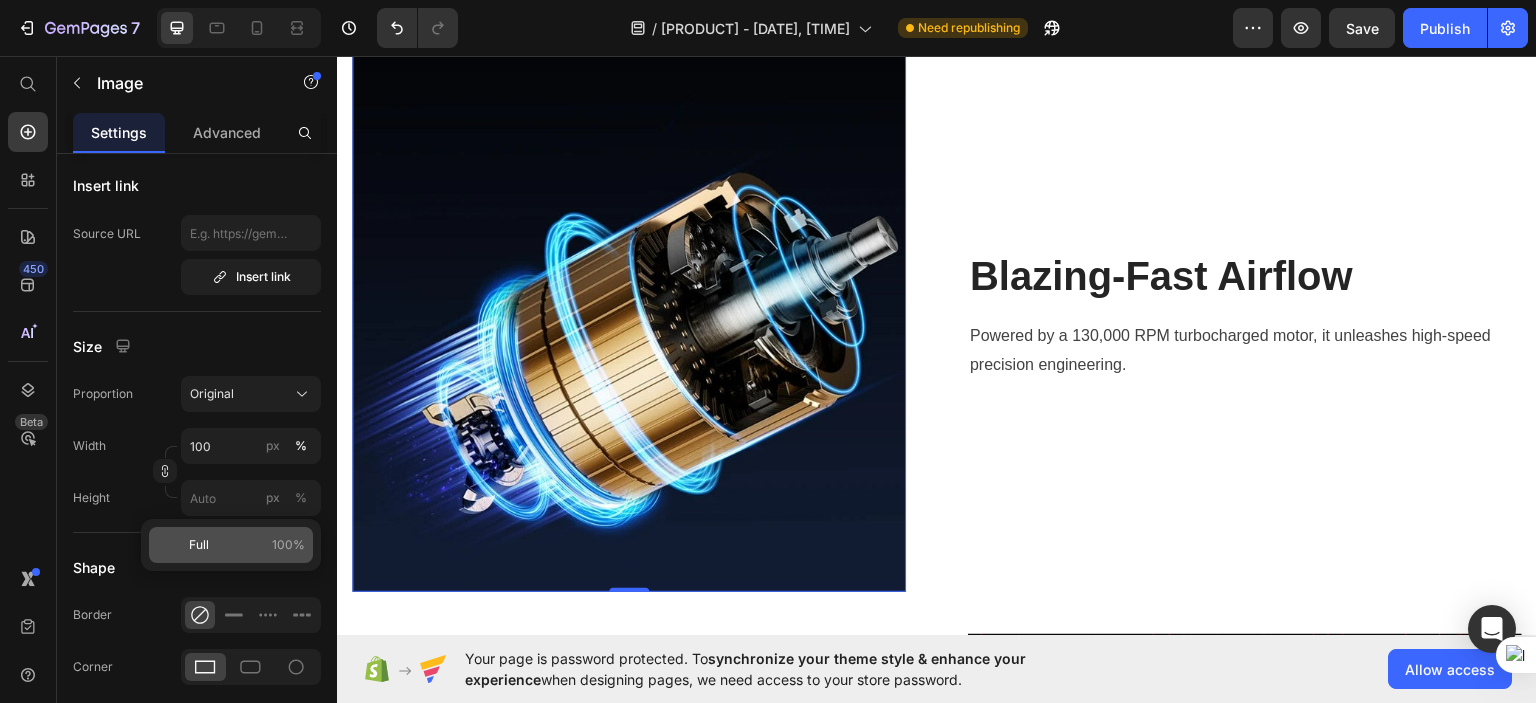 click on "Full 100%" at bounding box center [247, 545] 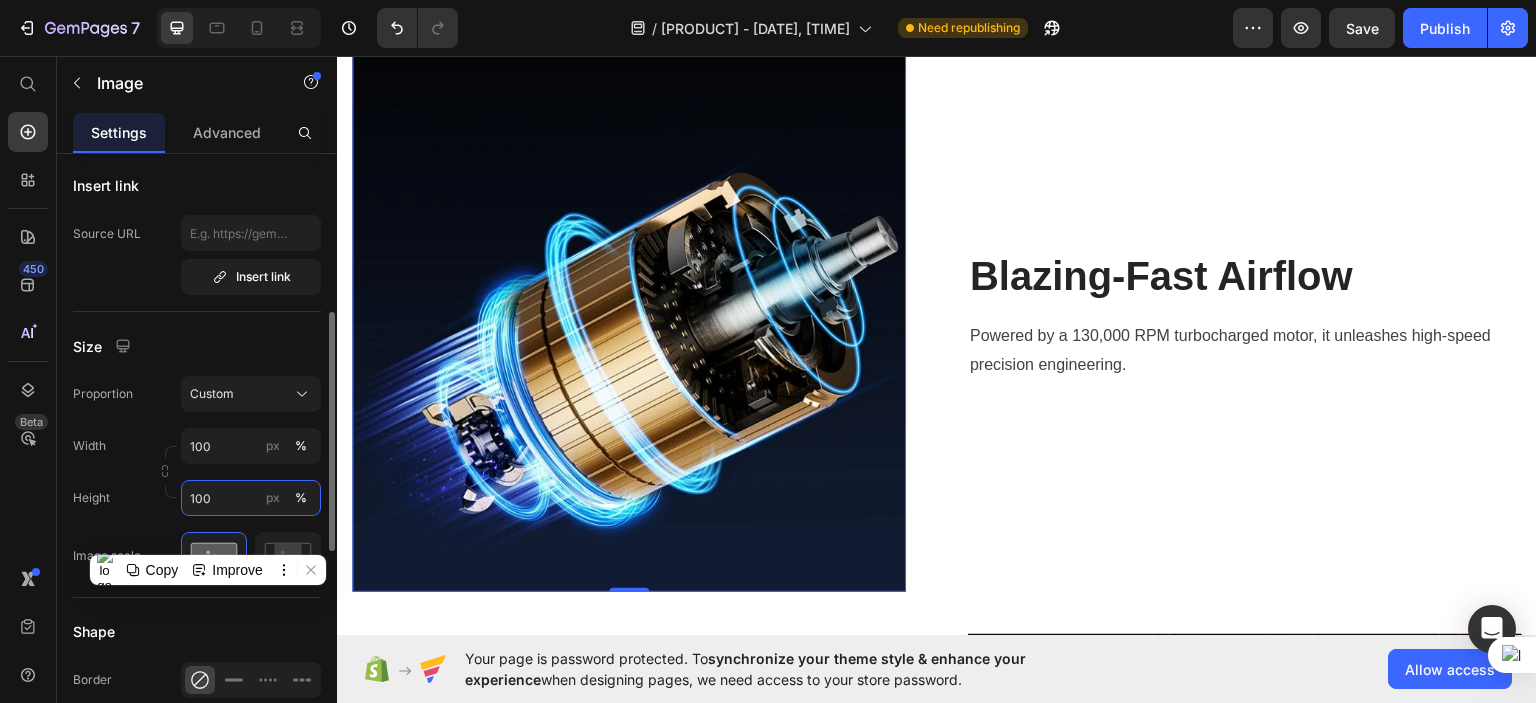 click on "100" at bounding box center [251, 498] 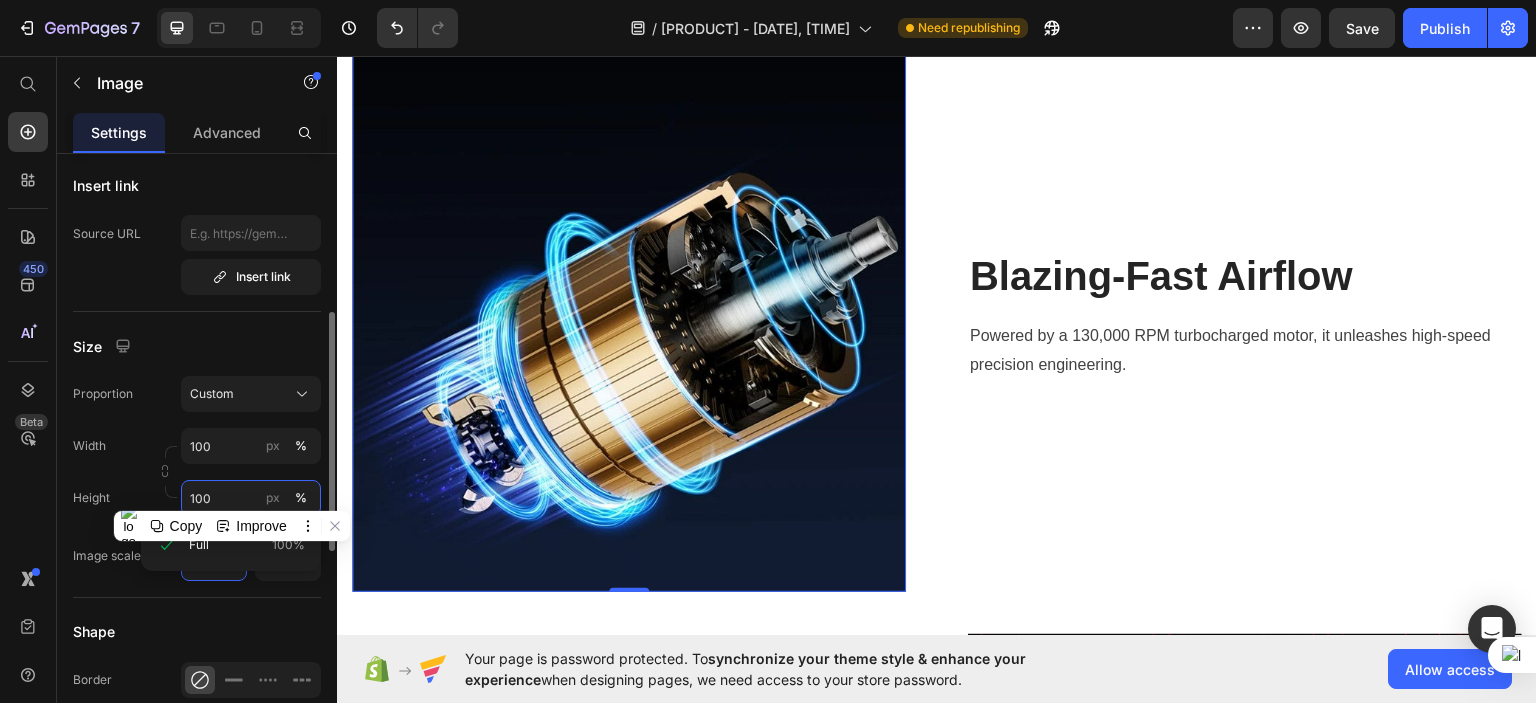 click on "100" at bounding box center (251, 498) 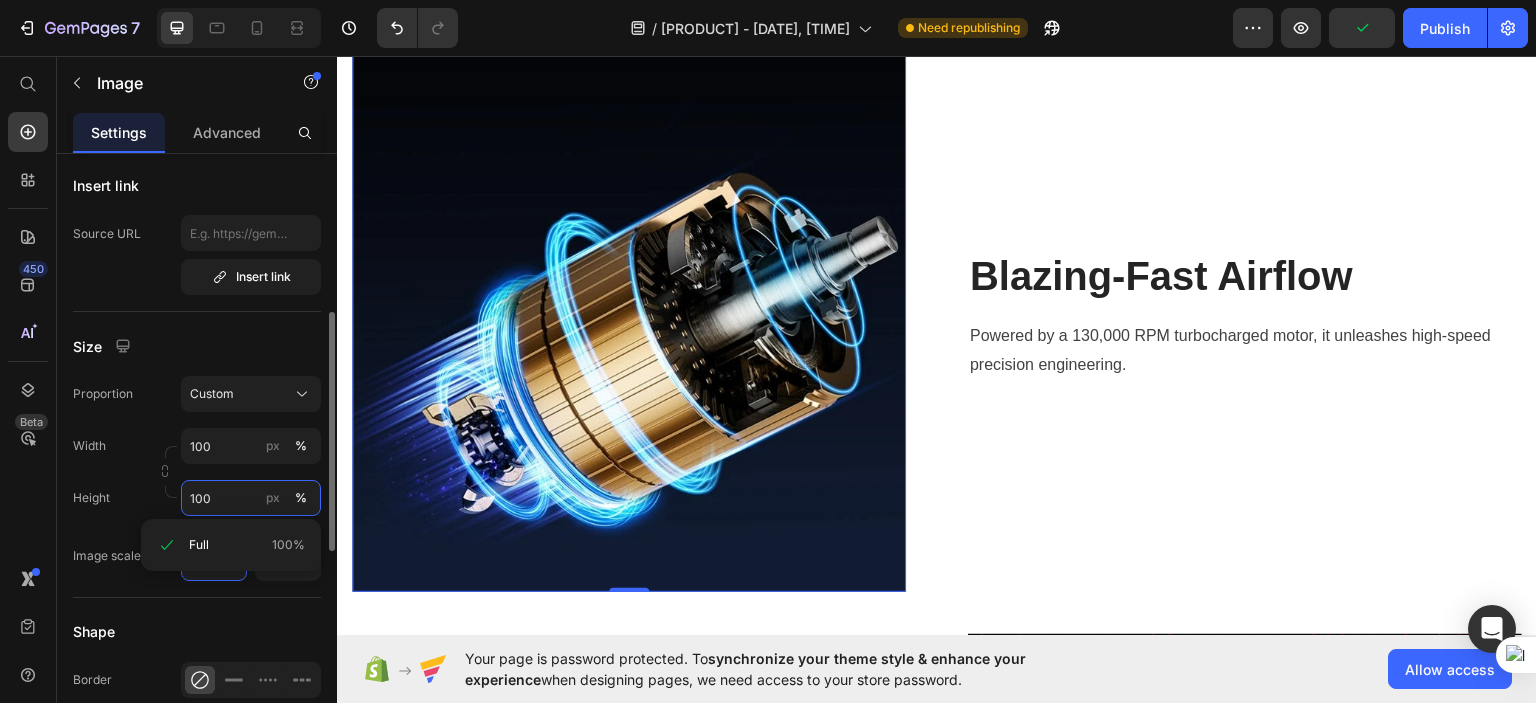click on "100" at bounding box center (251, 498) 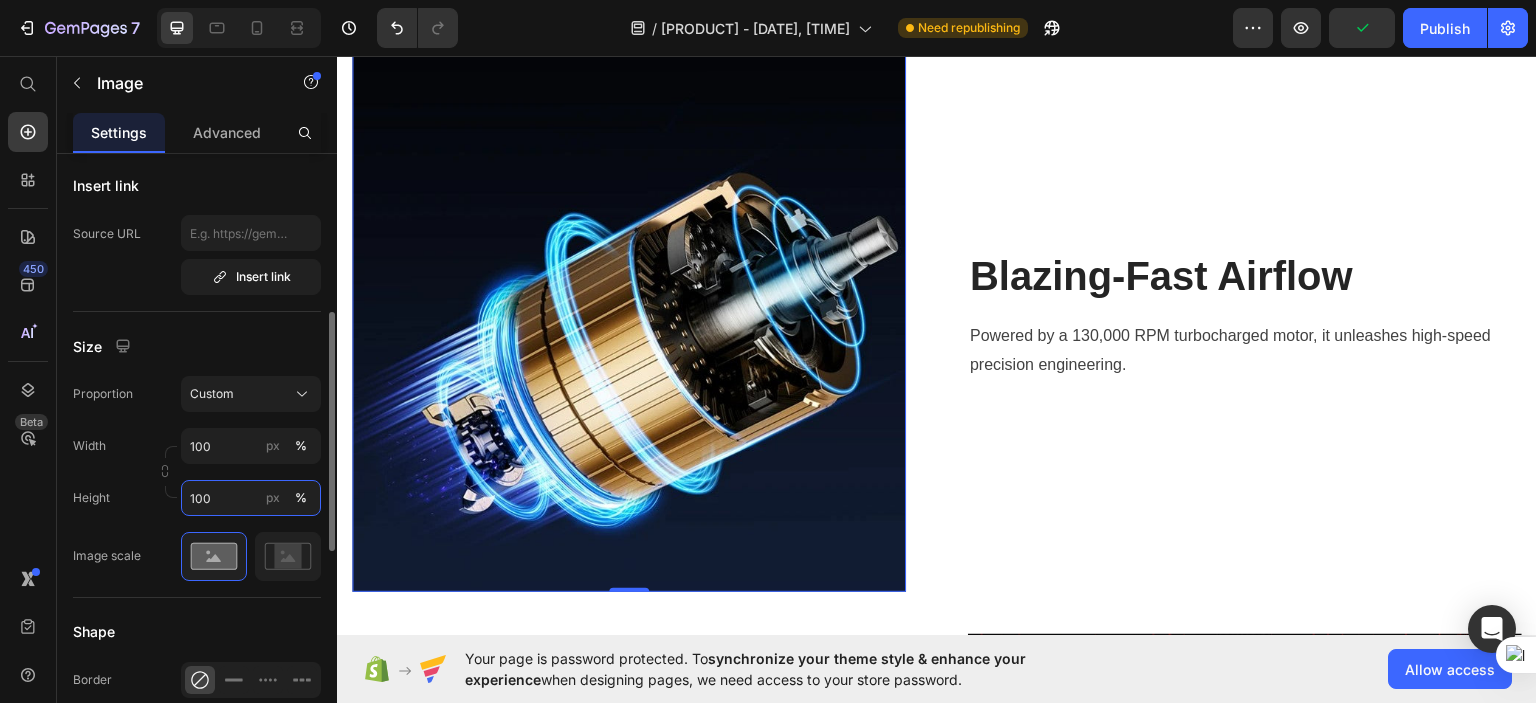 click on "100" at bounding box center (251, 498) 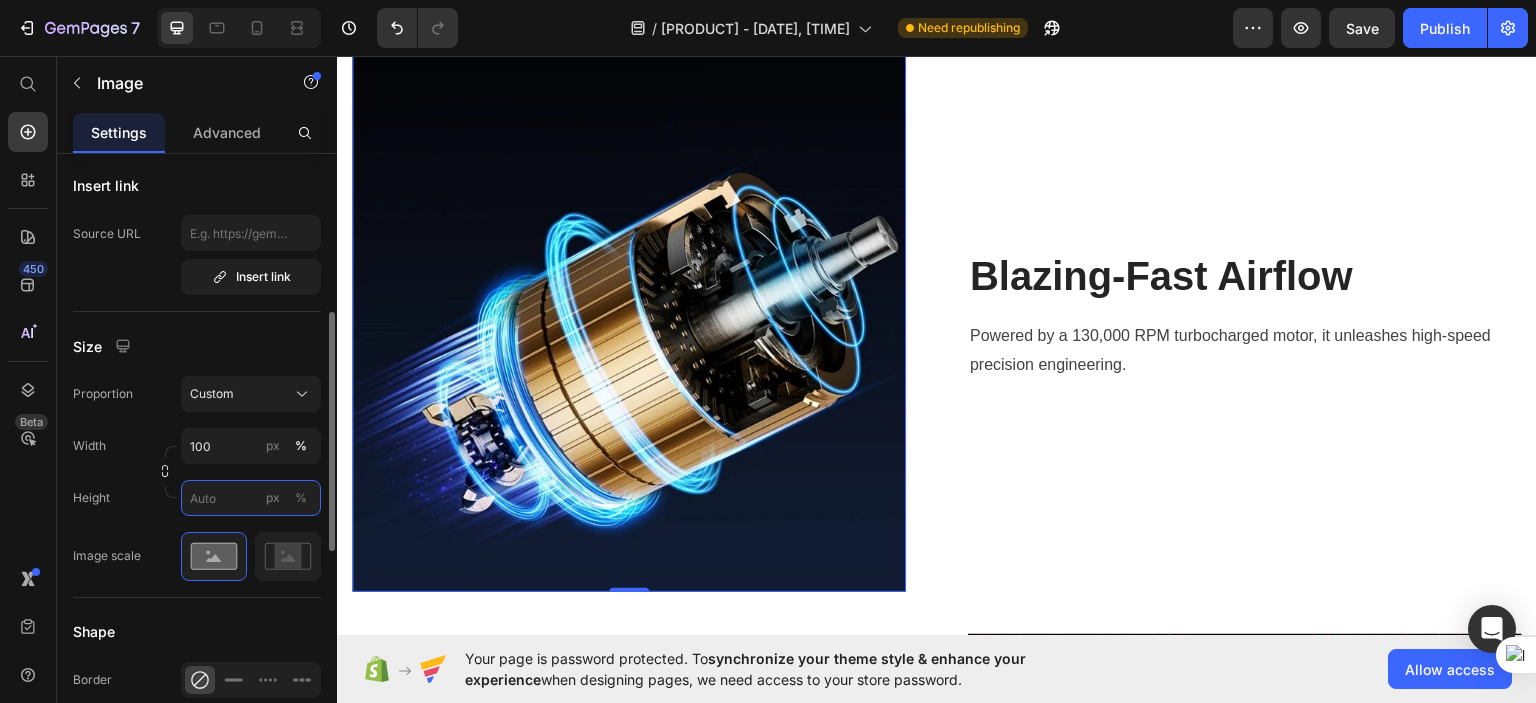 click on "px %" at bounding box center (251, 498) 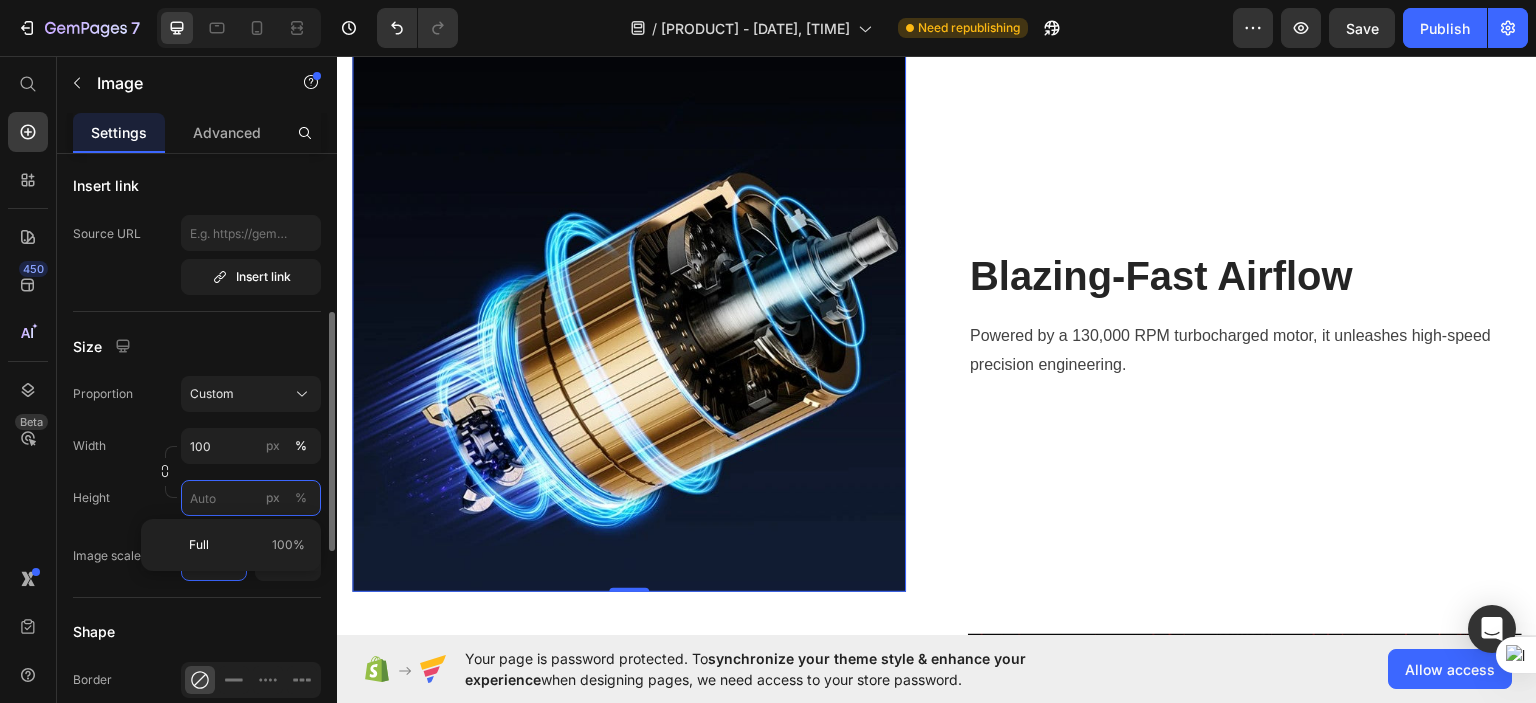 type 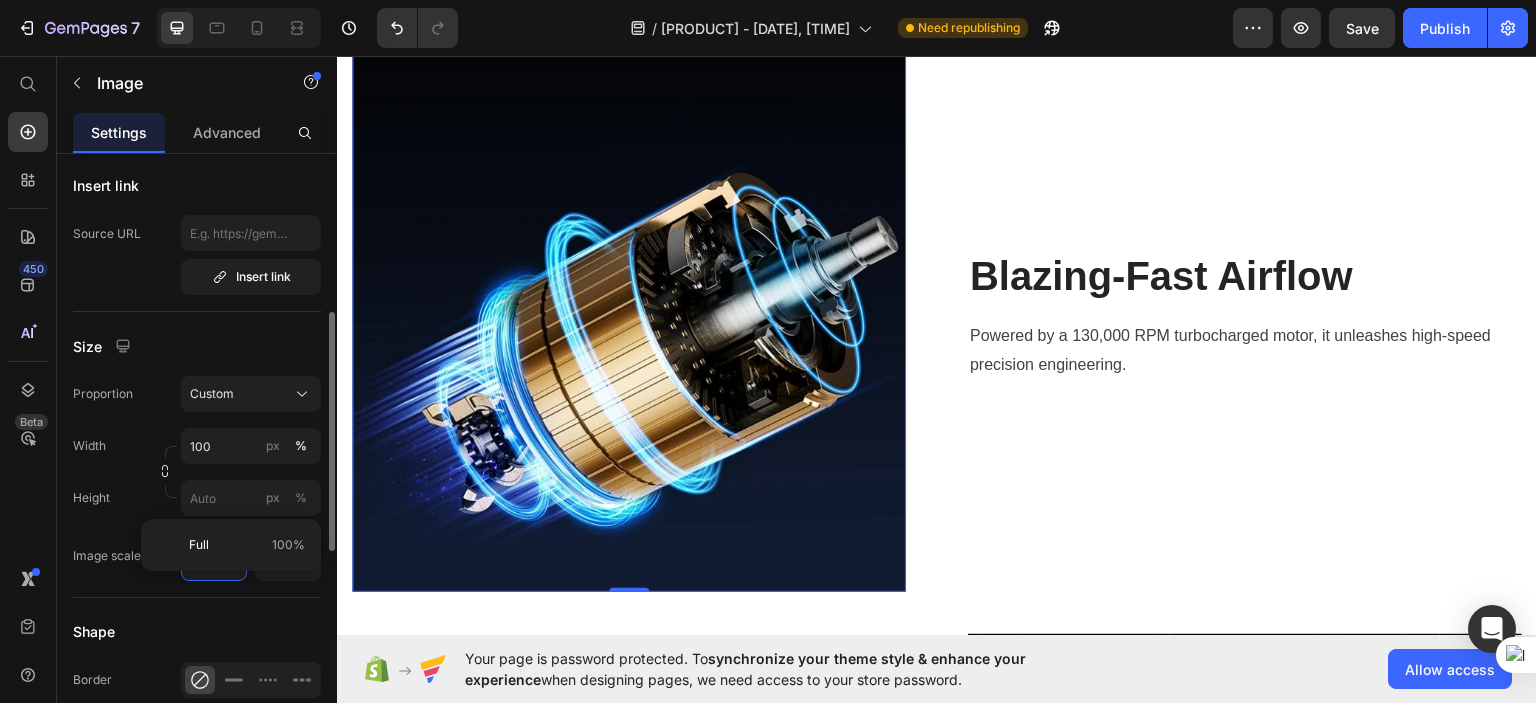 click at bounding box center (165, 472) 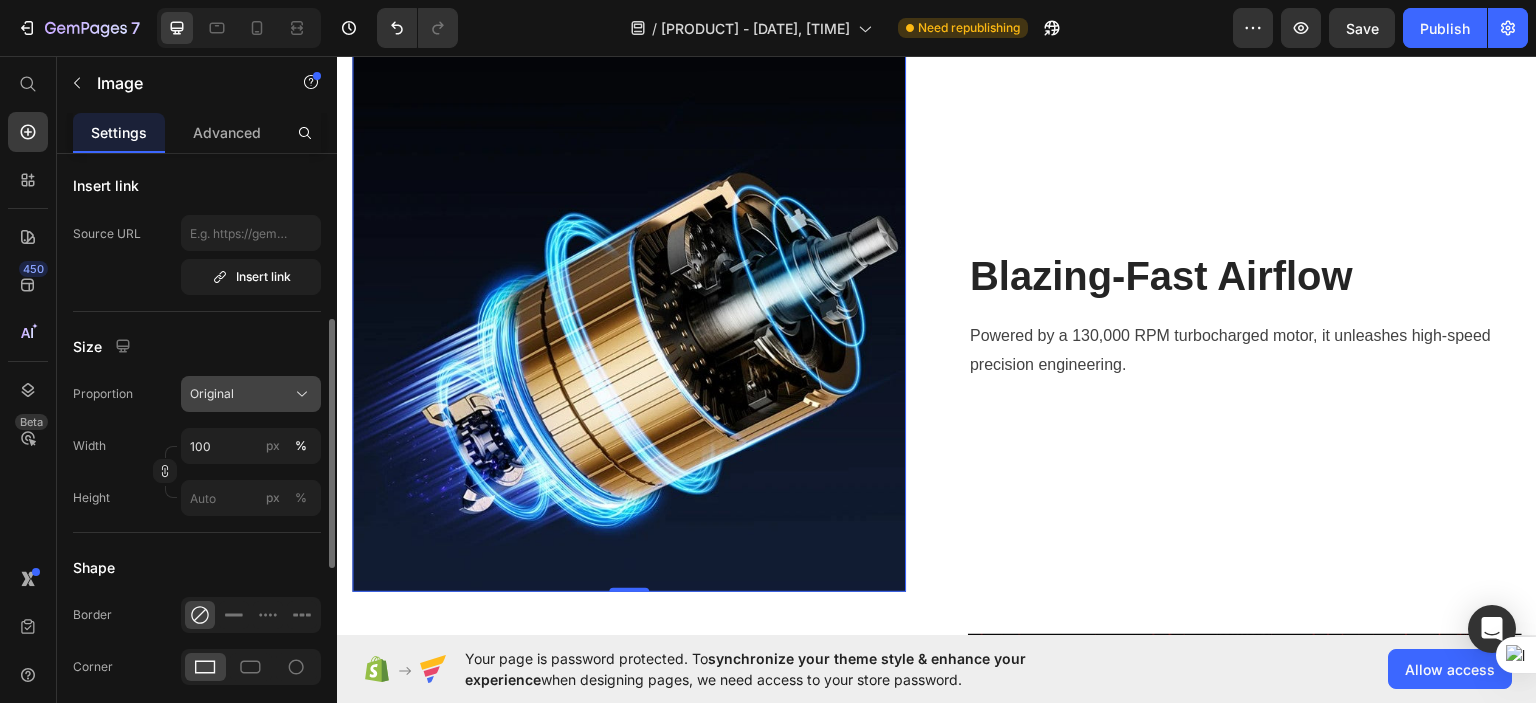 click on "Original" at bounding box center [251, 394] 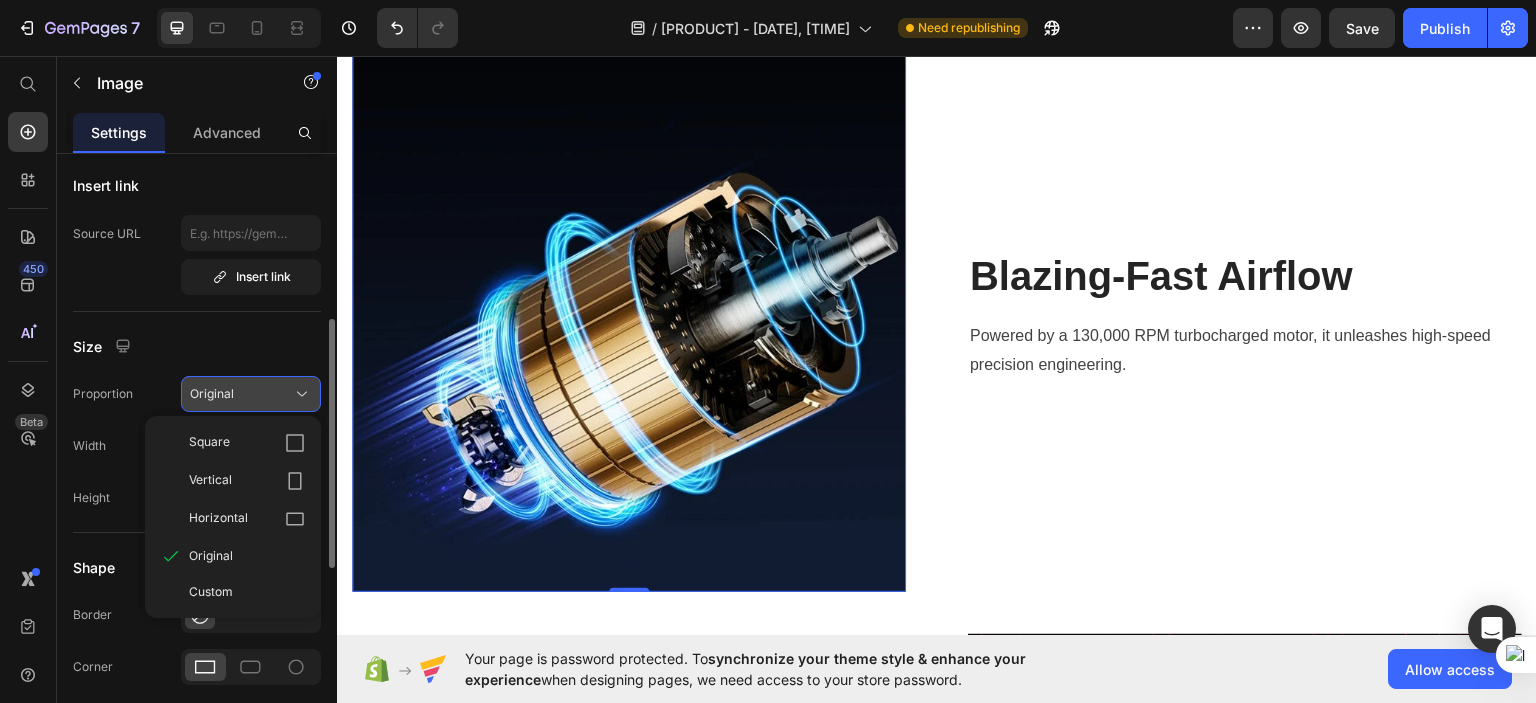 click on "Original" at bounding box center (212, 394) 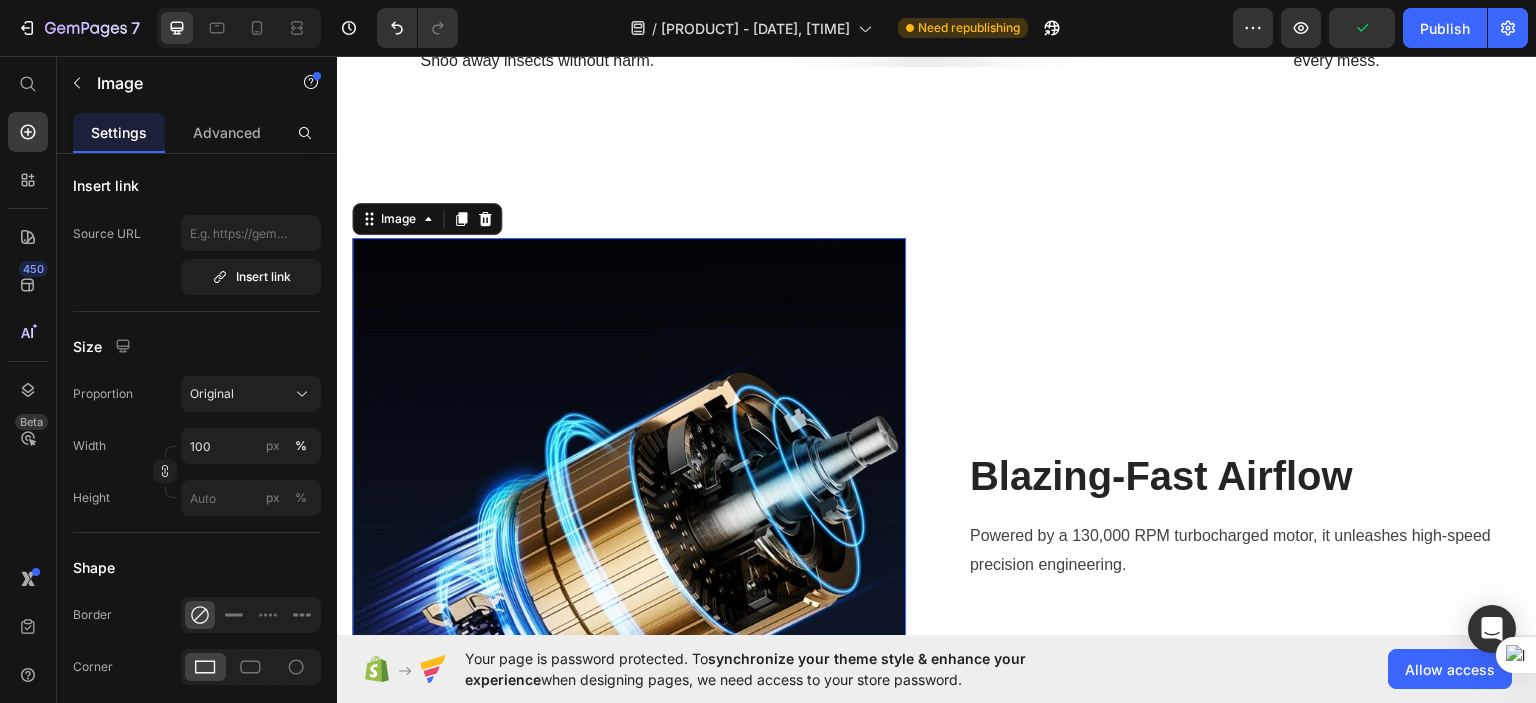 scroll, scrollTop: 1462, scrollLeft: 0, axis: vertical 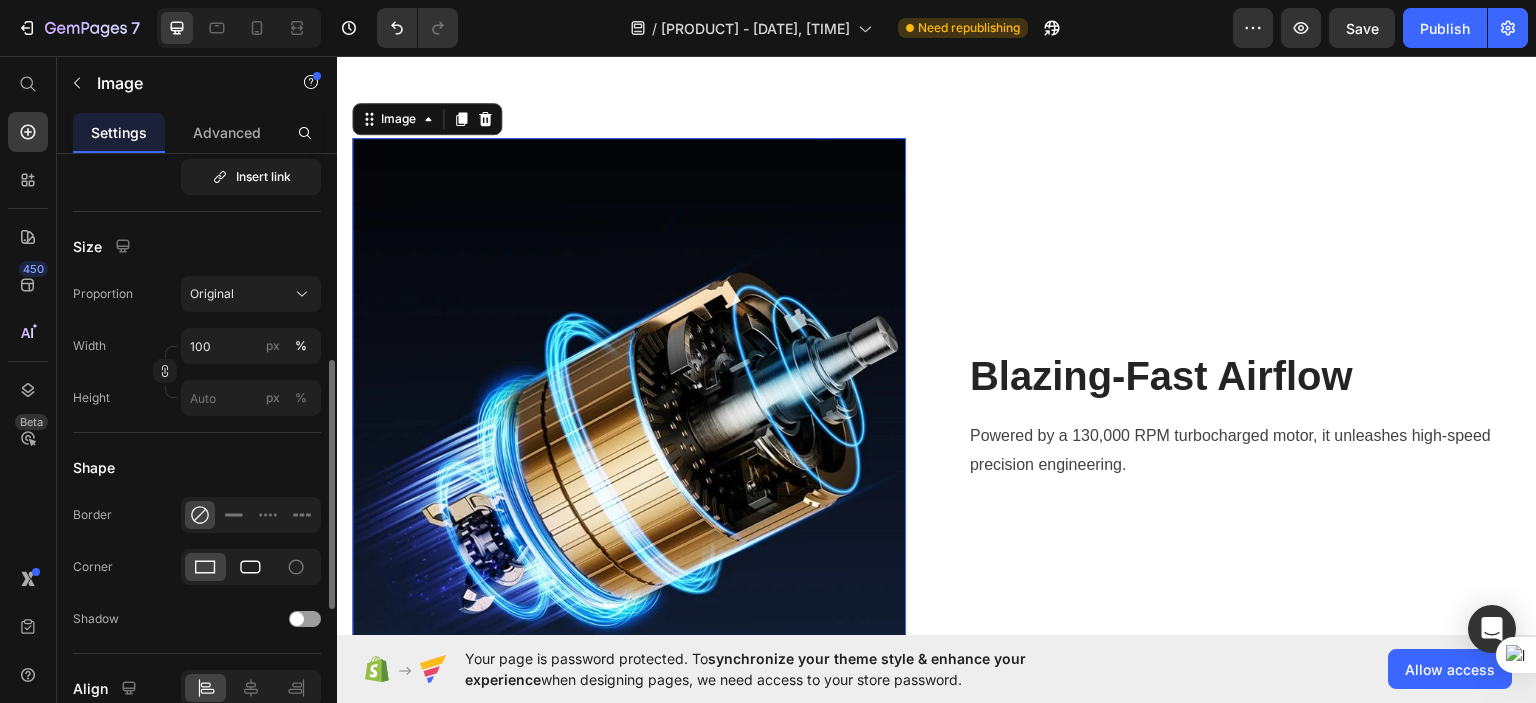 click 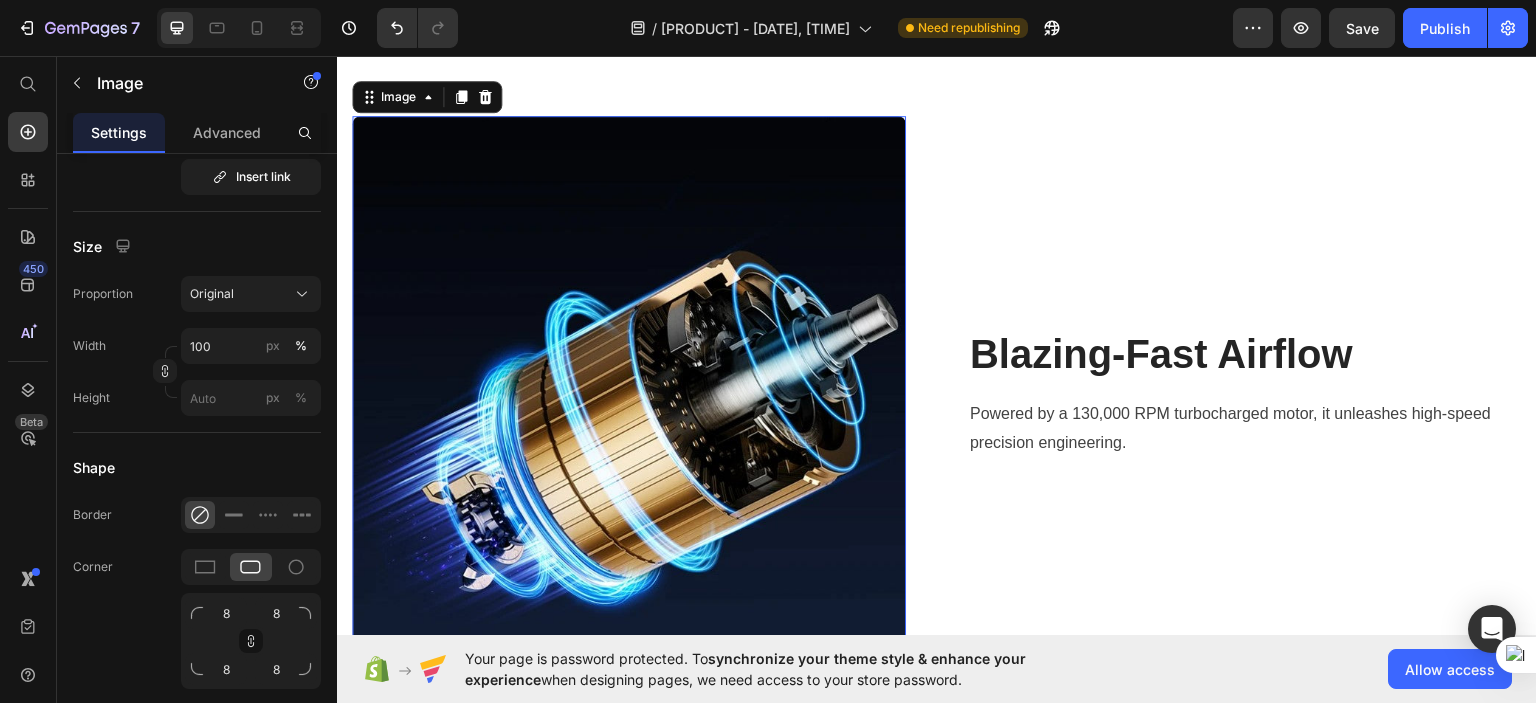 scroll, scrollTop: 1462, scrollLeft: 0, axis: vertical 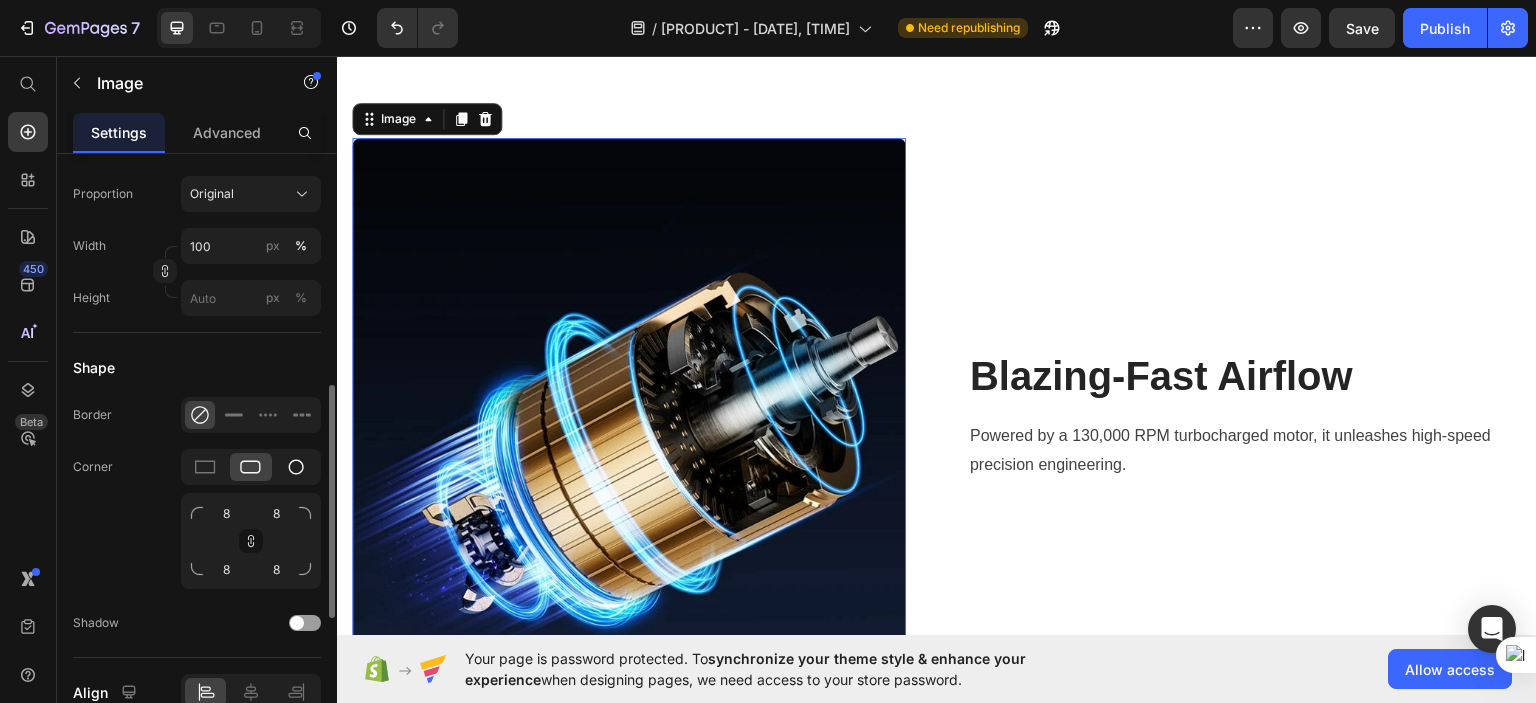 click 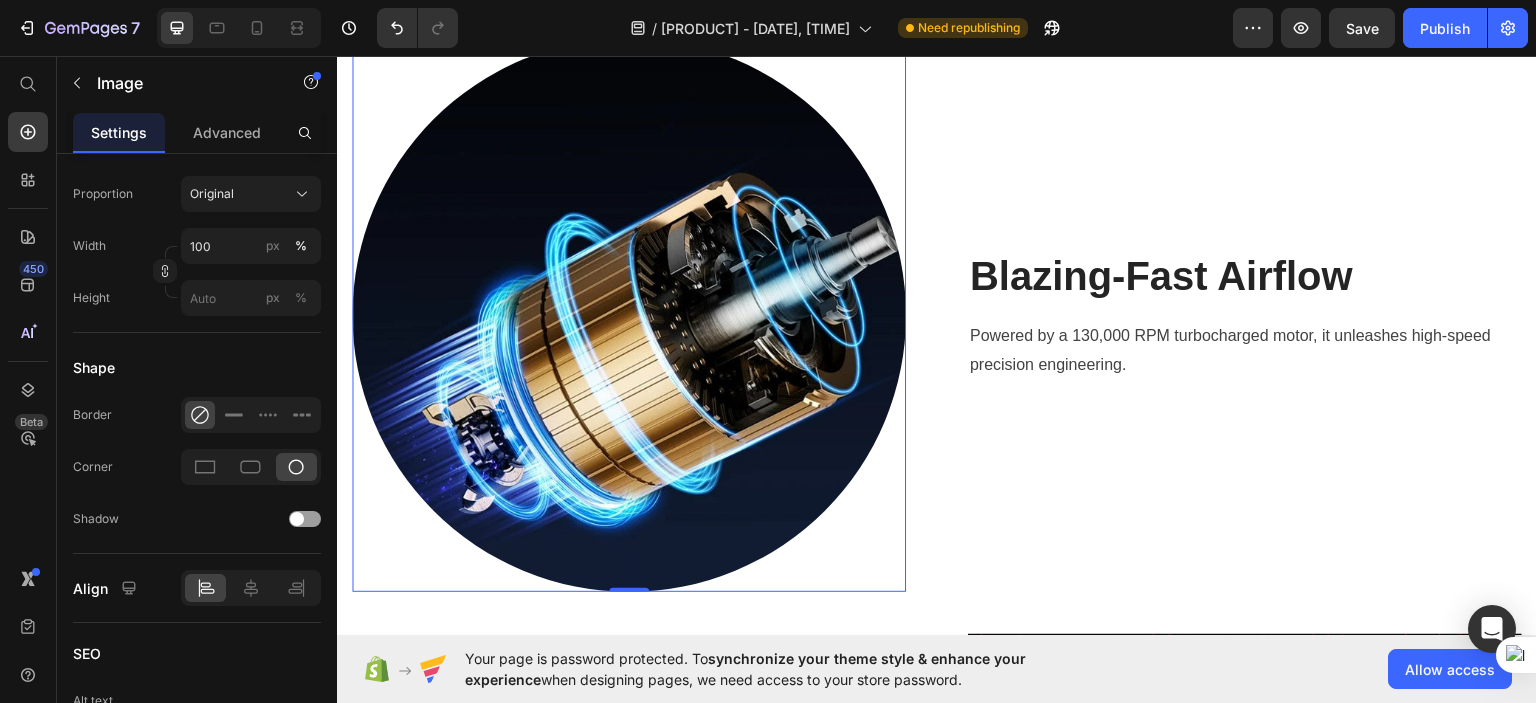 scroll, scrollTop: 1462, scrollLeft: 0, axis: vertical 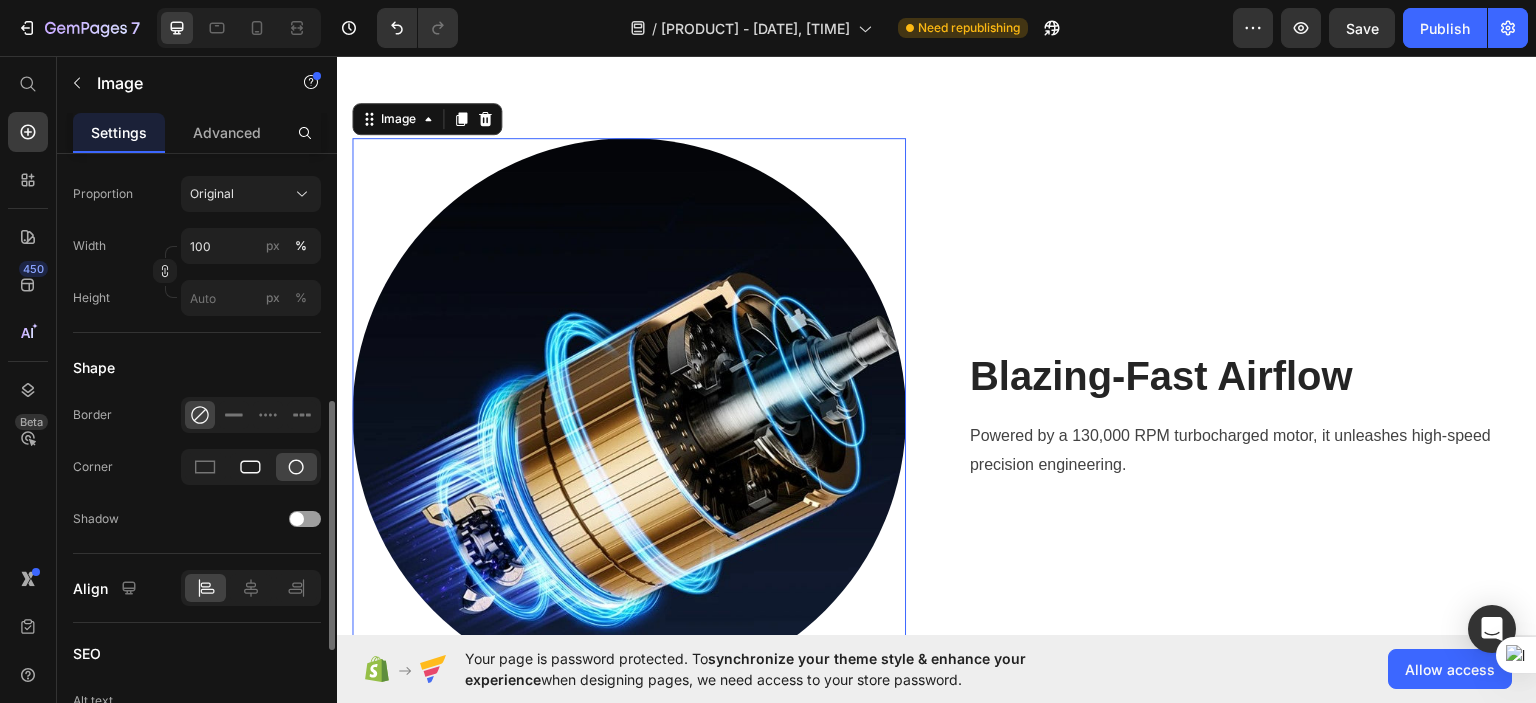 click 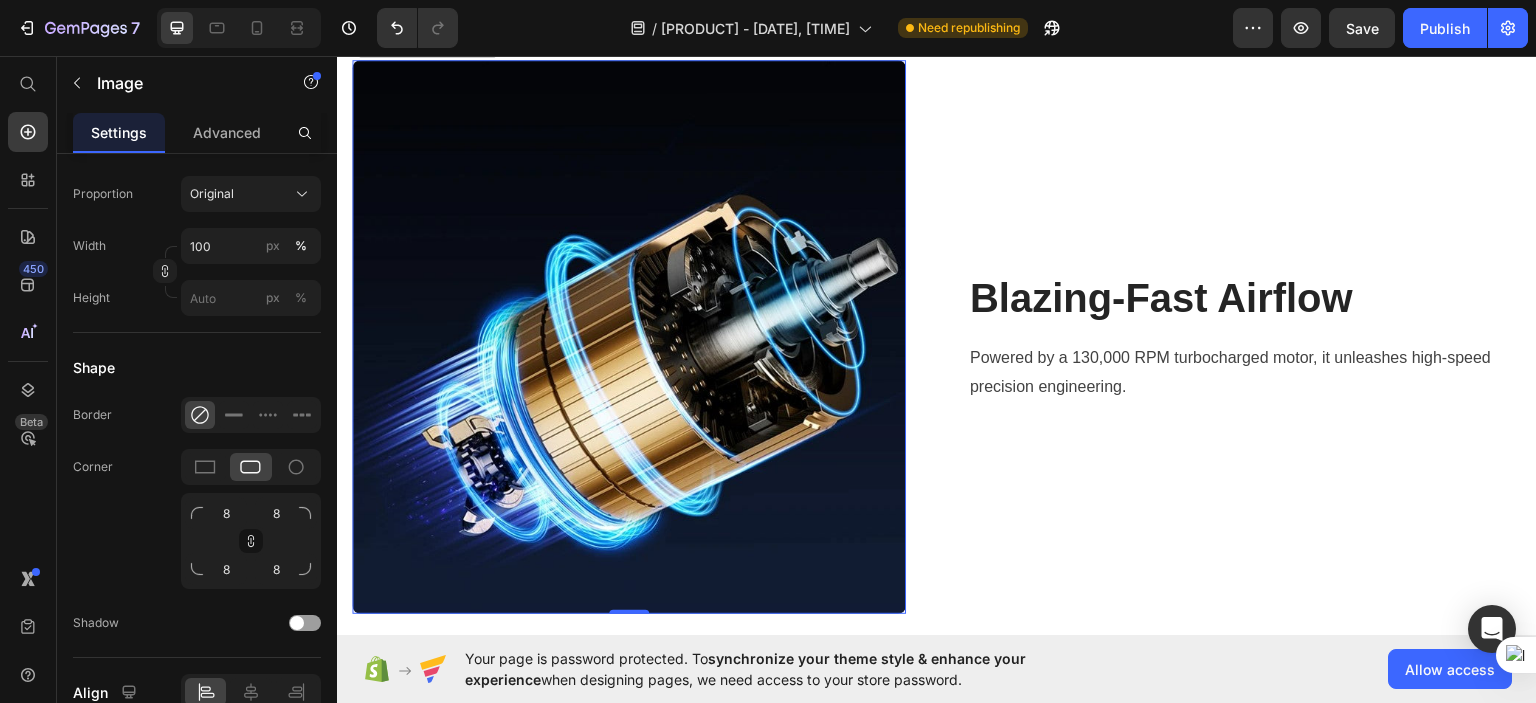 scroll, scrollTop: 1562, scrollLeft: 0, axis: vertical 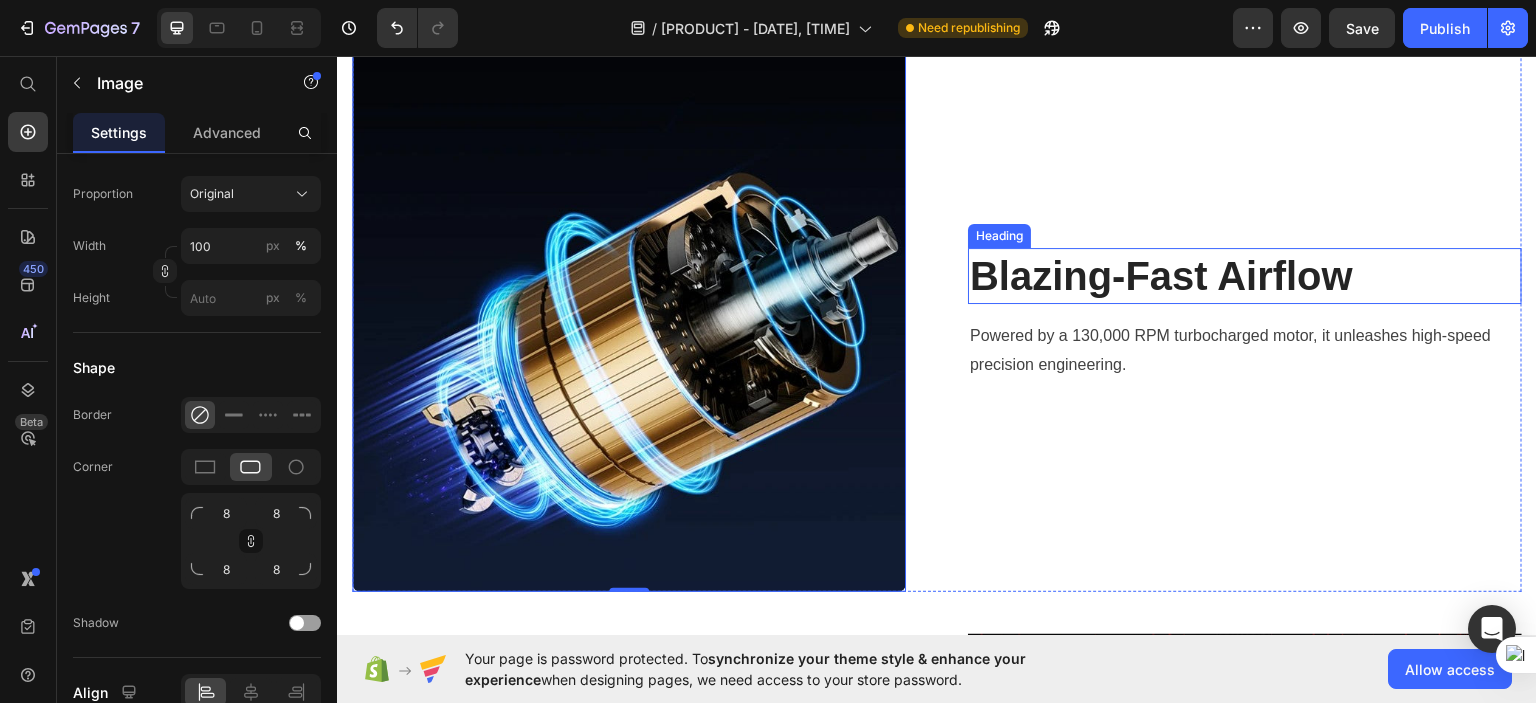 click on "Blazing-Fast Airflow" at bounding box center [1245, 275] 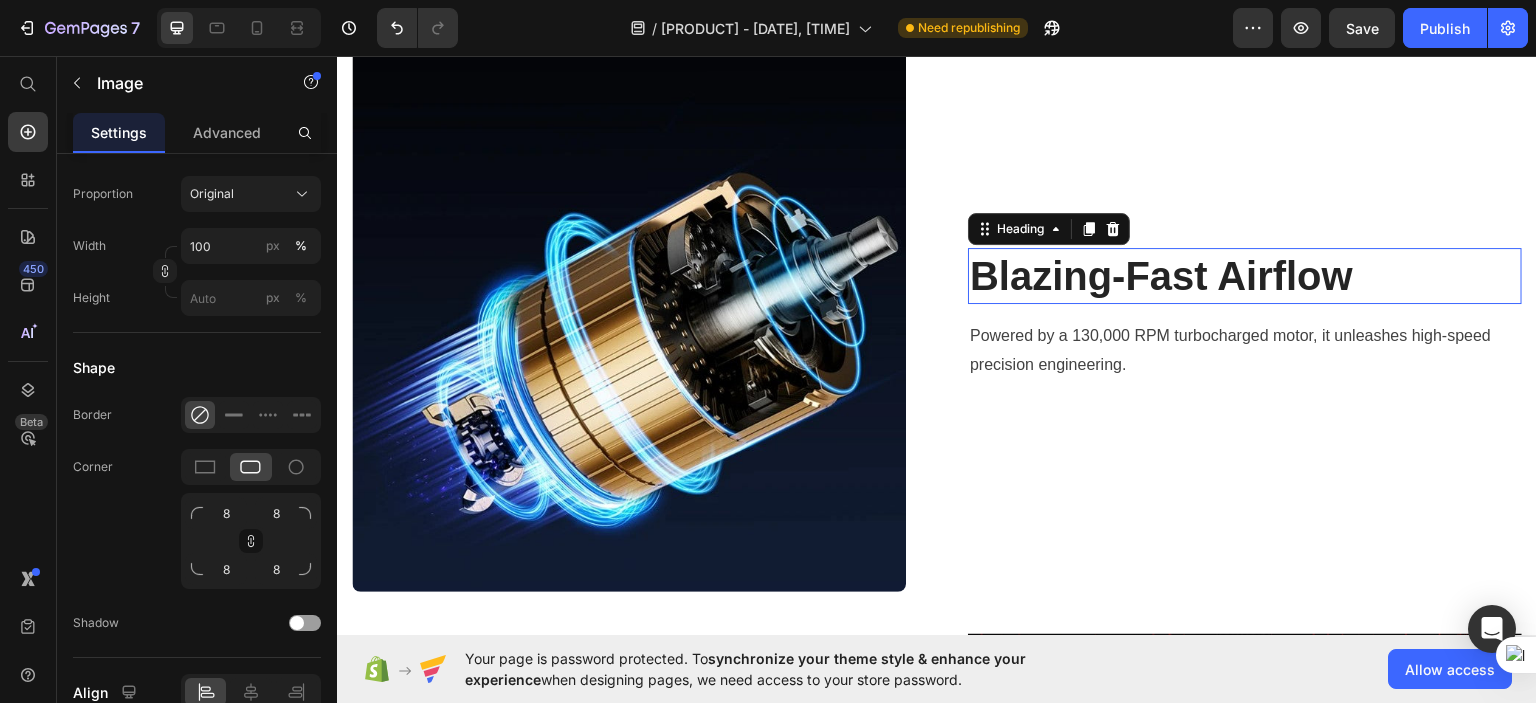 scroll, scrollTop: 0, scrollLeft: 0, axis: both 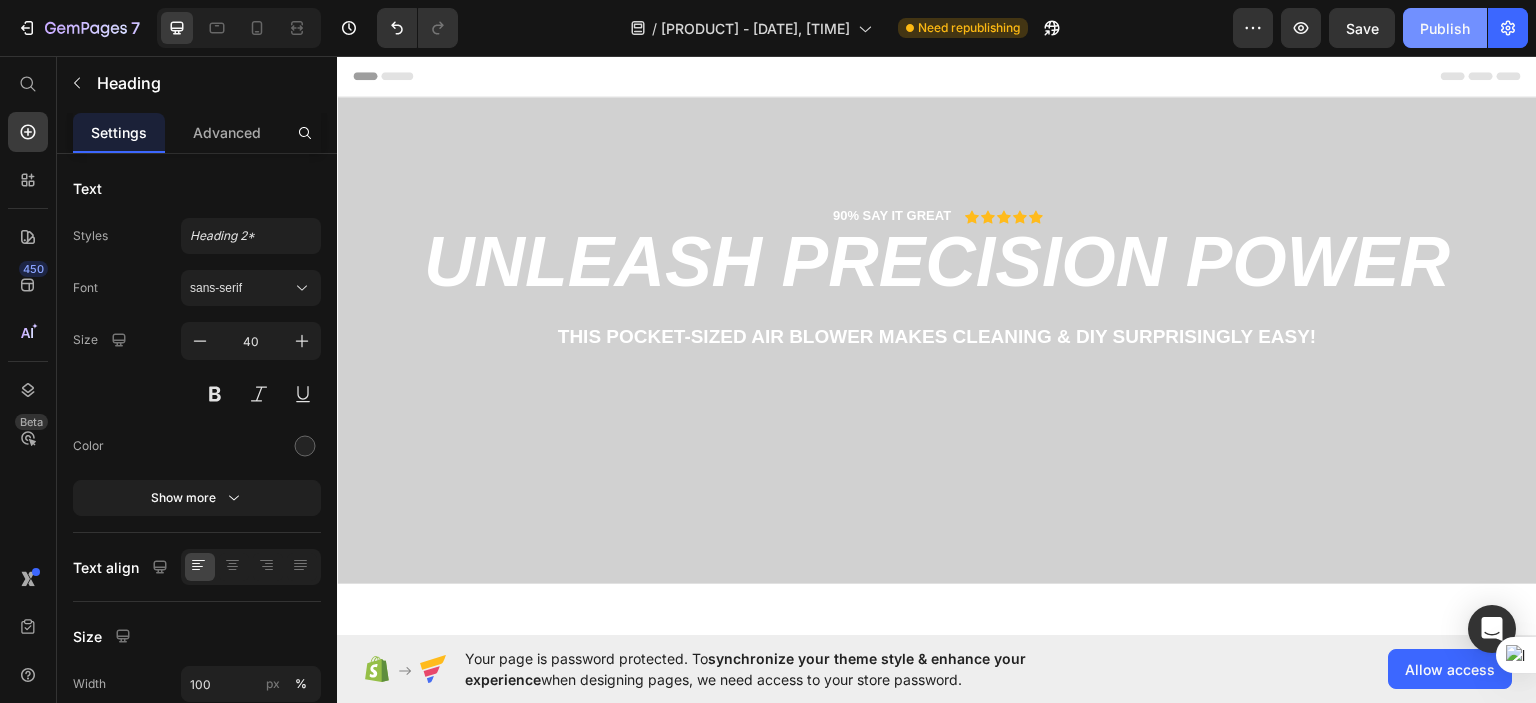 click on "Publish" at bounding box center [1445, 28] 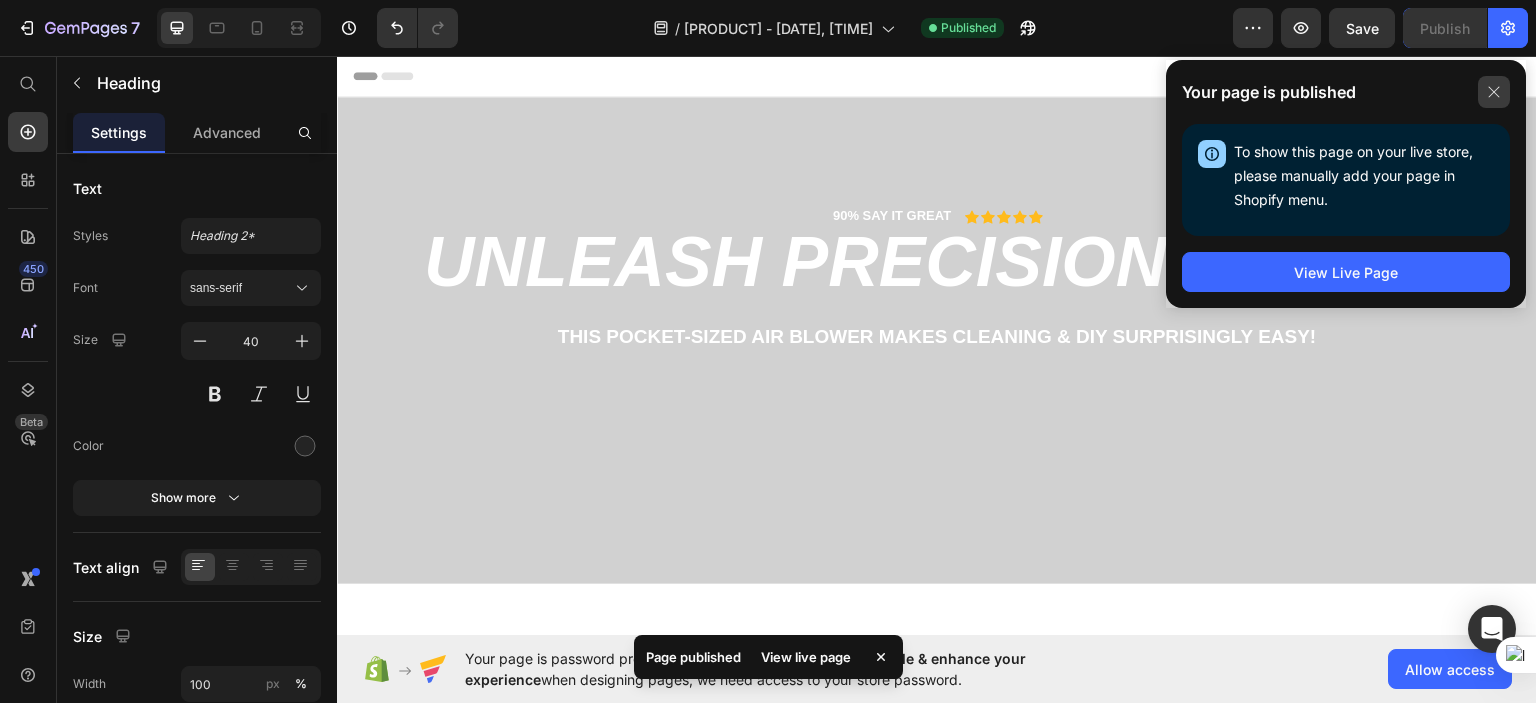 click 